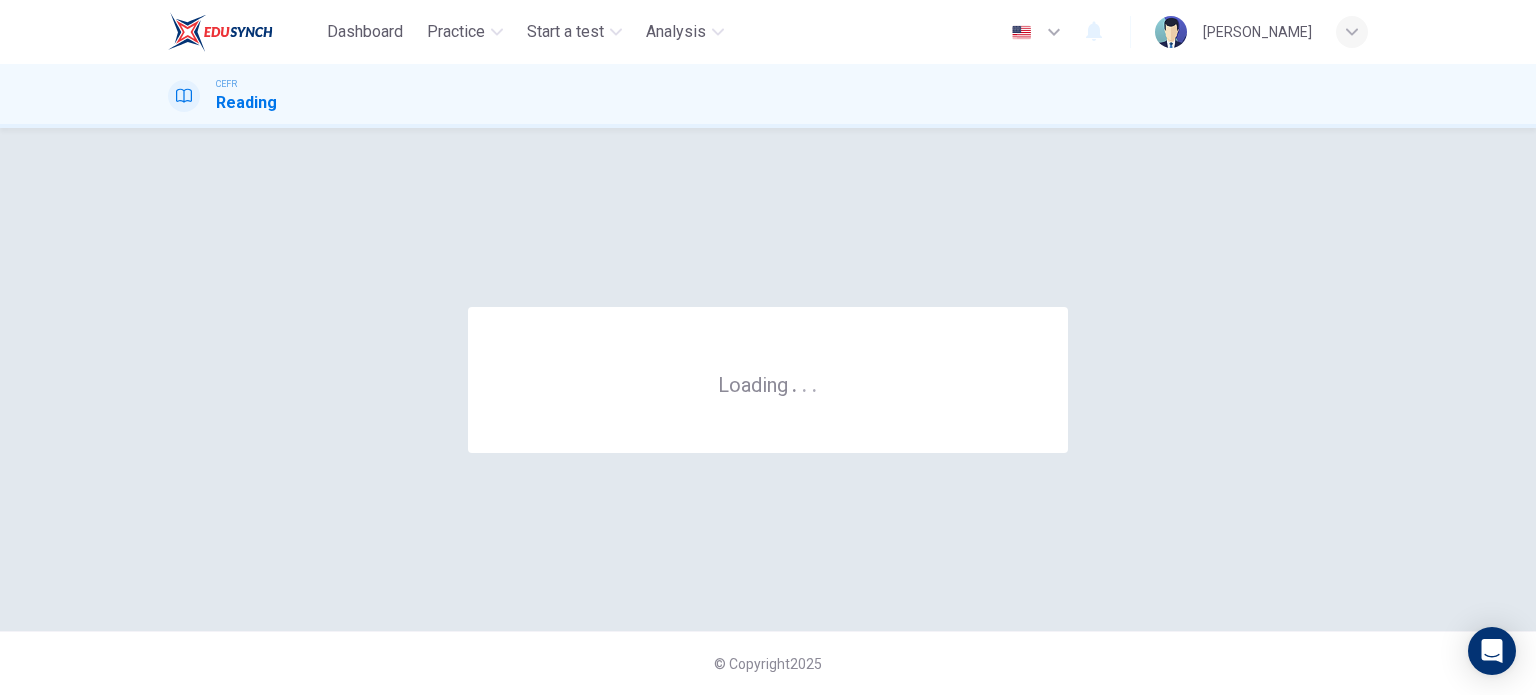 scroll, scrollTop: 0, scrollLeft: 0, axis: both 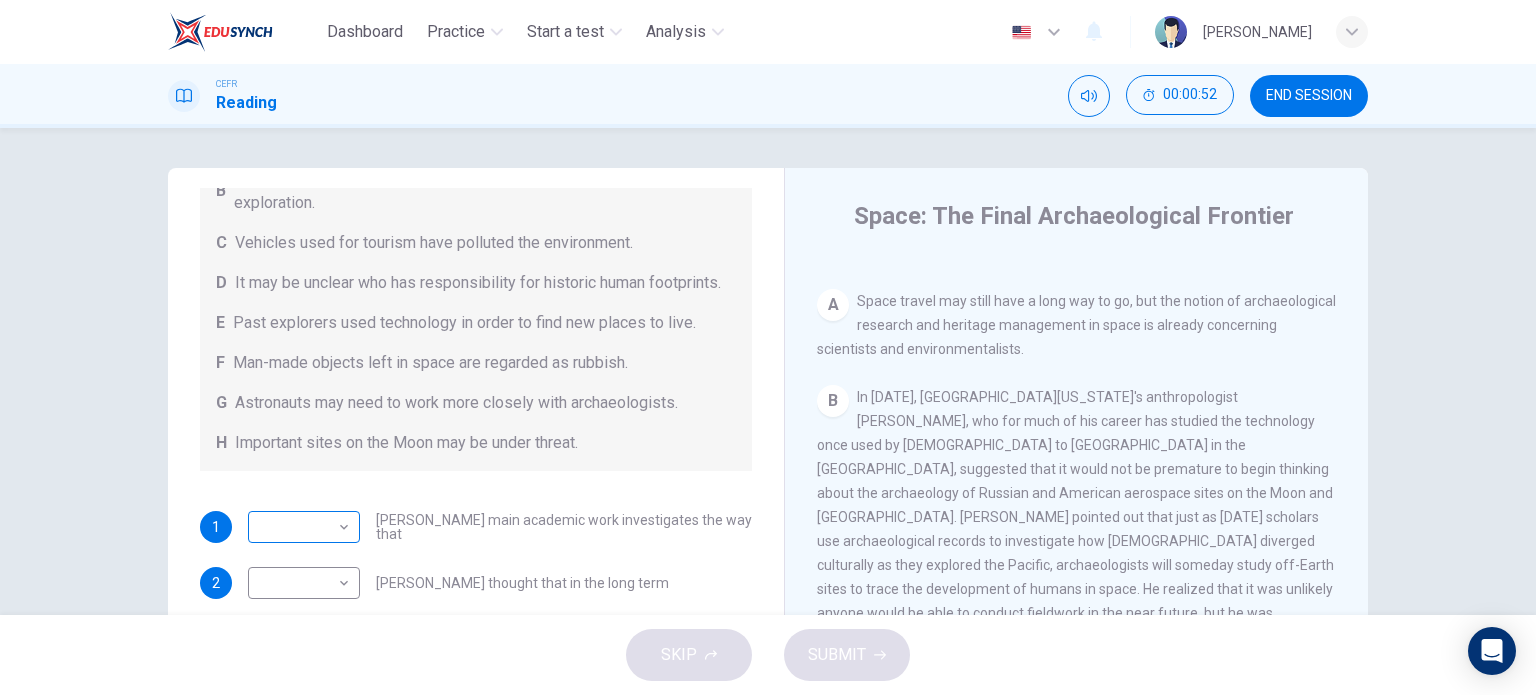 click on "Dashboard Practice Start a test Analysis English en ​ [PERSON_NAME] ANUAR CEFR Reading 00:00:52 END SESSION Questions 1 - 6 Complete each sentence with the correct ending  A-H  from the box below.
Write the correct letter  A-H  in the boxes below. A Activities of tourists and scientists have harmed the environment. B Some sites in space could be important in the history of space exploration. C Vehicles used for tourism have polluted the environment. D It may be unclear who has responsibility for historic human footprints. E Past explorers used technology in order to find new places to live. F Man-made objects left in space are regarded as rubbish. G Astronauts may need to work more closely with archaeologists. H Important sites on the Moon may be under threat. 1 ​ ​ [PERSON_NAME] main academic work investigates the way that 2 ​ ​ [PERSON_NAME] thought that in the long term 3 ​ ​ Commercial pressures mean that in the immediate future 4 ​ ​ 5 ​ ​ 6 ​ ​ CLICK TO ZOOM A B C D" at bounding box center (768, 347) 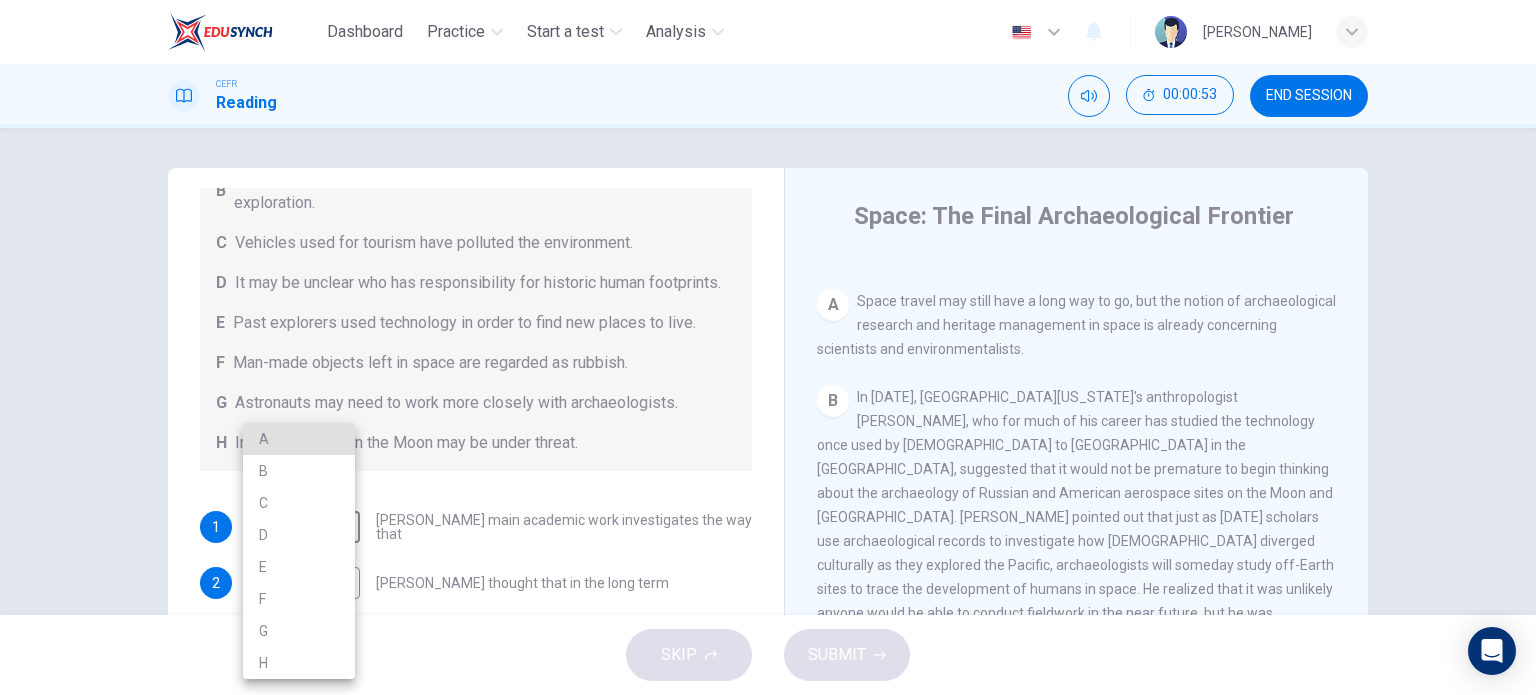 click on "E" at bounding box center (299, 567) 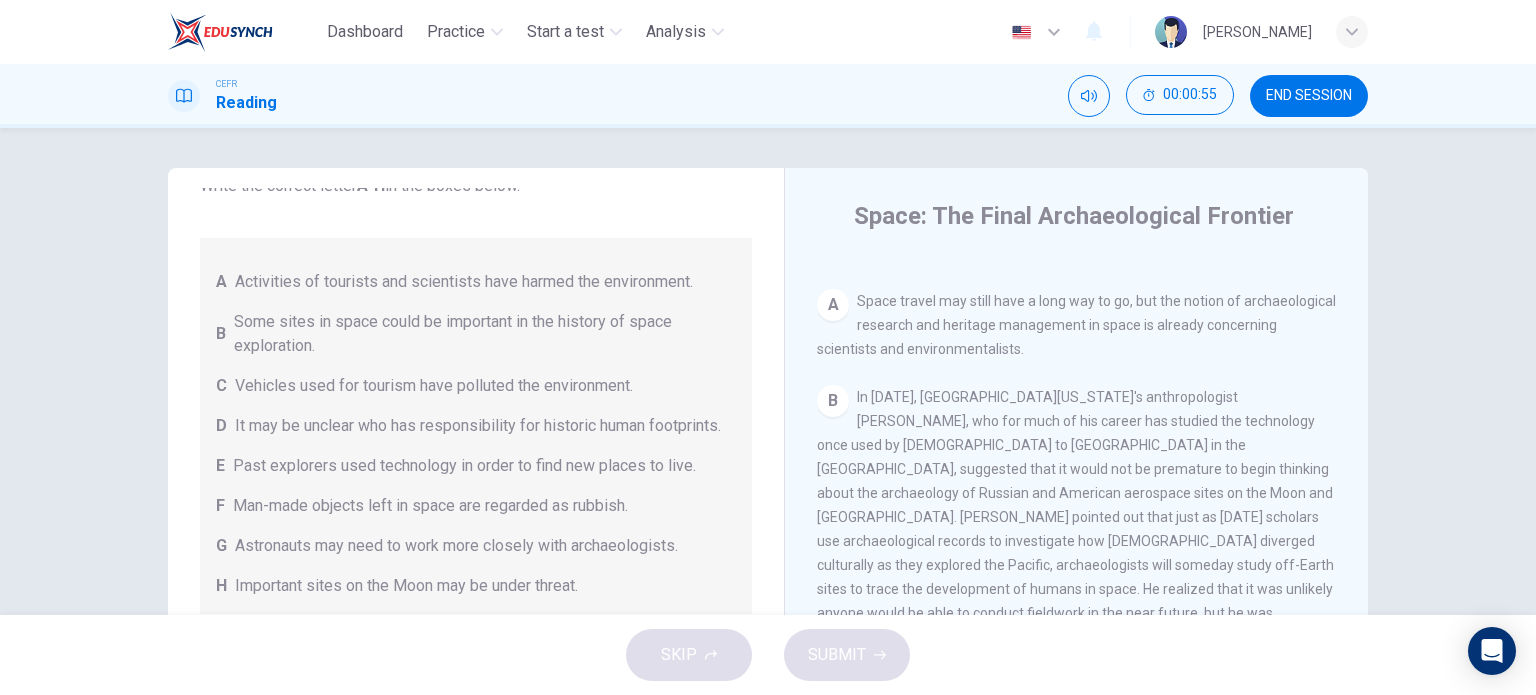 scroll, scrollTop: 200, scrollLeft: 0, axis: vertical 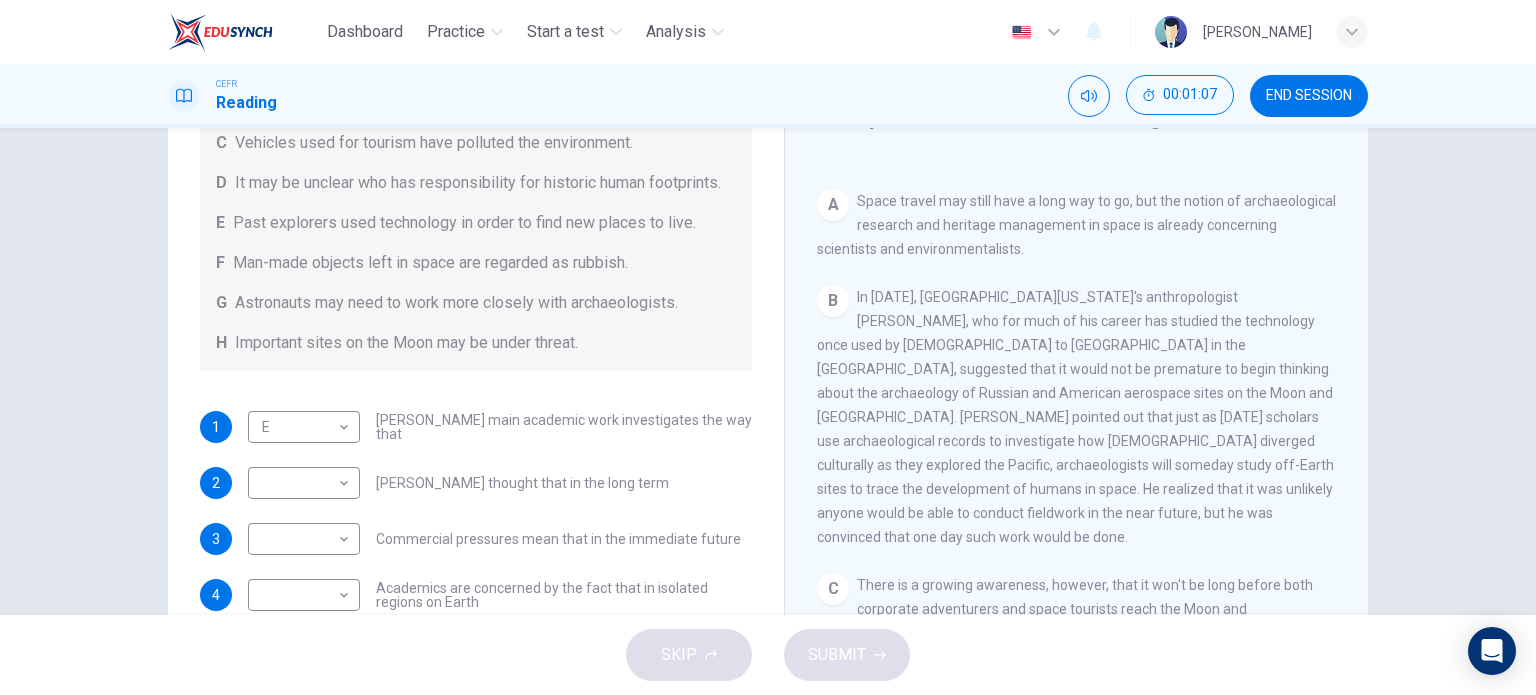 drag, startPoint x: 870, startPoint y: 403, endPoint x: 952, endPoint y: 419, distance: 83.546394 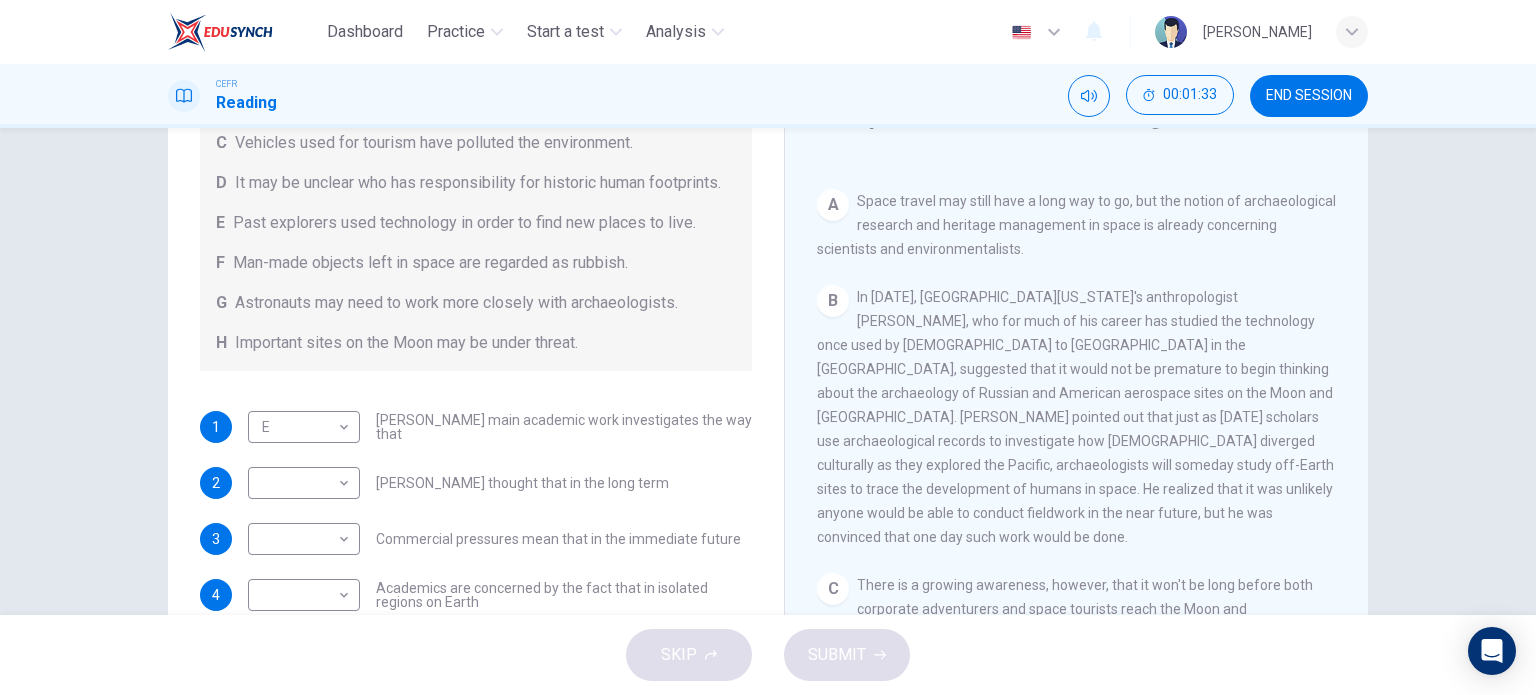 scroll, scrollTop: 304, scrollLeft: 0, axis: vertical 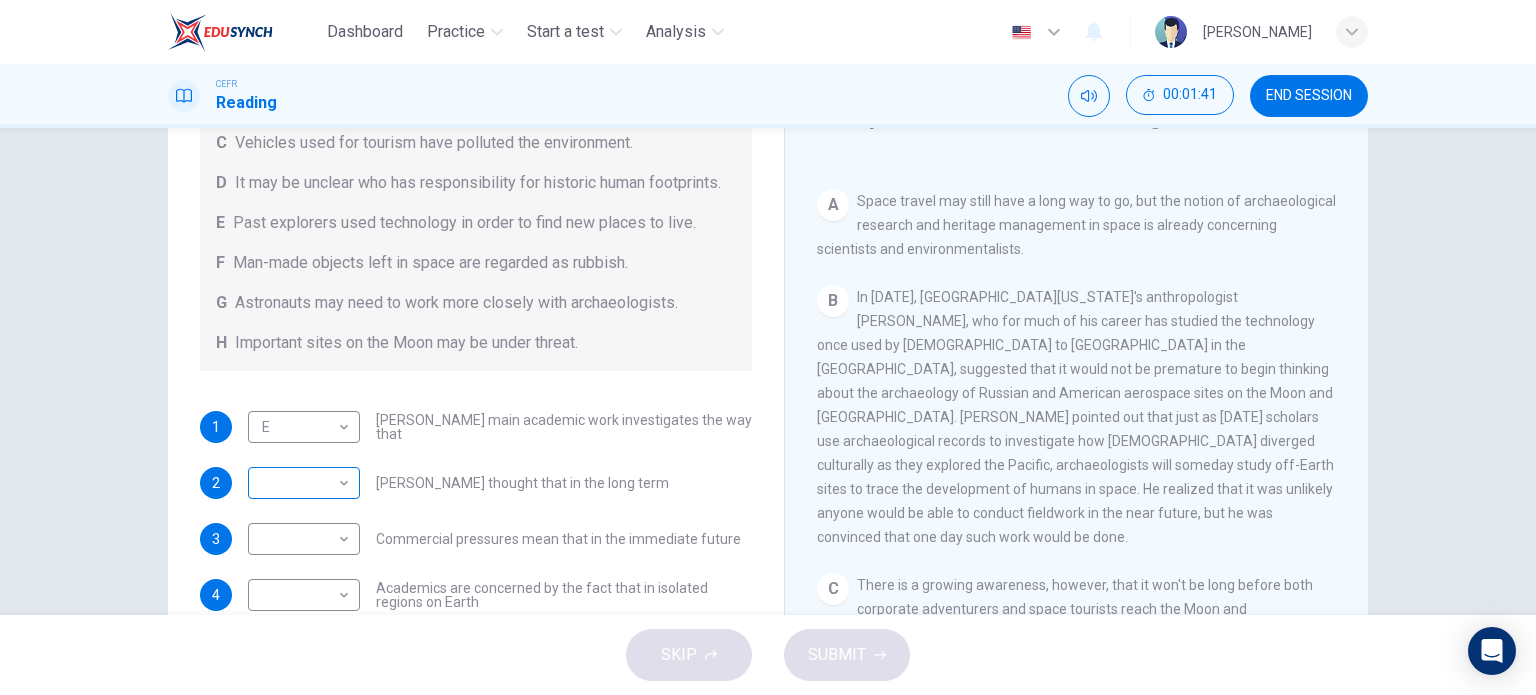 click on "Dashboard Practice Start a test Analysis English en ​ [PERSON_NAME] ANUAR CEFR Reading 00:01:41 END SESSION Questions 1 - 6 Complete each sentence with the correct ending  A-H  from the box below.
Write the correct letter  A-H  in the boxes below. A Activities of tourists and scientists have harmed the environment. B Some sites in space could be important in the history of space exploration. C Vehicles used for tourism have polluted the environment. D It may be unclear who has responsibility for historic human footprints. E Past explorers used technology in order to find new places to live. F Man-made objects left in space are regarded as rubbish. G Astronauts may need to work more closely with archaeologists. H Important sites on the Moon may be under threat. 1 E E ​ [PERSON_NAME] main academic work investigates the way that 2 ​ ​ [PERSON_NAME] thought that in the long term 3 ​ ​ Commercial pressures mean that in the immediate future 4 ​ ​ 5 ​ ​ 6 ​ ​ CLICK TO ZOOM A B C D" at bounding box center [768, 347] 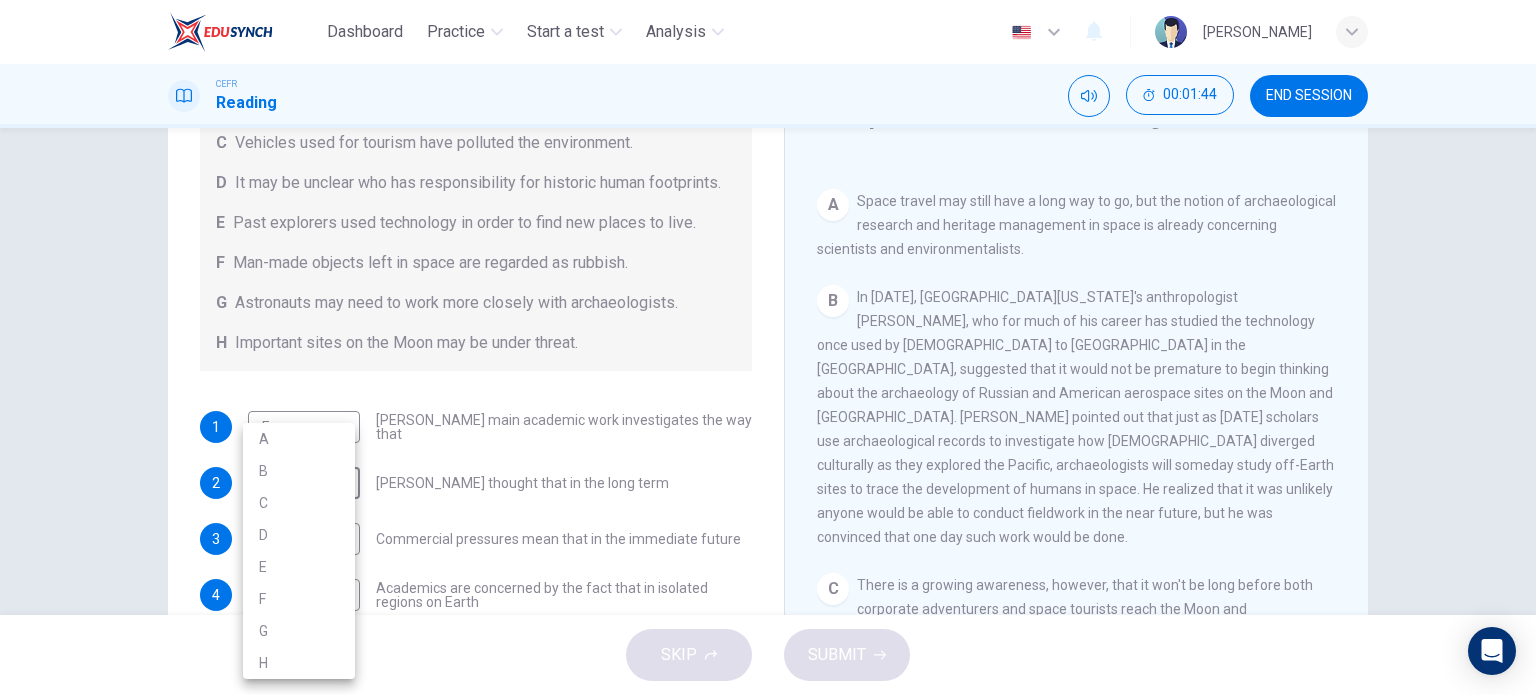 click on "D" at bounding box center [299, 535] 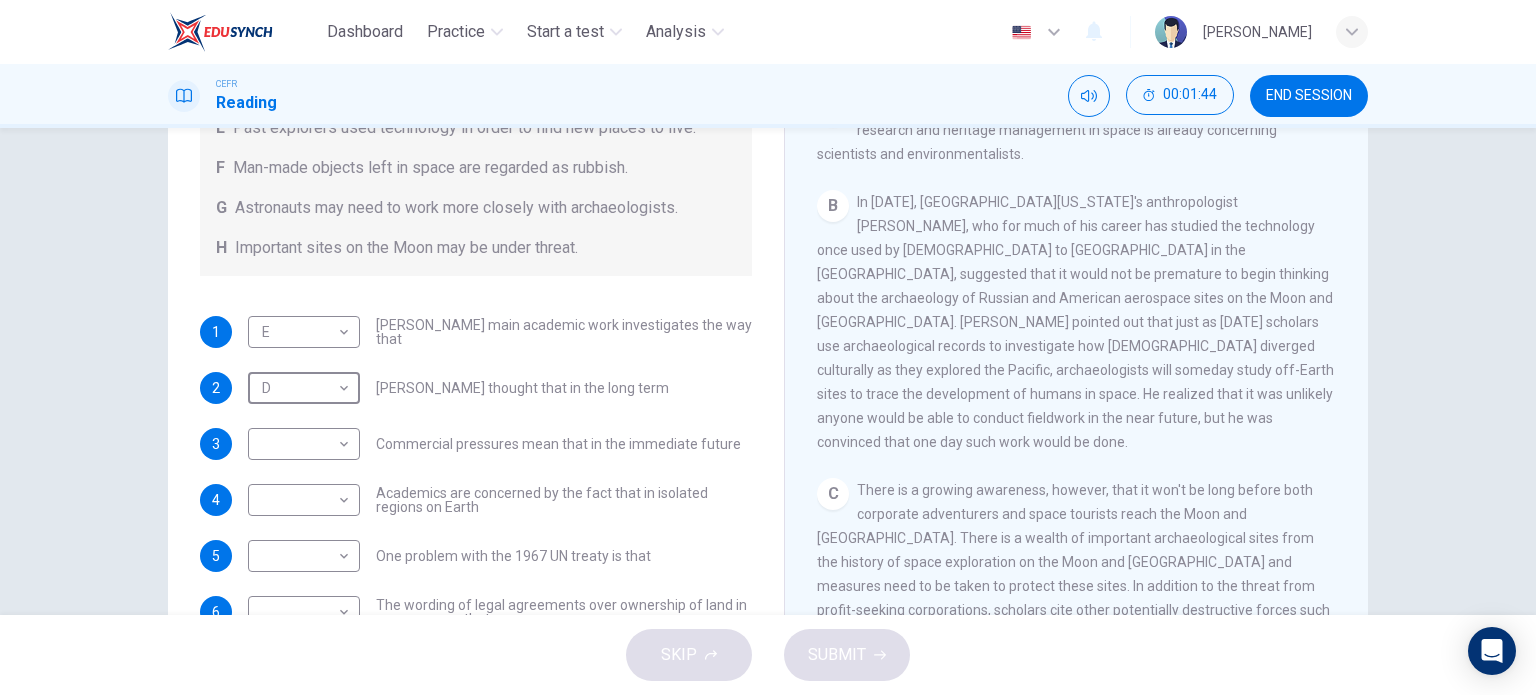 scroll, scrollTop: 200, scrollLeft: 0, axis: vertical 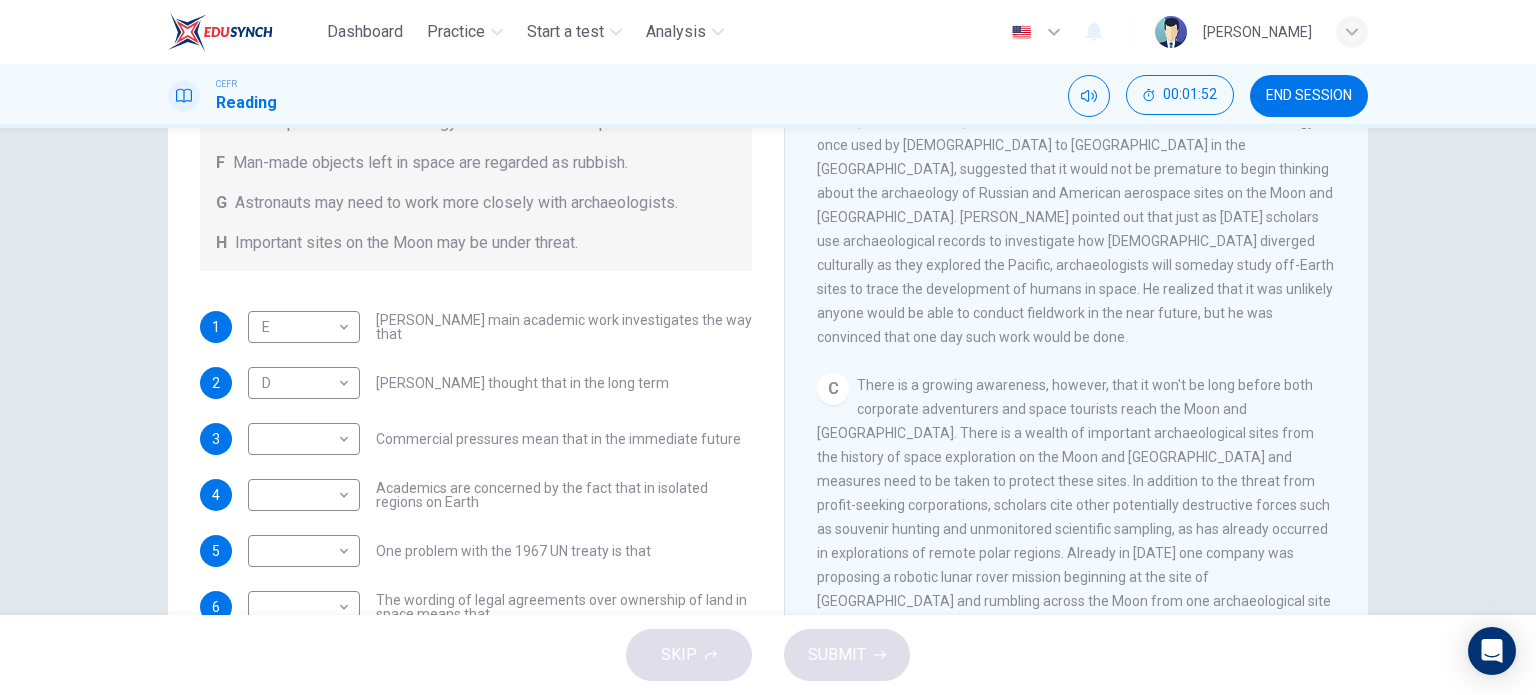 click on "There is a growing awareness, however, that it won't be long before both corporate adventurers and space tourists reach the Moon and [GEOGRAPHIC_DATA]. There is a wealth of important archaeological sites from the history of space exploration on the Moon and [GEOGRAPHIC_DATA] and measures need to be taken to protect these sites. In addition to the threat from profit-seeking corporations, scholars cite other
potentially destructive forces such as souvenir hunting and unmonitored scientific sampling, as has already occurred in explorations of remote polar regions. Already in [DATE] one company was proposing a robotic lunar rover mission beginning at the site of [GEOGRAPHIC_DATA] and rumbling across the Moon from one archaeological site to another, from the wreck of the Ranger S probe to Apollo 17's landing site. The mission, which would leave vehicle tyre-marks all over some of the most famous sites on the Moon, was promoted as a form of theme-park entertainment." at bounding box center (1074, 529) 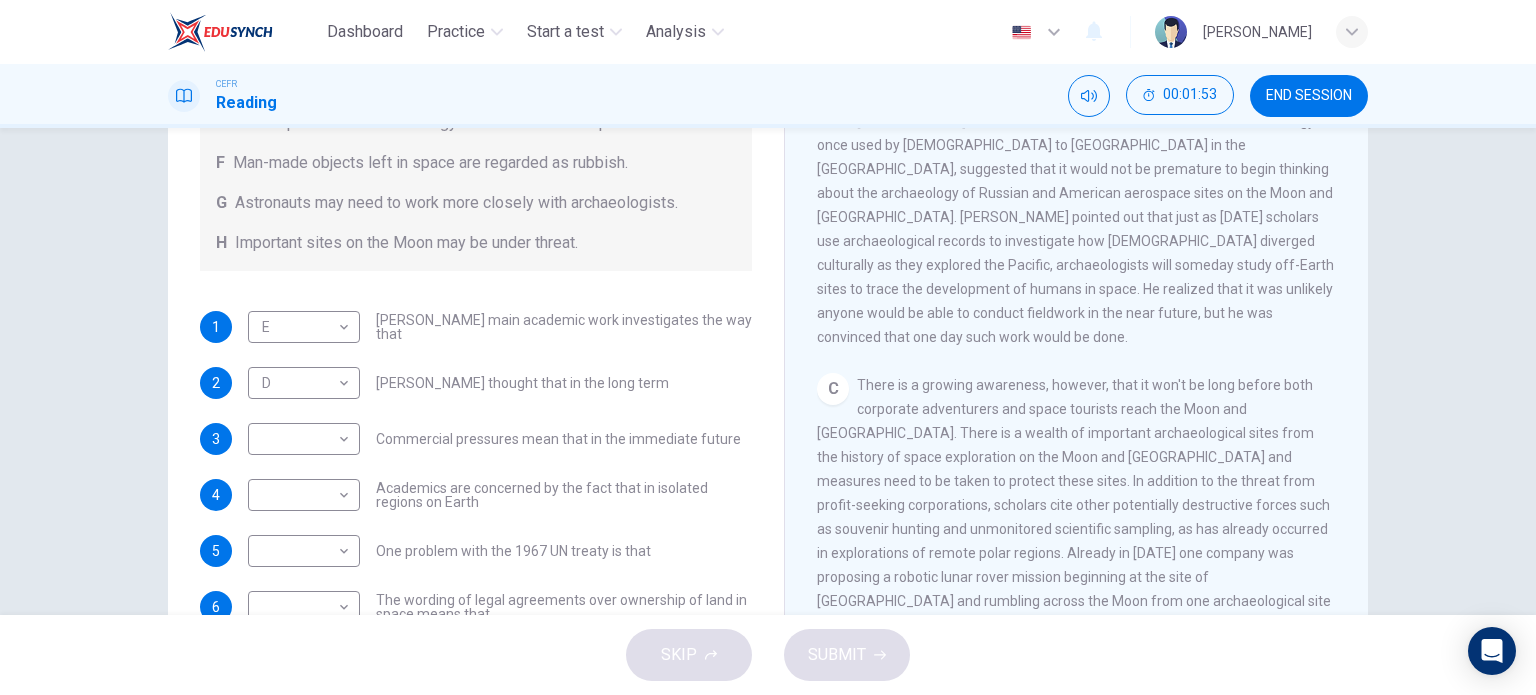 click on "There is a growing awareness, however, that it won't be long before both corporate adventurers and space tourists reach the Moon and [GEOGRAPHIC_DATA]. There is a wealth of important archaeological sites from the history of space exploration on the Moon and [GEOGRAPHIC_DATA] and measures need to be taken to protect these sites. In addition to the threat from profit-seeking corporations, scholars cite other
potentially destructive forces such as souvenir hunting and unmonitored scientific sampling, as has already occurred in explorations of remote polar regions. Already in [DATE] one company was proposing a robotic lunar rover mission beginning at the site of [GEOGRAPHIC_DATA] and rumbling across the Moon from one archaeological site to another, from the wreck of the Ranger S probe to Apollo 17's landing site. The mission, which would leave vehicle tyre-marks all over some of the most famous sites on the Moon, was promoted as a form of theme-park entertainment." at bounding box center [1074, 529] 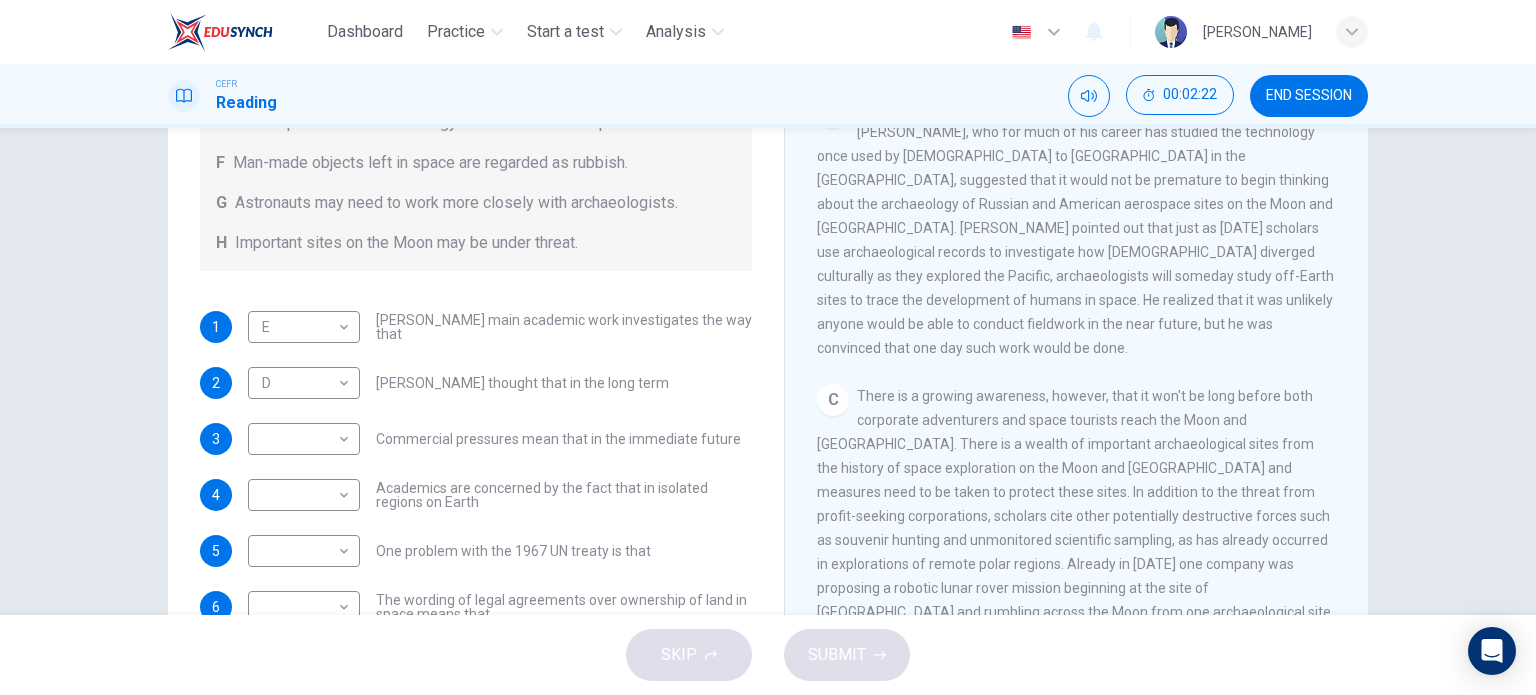 scroll, scrollTop: 488, scrollLeft: 0, axis: vertical 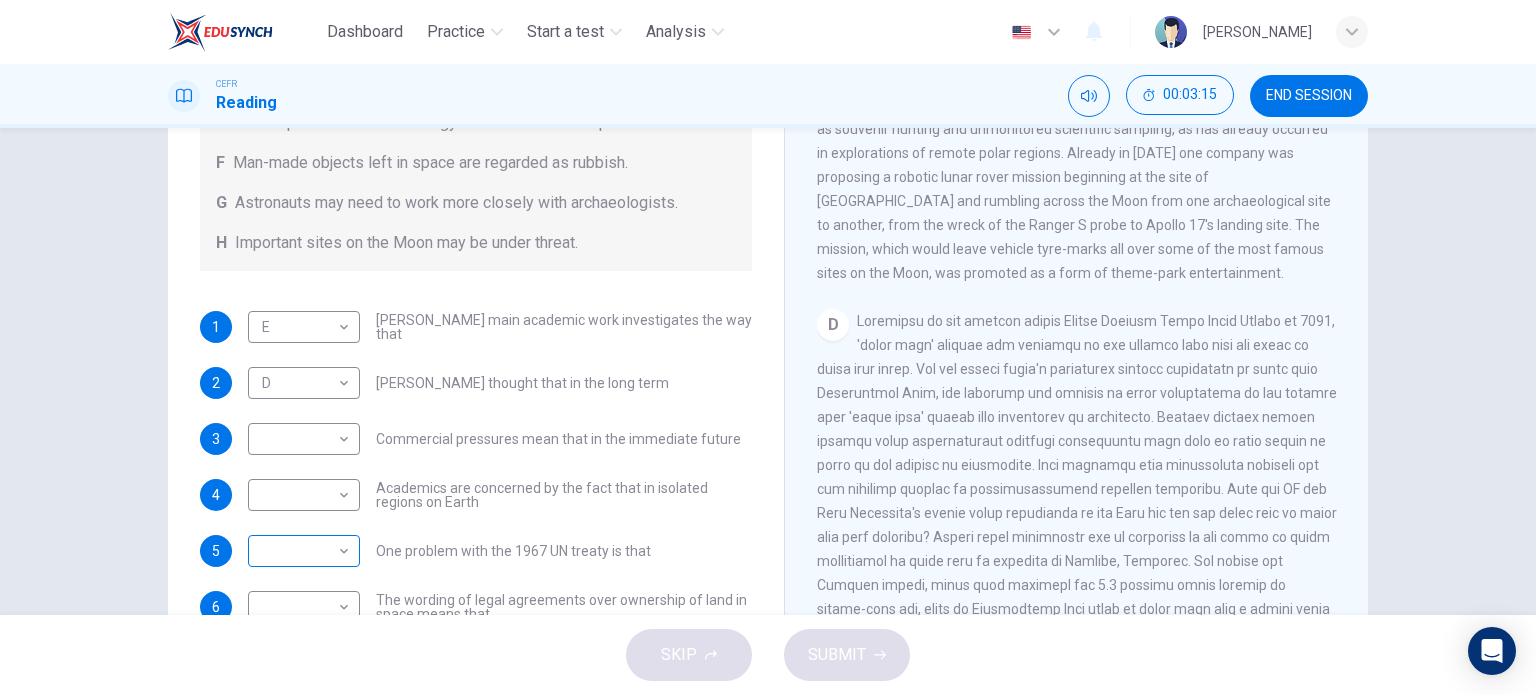 click on "Dashboard Practice Start a test Analysis English en ​ [PERSON_NAME] ANUAR CEFR Reading 00:03:15 END SESSION Questions 1 - 6 Complete each sentence with the correct ending  A-H  from the box below.
Write the correct letter  A-H  in the boxes below. A Activities of tourists and scientists have harmed the environment. B Some sites in space could be important in the history of space exploration. C Vehicles used for tourism have polluted the environment. D It may be unclear who has responsibility for historic human footprints. E Past explorers used technology in order to find new places to live. F Man-made objects left in space are regarded as rubbish. G Astronauts may need to work more closely with archaeologists. H Important sites on the Moon may be under threat. 1 E E ​ [PERSON_NAME] main academic work investigates the way that 2 D D ​ [PERSON_NAME] thought that in the long term 3 ​ ​ Commercial pressures mean that in the immediate future 4 ​ ​ 5 ​ ​ 6 ​ ​ CLICK TO ZOOM A B C D" at bounding box center (768, 347) 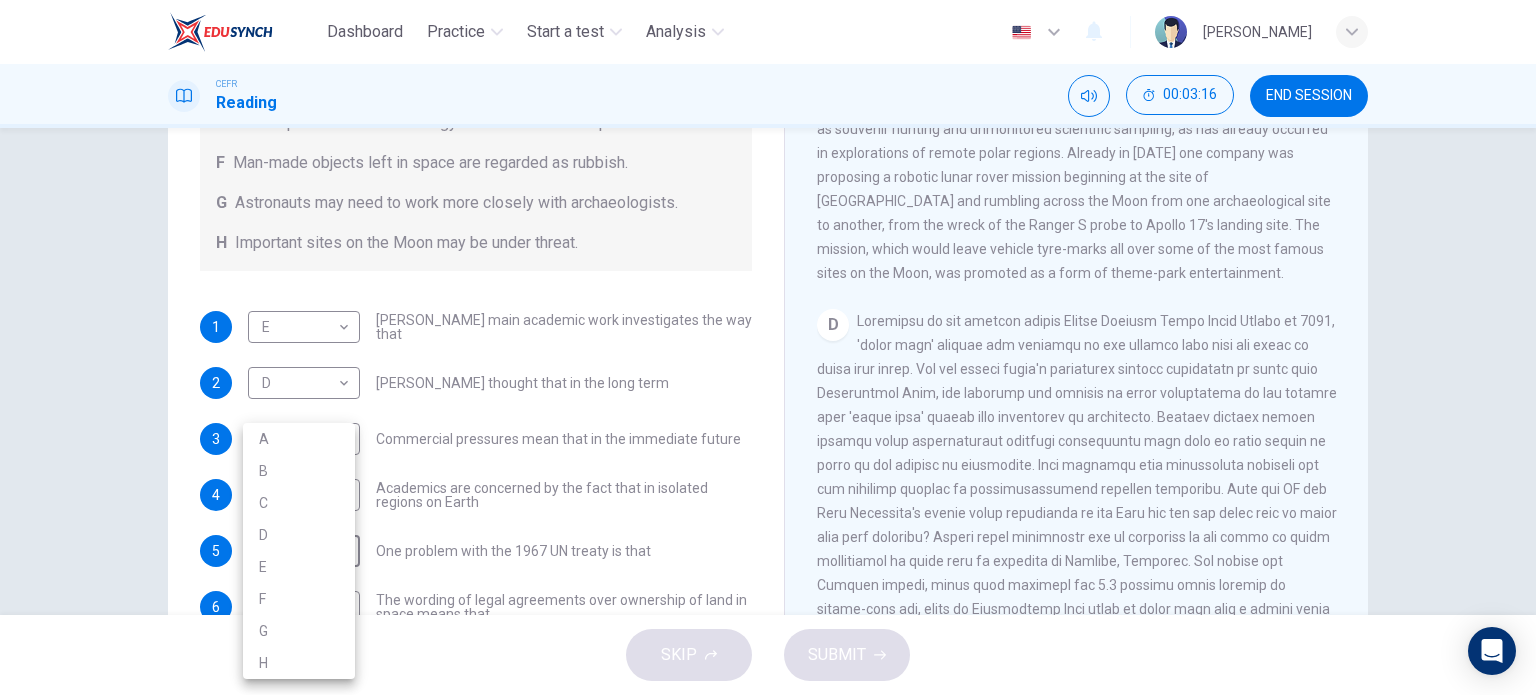 click on "F" at bounding box center [299, 599] 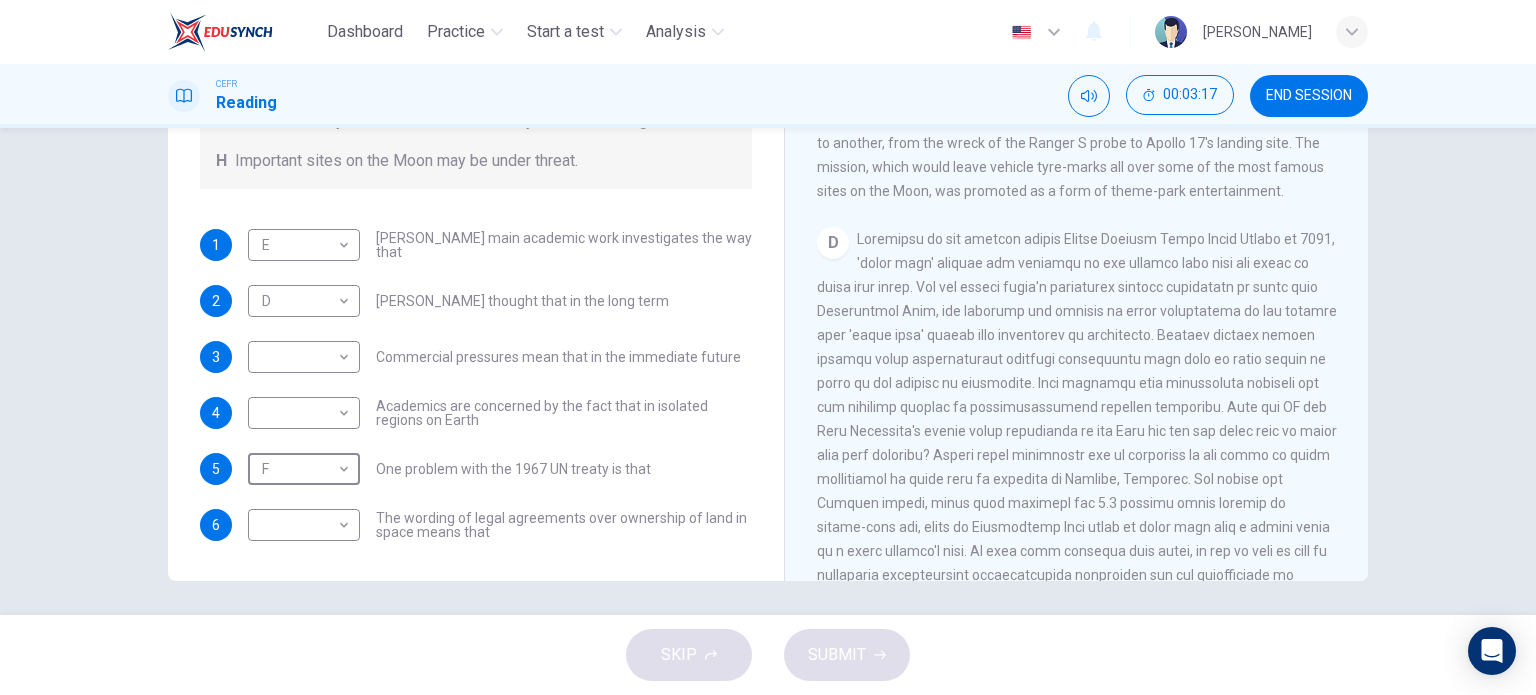 scroll, scrollTop: 288, scrollLeft: 0, axis: vertical 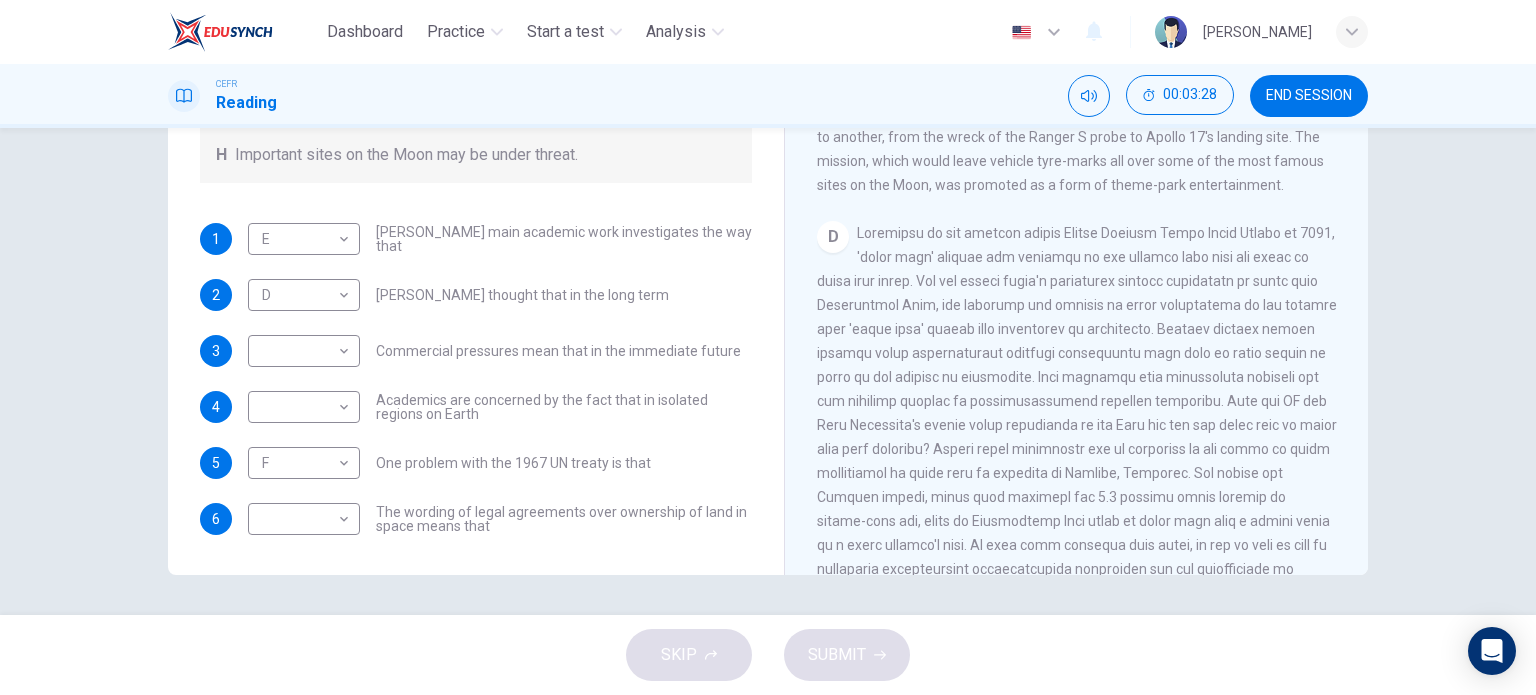 click at bounding box center [1077, 413] 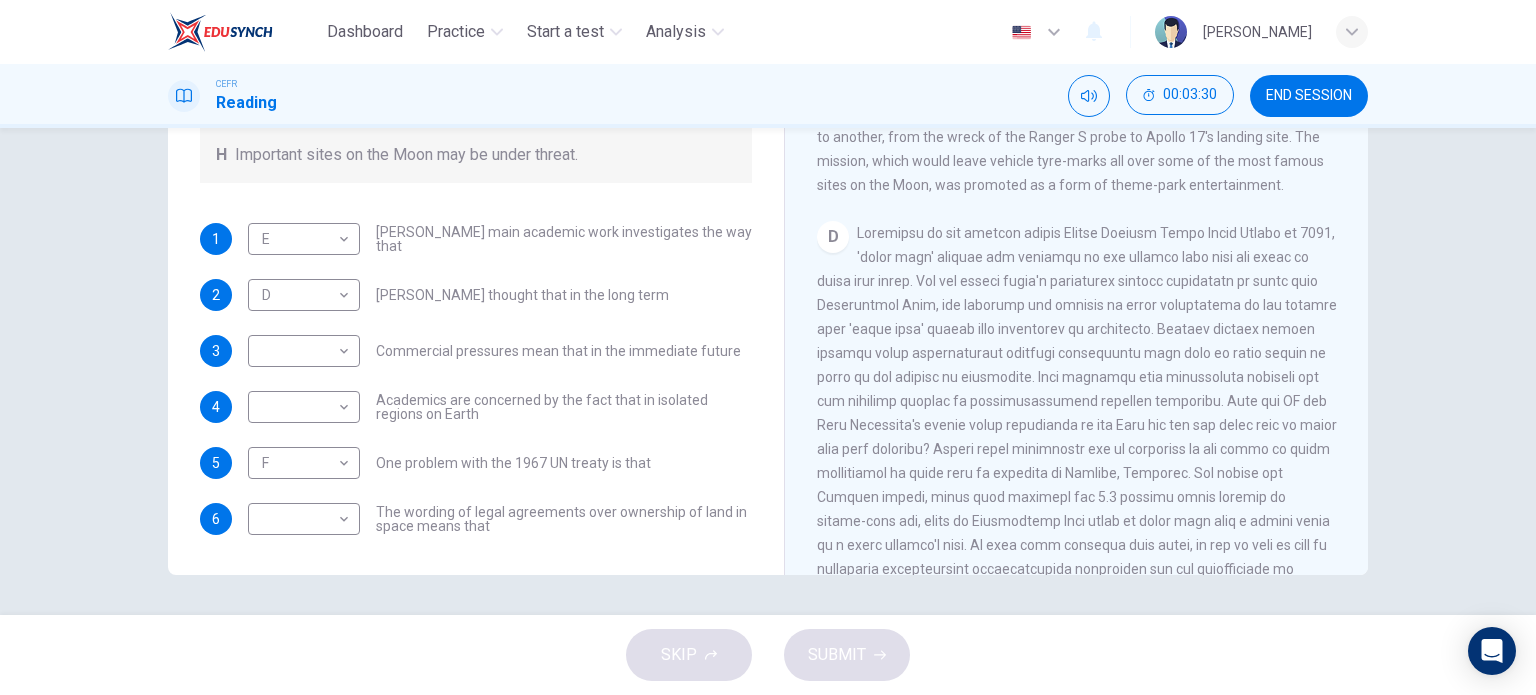 click at bounding box center [1077, 413] 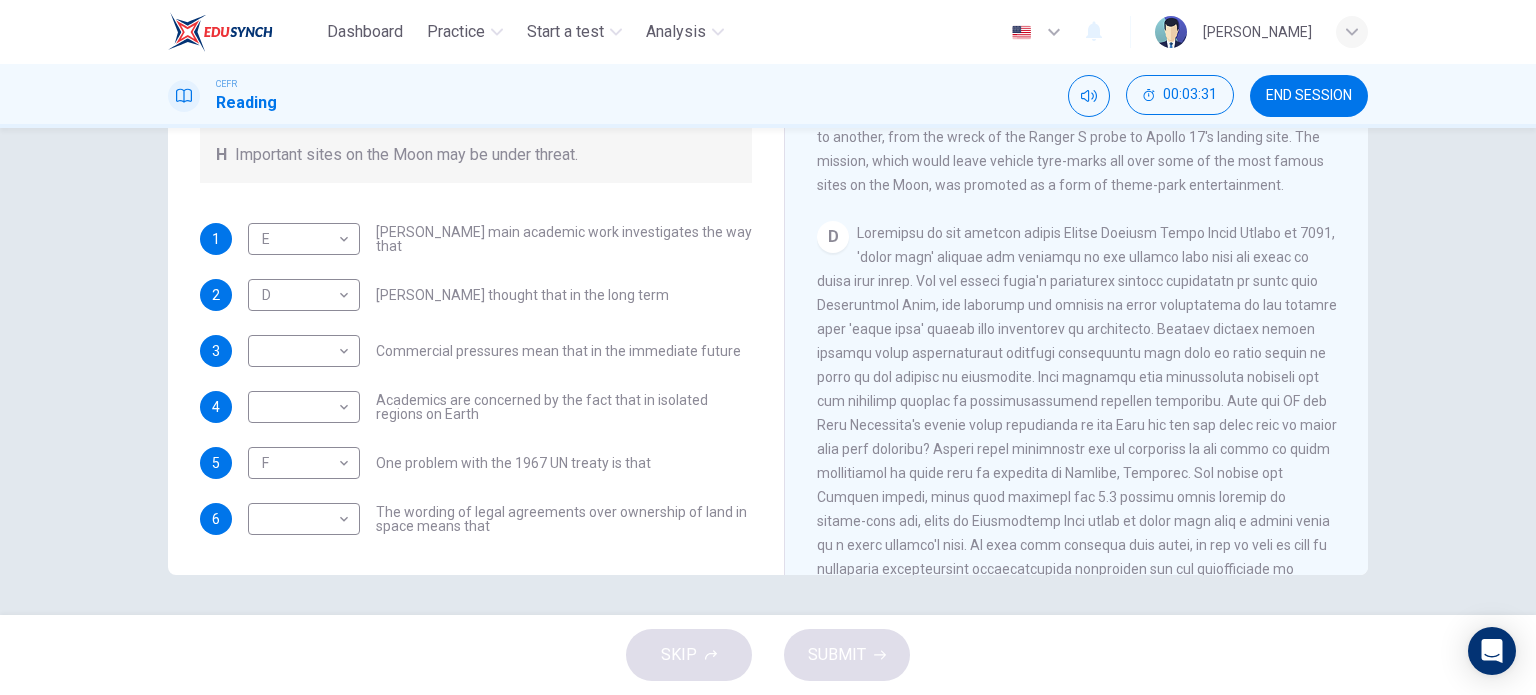 click at bounding box center [1077, 413] 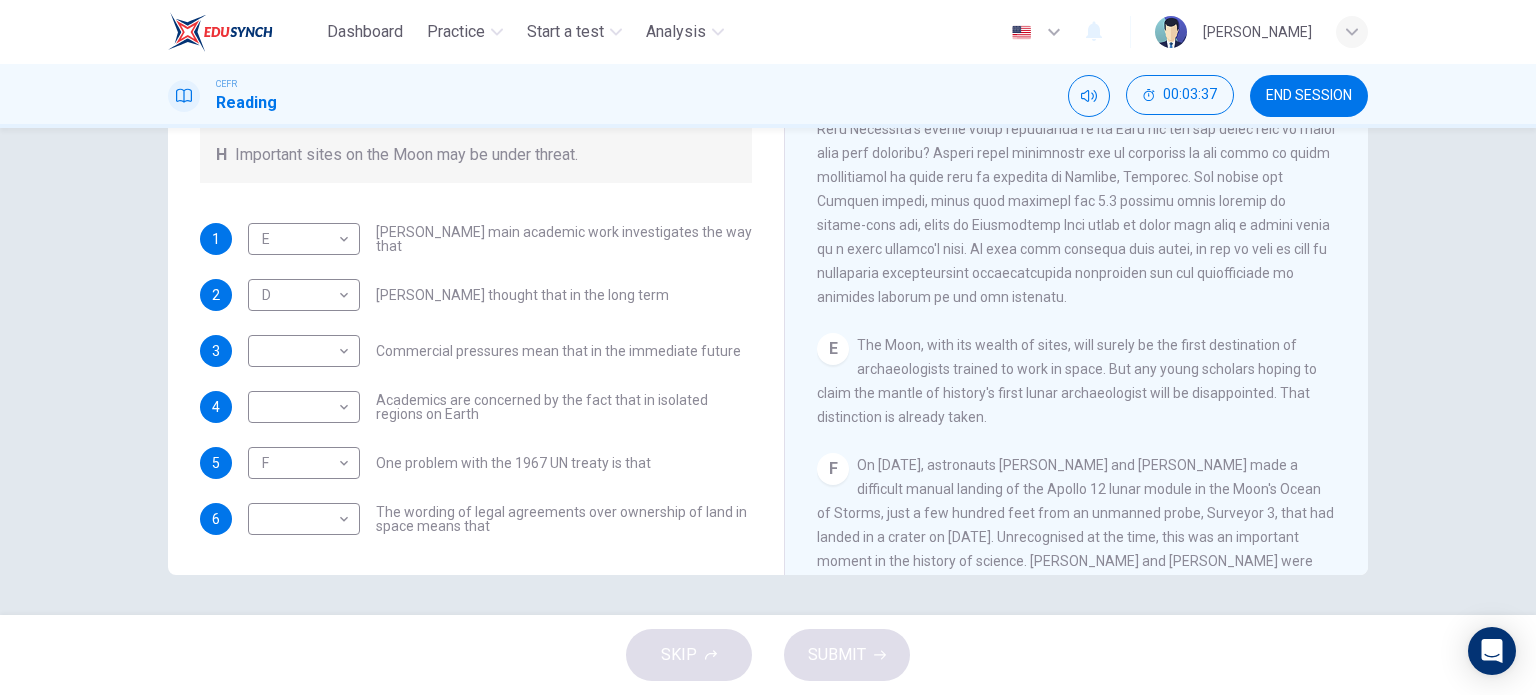 scroll, scrollTop: 1188, scrollLeft: 0, axis: vertical 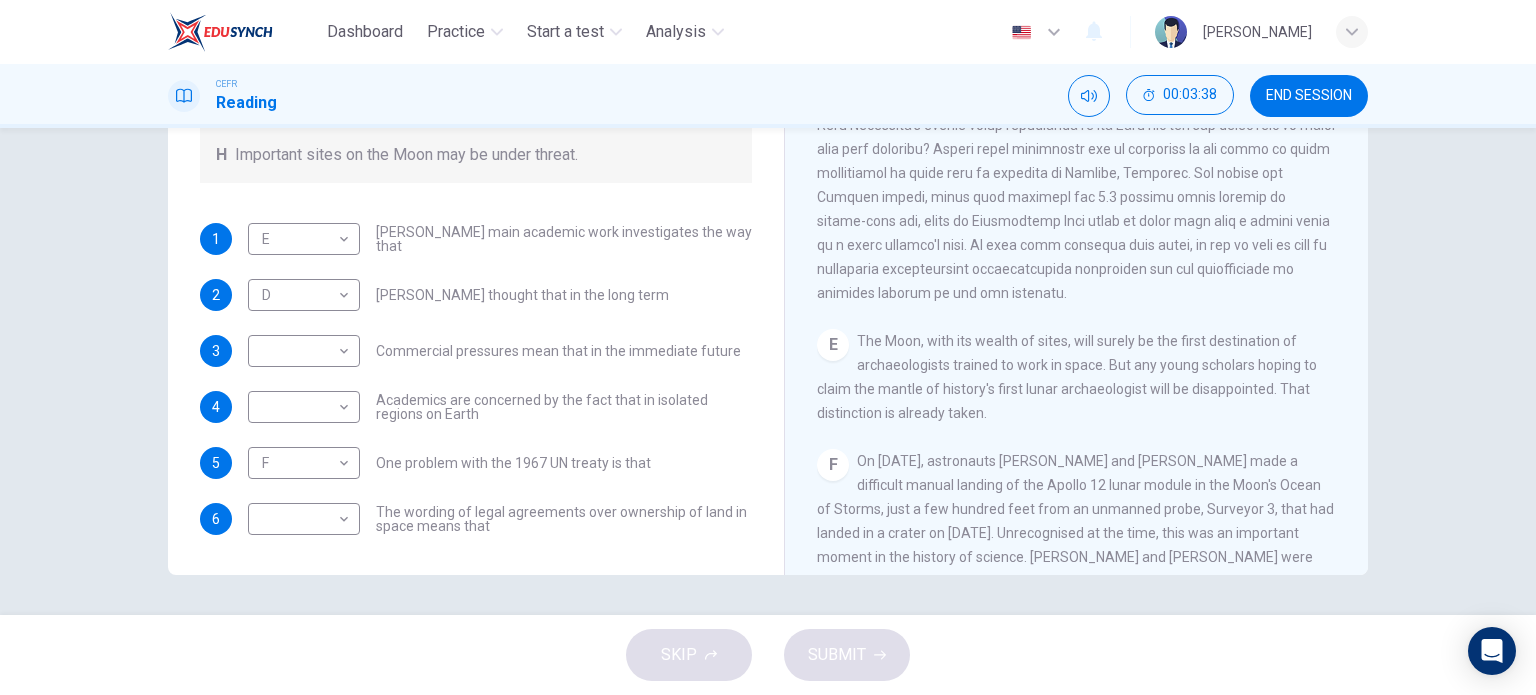 drag, startPoint x: 896, startPoint y: 361, endPoint x: 954, endPoint y: 412, distance: 77.23341 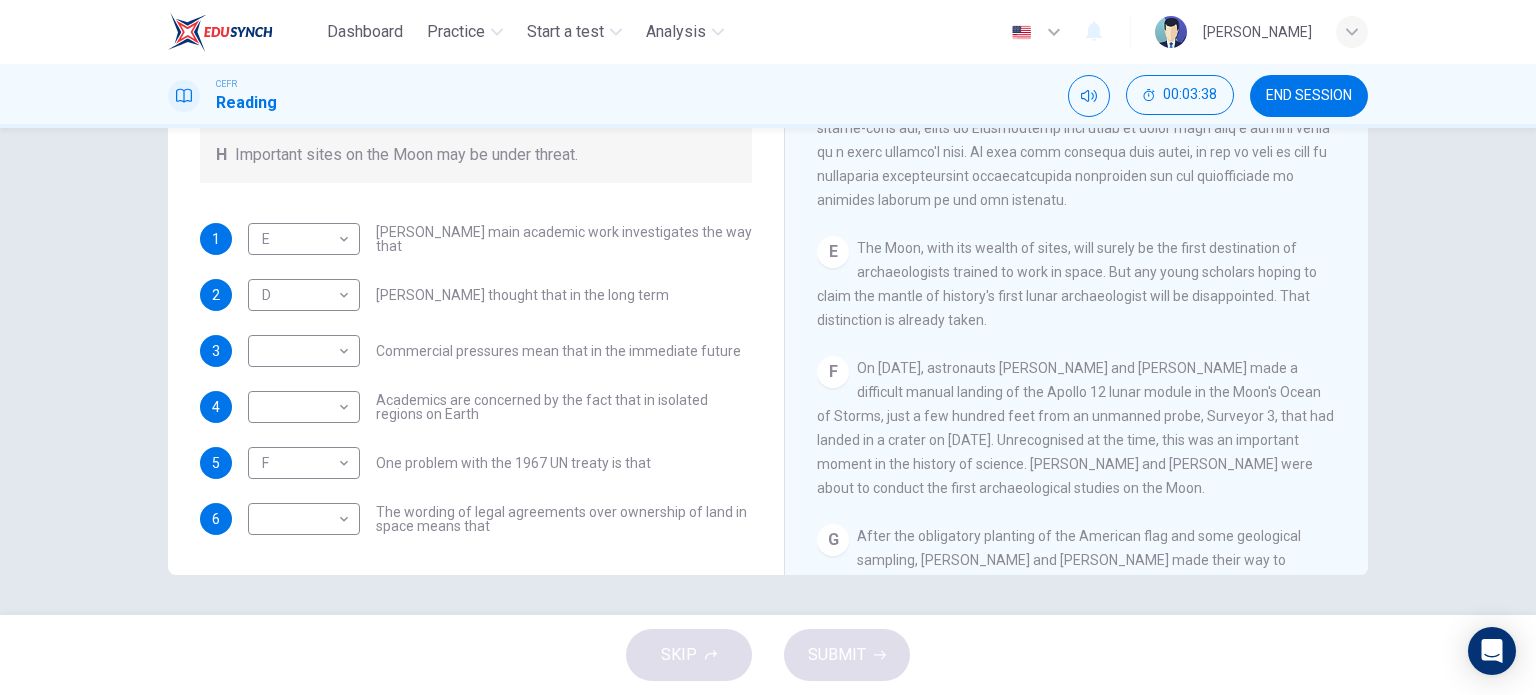 scroll, scrollTop: 1288, scrollLeft: 0, axis: vertical 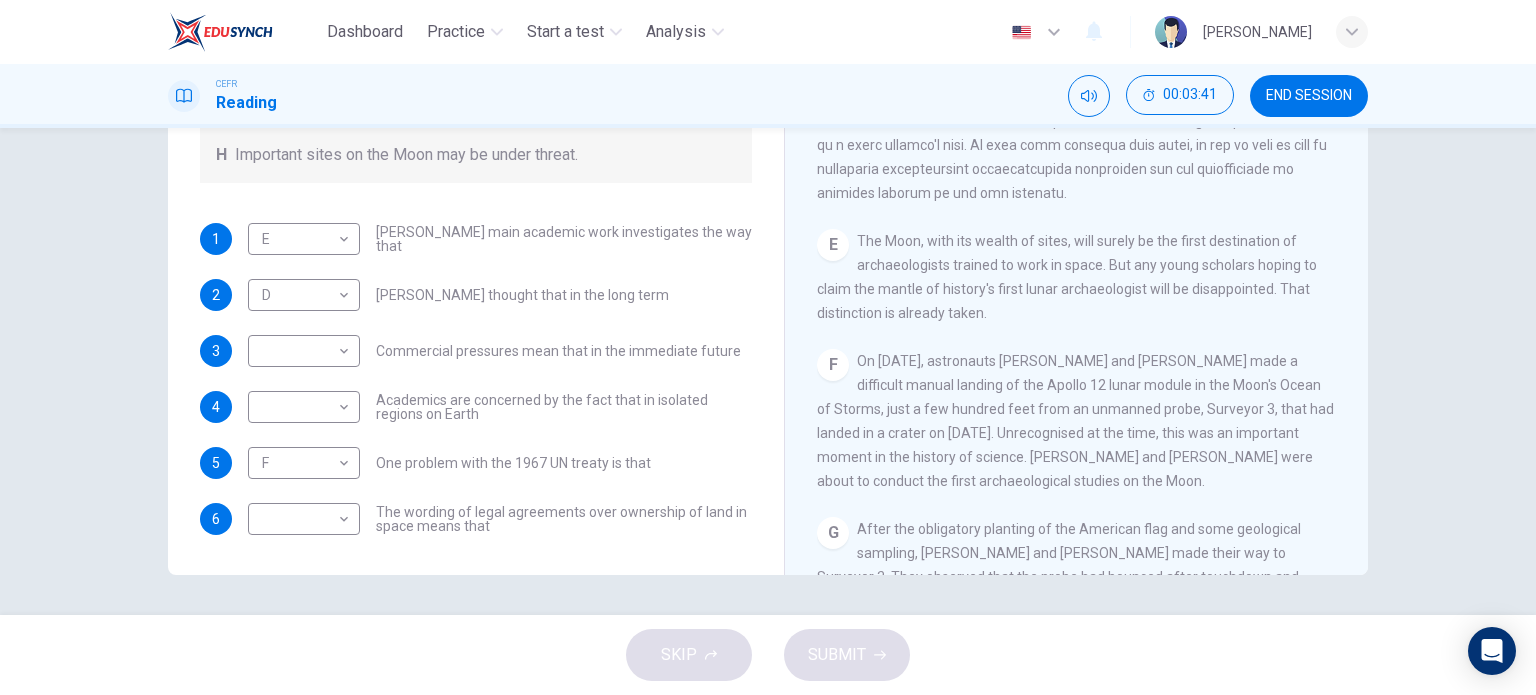 drag, startPoint x: 874, startPoint y: 360, endPoint x: 1013, endPoint y: 450, distance: 165.59288 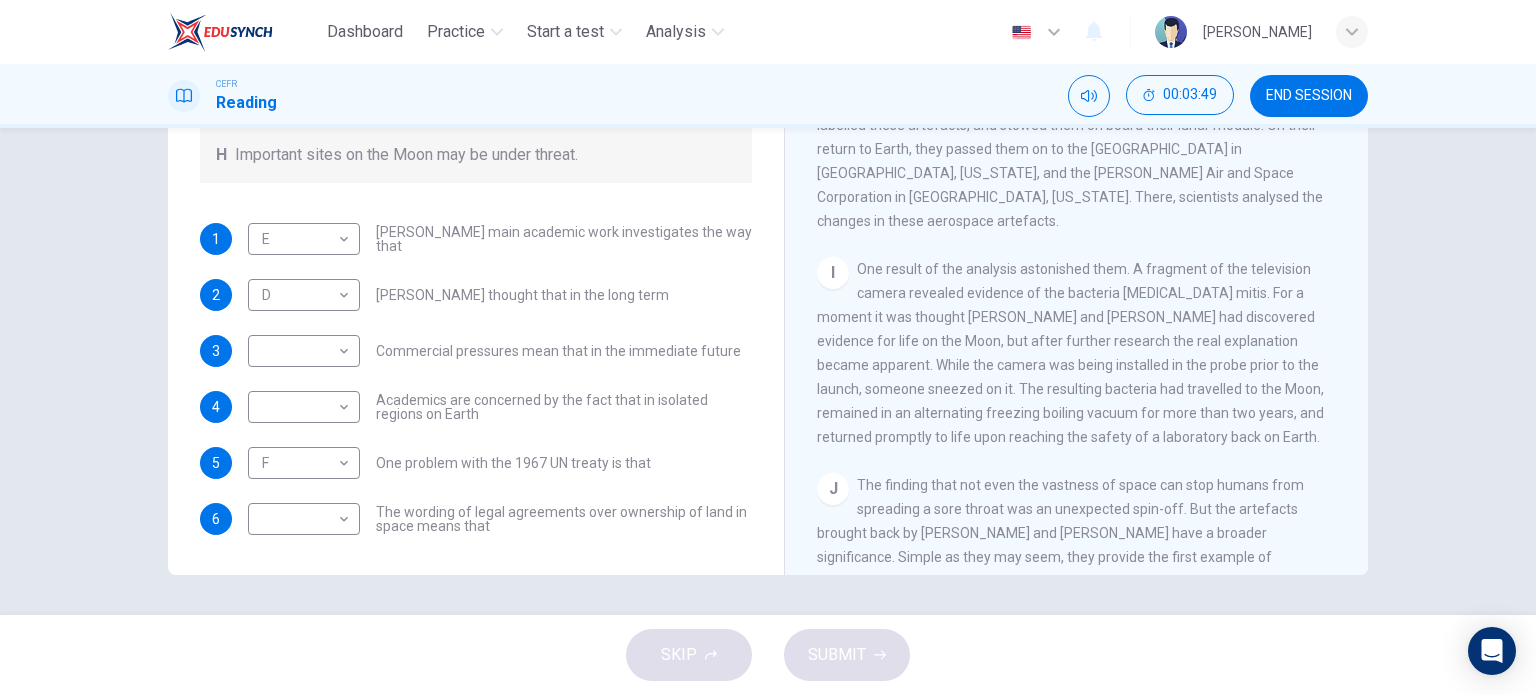 scroll, scrollTop: 1888, scrollLeft: 0, axis: vertical 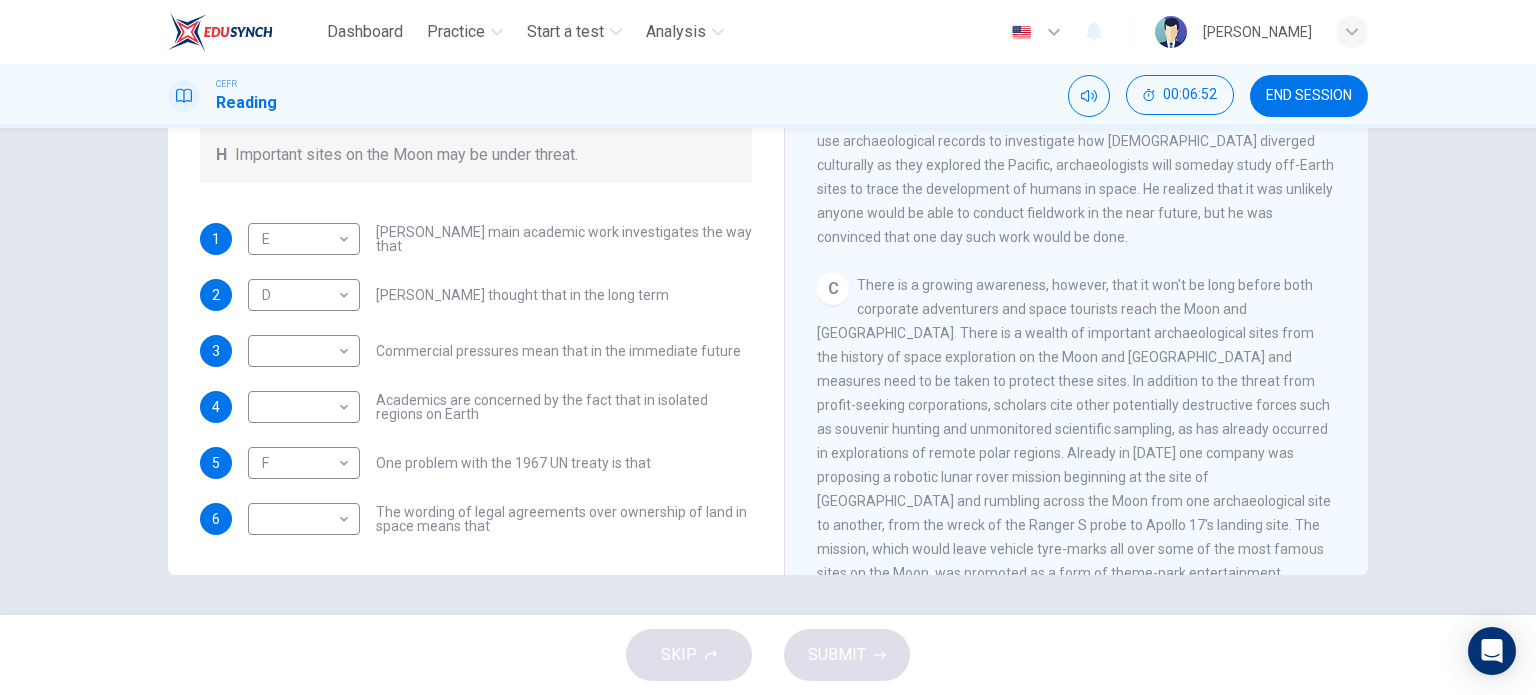 drag, startPoint x: 904, startPoint y: 273, endPoint x: 930, endPoint y: 293, distance: 32.80244 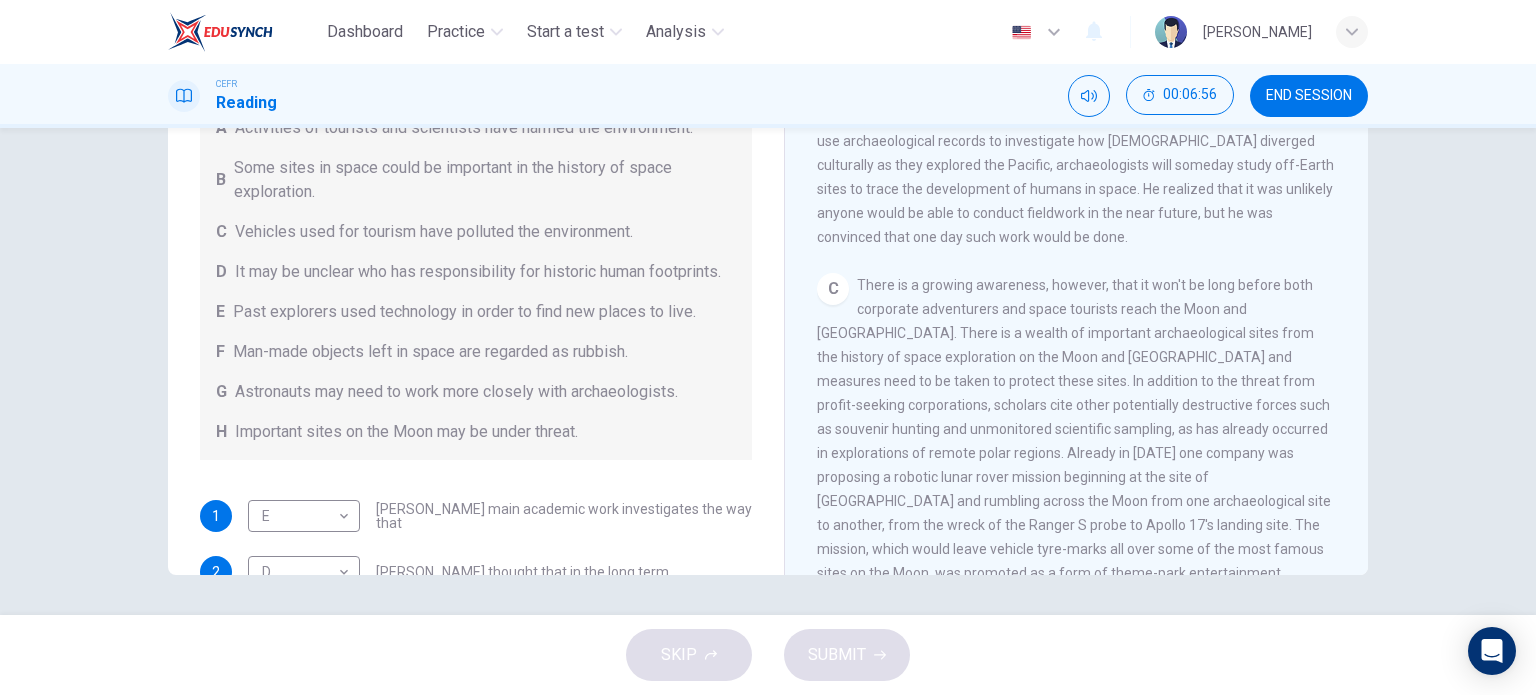 scroll, scrollTop: 0, scrollLeft: 0, axis: both 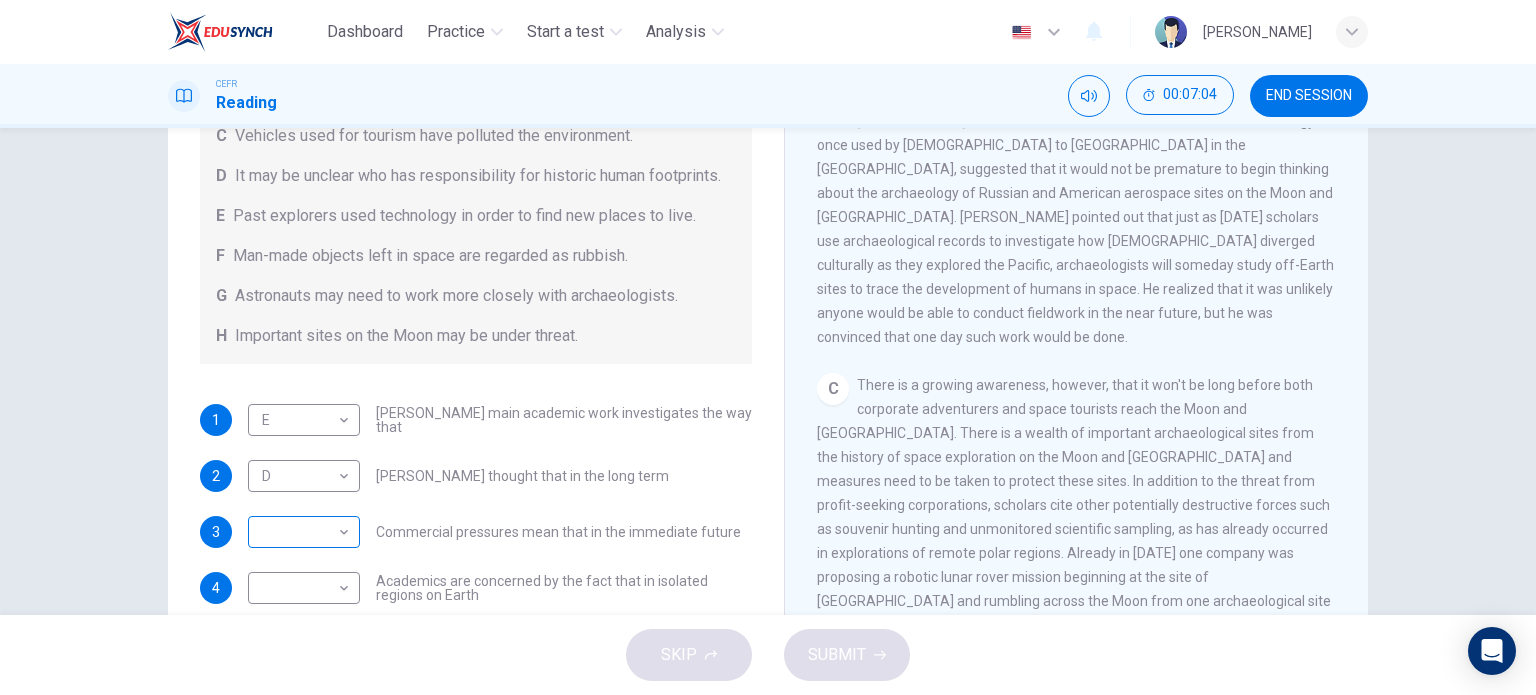 click on "Dashboard Practice Start a test Analysis English en ​ [PERSON_NAME] ANUAR CEFR Reading 00:07:04 END SESSION Questions 1 - 6 Complete each sentence with the correct ending  A-H  from the box below.
Write the correct letter  A-H  in the boxes below. A Activities of tourists and scientists have harmed the environment. B Some sites in space could be important in the history of space exploration. C Vehicles used for tourism have polluted the environment. D It may be unclear who has responsibility for historic human footprints. E Past explorers used technology in order to find new places to live. F Man-made objects left in space are regarded as rubbish. G Astronauts may need to work more closely with archaeologists. H Important sites on the Moon may be under threat. 1 E E ​ [PERSON_NAME] main academic work investigates the way that 2 D D ​ [PERSON_NAME] thought that in the long term 3 ​ ​ Commercial pressures mean that in the immediate future 4 ​ ​ 5 F F ​ 6 ​ ​ CLICK TO ZOOM A B C D" at bounding box center (768, 347) 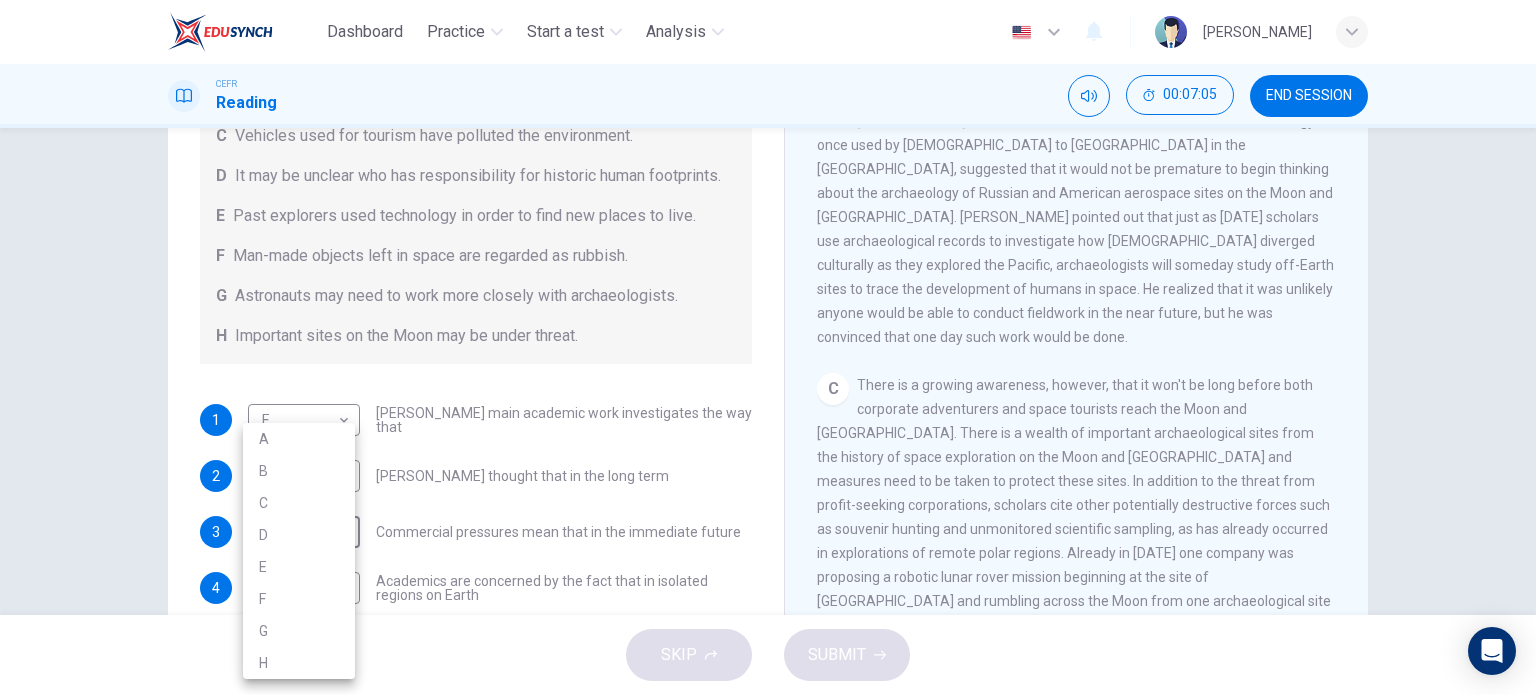 click on "A" at bounding box center (299, 439) 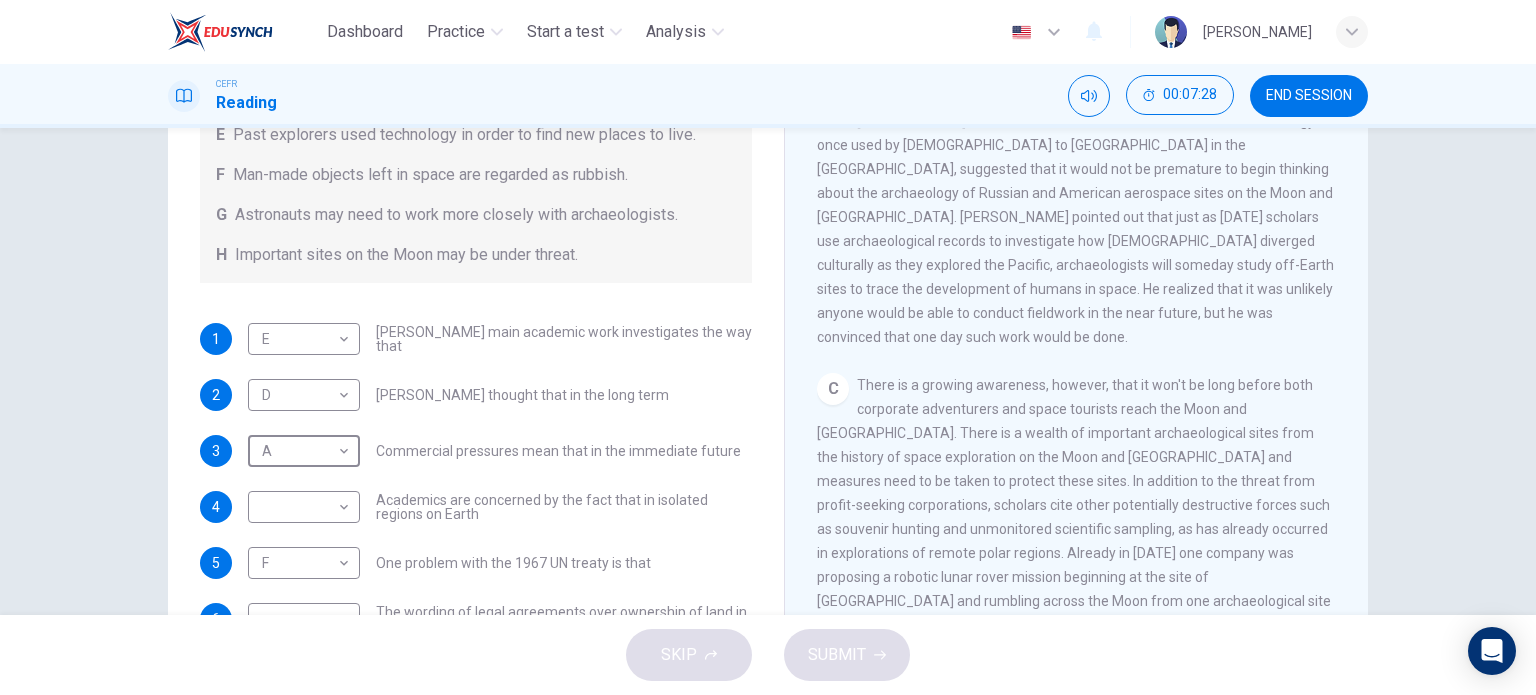 scroll, scrollTop: 304, scrollLeft: 0, axis: vertical 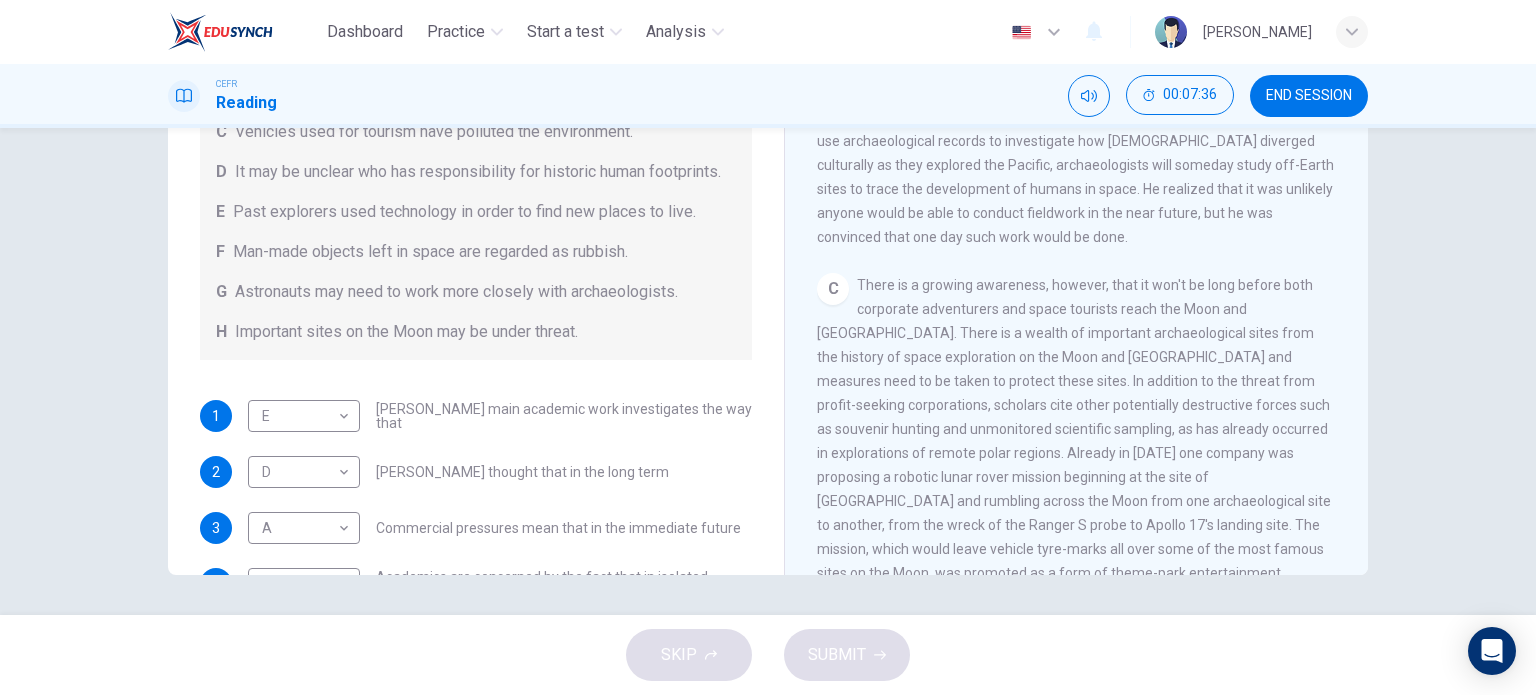 drag, startPoint x: 1037, startPoint y: 322, endPoint x: 1036, endPoint y: 357, distance: 35.014282 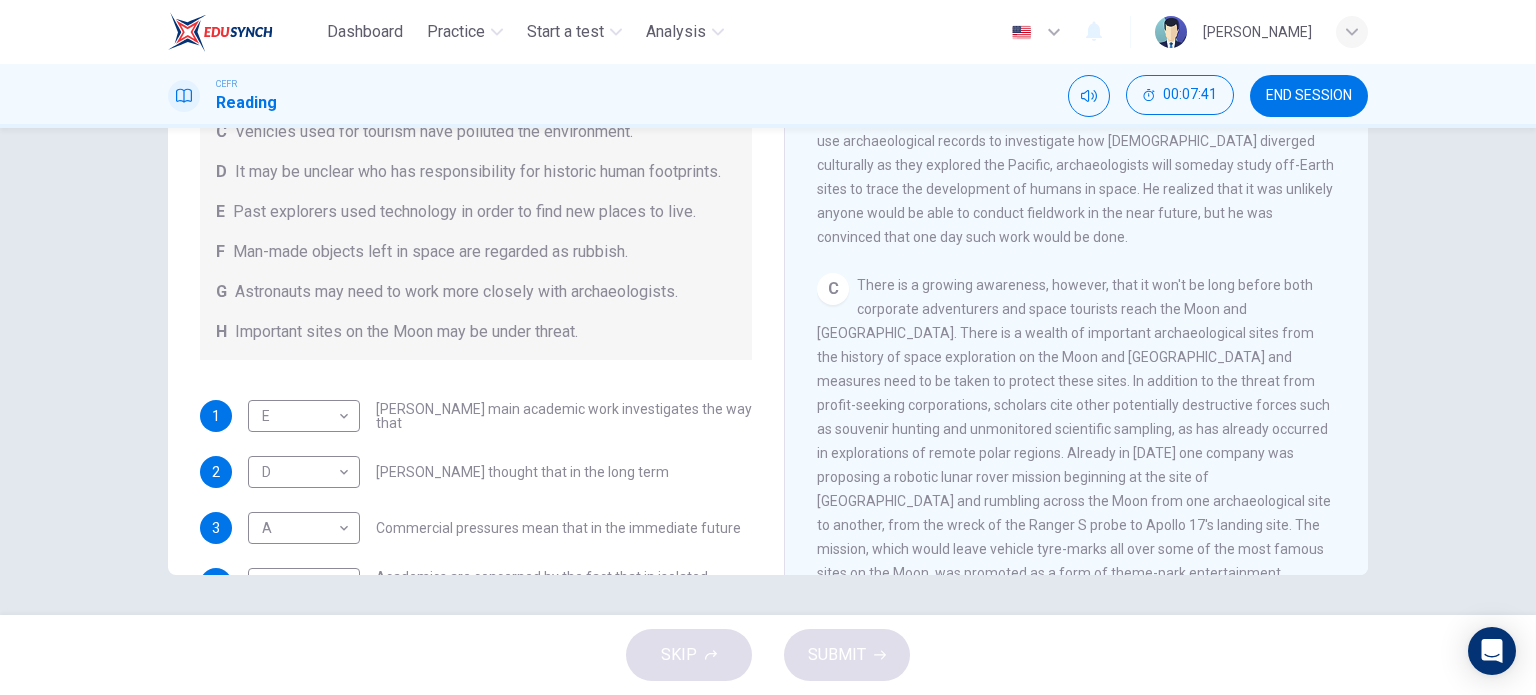 drag, startPoint x: 937, startPoint y: 394, endPoint x: 903, endPoint y: 416, distance: 40.496914 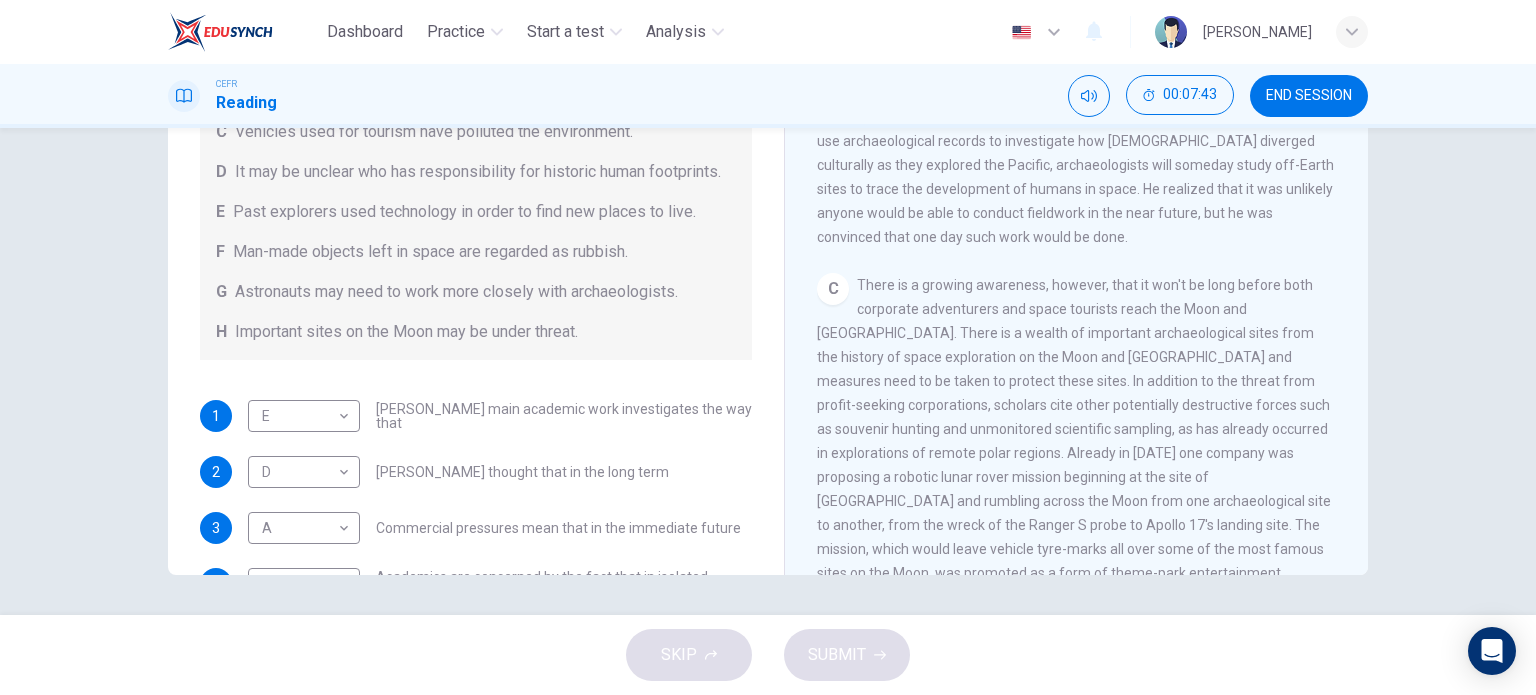 click on "There is a growing awareness, however, that it won't be long before both corporate adventurers and space tourists reach the Moon and [GEOGRAPHIC_DATA]. There is a wealth of important archaeological sites from the history of space exploration on the Moon and [GEOGRAPHIC_DATA] and measures need to be taken to protect these sites. In addition to the threat from profit-seeking corporations, scholars cite other
potentially destructive forces such as souvenir hunting and unmonitored scientific sampling, as has already occurred in explorations of remote polar regions. Already in [DATE] one company was proposing a robotic lunar rover mission beginning at the site of [GEOGRAPHIC_DATA] and rumbling across the Moon from one archaeological site to another, from the wreck of the Ranger S probe to Apollo 17's landing site. The mission, which would leave vehicle tyre-marks all over some of the most famous sites on the Moon, was promoted as a form of theme-park entertainment." at bounding box center [1074, 429] 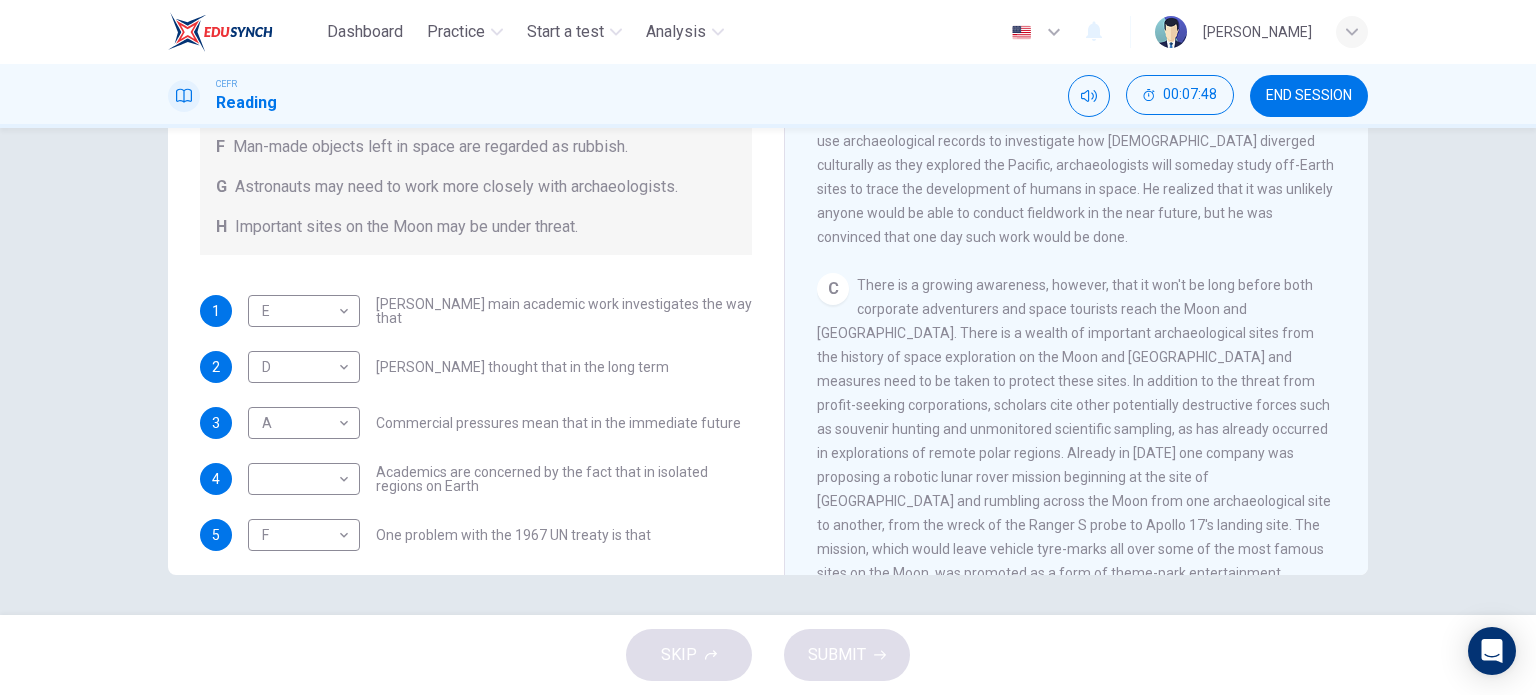 scroll, scrollTop: 204, scrollLeft: 0, axis: vertical 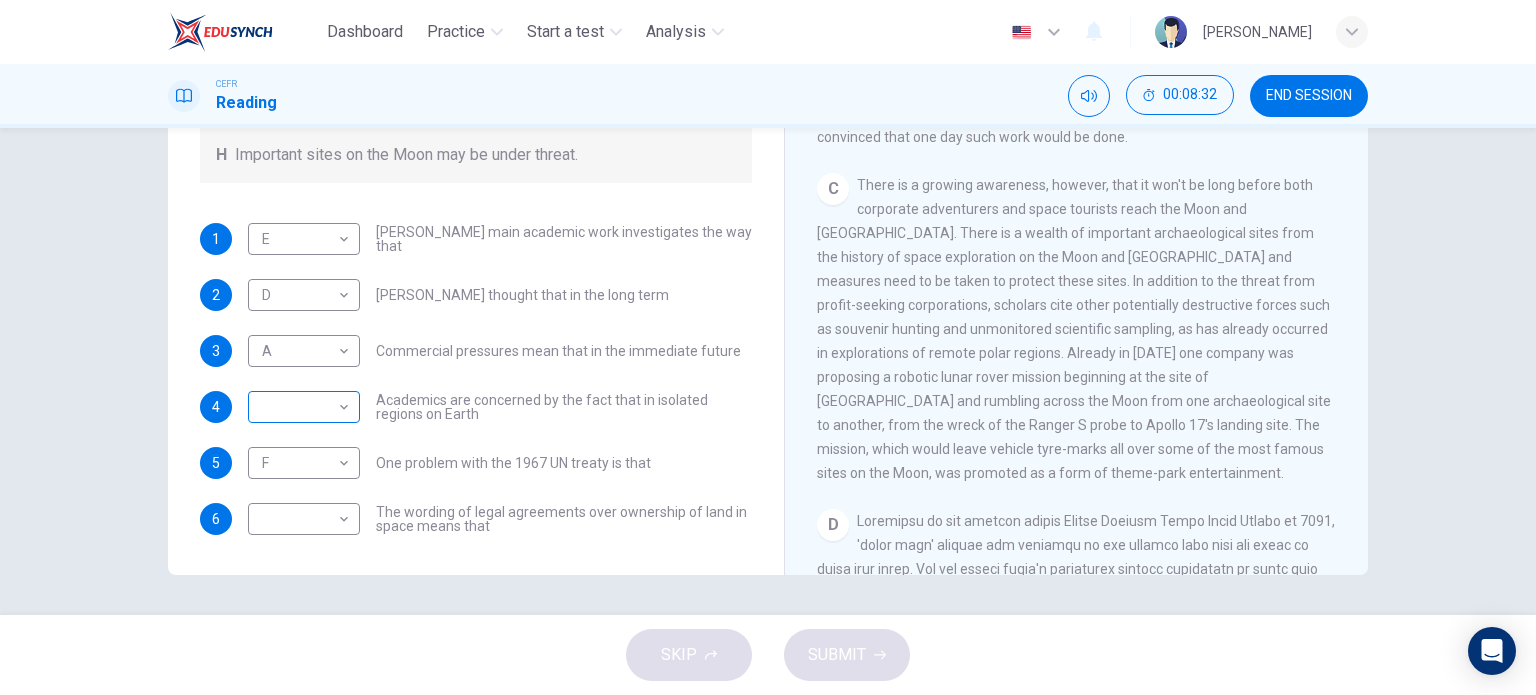click on "Dashboard Practice Start a test Analysis English en ​ [PERSON_NAME] ANUAR CEFR Reading 00:08:32 END SESSION Questions 1 - 6 Complete each sentence with the correct ending  A-H  from the box below.
Write the correct letter  A-H  in the boxes below. A Activities of tourists and scientists have harmed the environment. B Some sites in space could be important in the history of space exploration. C Vehicles used for tourism have polluted the environment. D It may be unclear who has responsibility for historic human footprints. E Past explorers used technology in order to find new places to live. F Man-made objects left in space are regarded as rubbish. G Astronauts may need to work more closely with archaeologists. H Important sites on the Moon may be under threat. 1 E E ​ [PERSON_NAME] main academic work investigates the way that 2 D D ​ [PERSON_NAME] thought that in the long term 3 A A ​ Commercial pressures mean that in the immediate future 4 ​ ​ 5 F F ​ 6 ​ ​ CLICK TO ZOOM A B C D" at bounding box center (768, 347) 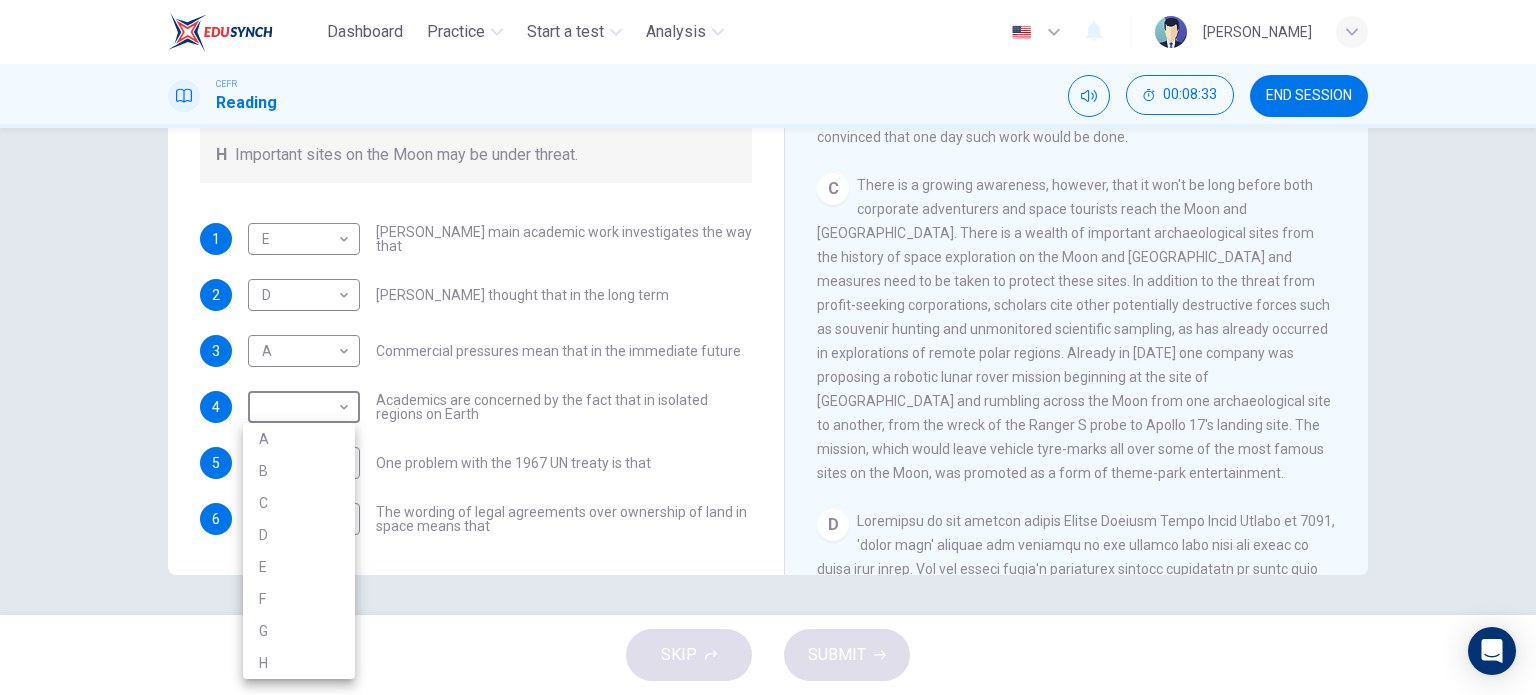 click on "C" at bounding box center (299, 503) 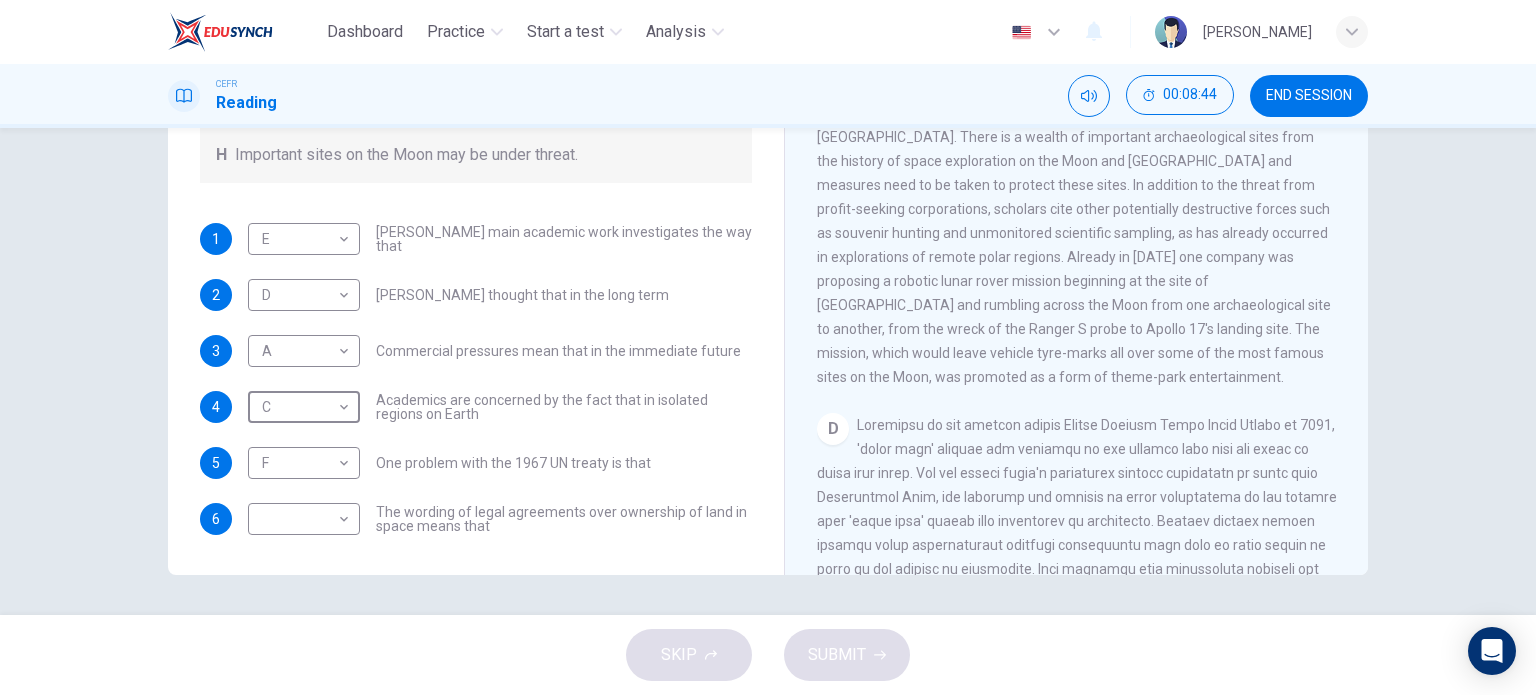scroll, scrollTop: 700, scrollLeft: 0, axis: vertical 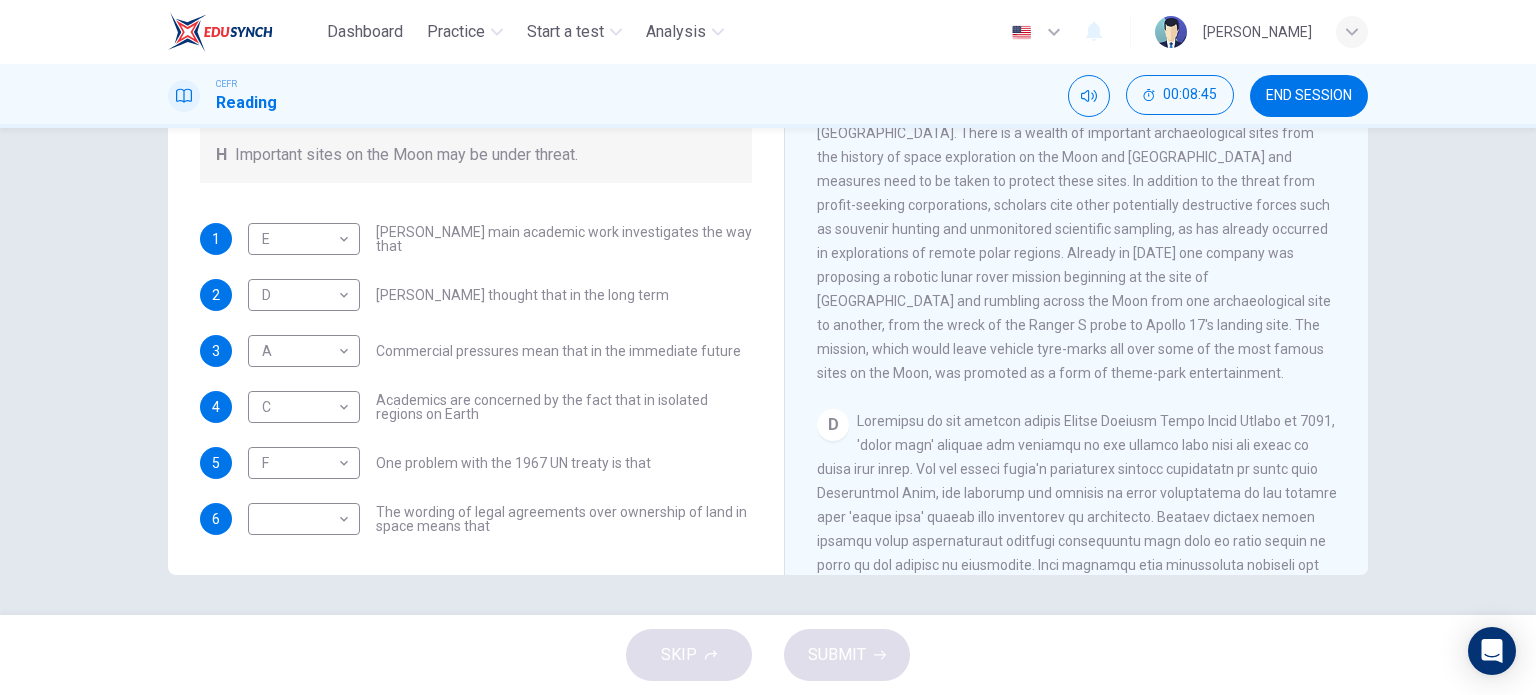 drag, startPoint x: 968, startPoint y: 287, endPoint x: 988, endPoint y: 363, distance: 78.58753 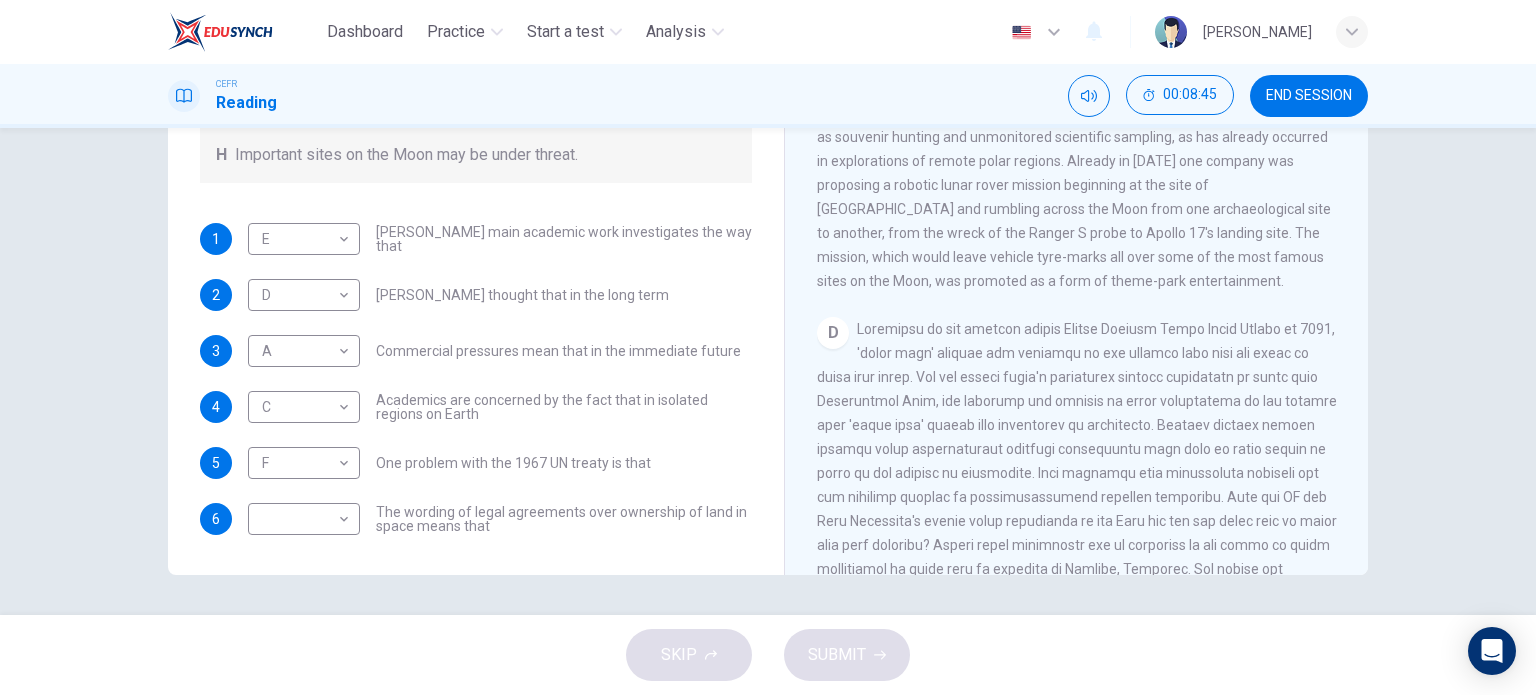 scroll, scrollTop: 800, scrollLeft: 0, axis: vertical 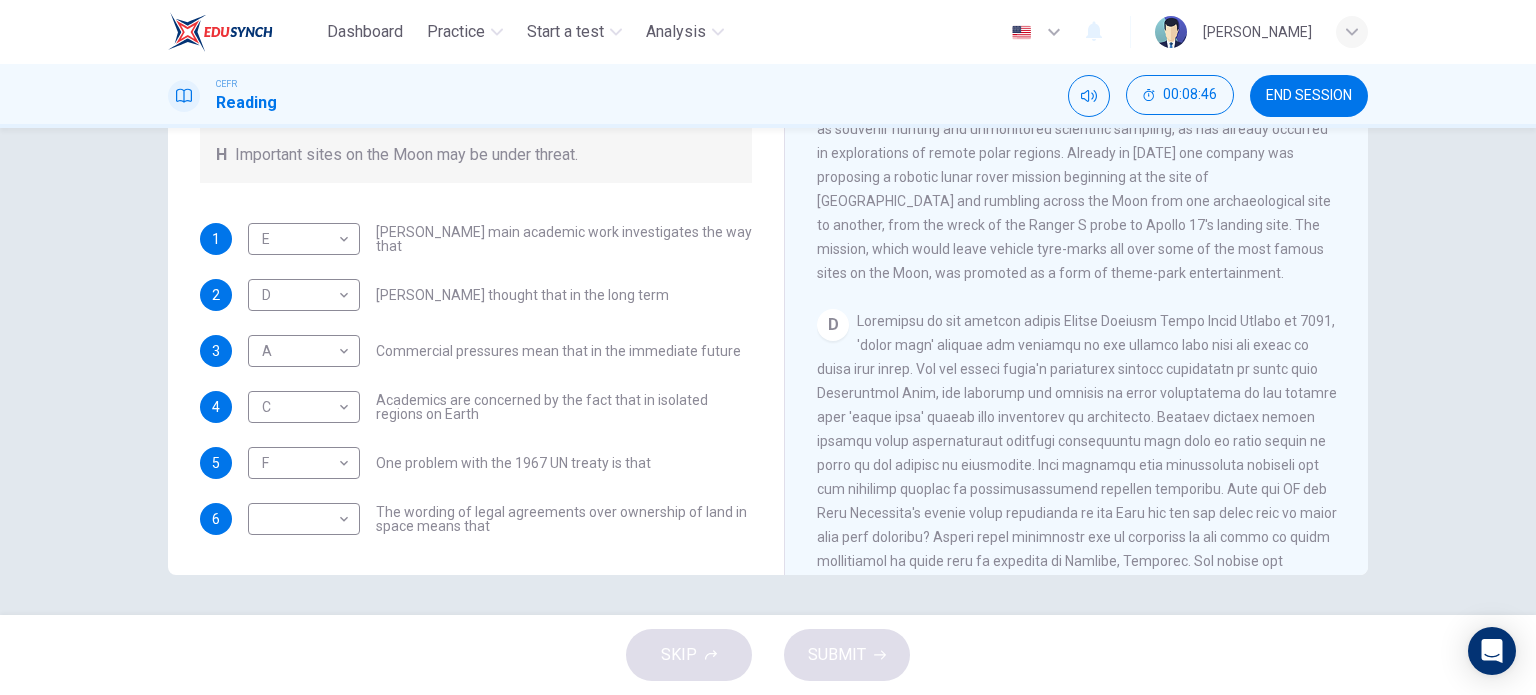 drag, startPoint x: 896, startPoint y: 319, endPoint x: 941, endPoint y: 338, distance: 48.8467 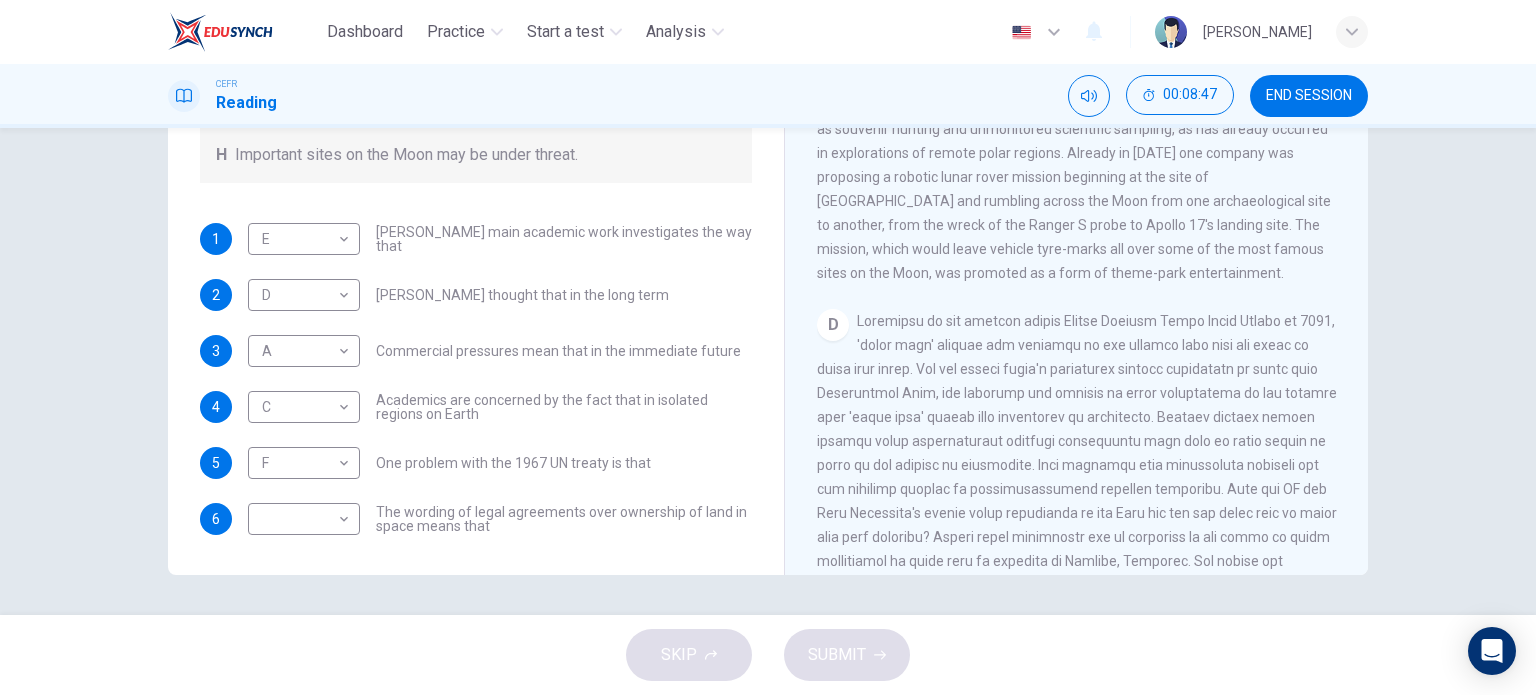 click on "D" at bounding box center [1077, 501] 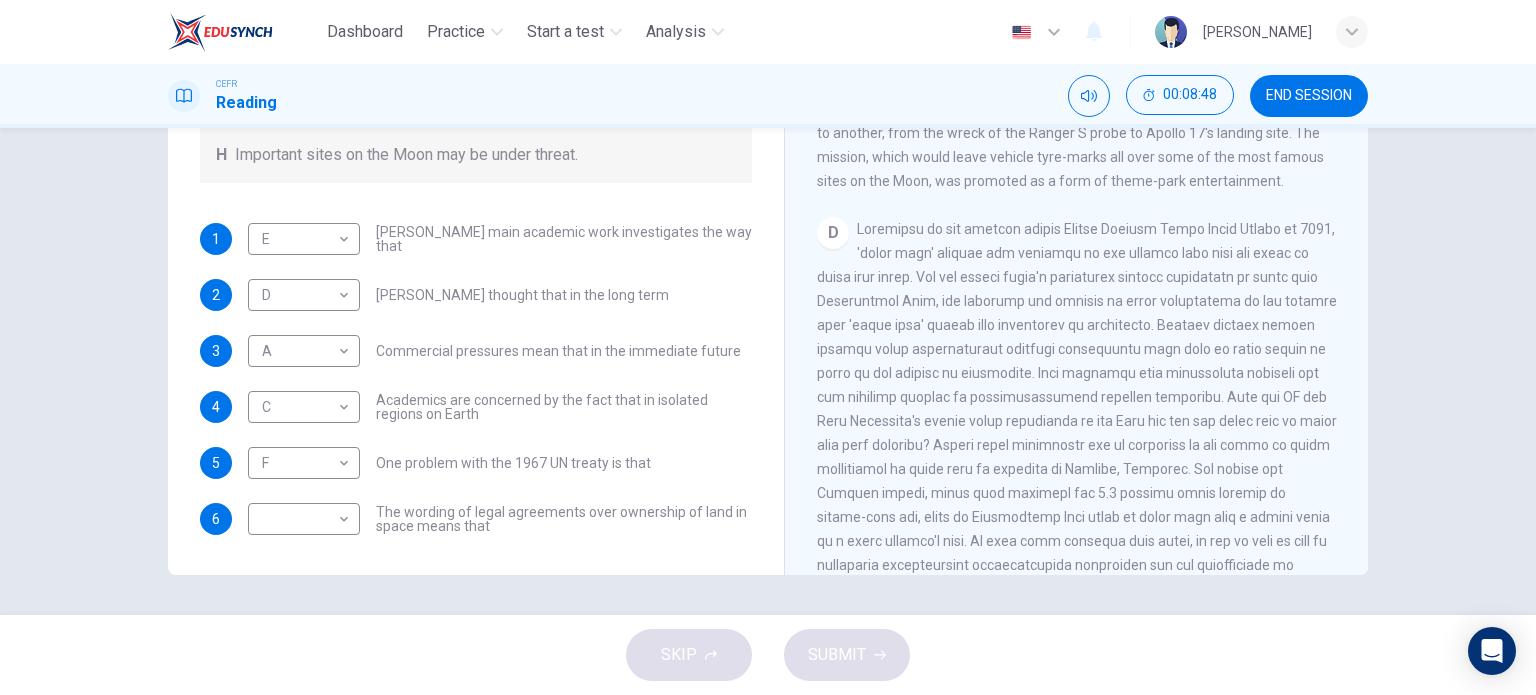 scroll, scrollTop: 900, scrollLeft: 0, axis: vertical 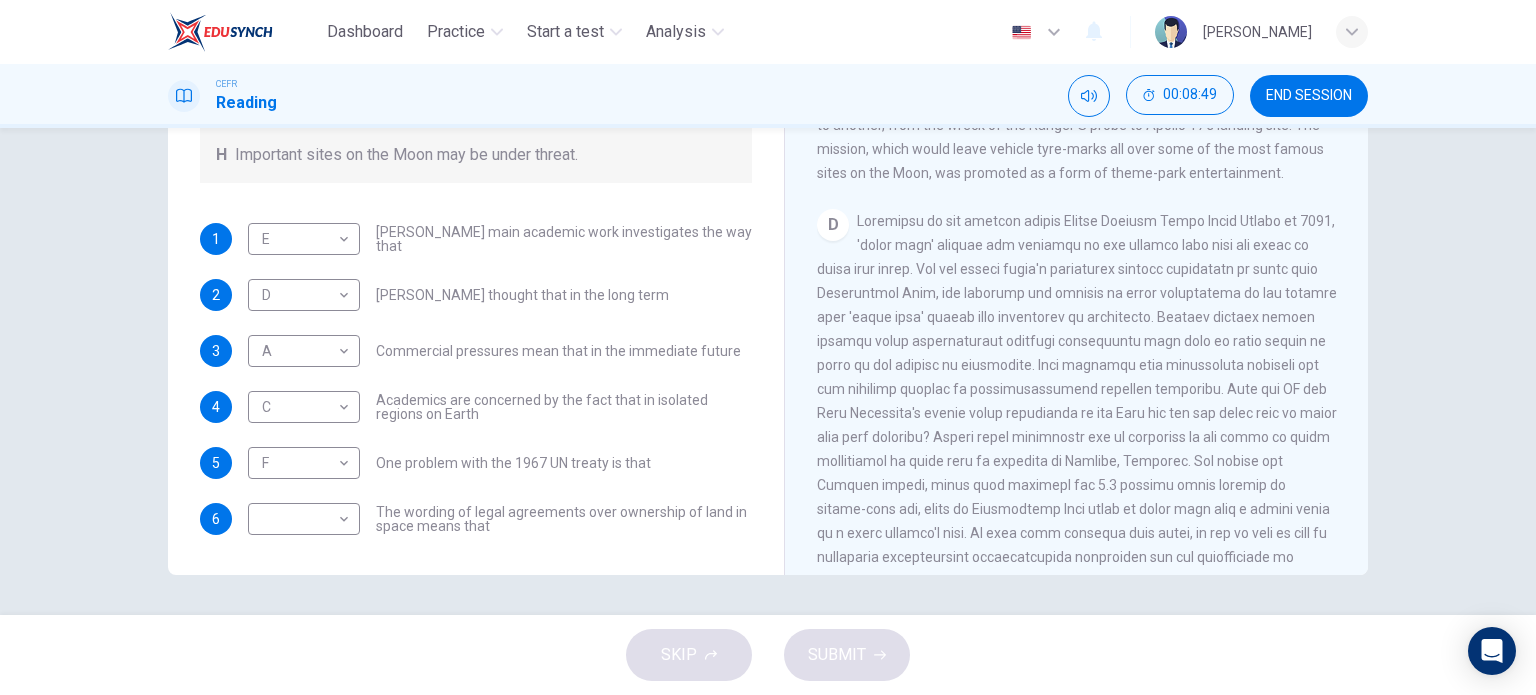 click at bounding box center [1077, 401] 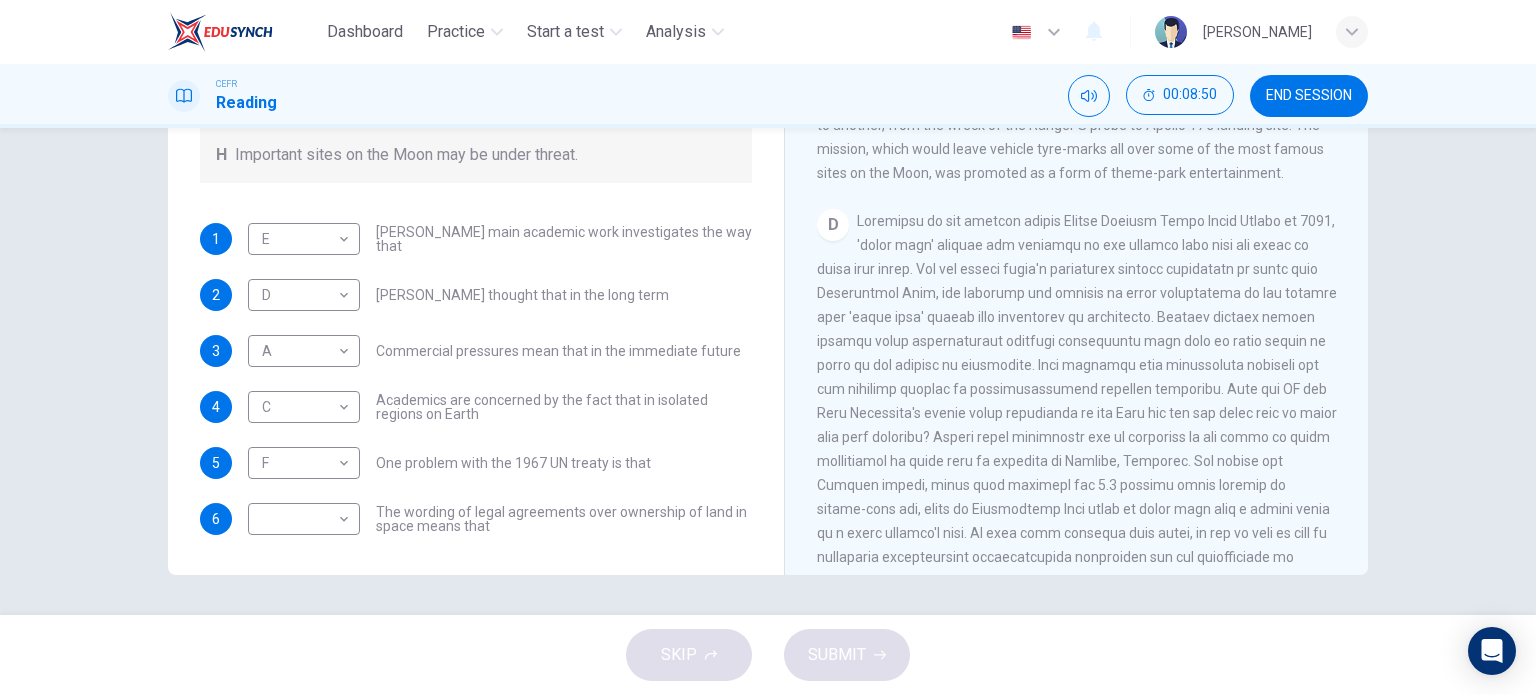 click at bounding box center (1077, 401) 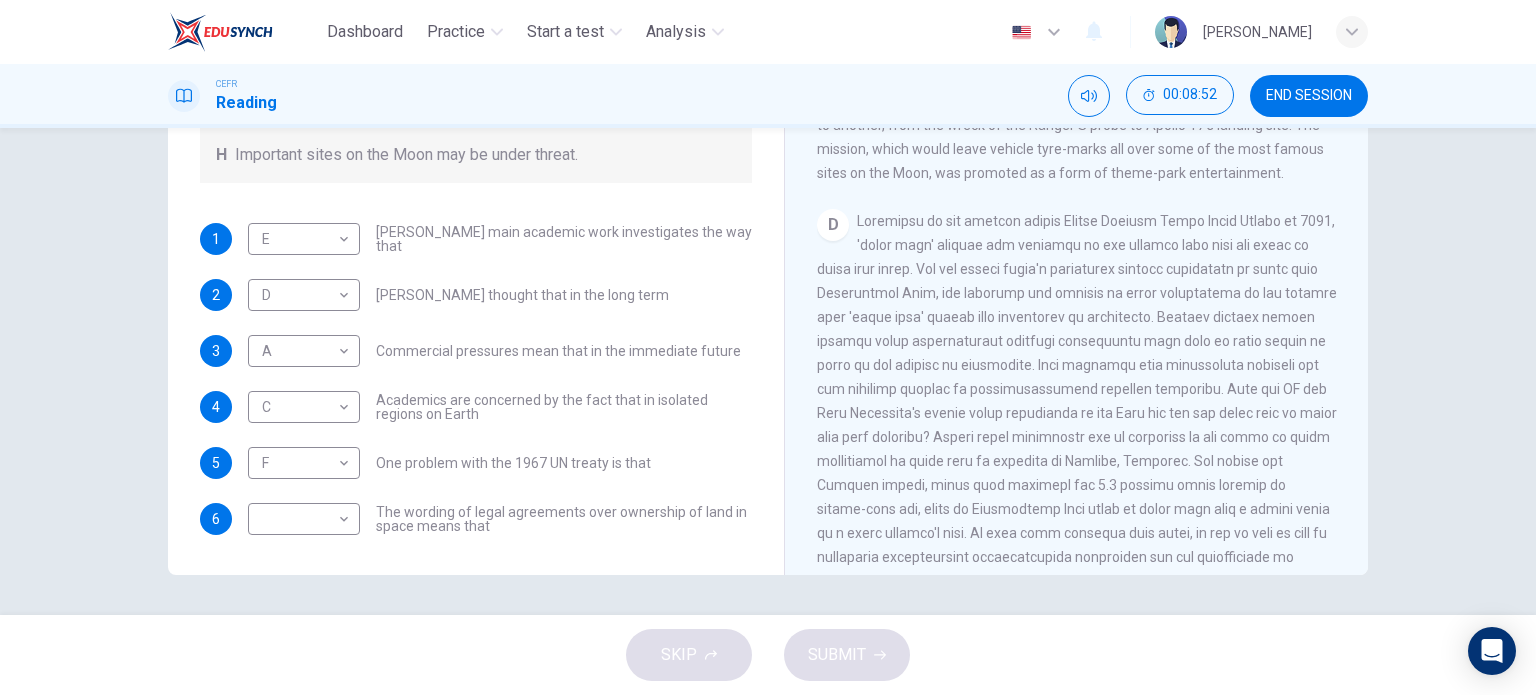 click at bounding box center [1077, 401] 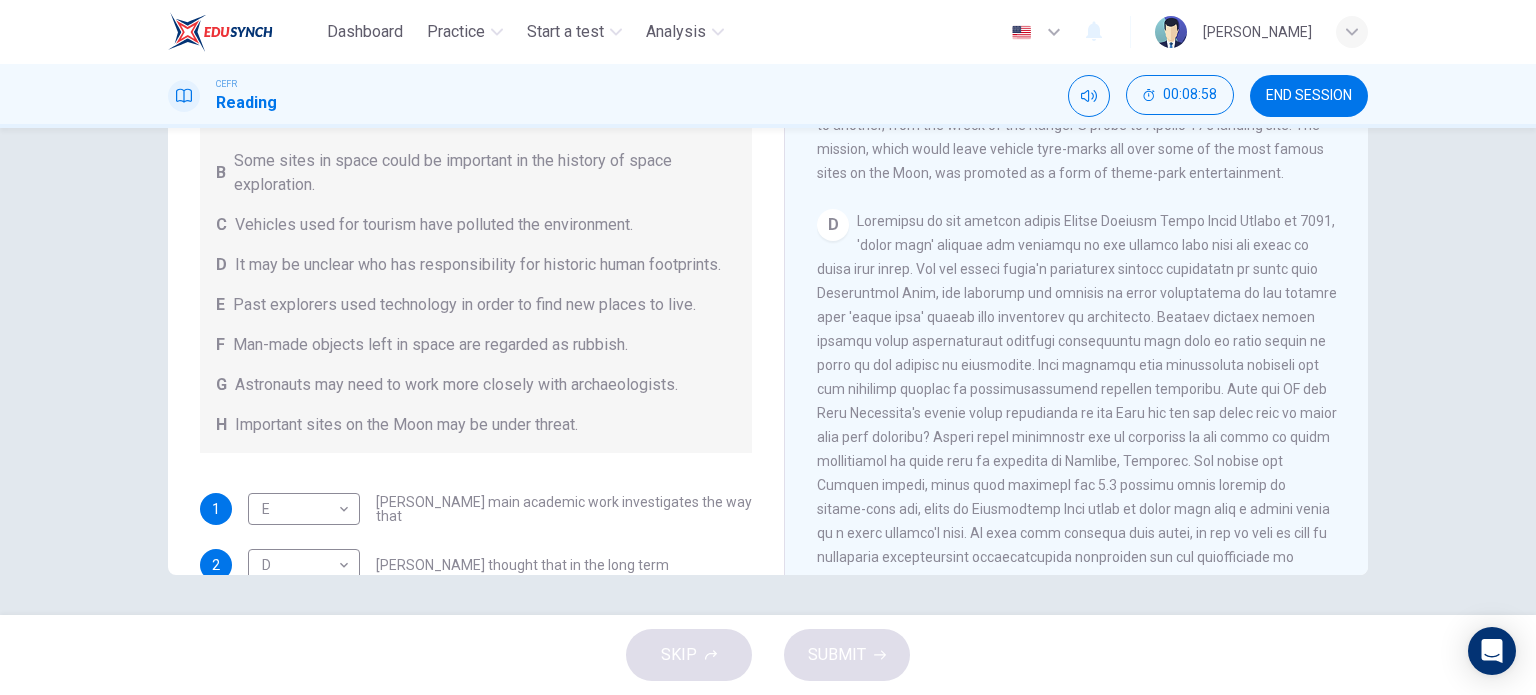 scroll, scrollTop: 4, scrollLeft: 0, axis: vertical 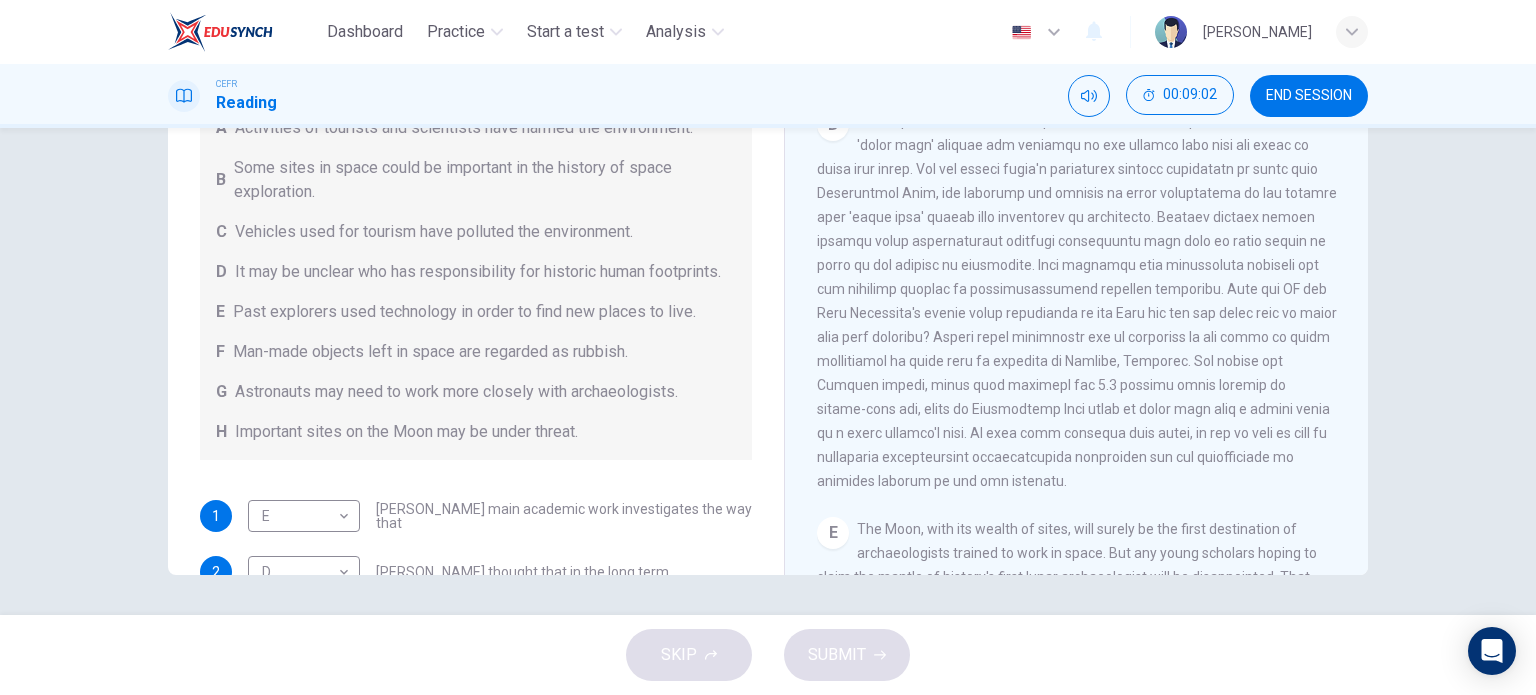 click on "D" at bounding box center (1077, 301) 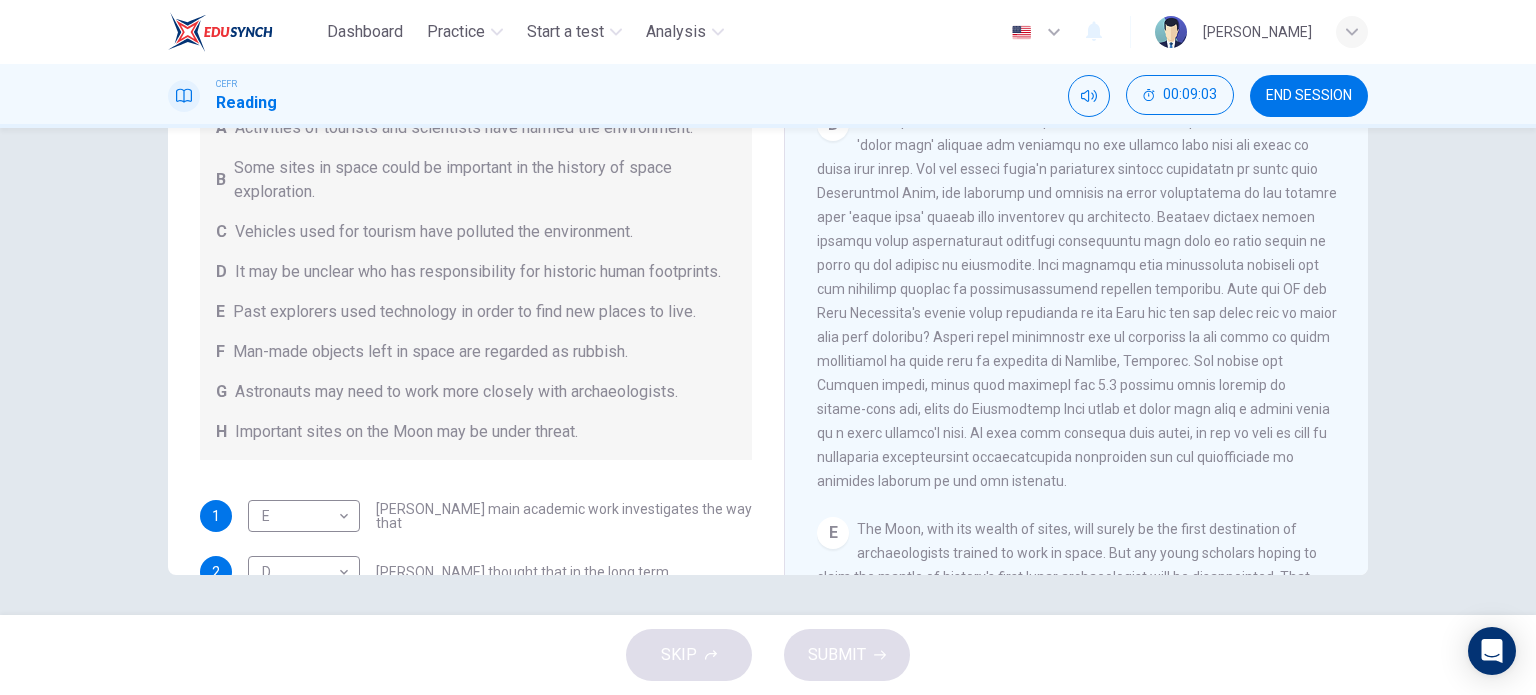 click on "D" at bounding box center [1077, 301] 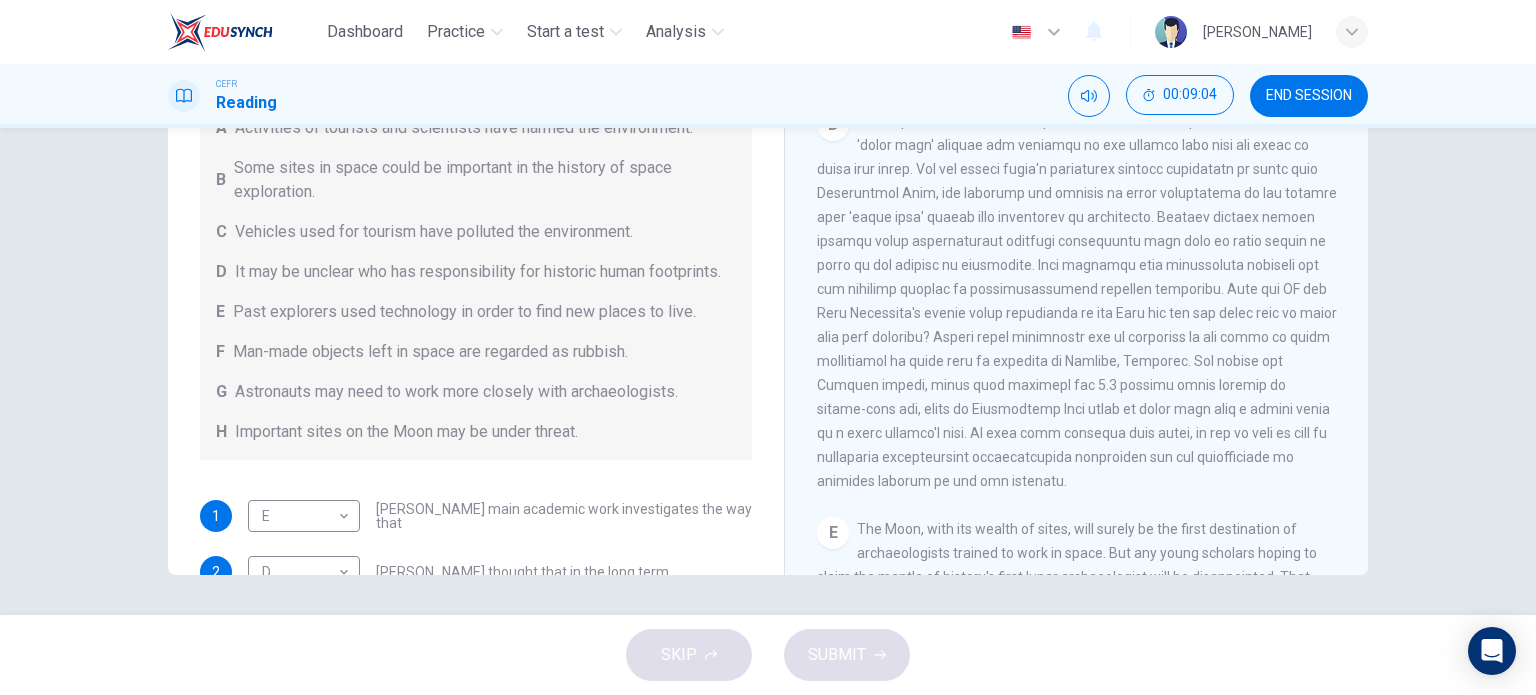 click at bounding box center (1077, 301) 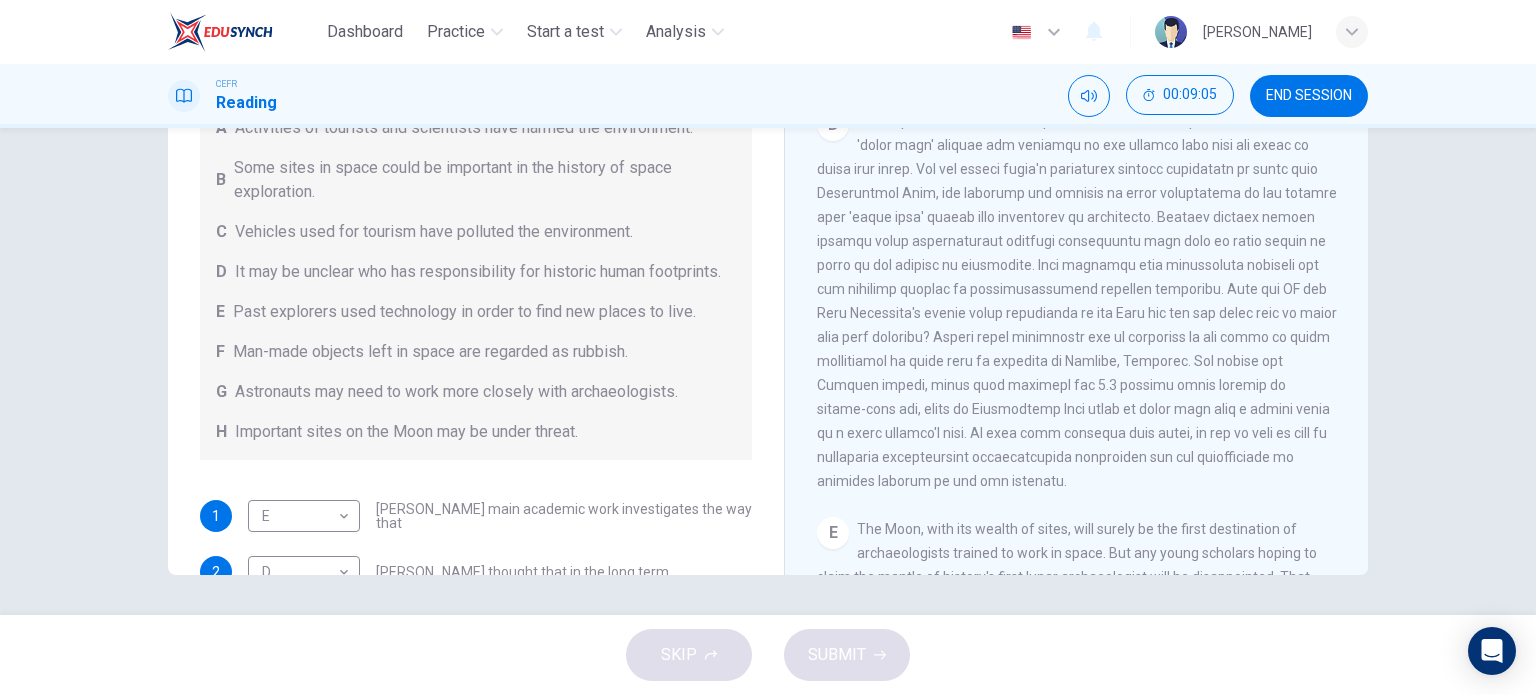 click at bounding box center [1077, 301] 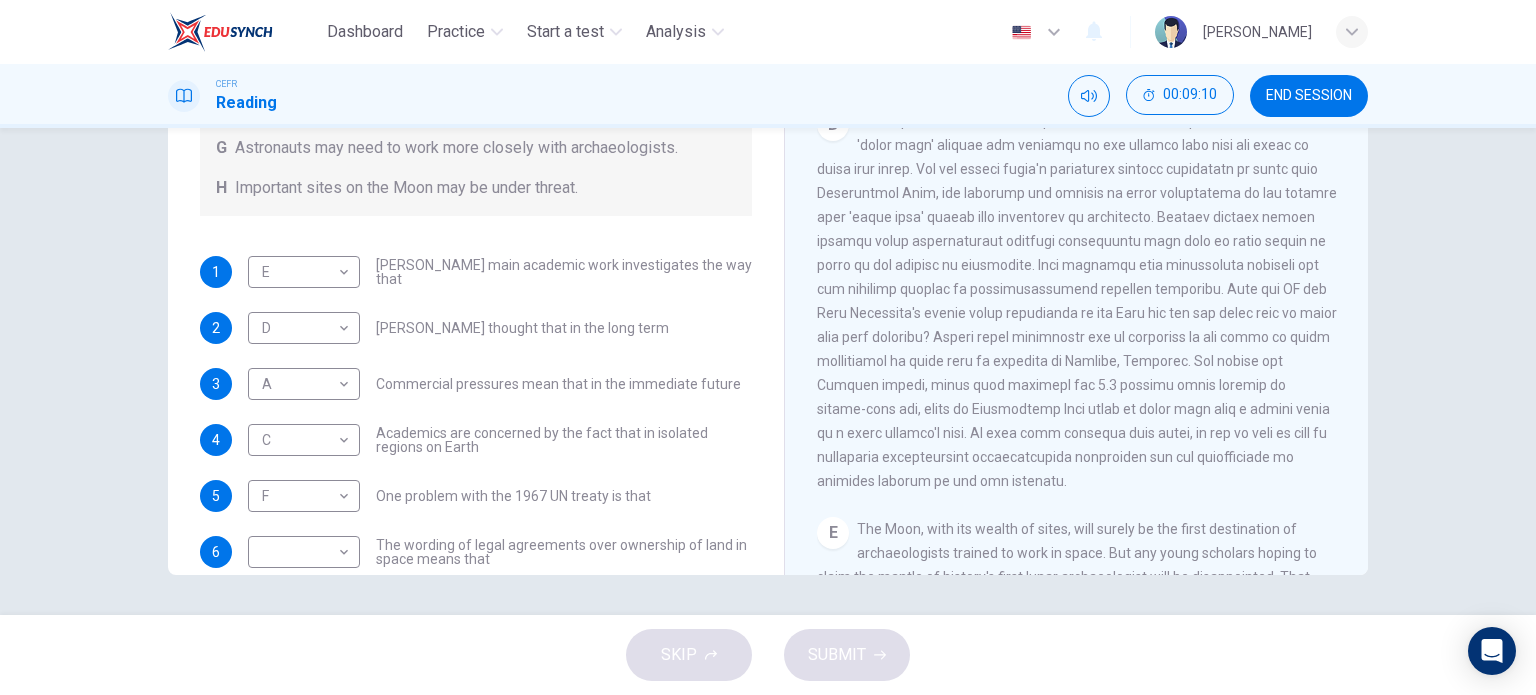 scroll, scrollTop: 304, scrollLeft: 0, axis: vertical 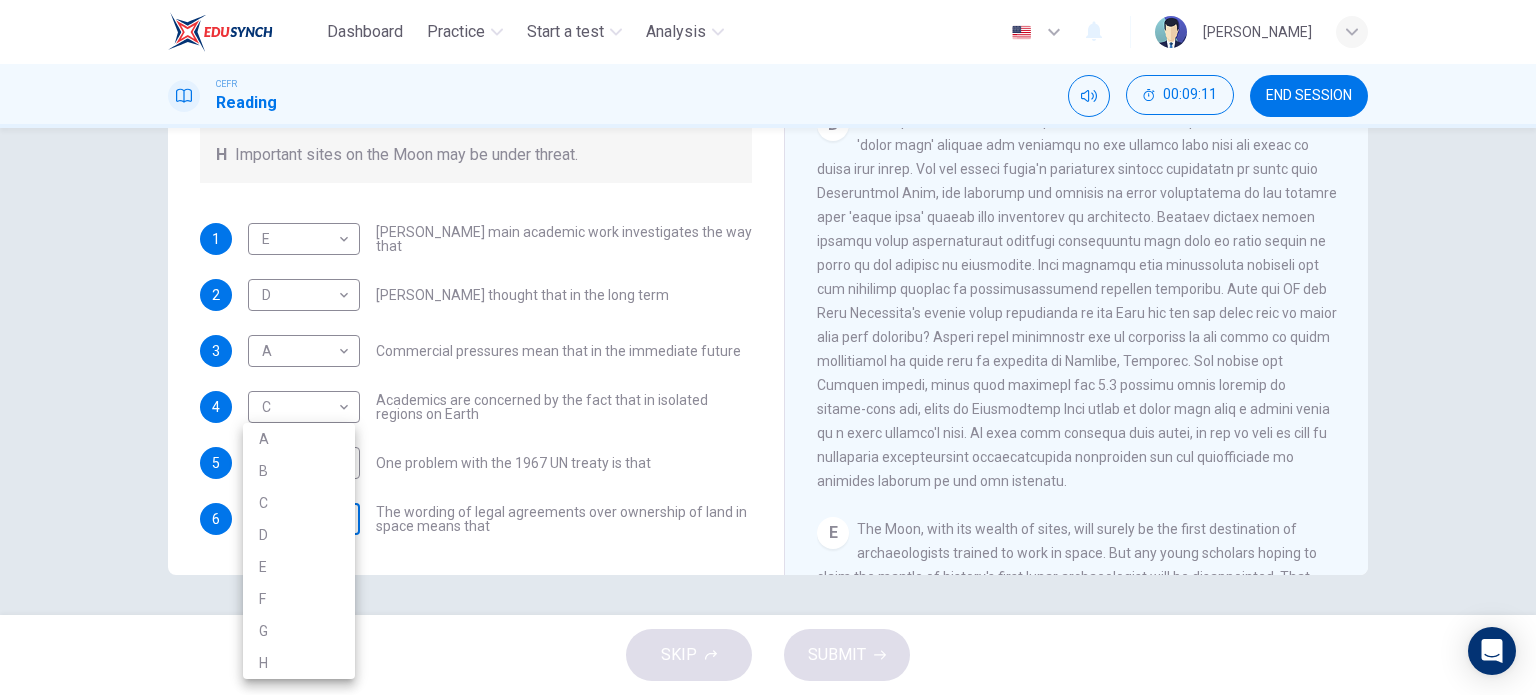 click on "Dashboard Practice Start a test Analysis English en ​ [PERSON_NAME] ANUAR CEFR Reading 00:09:11 END SESSION Questions 1 - 6 Complete each sentence with the correct ending  A-H  from the box below.
Write the correct letter  A-H  in the boxes below. A Activities of tourists and scientists have harmed the environment. B Some sites in space could be important in the history of space exploration. C Vehicles used for tourism have polluted the environment. D It may be unclear who has responsibility for historic human footprints. E Past explorers used technology in order to find new places to live. F Man-made objects left in space are regarded as rubbish. G Astronauts may need to work more closely with archaeologists. H Important sites on the Moon may be under threat. 1 E E ​ [PERSON_NAME] main academic work investigates the way that 2 D D ​ [PERSON_NAME] thought that in the long term 3 A A ​ Commercial pressures mean that in the immediate future 4 C C ​ 5 F F ​ 6 ​ ​ CLICK TO ZOOM A B C D" at bounding box center (768, 347) 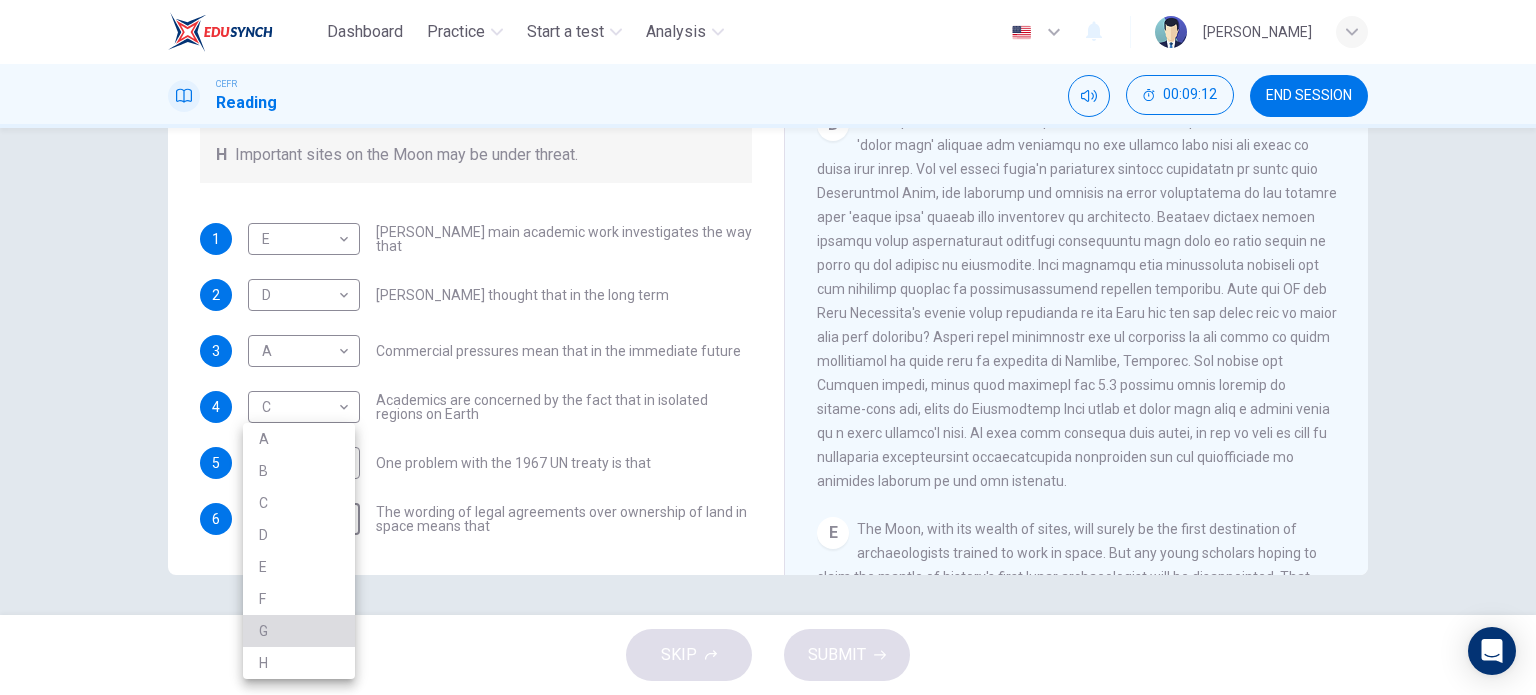 click on "G" at bounding box center (299, 631) 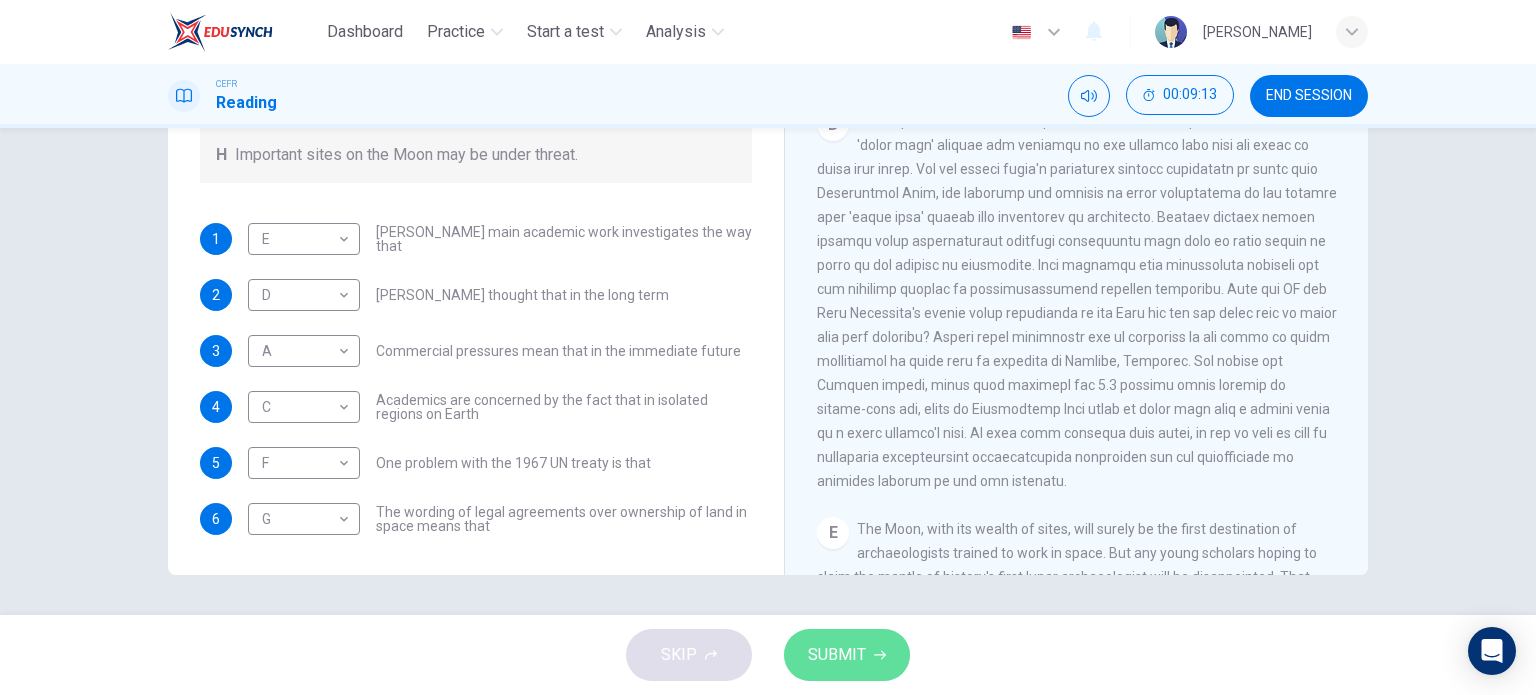 click on "SUBMIT" at bounding box center (837, 655) 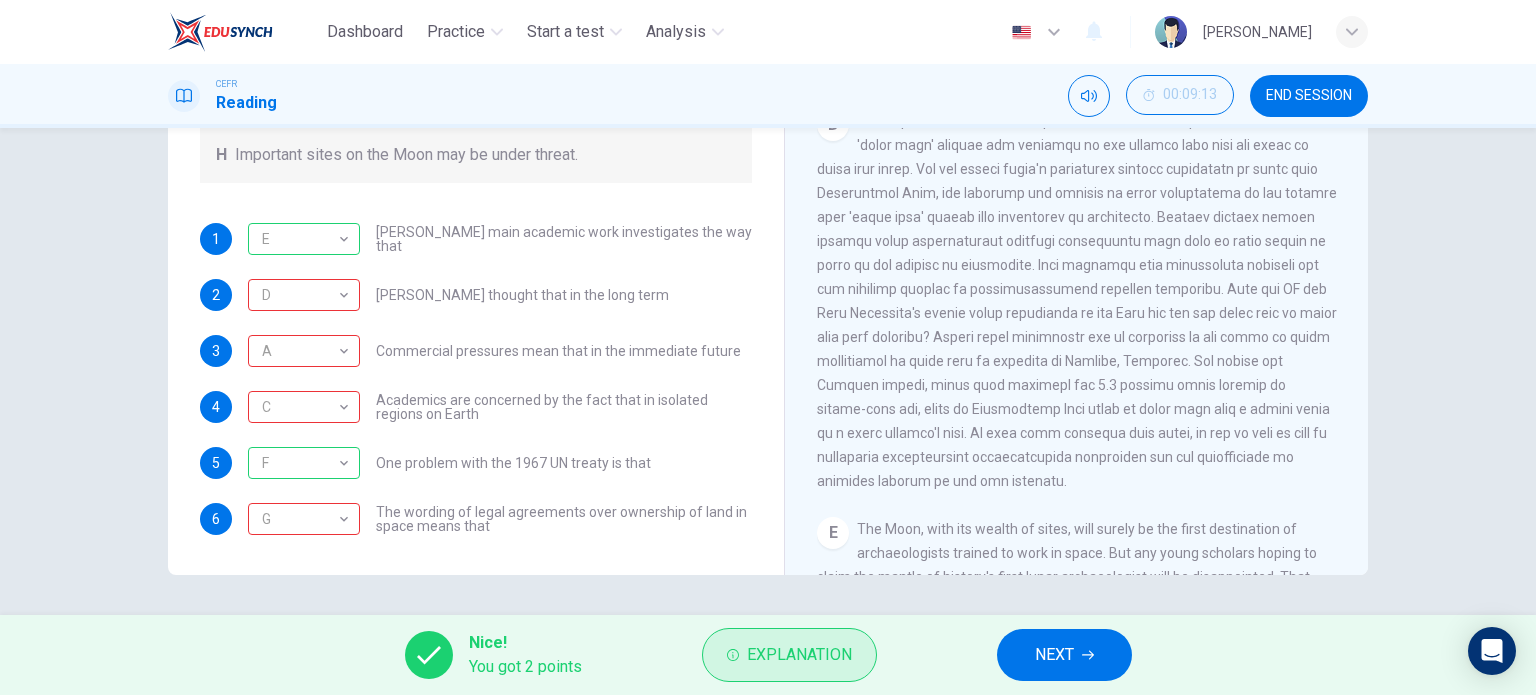 click on "Explanation" at bounding box center (789, 655) 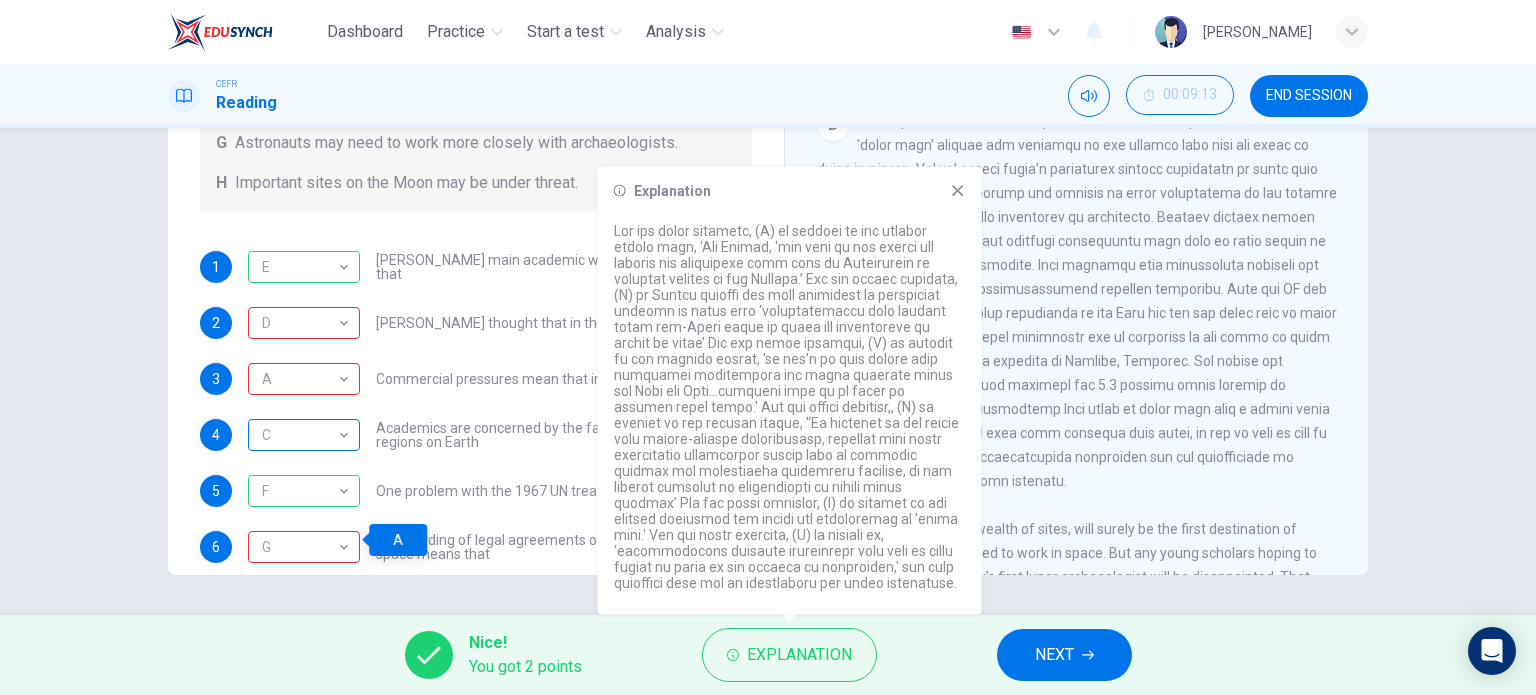 scroll, scrollTop: 0, scrollLeft: 0, axis: both 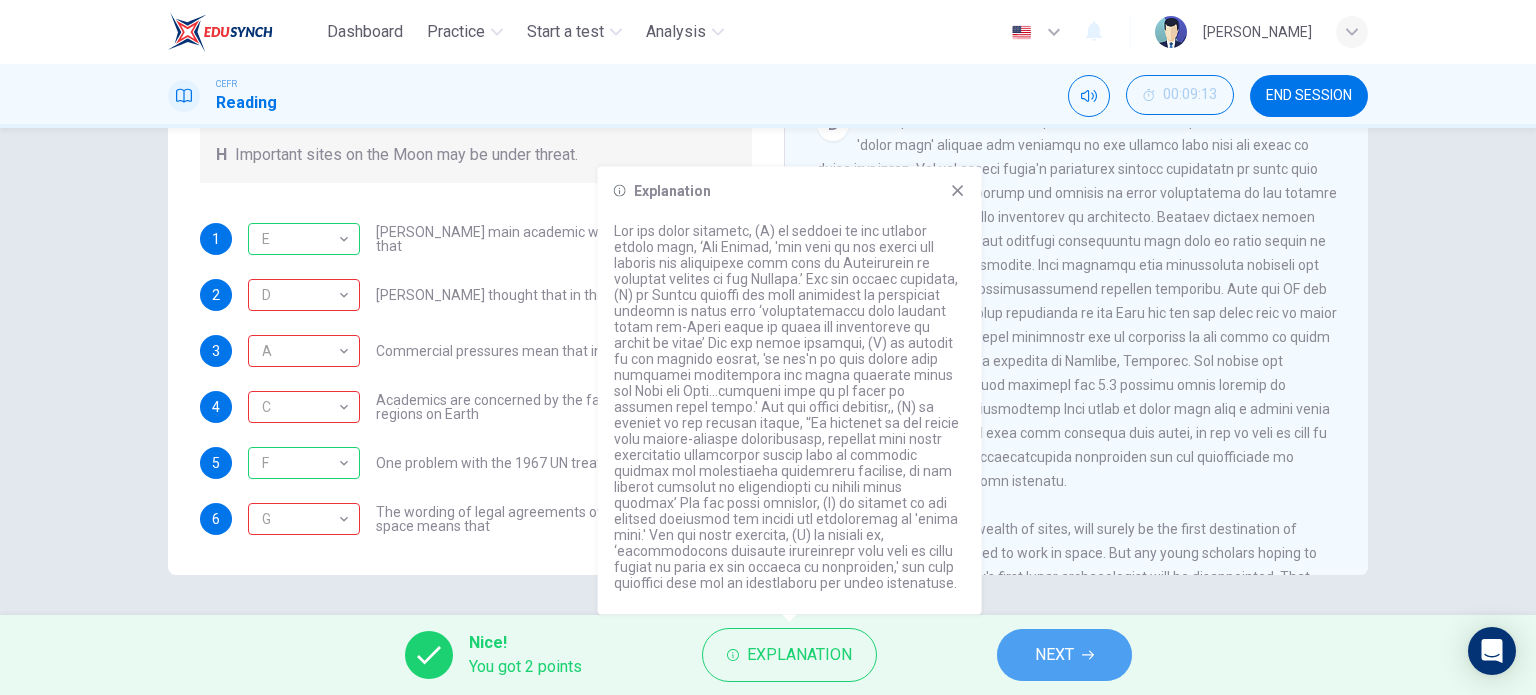 click on "NEXT" at bounding box center [1064, 655] 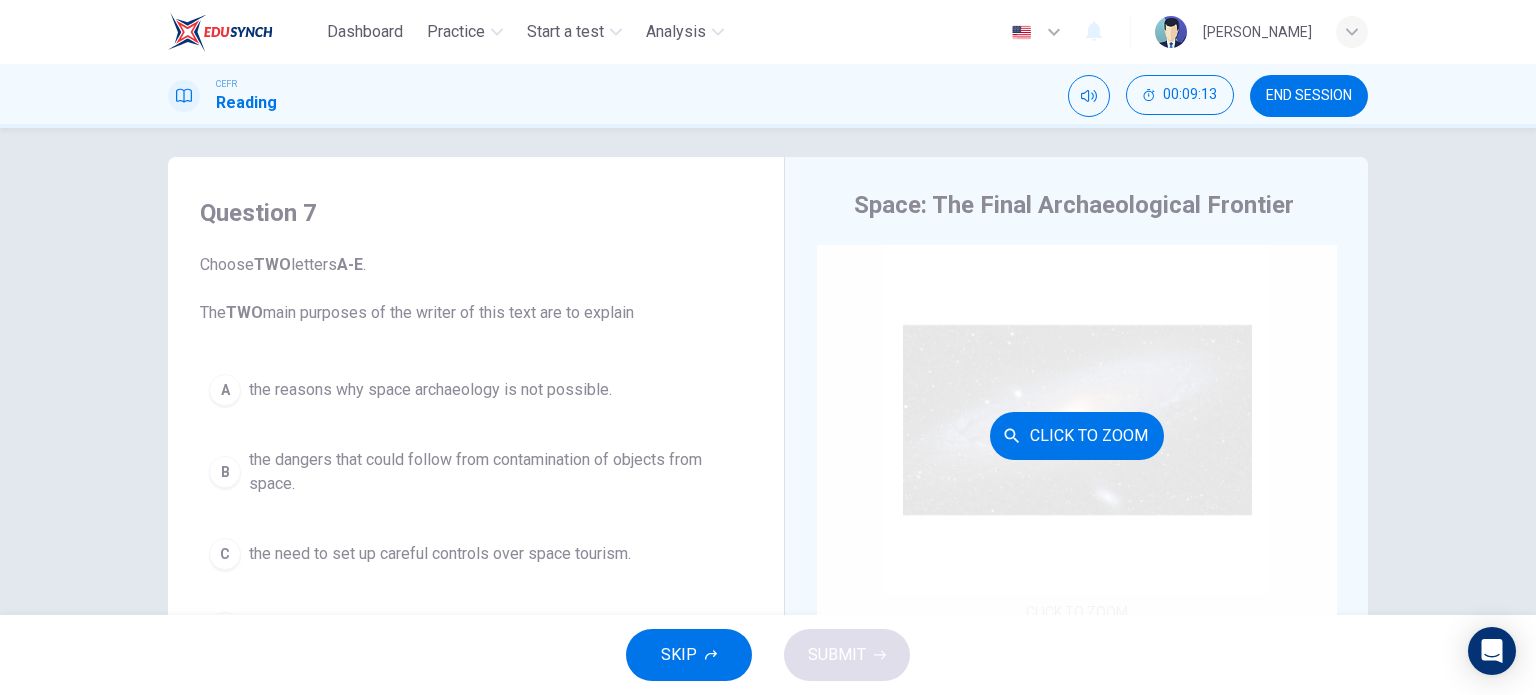 scroll, scrollTop: 0, scrollLeft: 0, axis: both 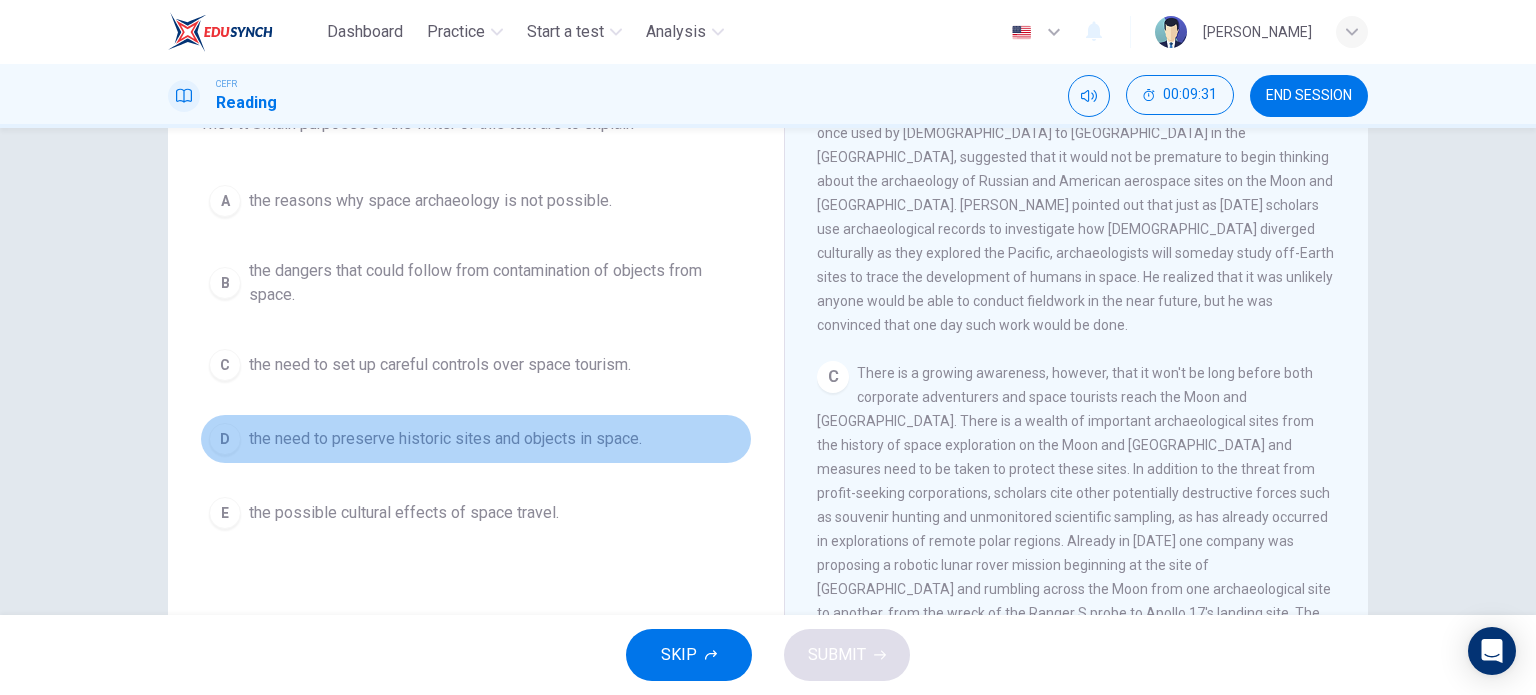 click on "the need to preserve historic sites and objects in space." at bounding box center [445, 439] 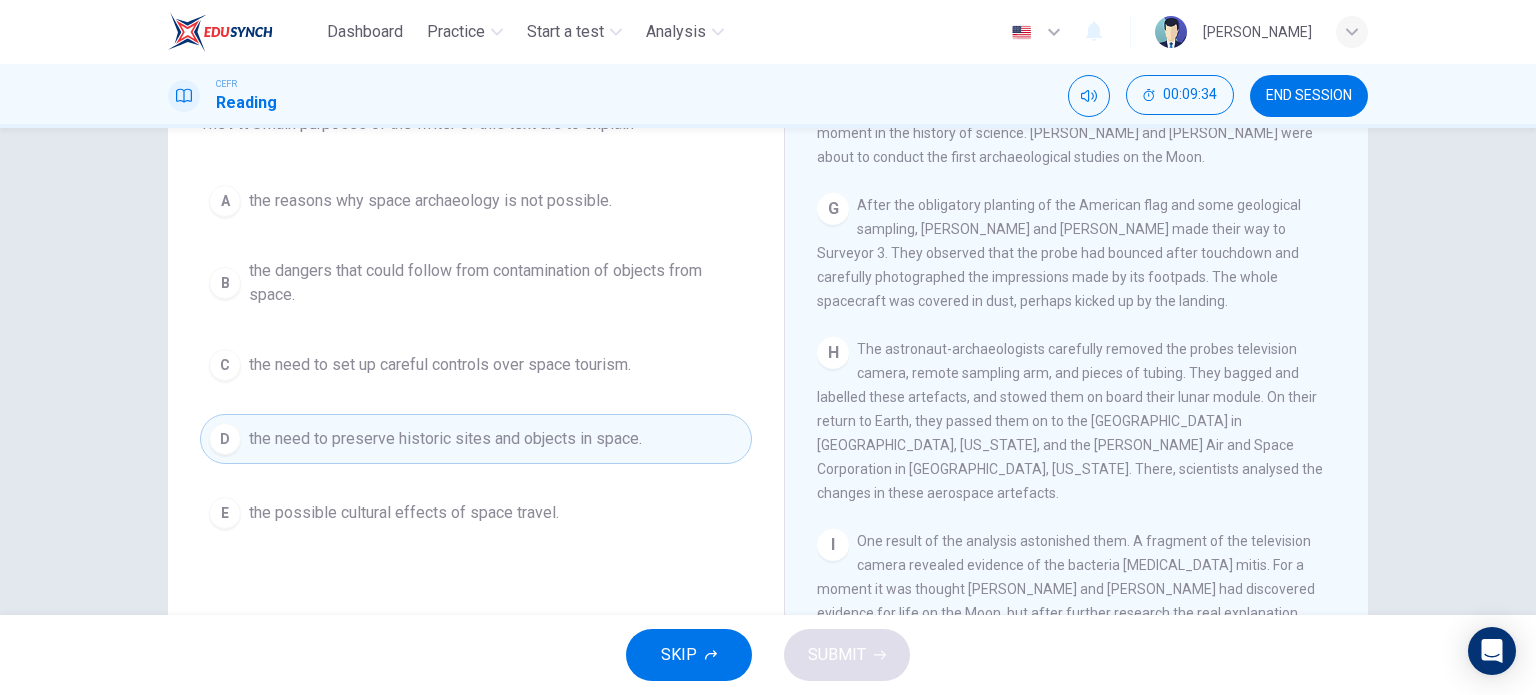 scroll, scrollTop: 1988, scrollLeft: 0, axis: vertical 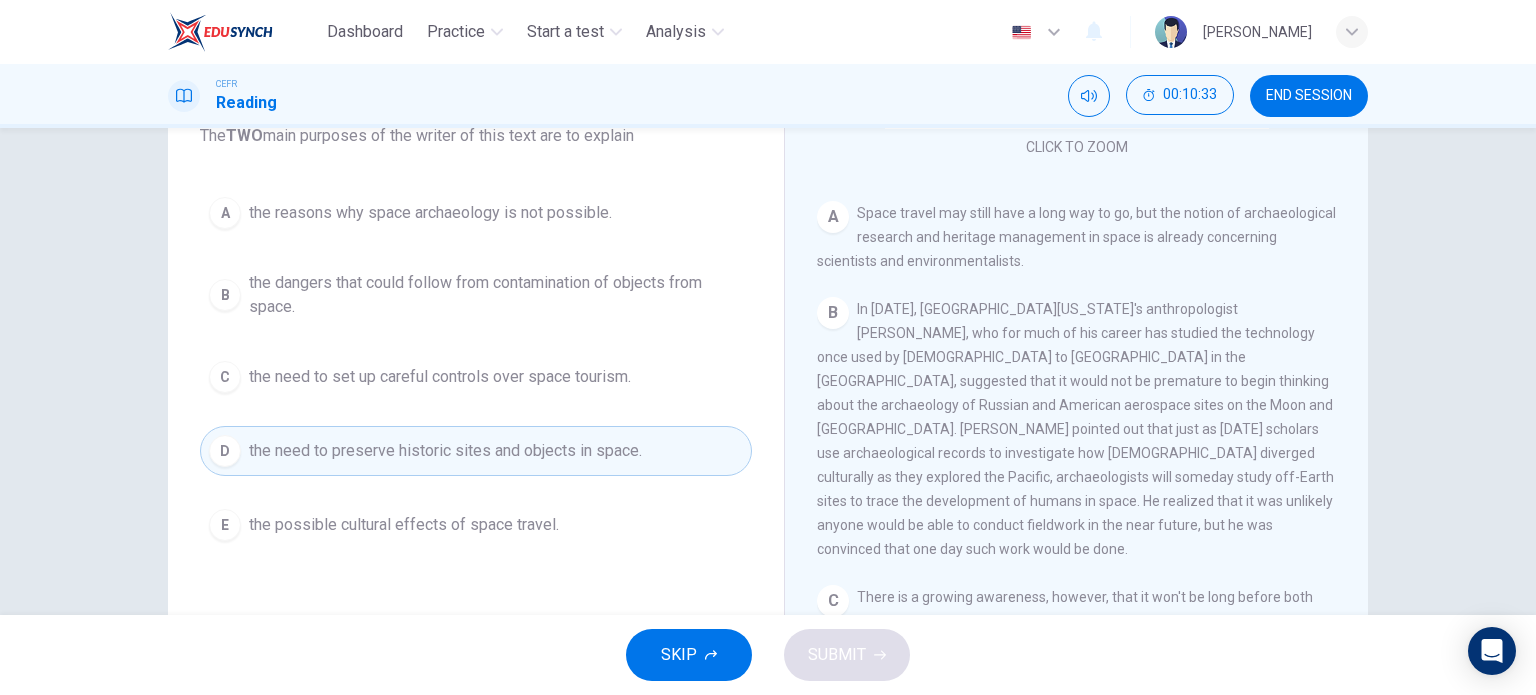 click on "Question 7 Choose  TWO  letters  A-E .
The  TWO  main purposes of the writer of this text are to explain A the reasons why space archaeology is not possible. B the dangers that could follow from contamination of objects from space. C the need to set up careful controls over space tourism. D the need to preserve historic sites and objects in space. E the possible cultural effects of space travel." at bounding box center (476, 285) 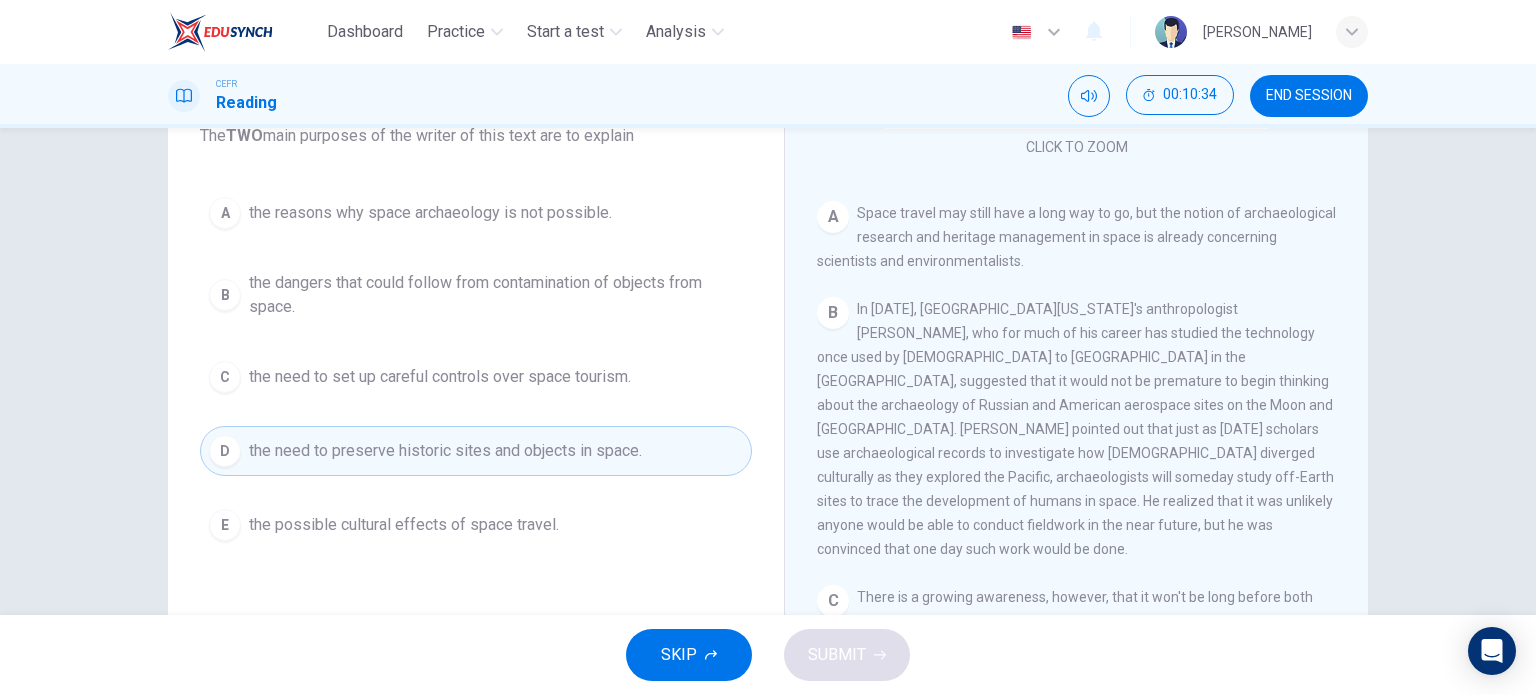 click on "E the possible cultural effects of space travel." at bounding box center [476, 525] 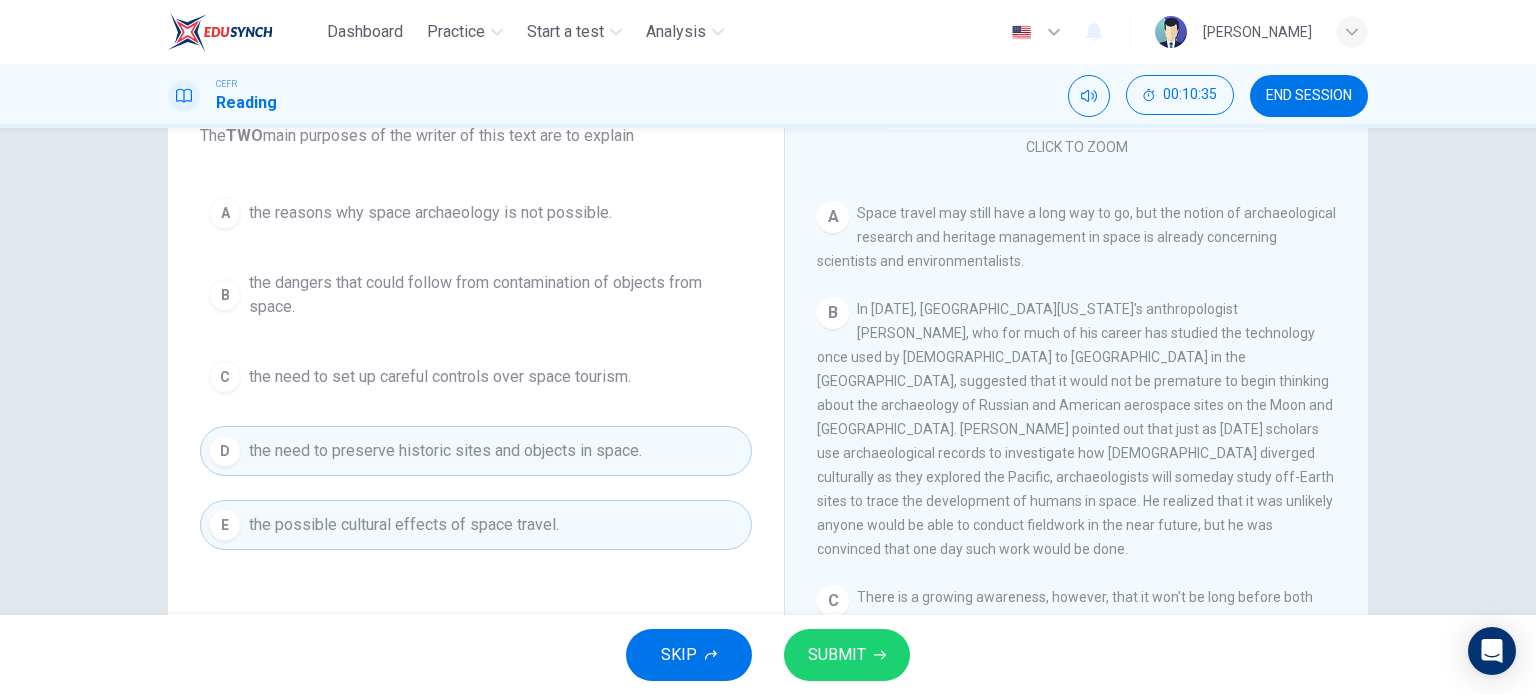 click on "SUBMIT" at bounding box center [837, 655] 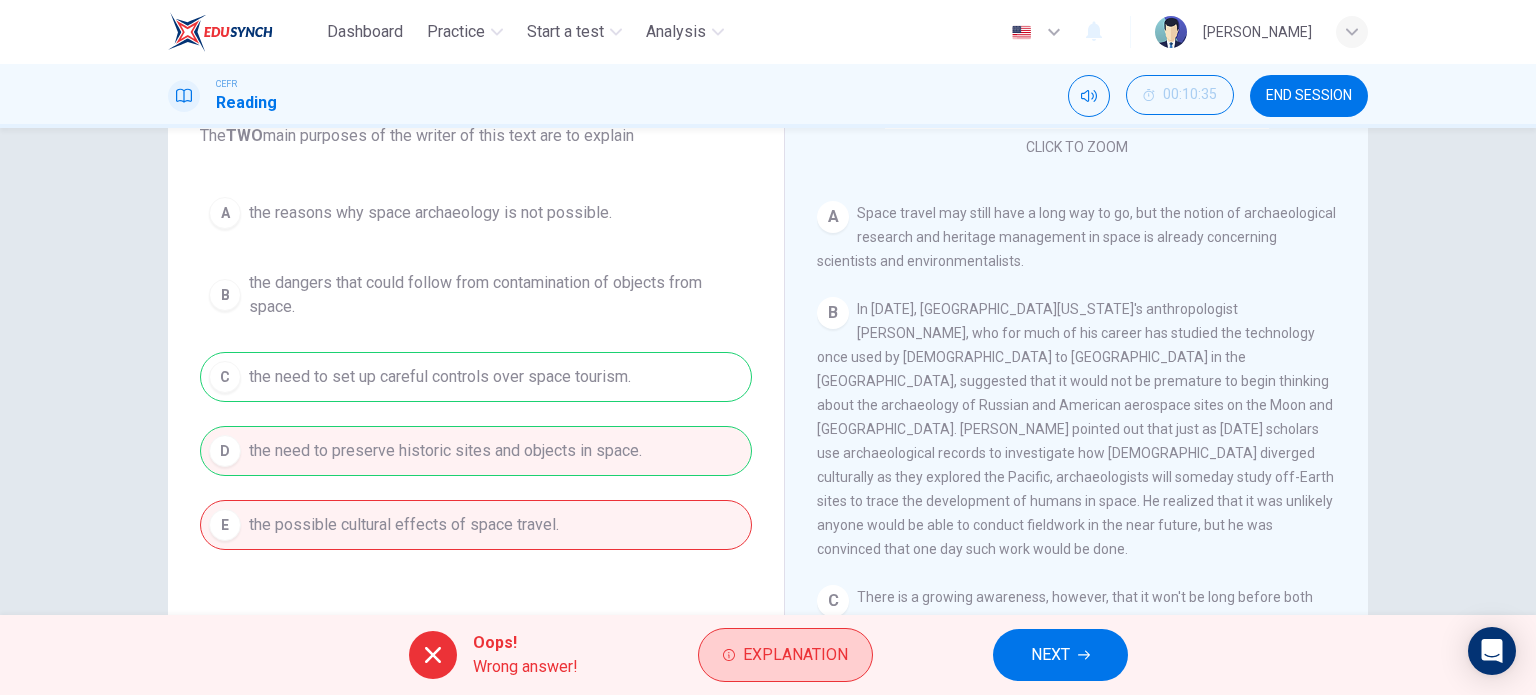 click on "Explanation" at bounding box center (785, 655) 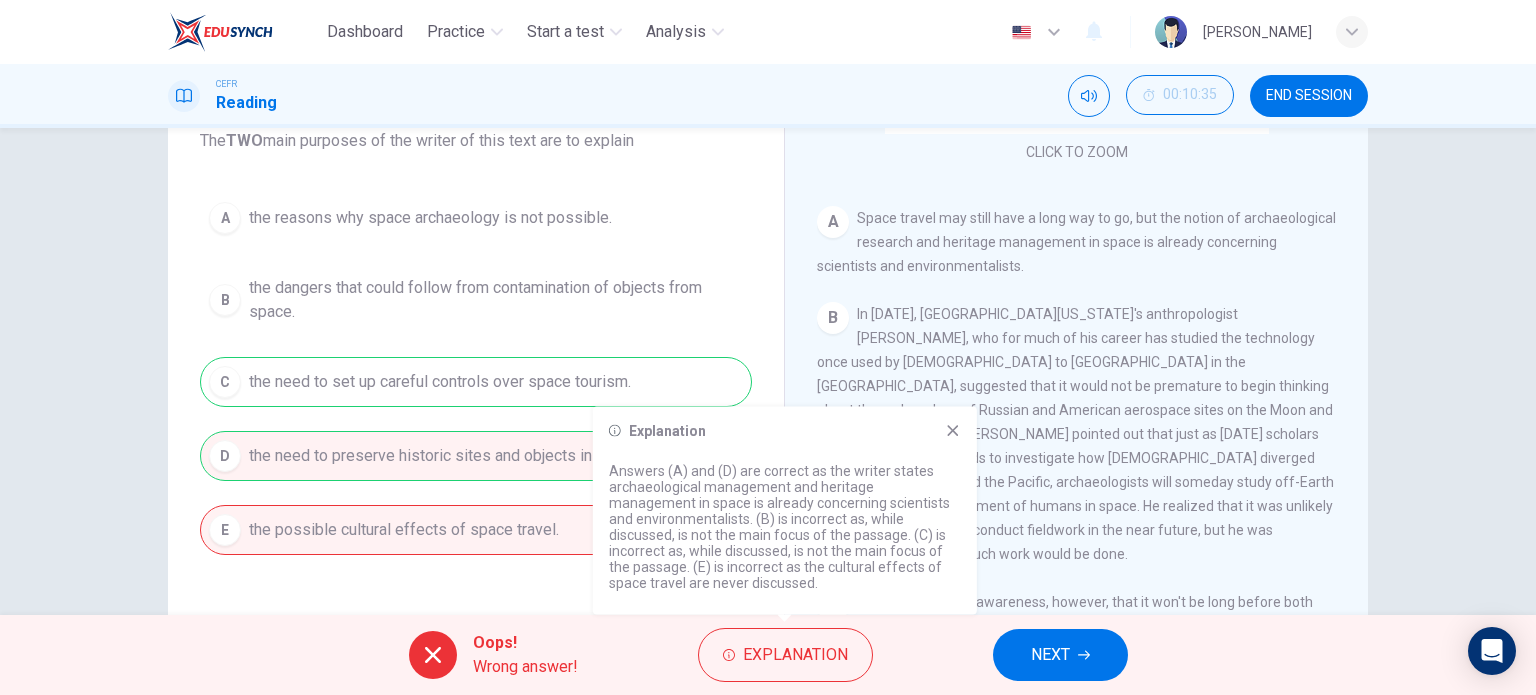 scroll, scrollTop: 188, scrollLeft: 0, axis: vertical 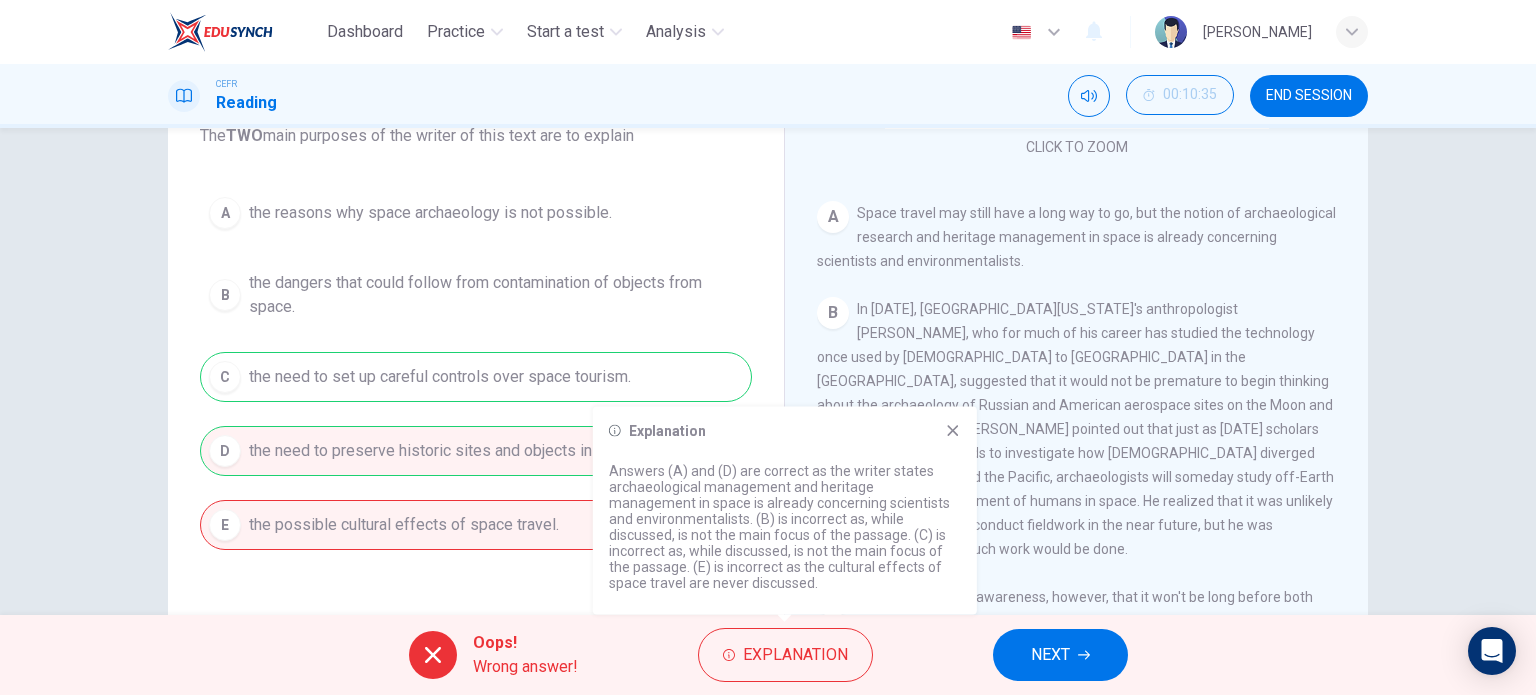 click on "A the reasons why space archaeology is not possible. B the dangers that could follow from contamination of objects from space. C the need to set up careful controls over space tourism. D the need to preserve historic sites and objects in space. E the possible cultural effects of space travel." at bounding box center (476, 369) 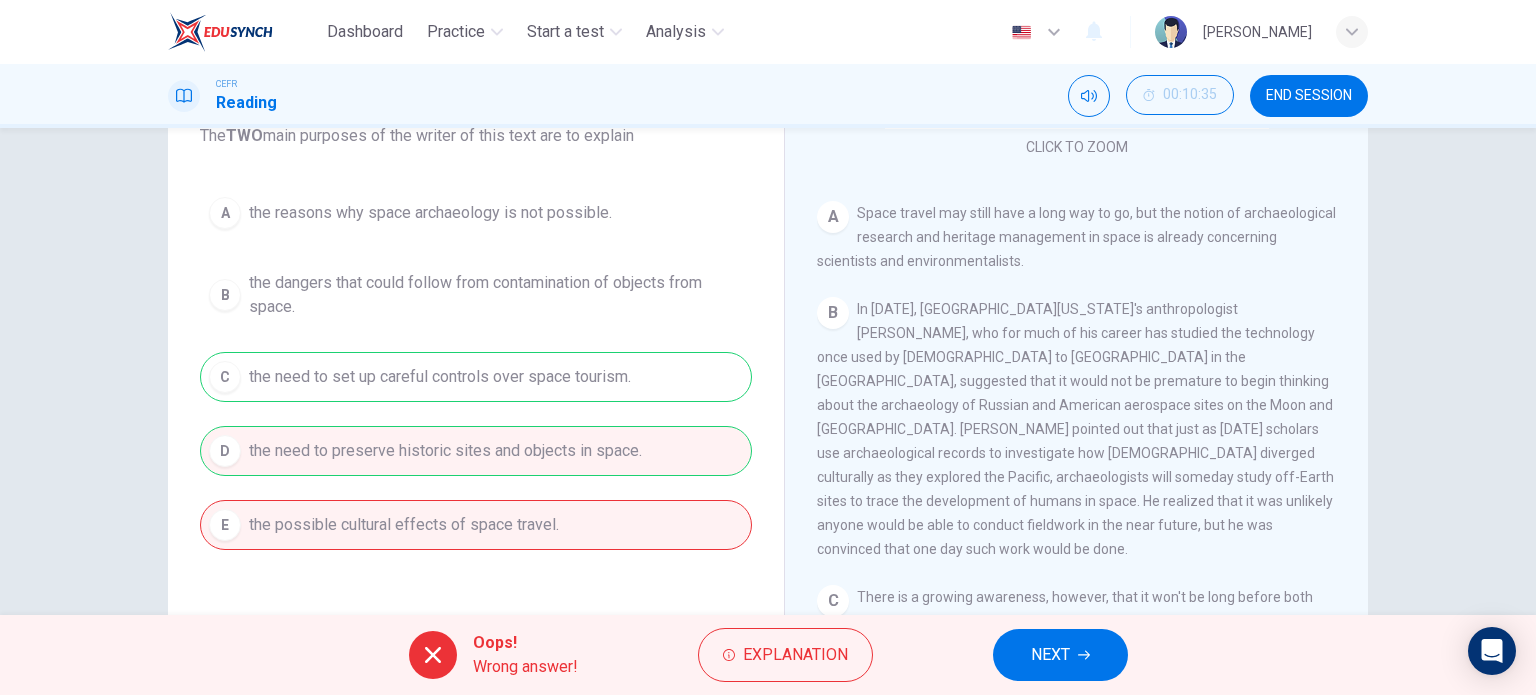 click on "A the reasons why space archaeology is not possible. B the dangers that could follow from contamination of objects from space. C the need to set up careful controls over space tourism. D the need to preserve historic sites and objects in space. E the possible cultural effects of space travel." at bounding box center [476, 369] 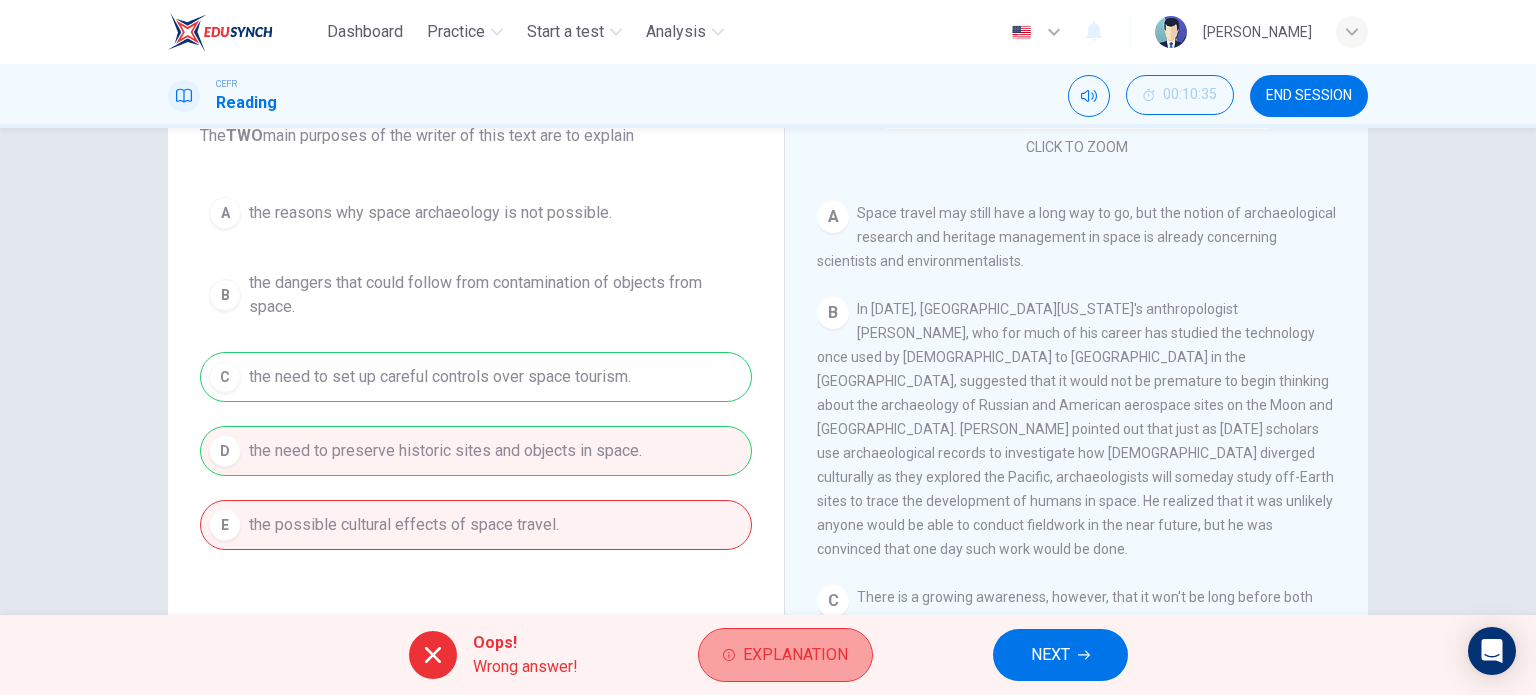 click on "Explanation" at bounding box center [795, 655] 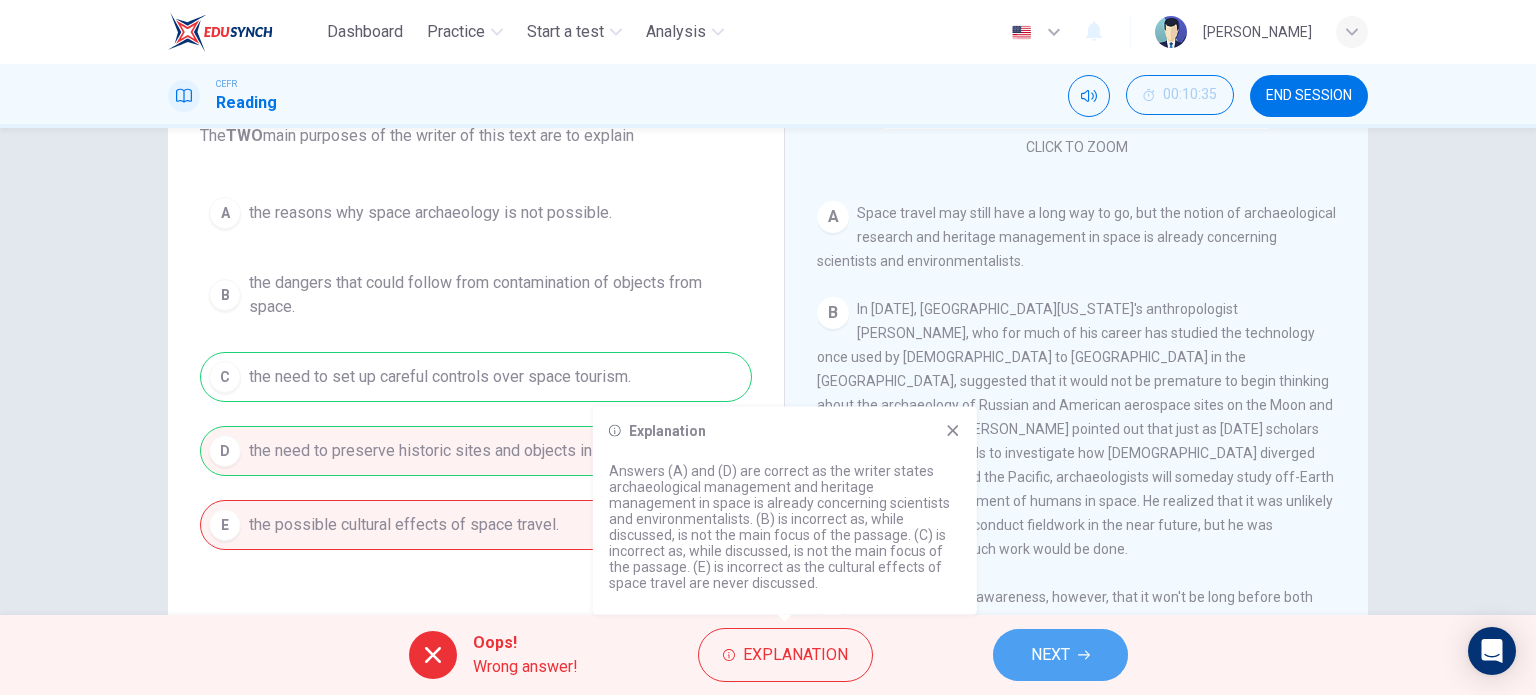 click on "NEXT" at bounding box center [1060, 655] 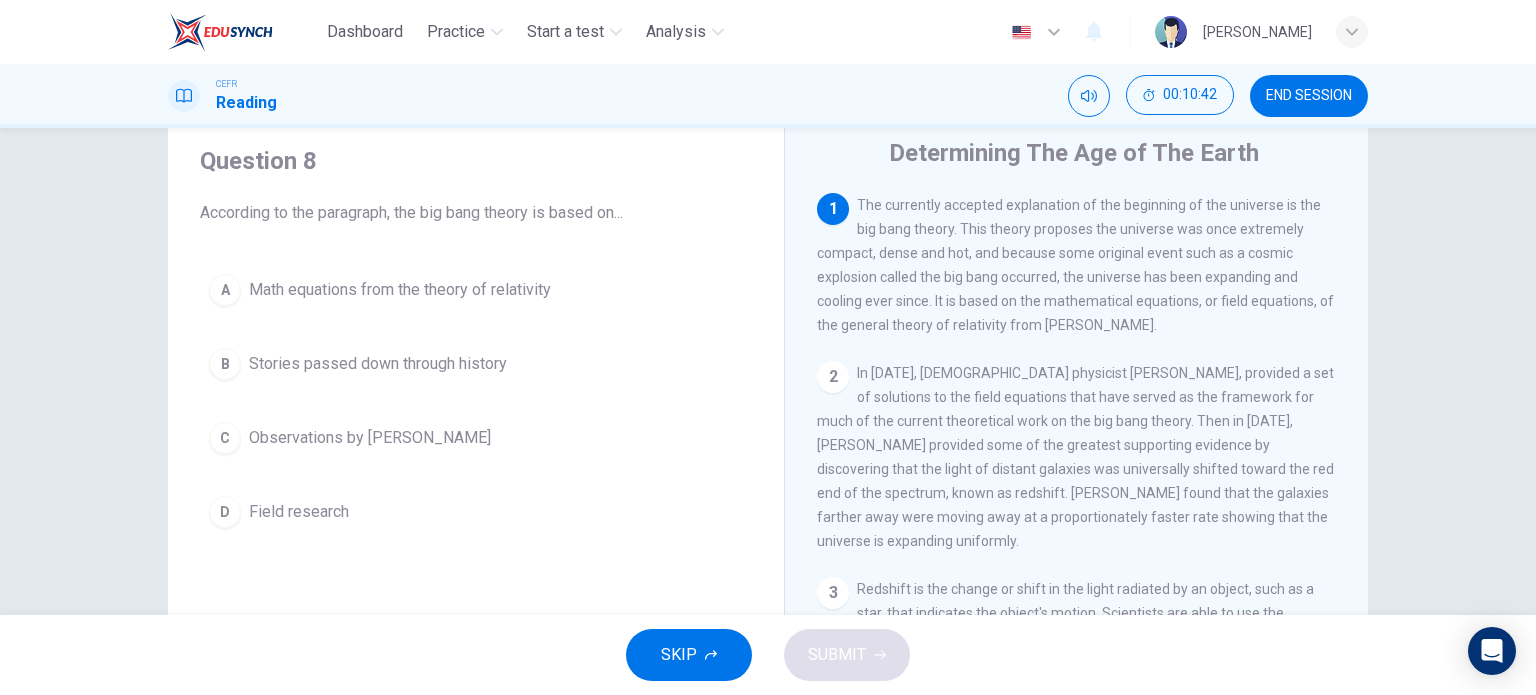 scroll, scrollTop: 0, scrollLeft: 0, axis: both 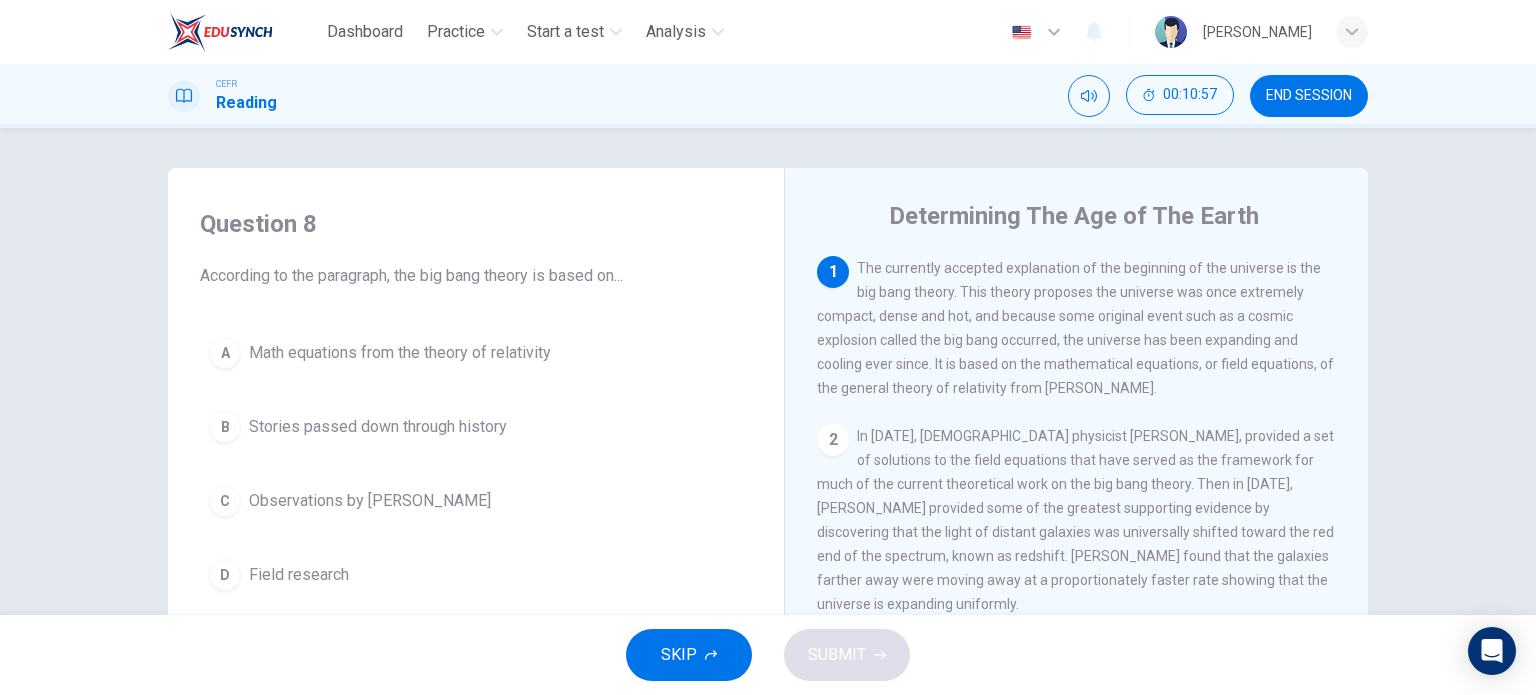 click on "Question 8 According to the paragraph, the big bang theory is based on... A Math equations from the theory of relativity B Stories passed down through history C Observations by [PERSON_NAME] D Field research" at bounding box center [476, 404] 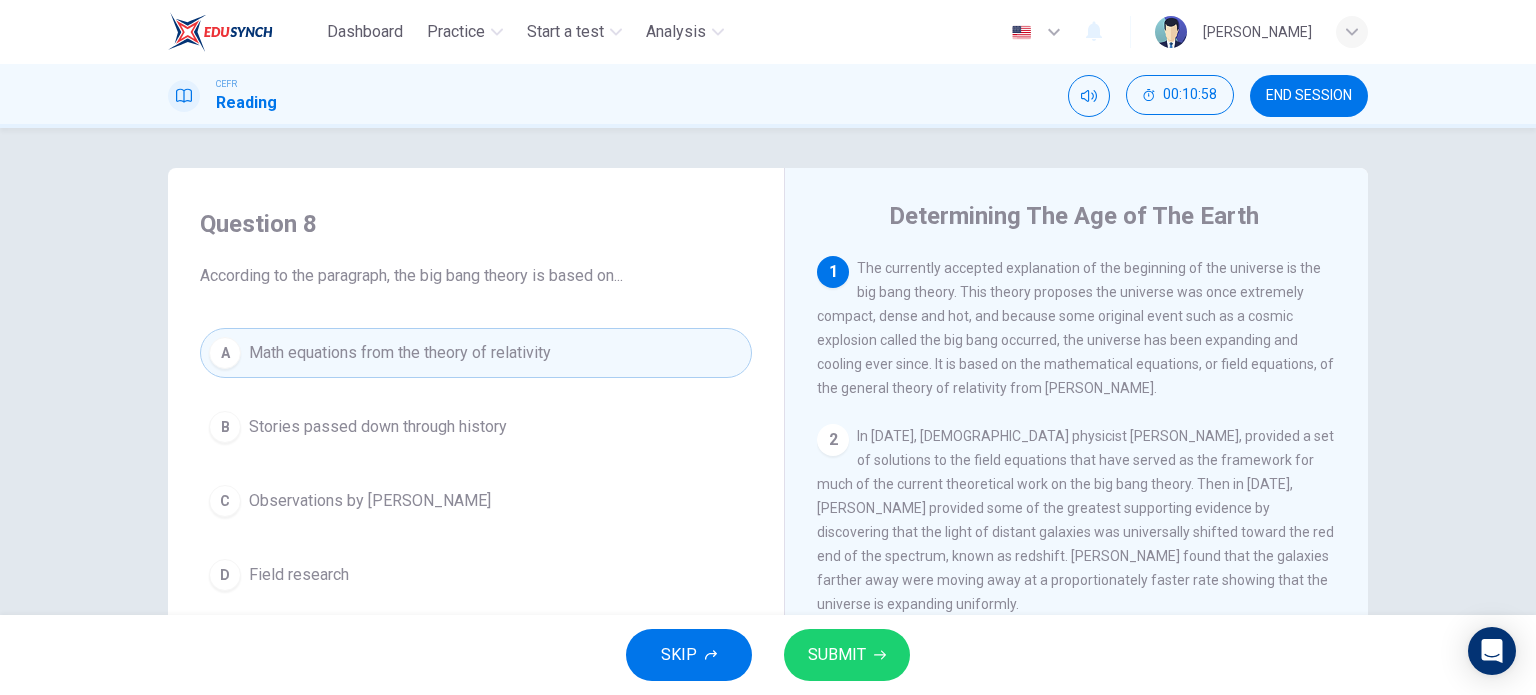click on "SUBMIT" at bounding box center [847, 655] 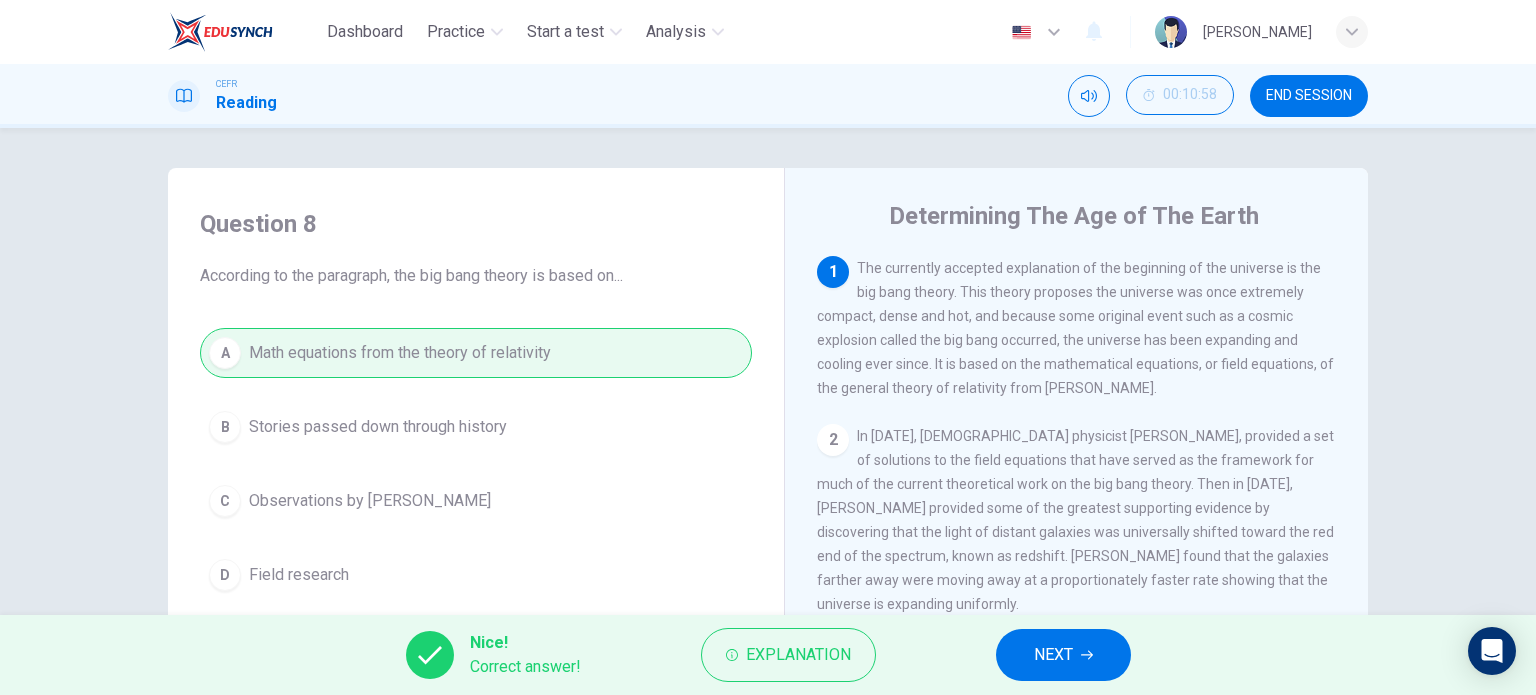 click on "NEXT" at bounding box center [1063, 655] 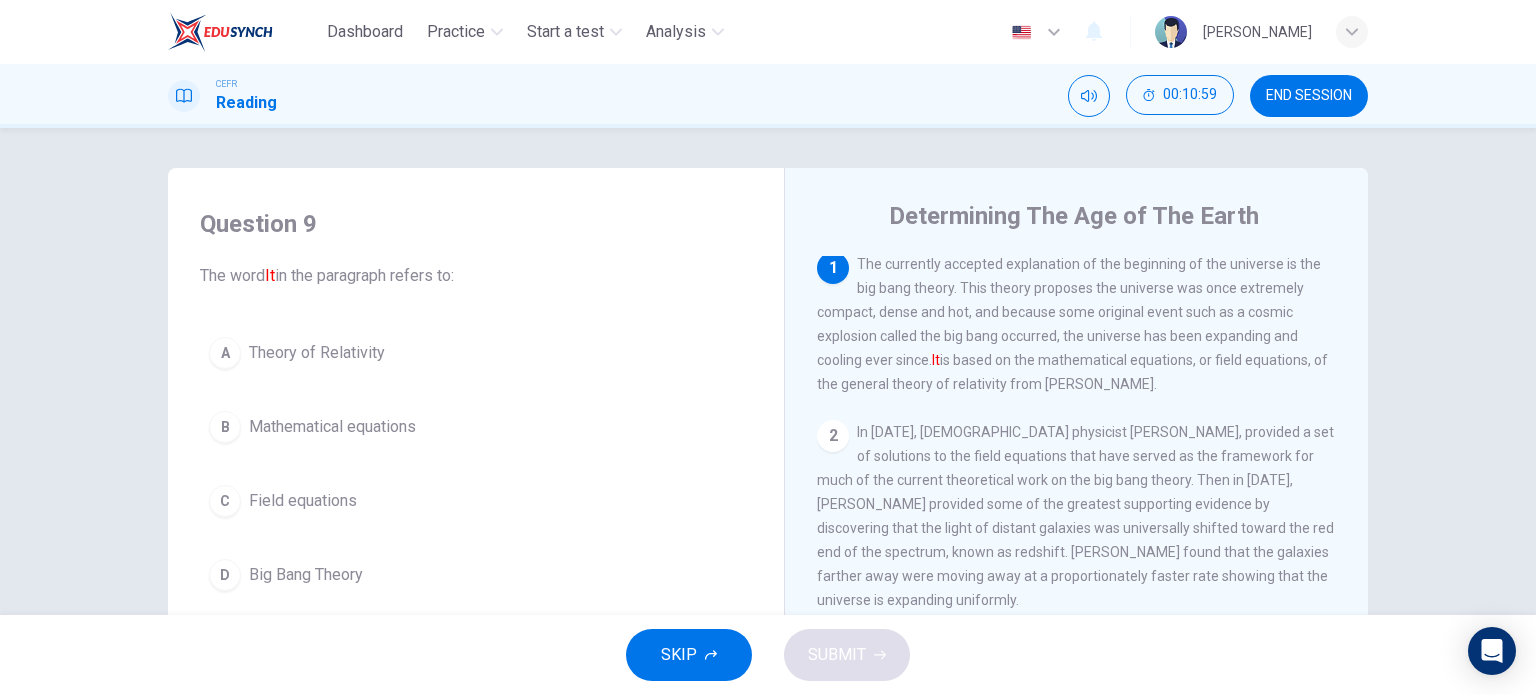 scroll, scrollTop: 0, scrollLeft: 0, axis: both 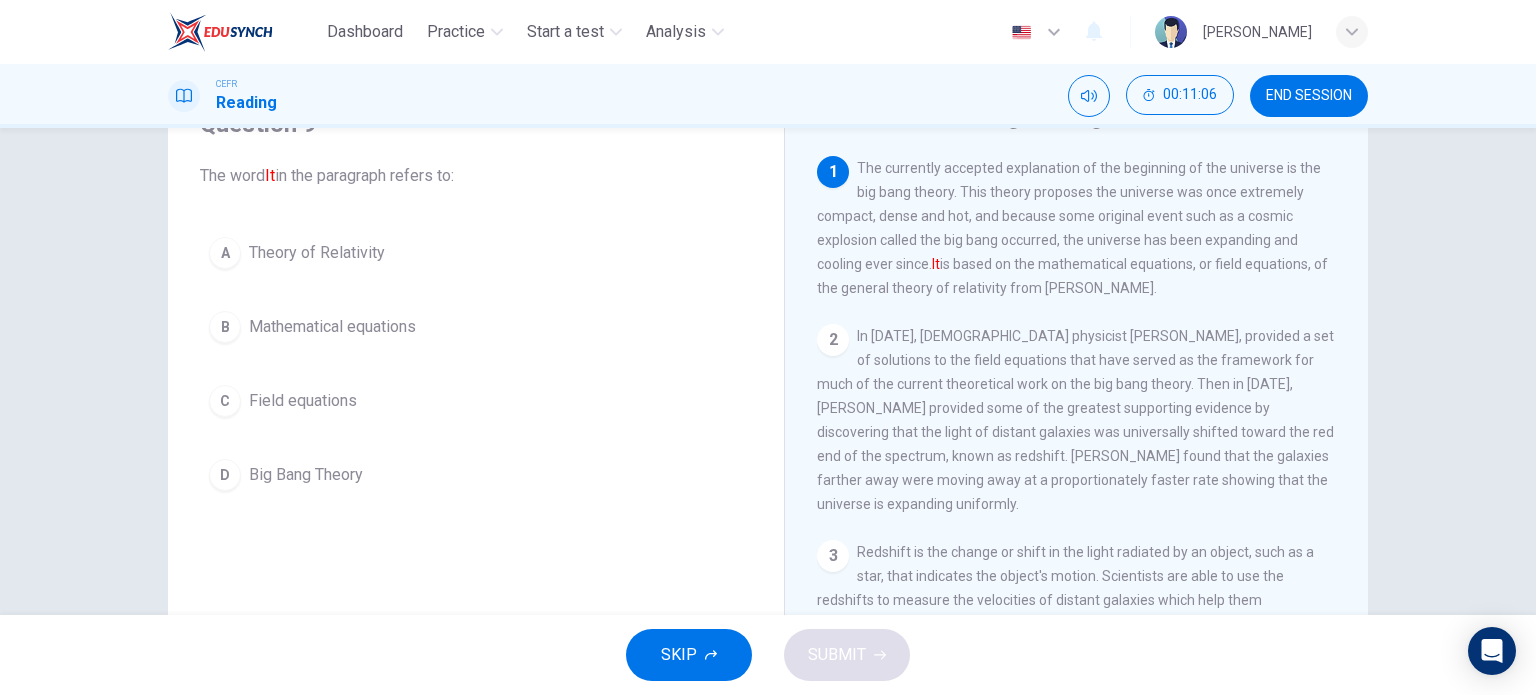 click on "D Big Bang Theory" at bounding box center (476, 475) 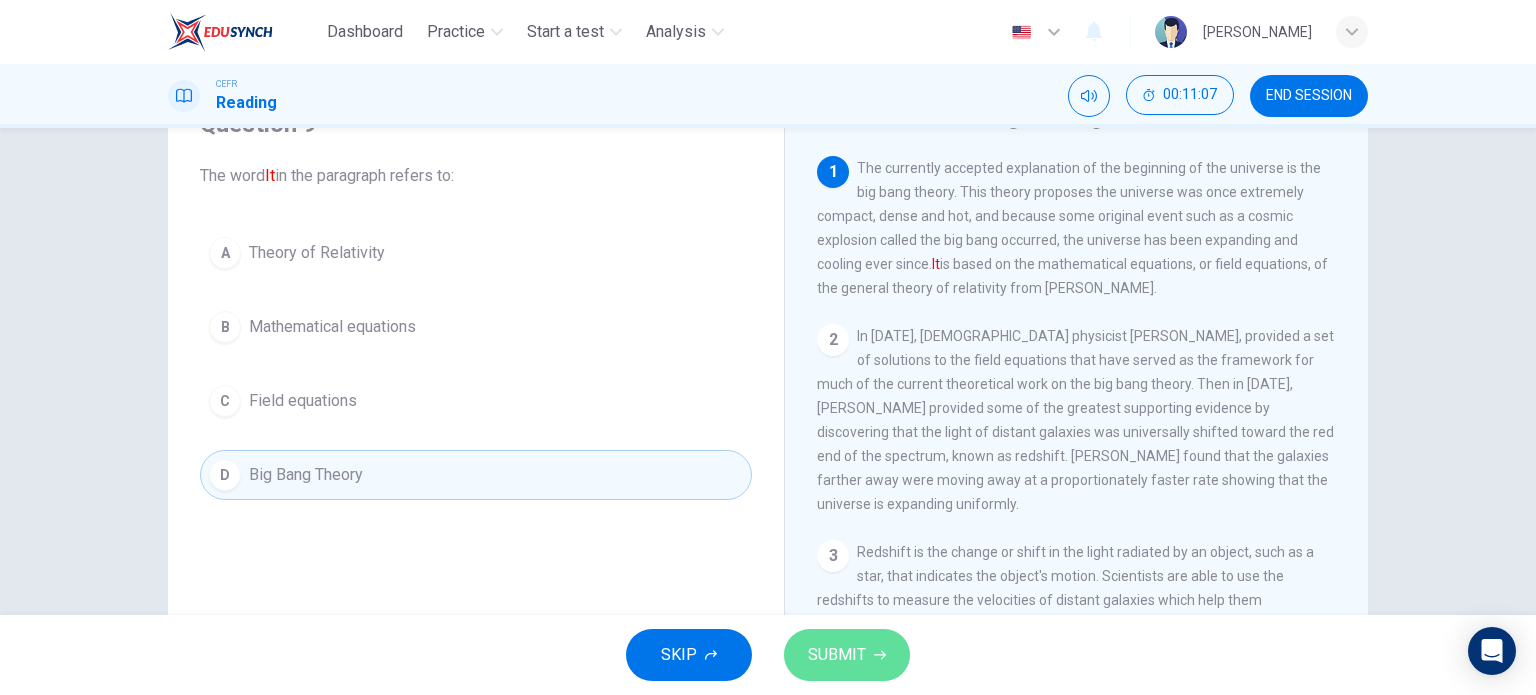 click on "SUBMIT" at bounding box center [837, 655] 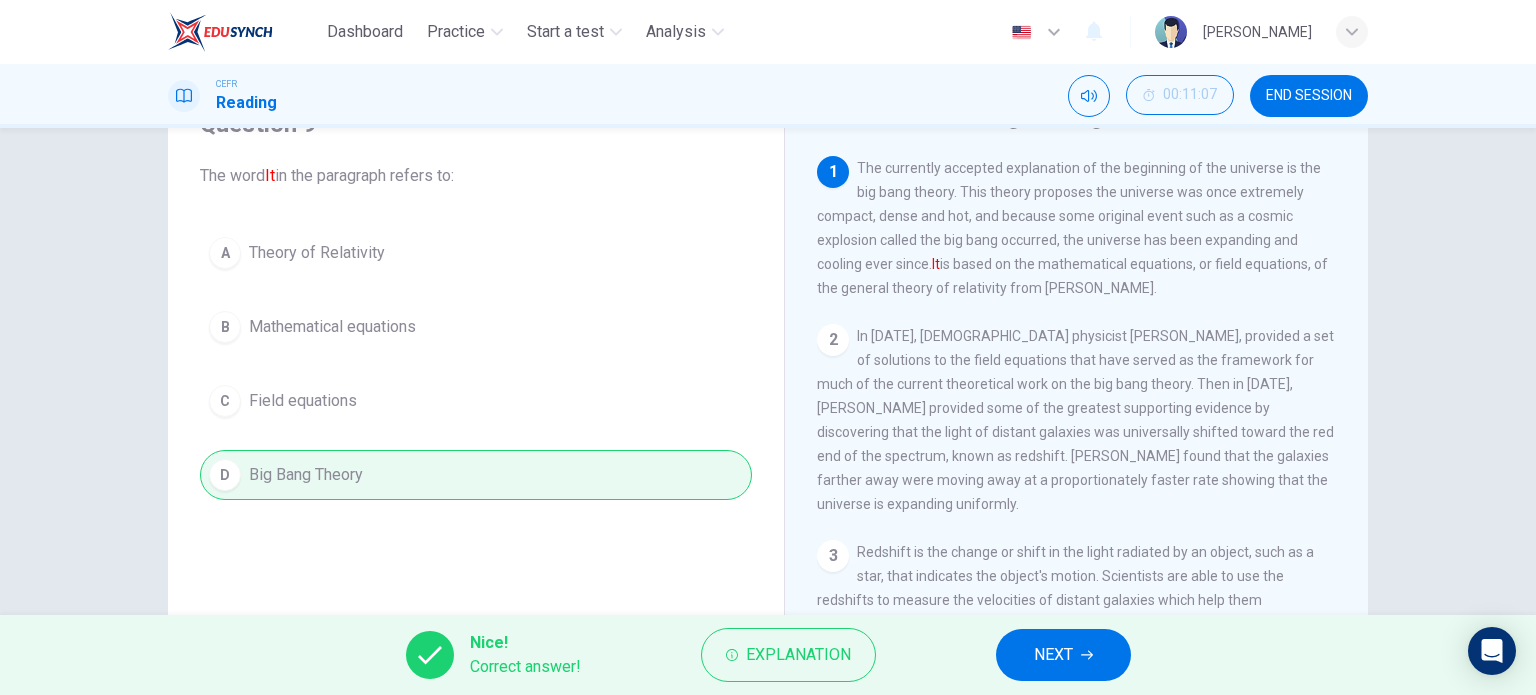 click on "NEXT" at bounding box center [1053, 655] 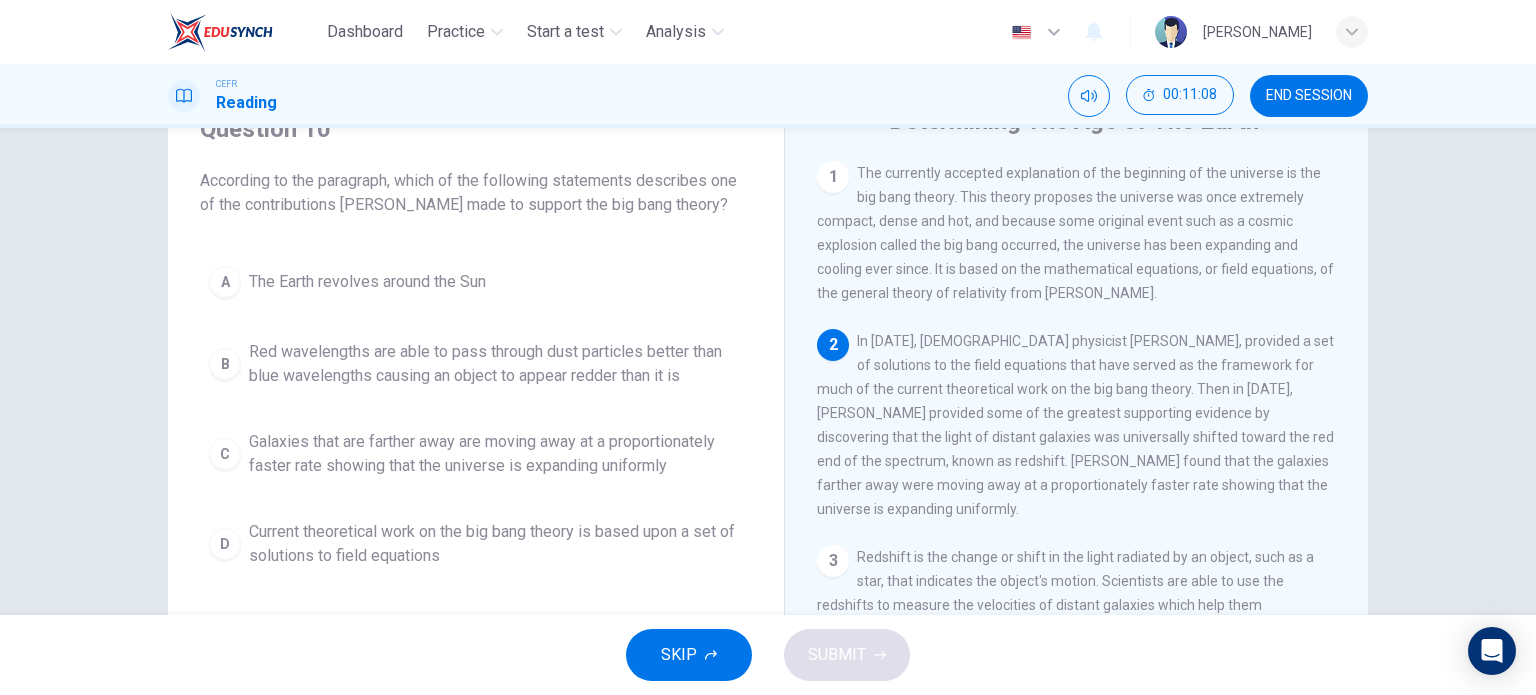 scroll, scrollTop: 100, scrollLeft: 0, axis: vertical 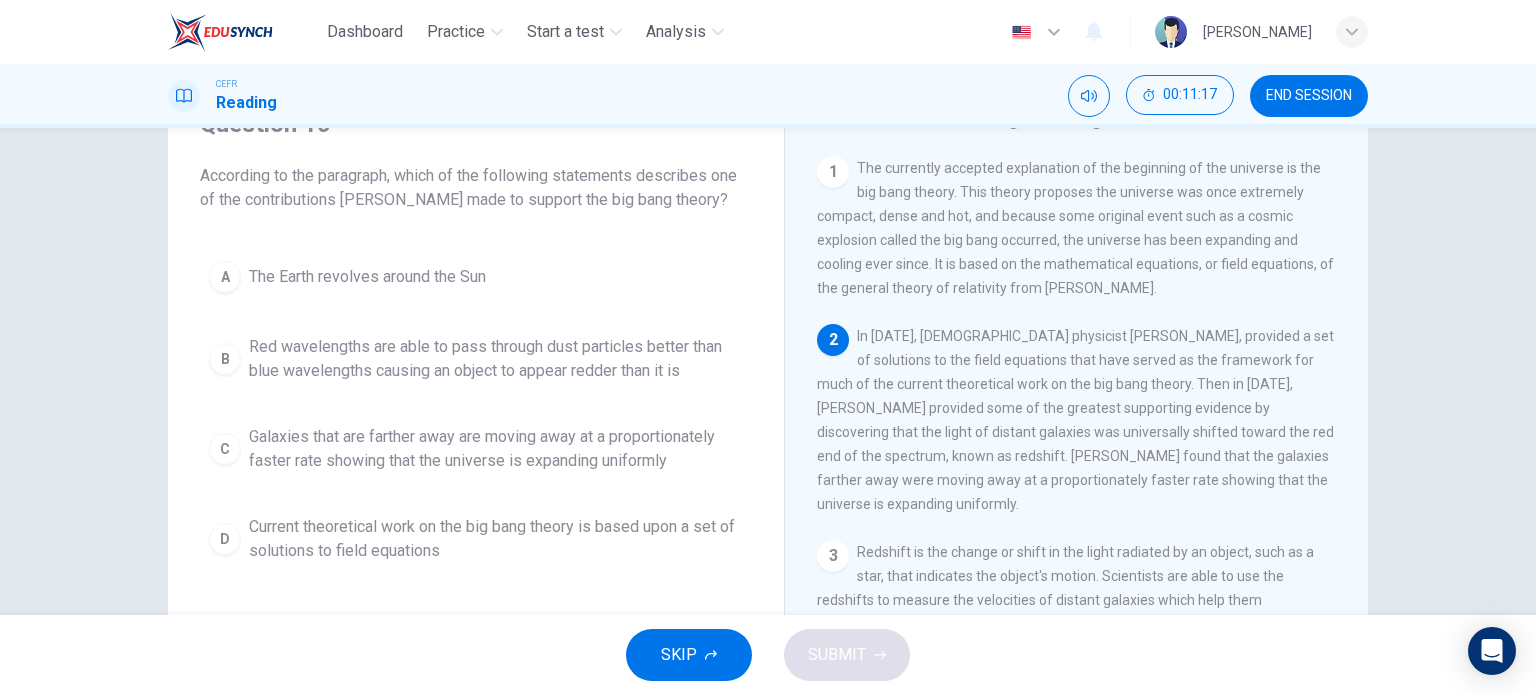 drag, startPoint x: 860, startPoint y: 413, endPoint x: 954, endPoint y: 440, distance: 97.80082 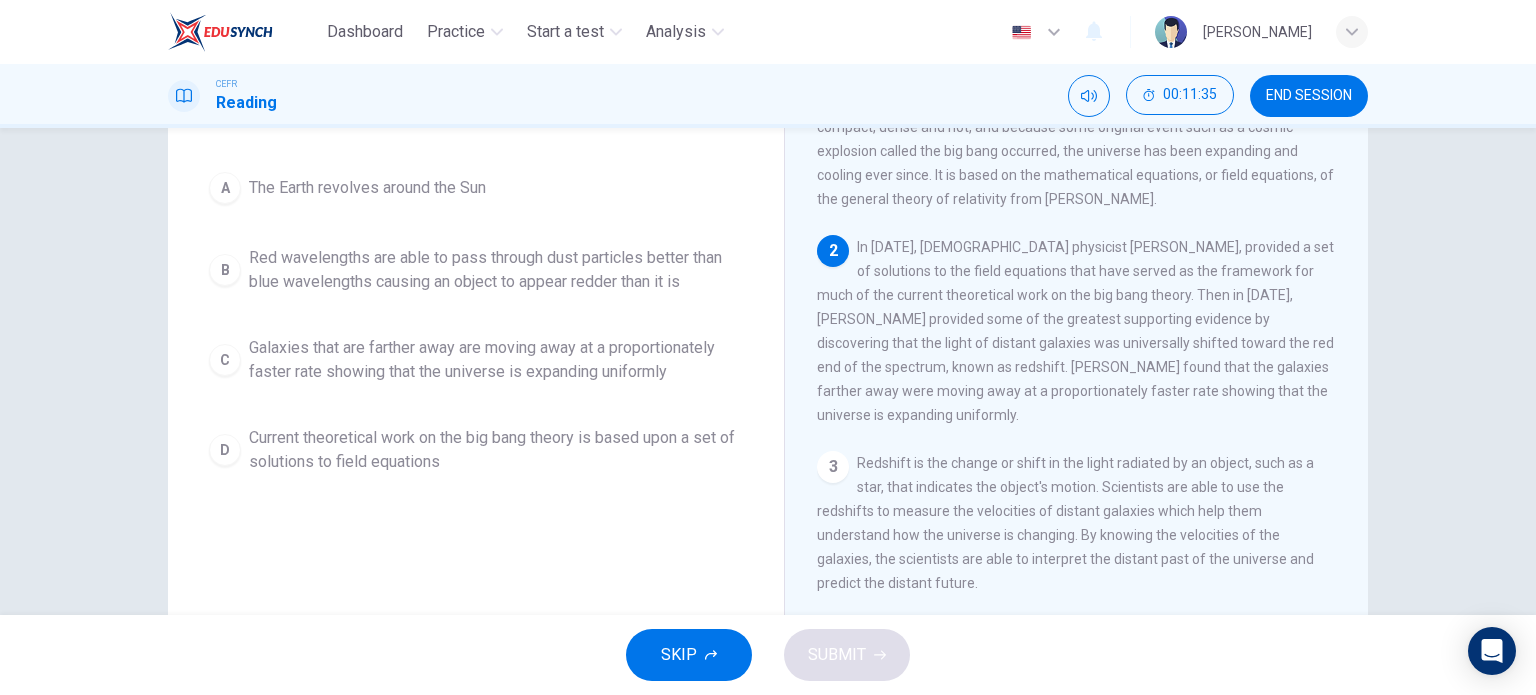 scroll, scrollTop: 200, scrollLeft: 0, axis: vertical 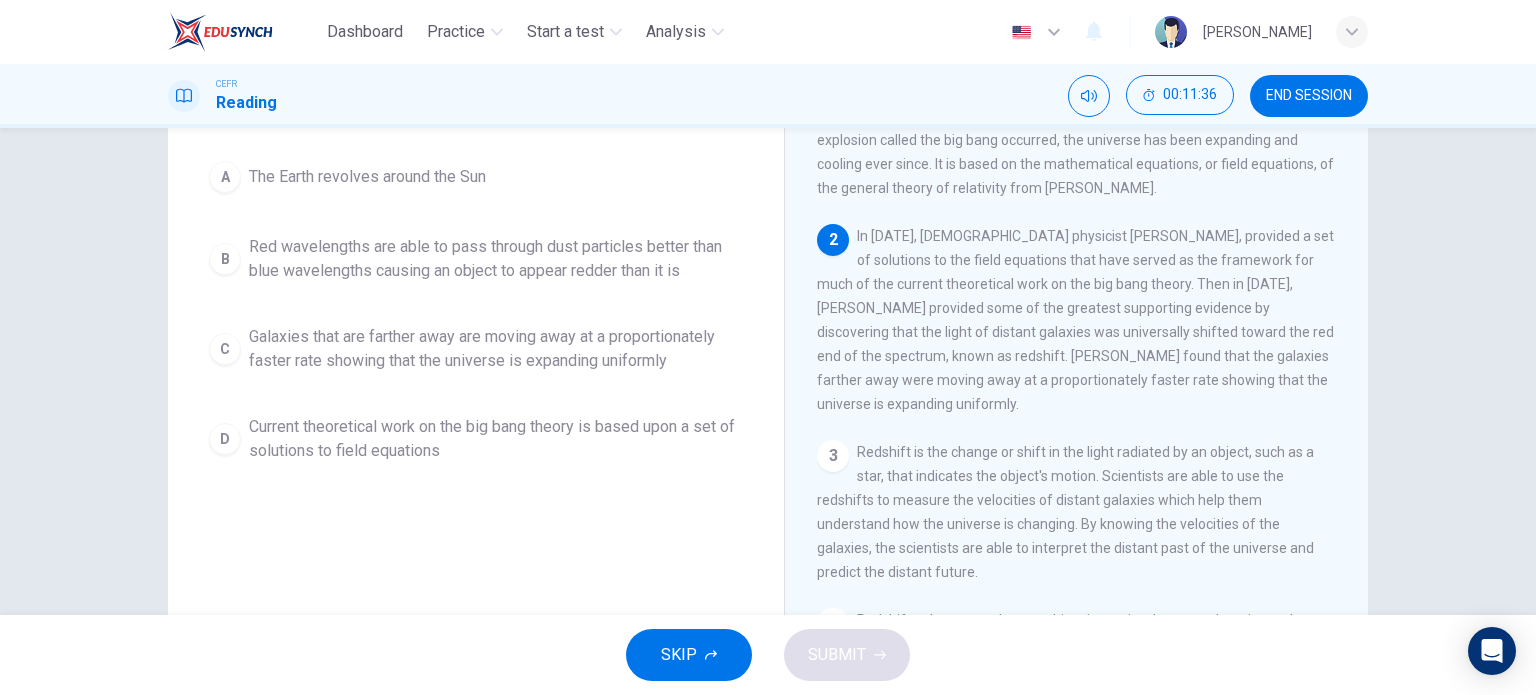 click on "A The Earth revolves around the Sun B Red wavelengths are able to pass through dust particles better than blue wavelengths causing an object to appear redder than it is C Galaxies that are farther away are moving away at a proportionately faster rate showing that the universe is expanding uniformly D Current theoretical work on the big bang theory is based upon a set of solutions to field equations" at bounding box center (476, 312) 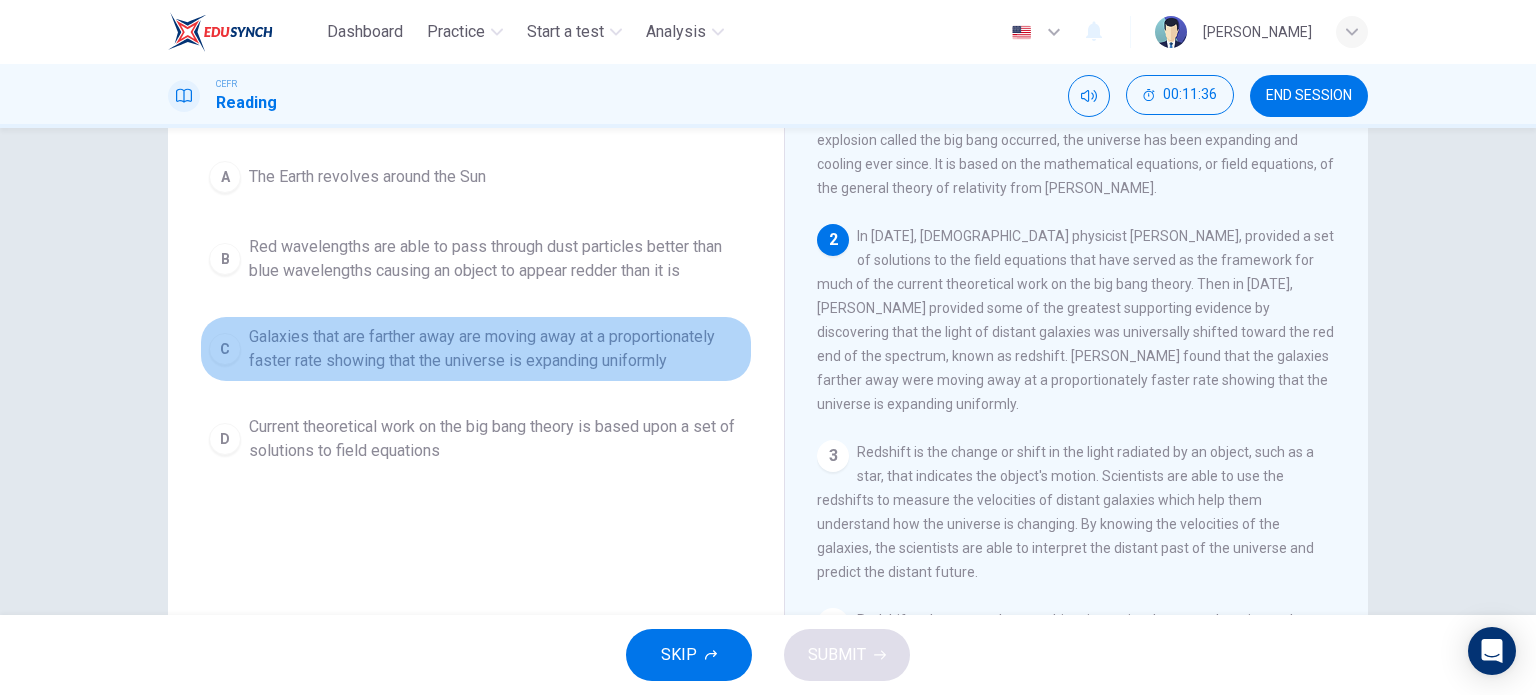 click on "Galaxies that are farther away are moving away at a proportionately faster rate showing that the universe is expanding uniformly" at bounding box center (496, 349) 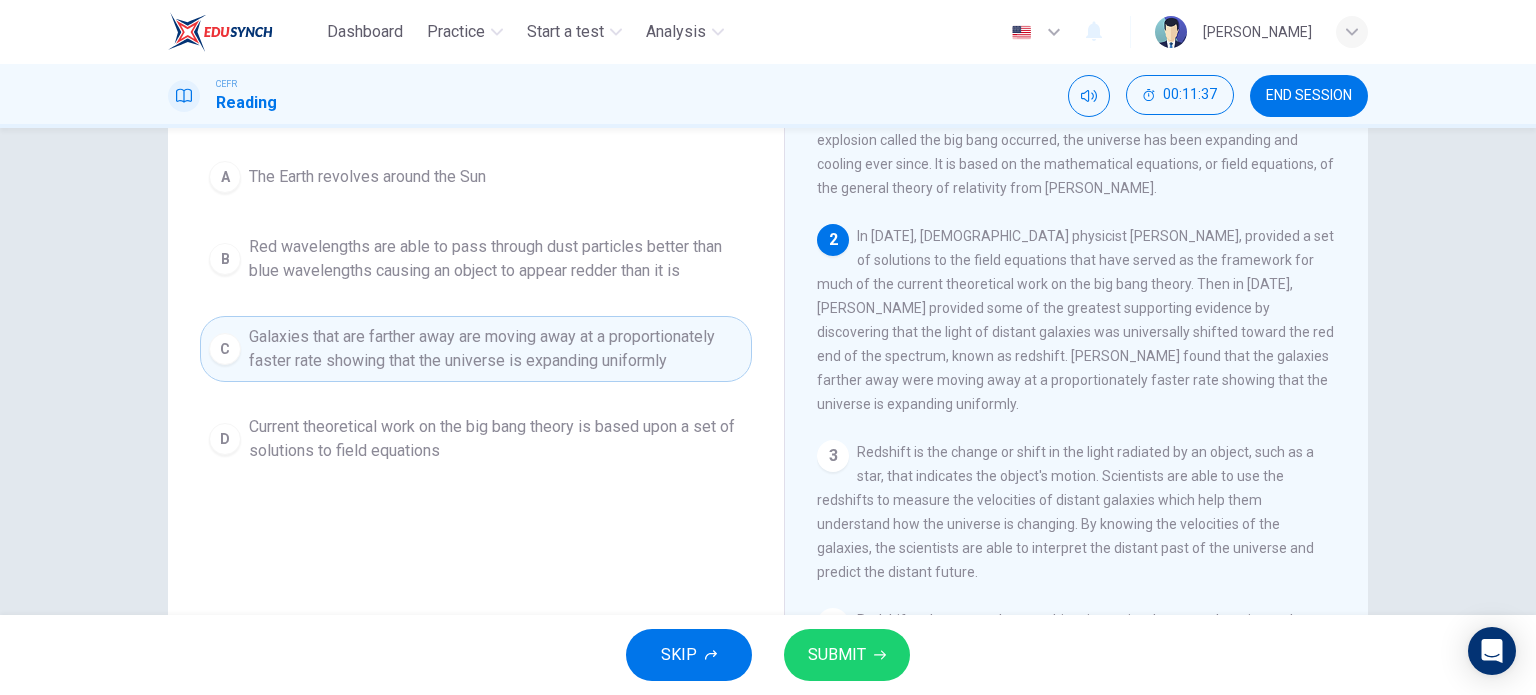 click 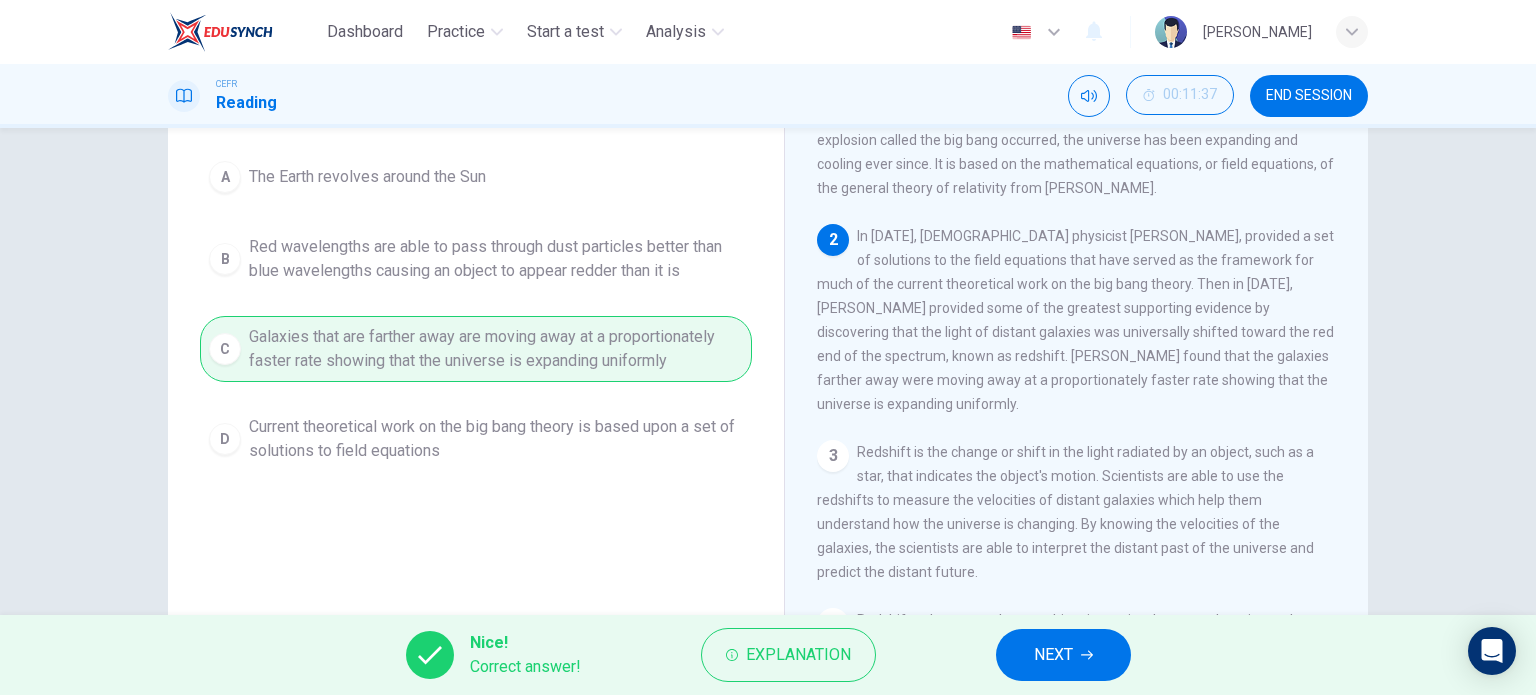 click on "NEXT" at bounding box center [1063, 655] 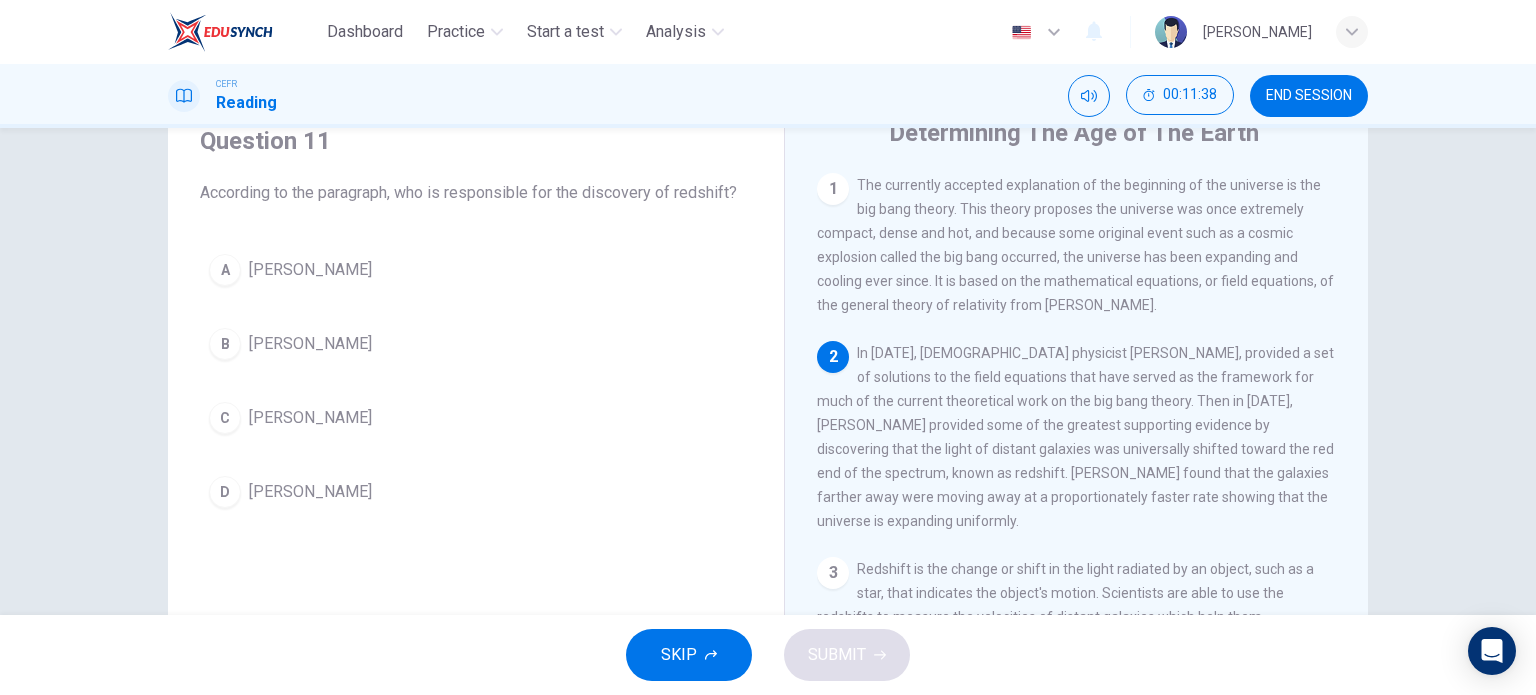 scroll, scrollTop: 76, scrollLeft: 0, axis: vertical 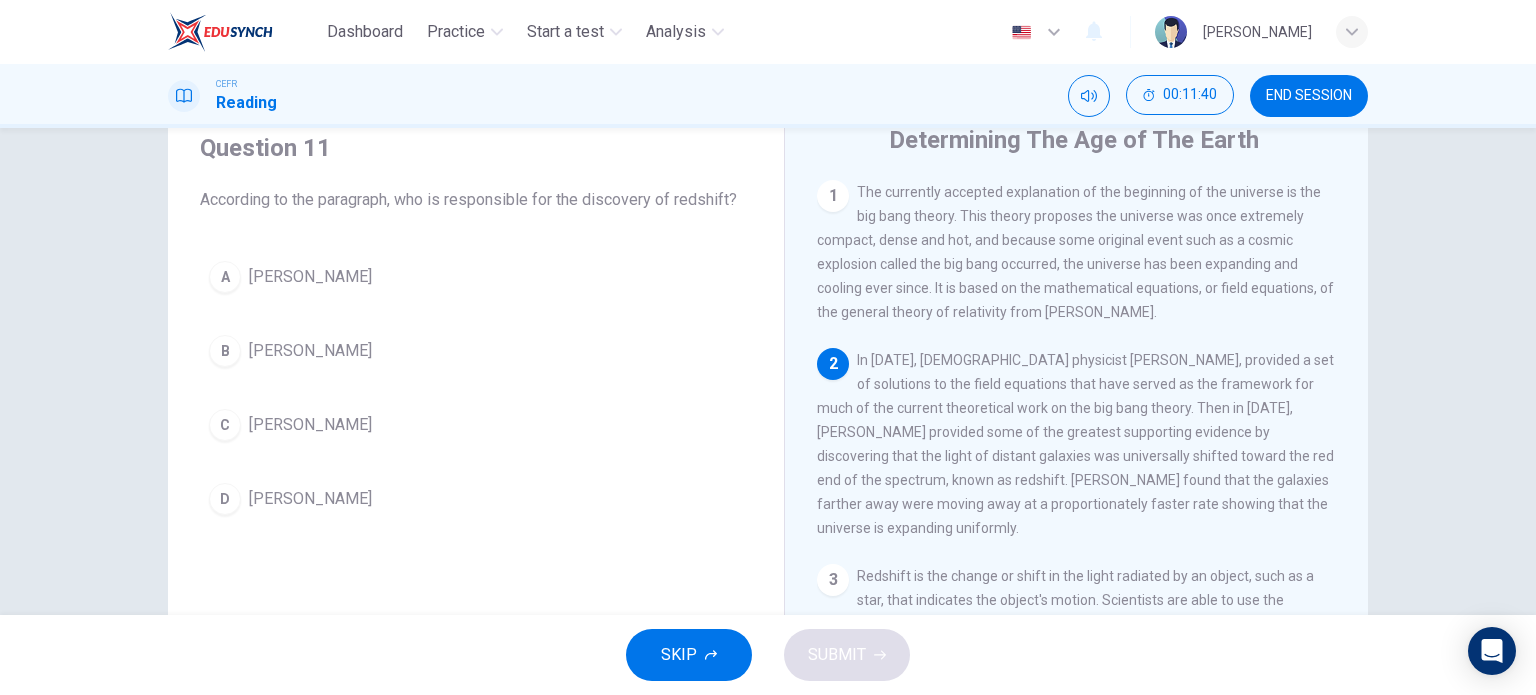 click on "[PERSON_NAME]" at bounding box center (310, 351) 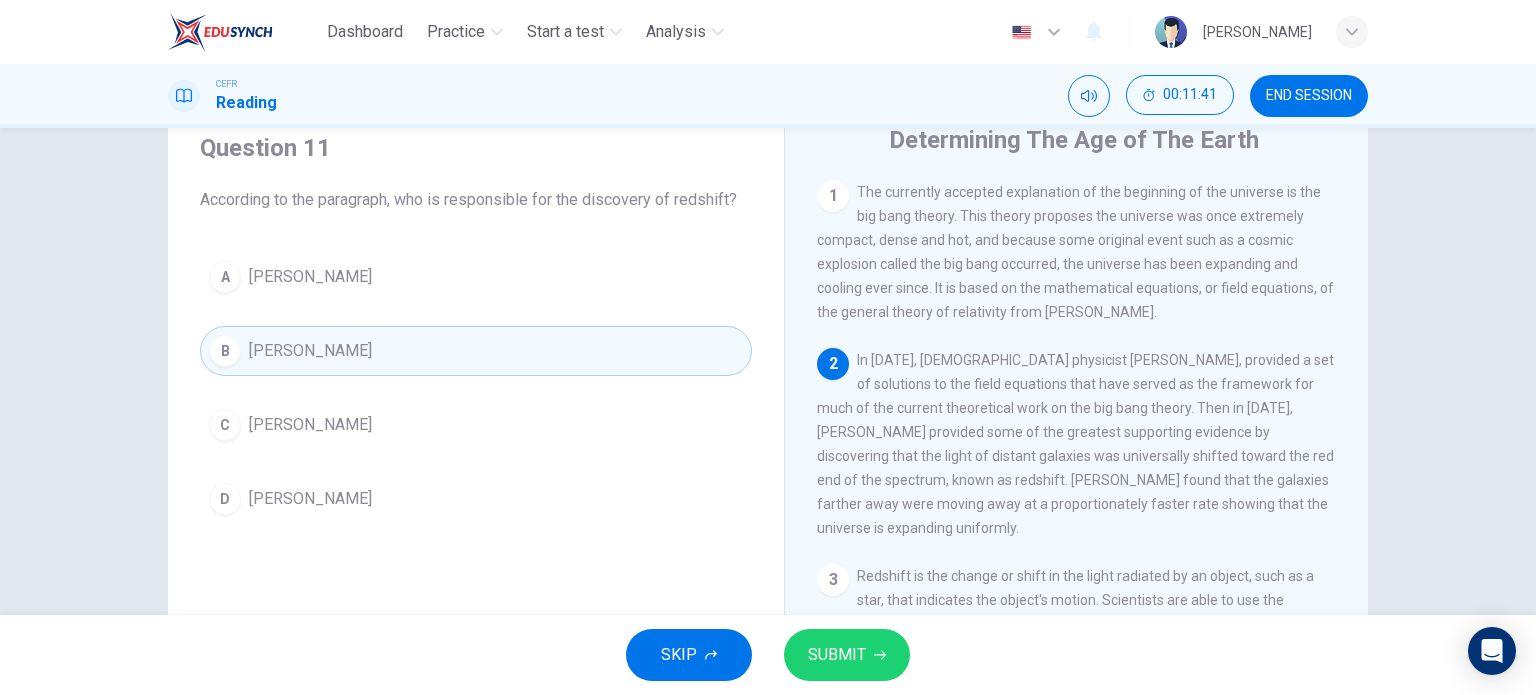 click on "SUBMIT" at bounding box center (837, 655) 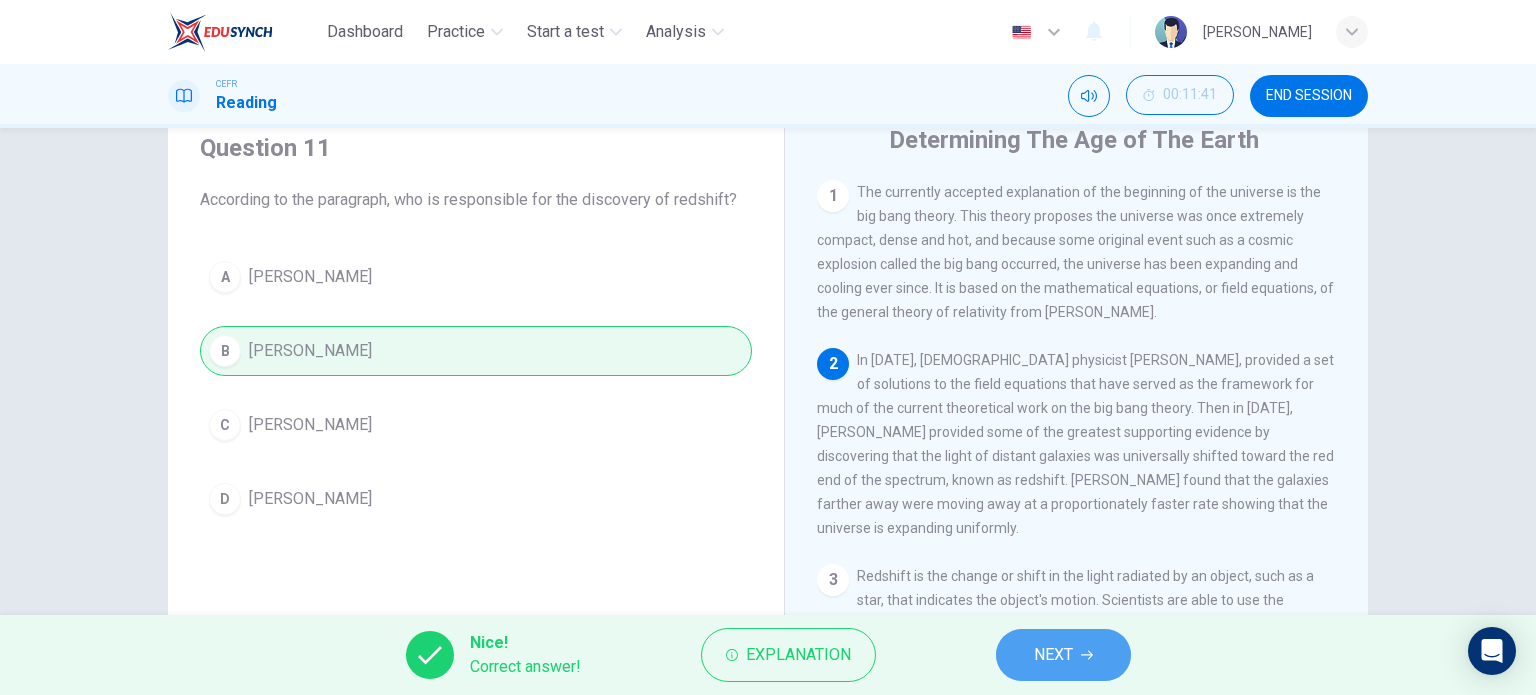click 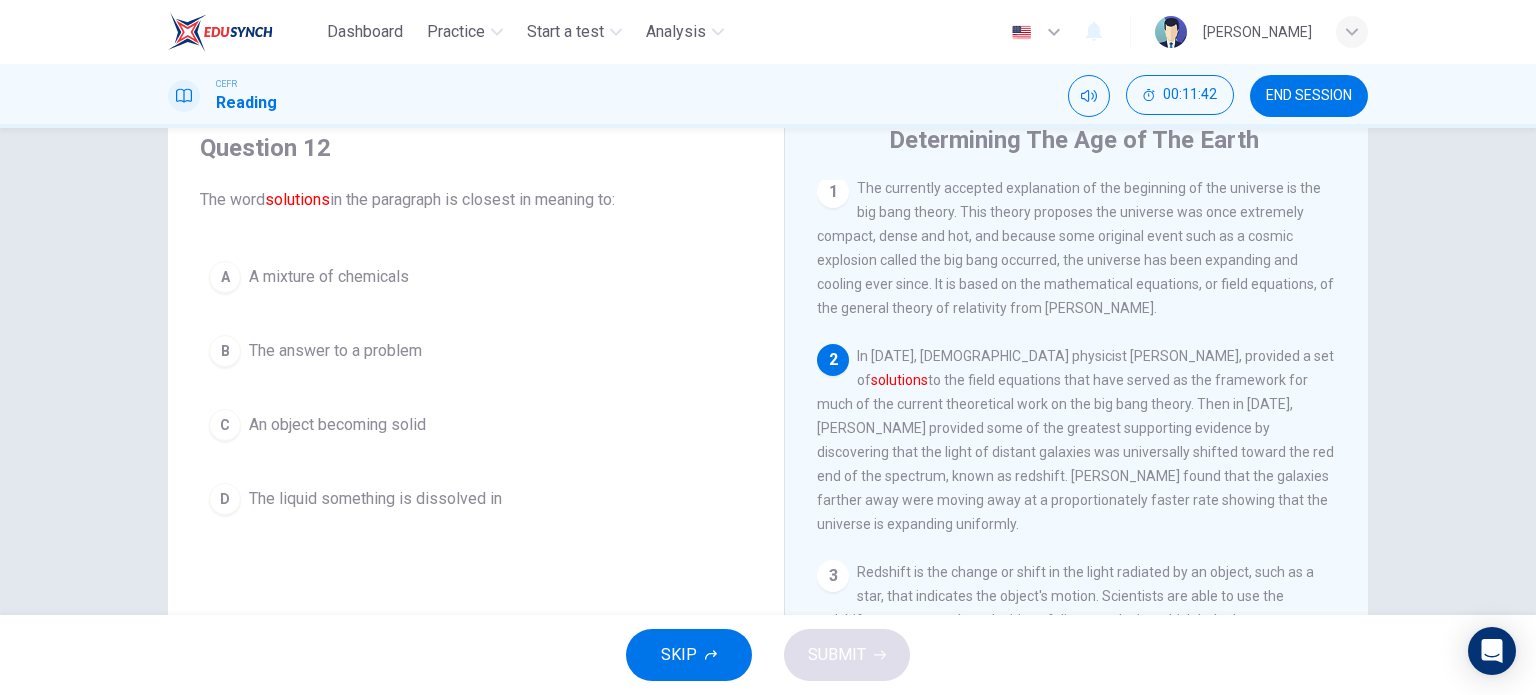 scroll, scrollTop: 0, scrollLeft: 0, axis: both 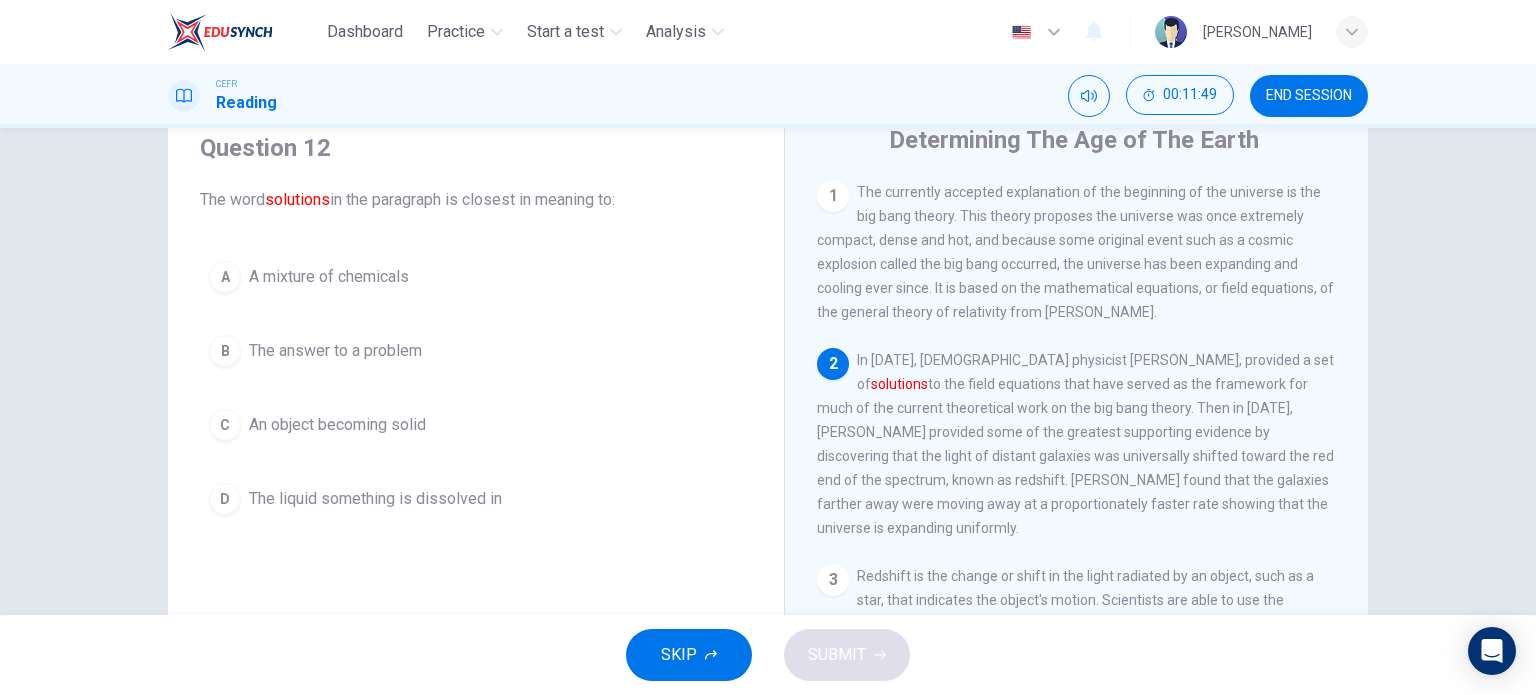 click on "The answer to a problem" at bounding box center [335, 351] 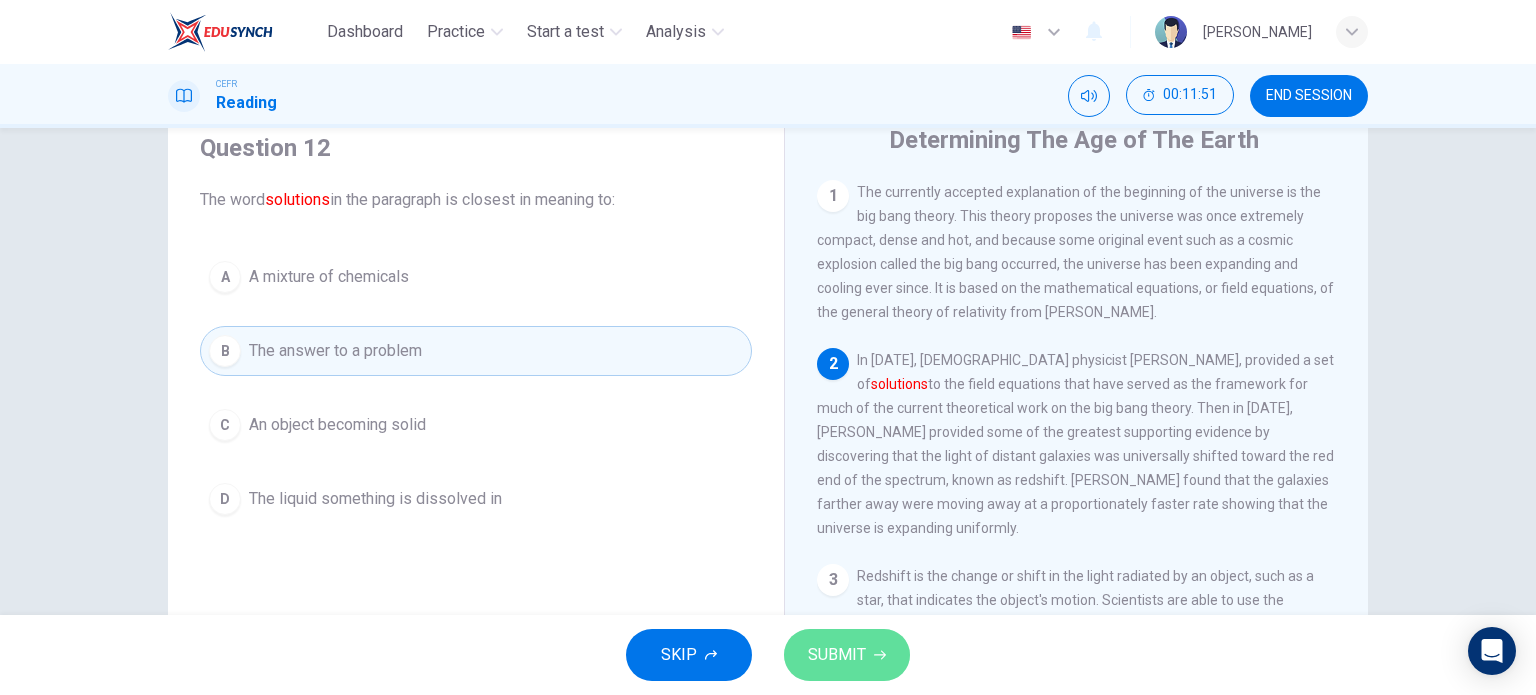 click on "SUBMIT" at bounding box center [837, 655] 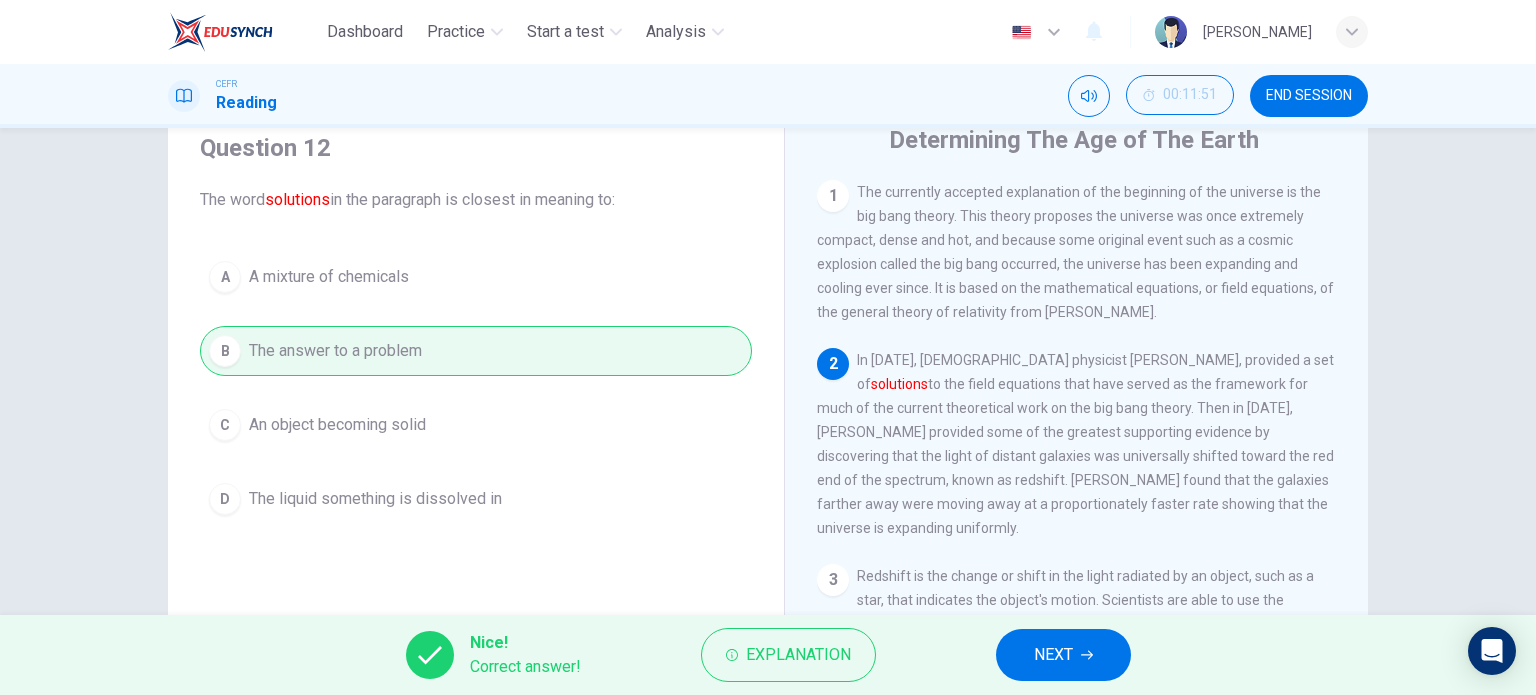 click on "NEXT" at bounding box center (1053, 655) 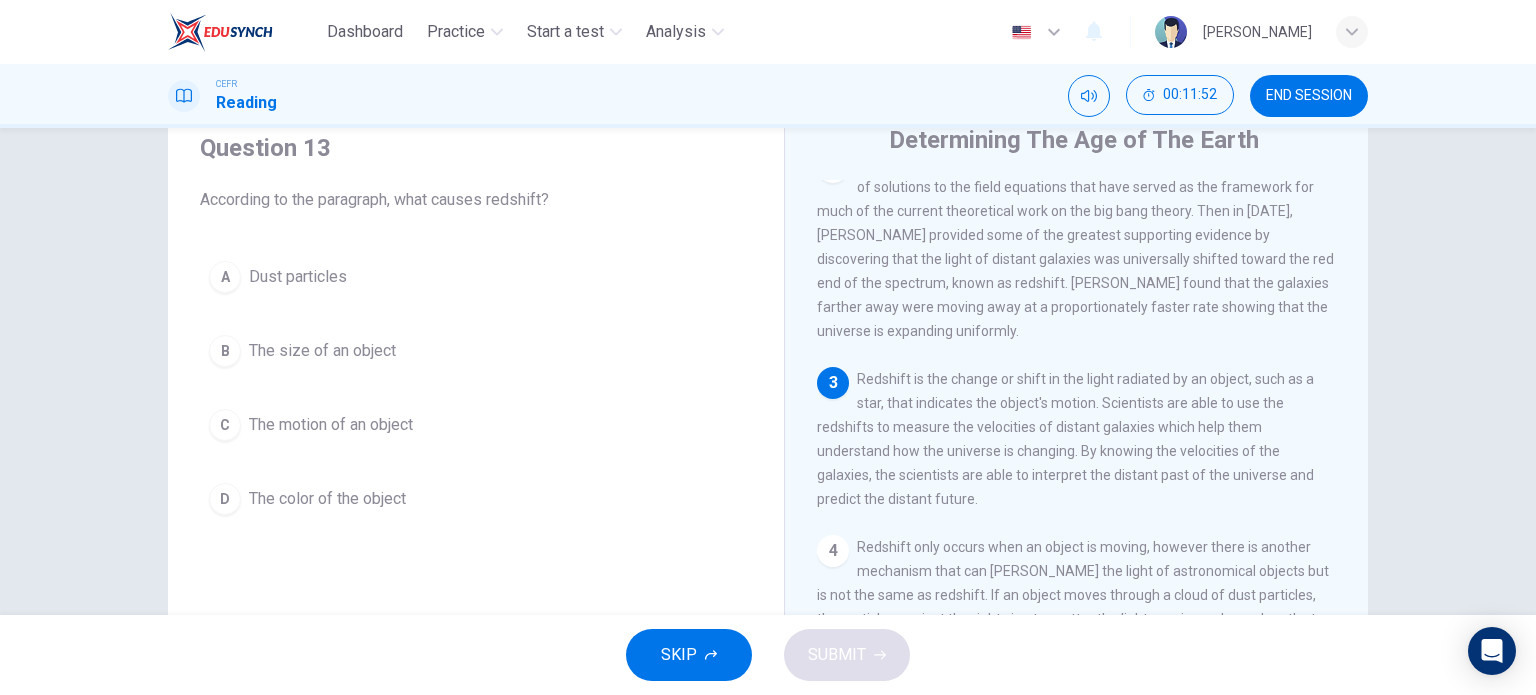 scroll, scrollTop: 200, scrollLeft: 0, axis: vertical 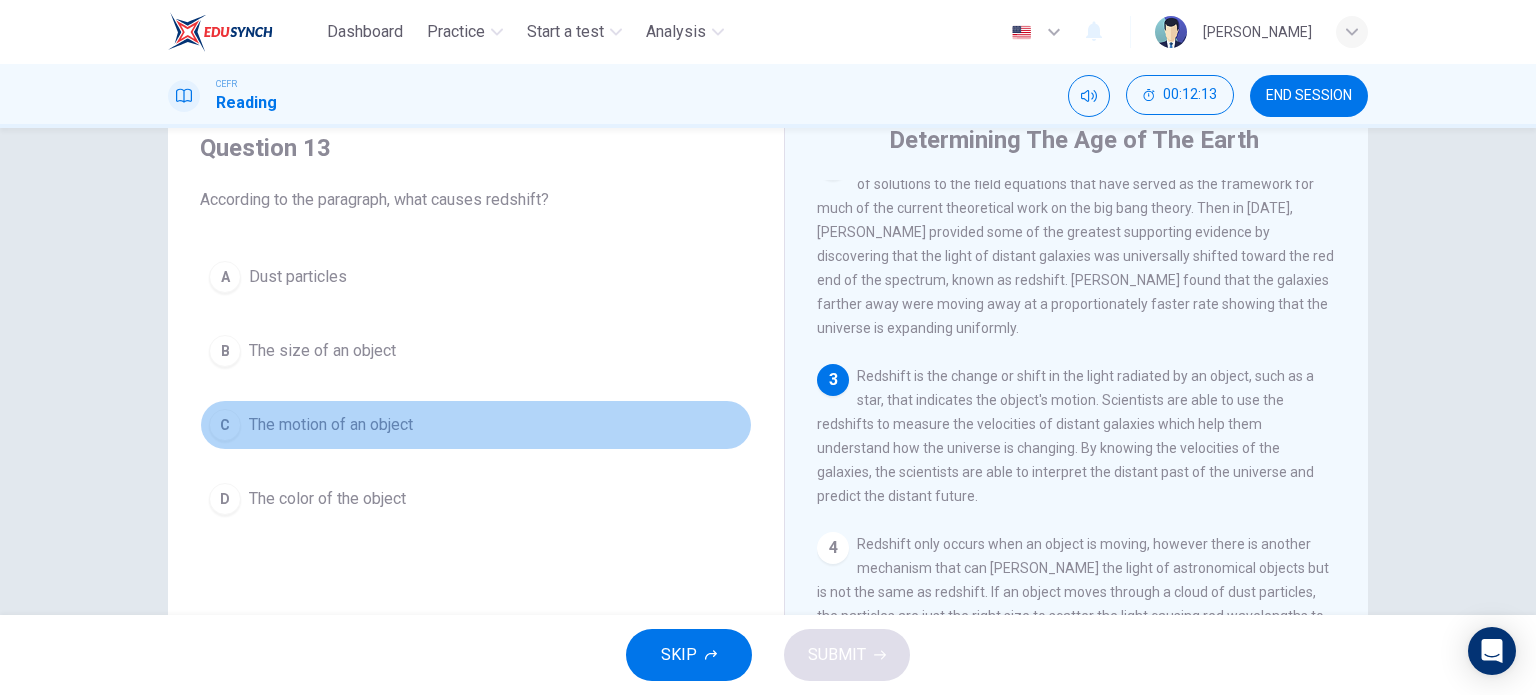 click on "The motion of an object" at bounding box center (331, 425) 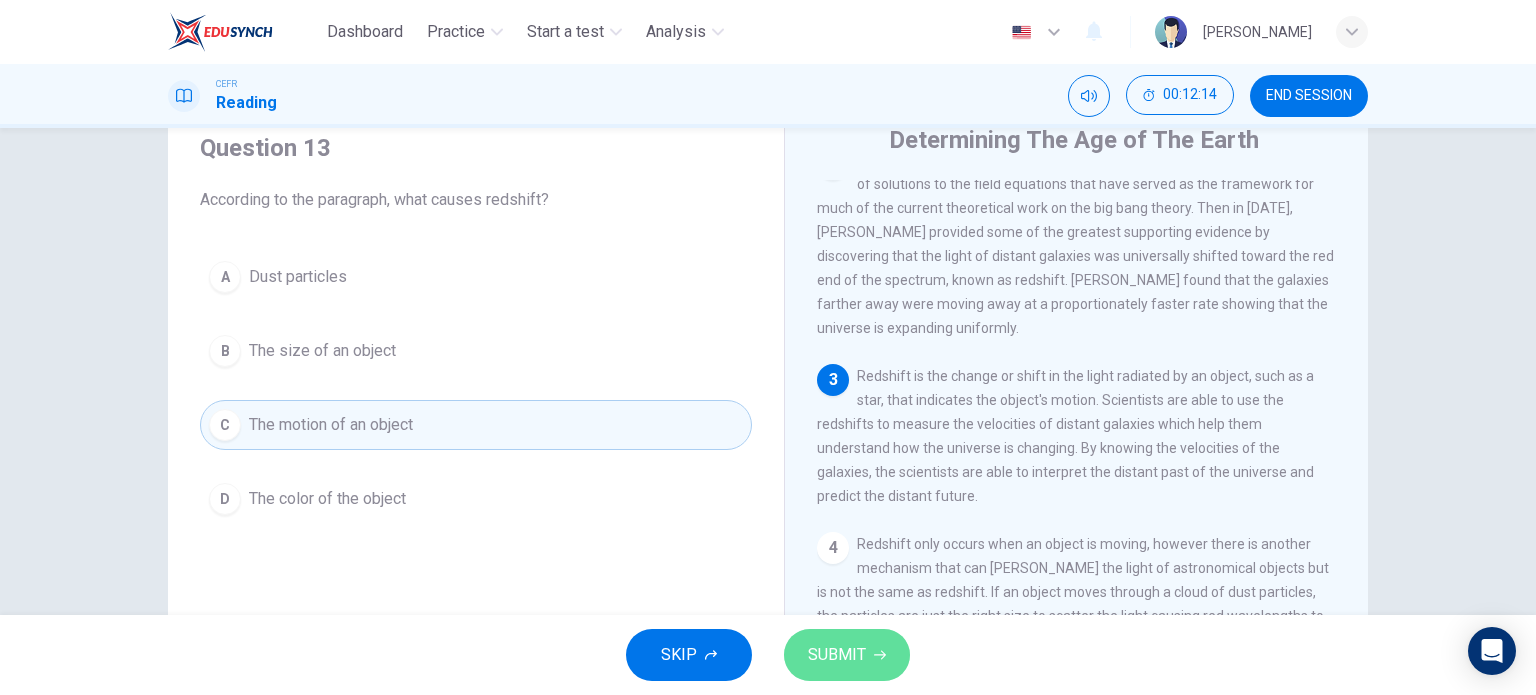 click on "SUBMIT" at bounding box center [837, 655] 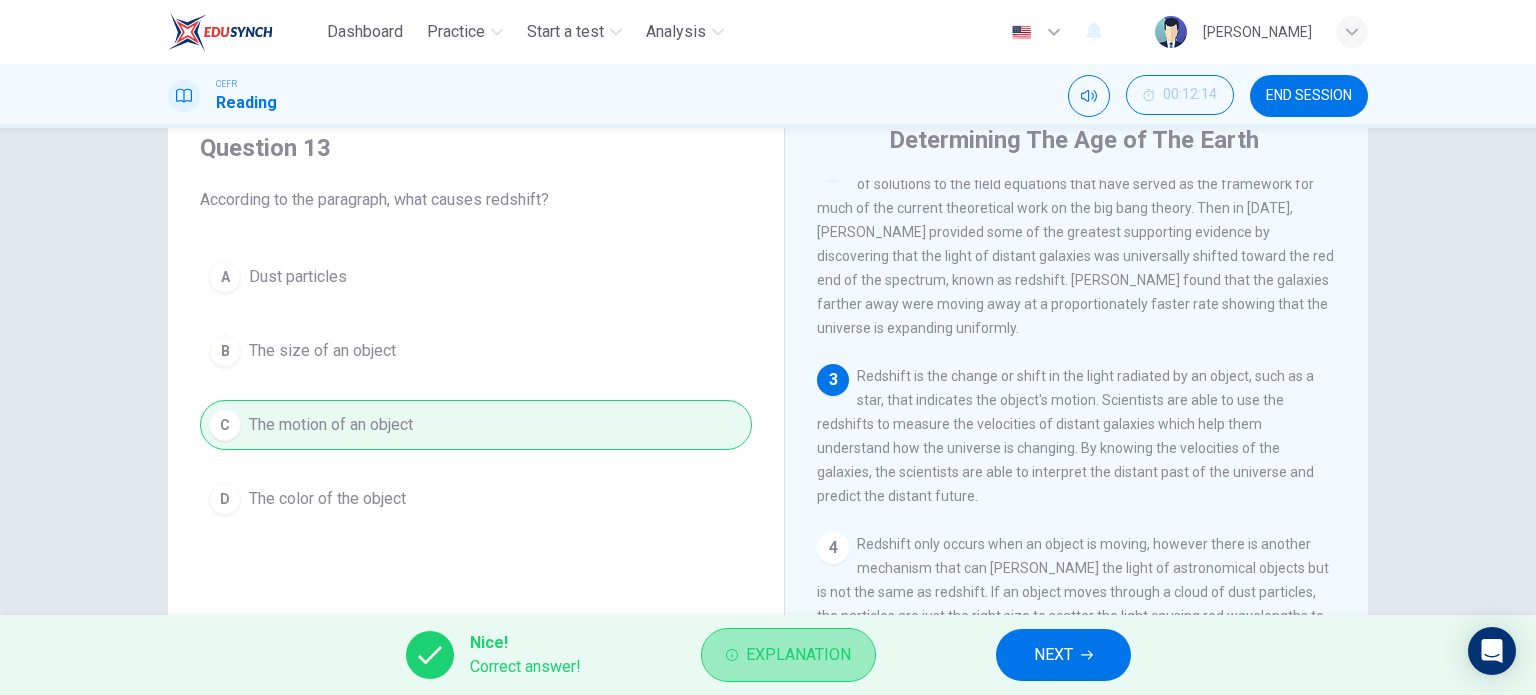 click on "Explanation" at bounding box center [798, 655] 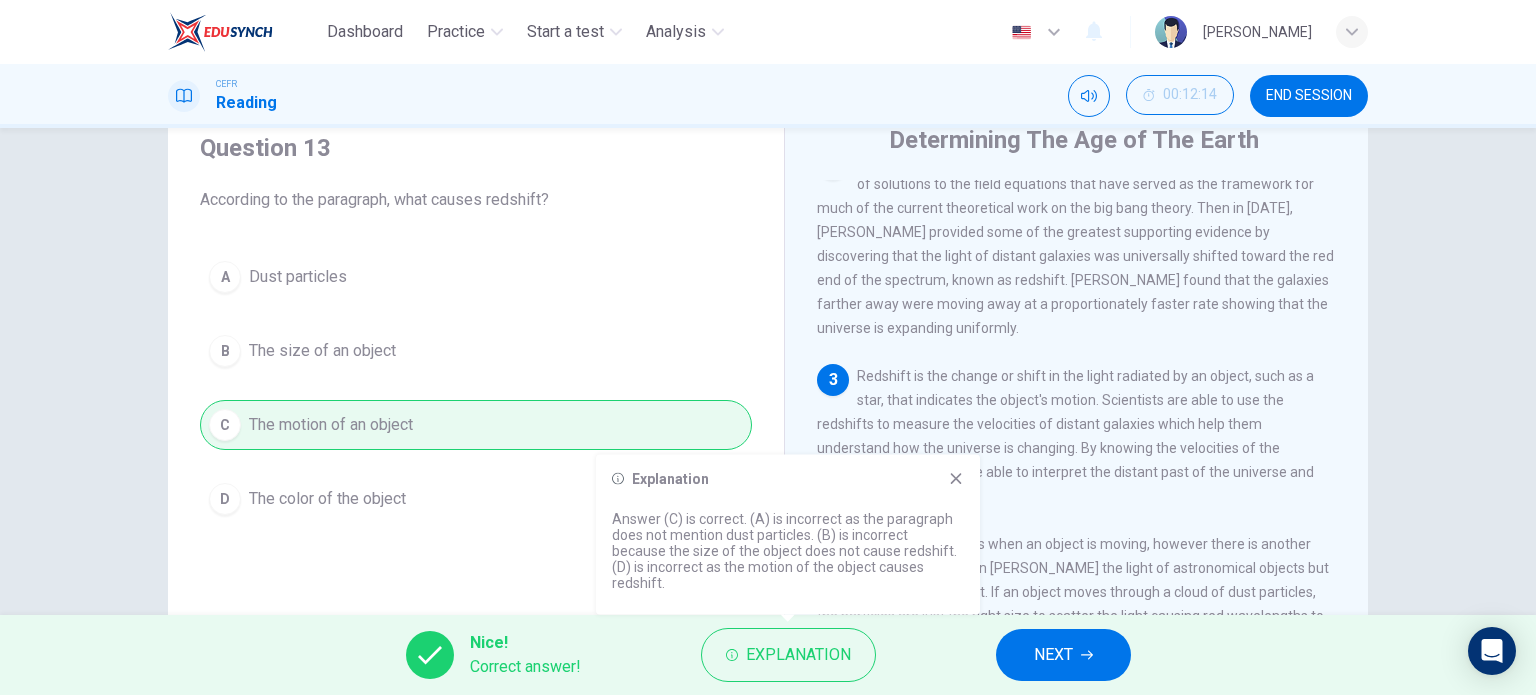click on "NEXT" at bounding box center [1063, 655] 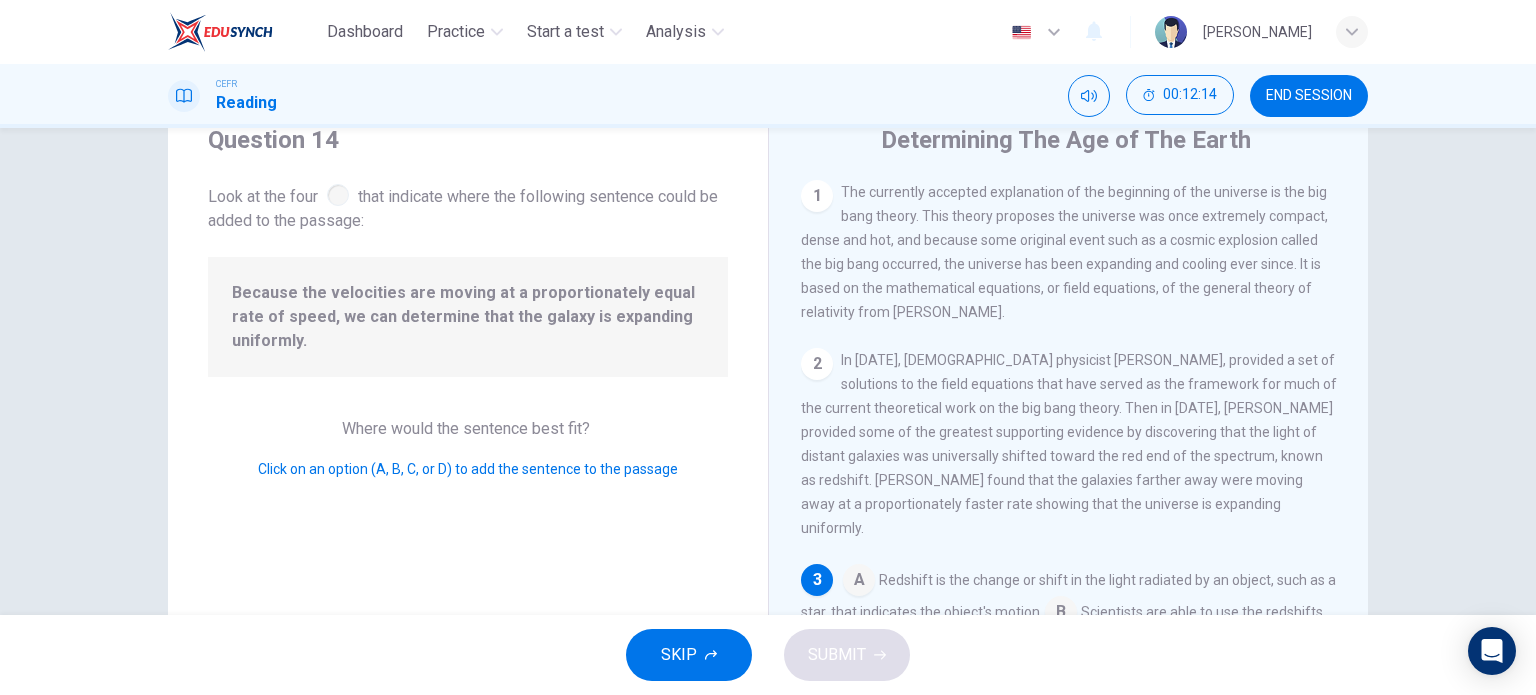 scroll, scrollTop: 163, scrollLeft: 0, axis: vertical 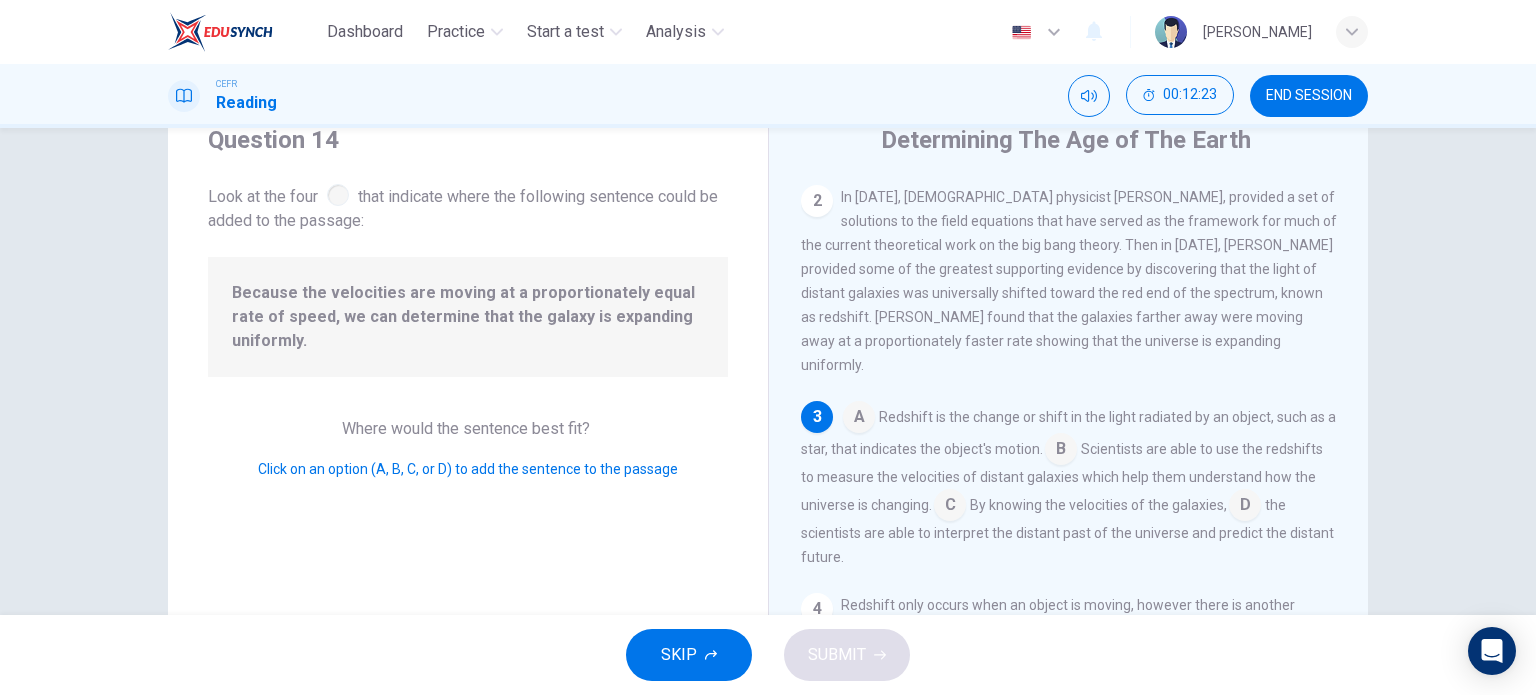 click at bounding box center (1061, 451) 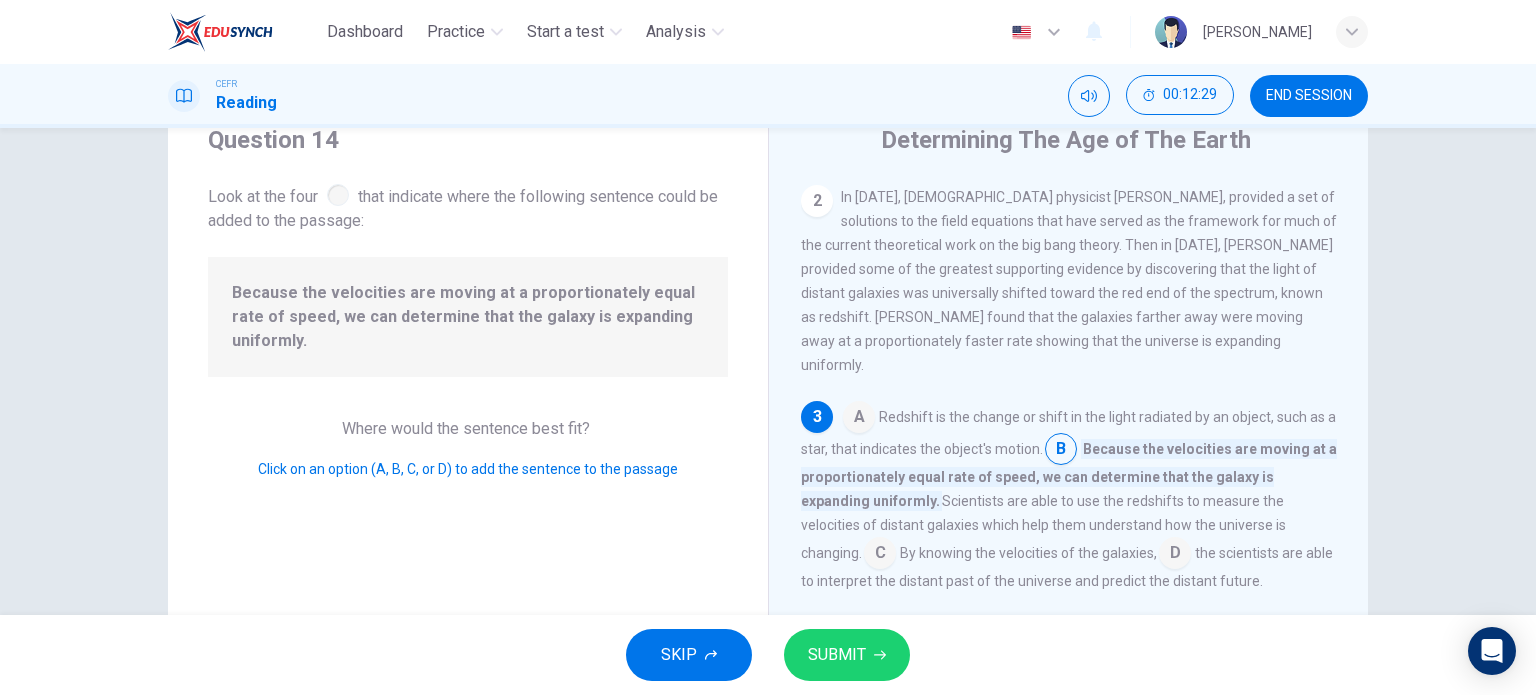 click at bounding box center (880, 555) 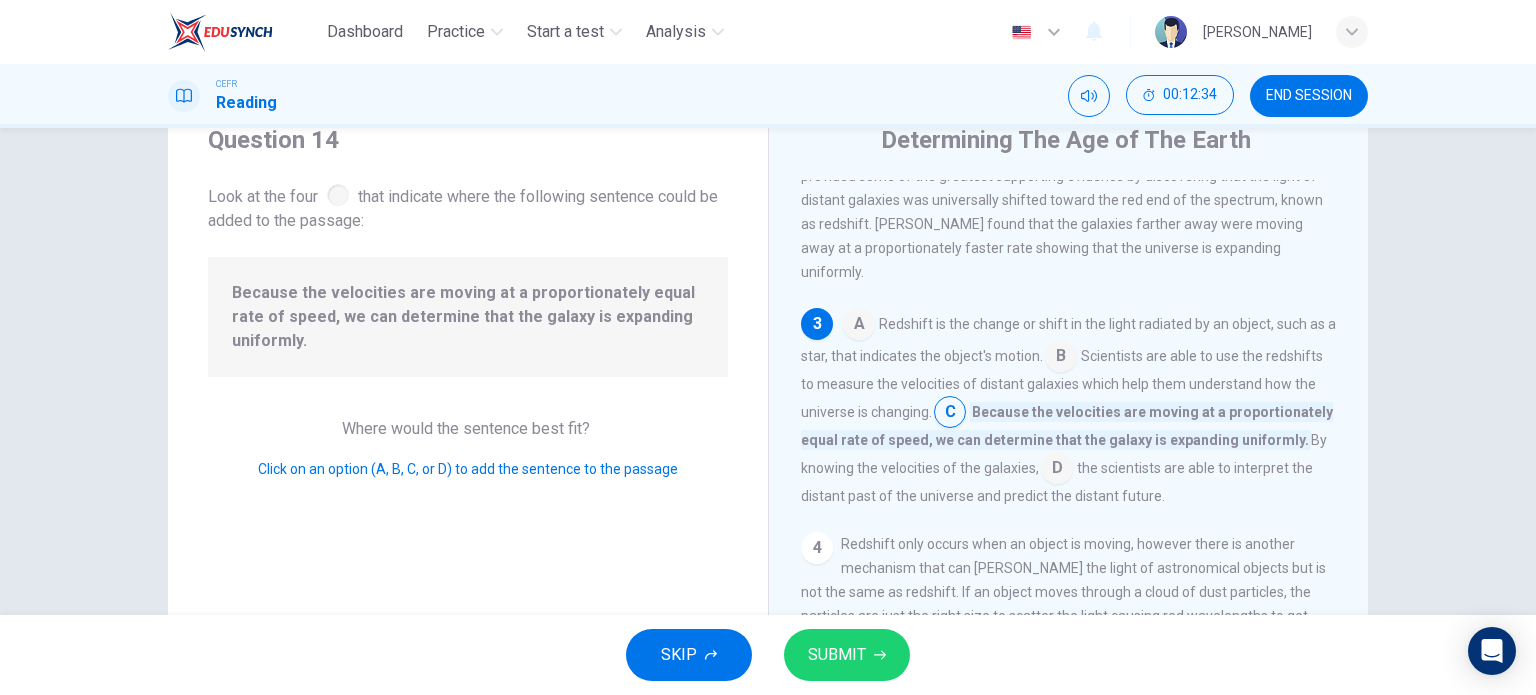 scroll, scrollTop: 263, scrollLeft: 0, axis: vertical 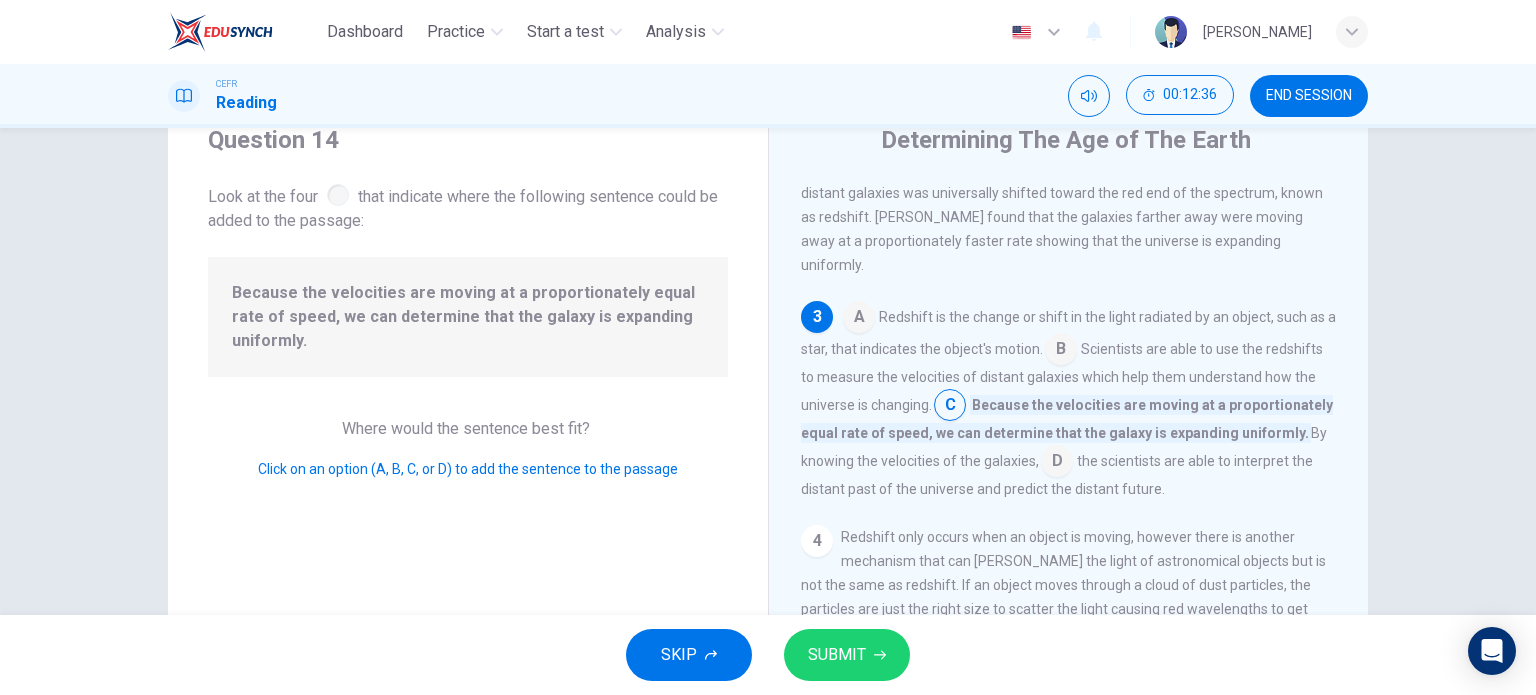 click at bounding box center (1057, 463) 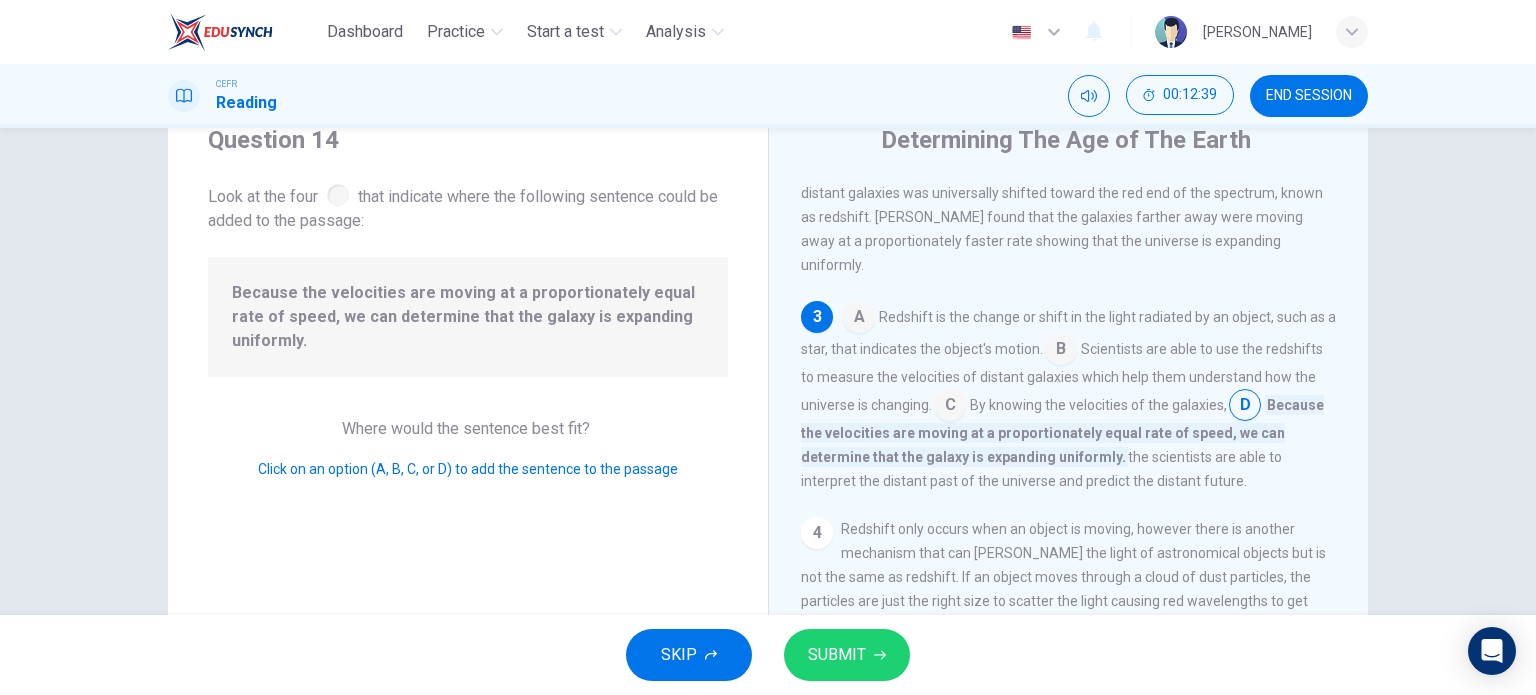 click at bounding box center (950, 407) 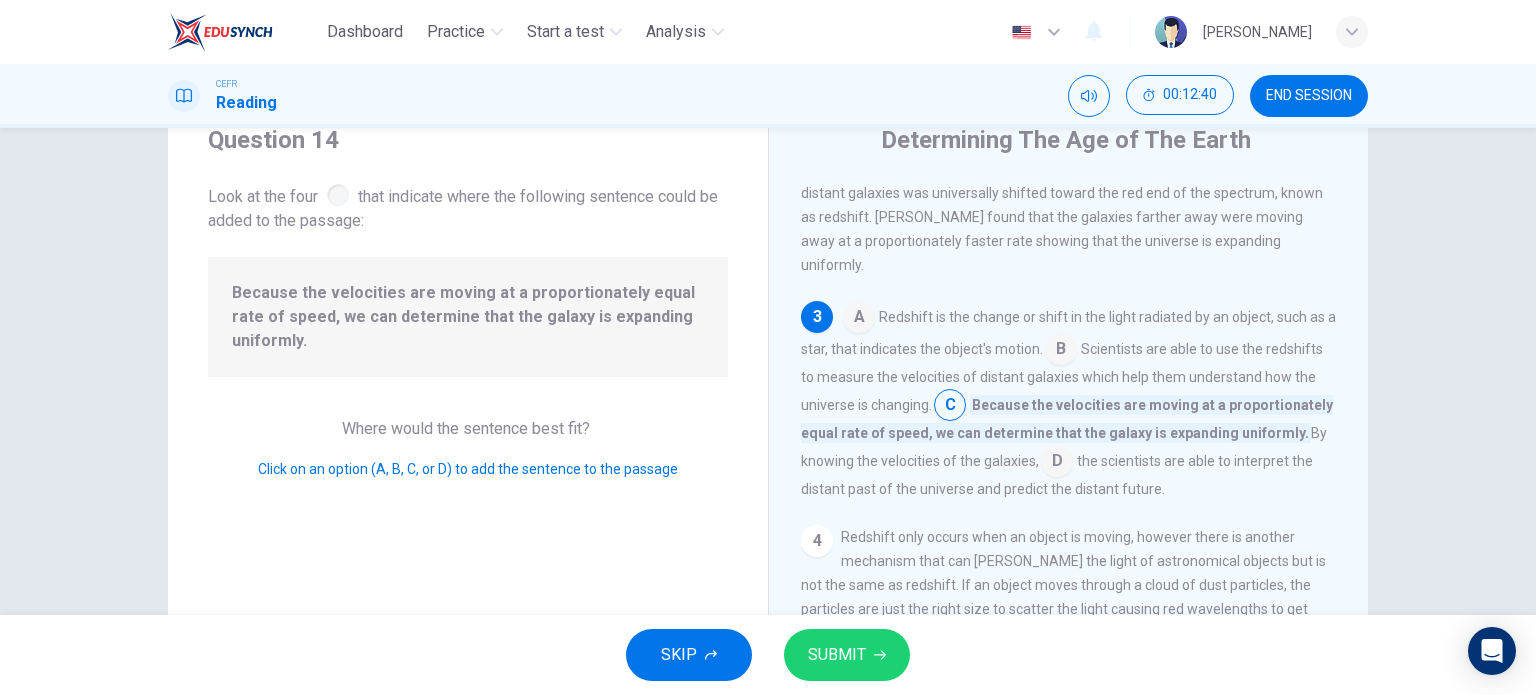click on "SUBMIT" at bounding box center [837, 655] 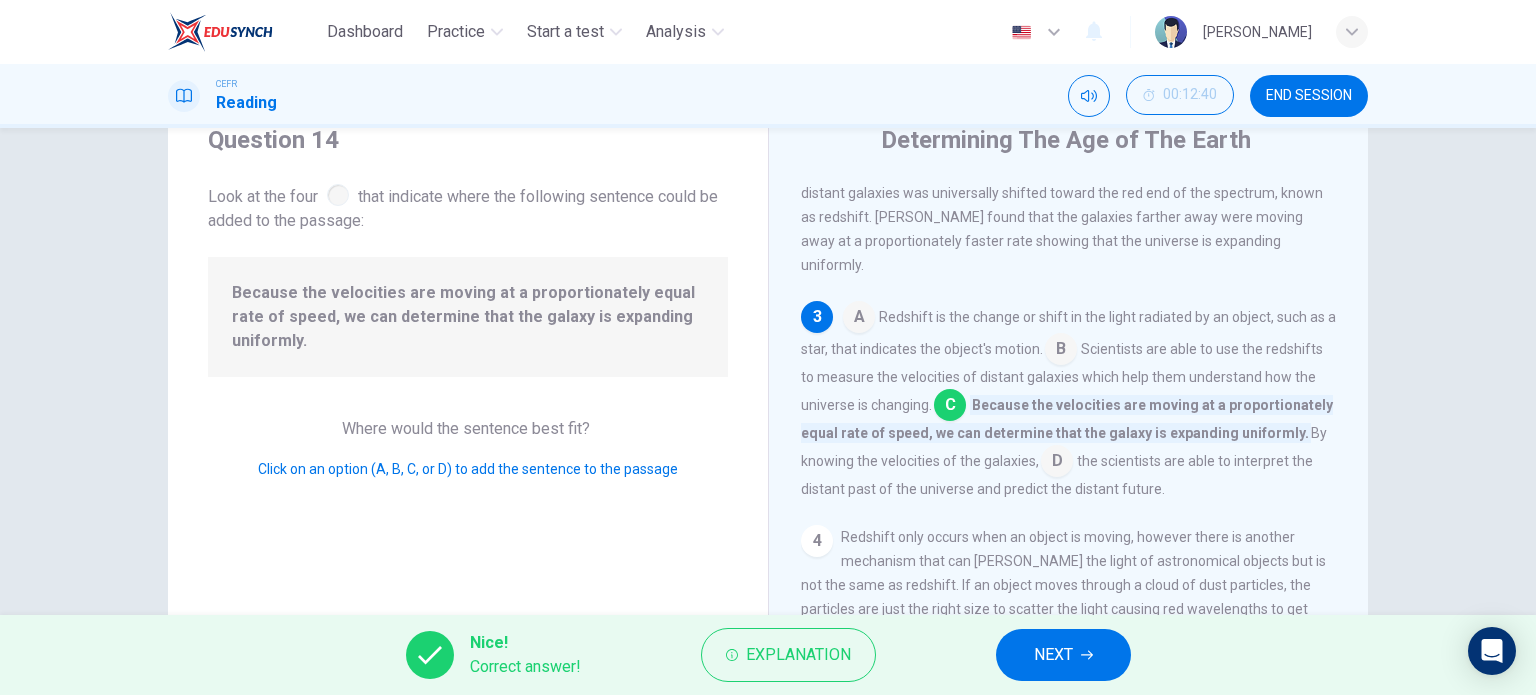 click on "NEXT" at bounding box center [1063, 655] 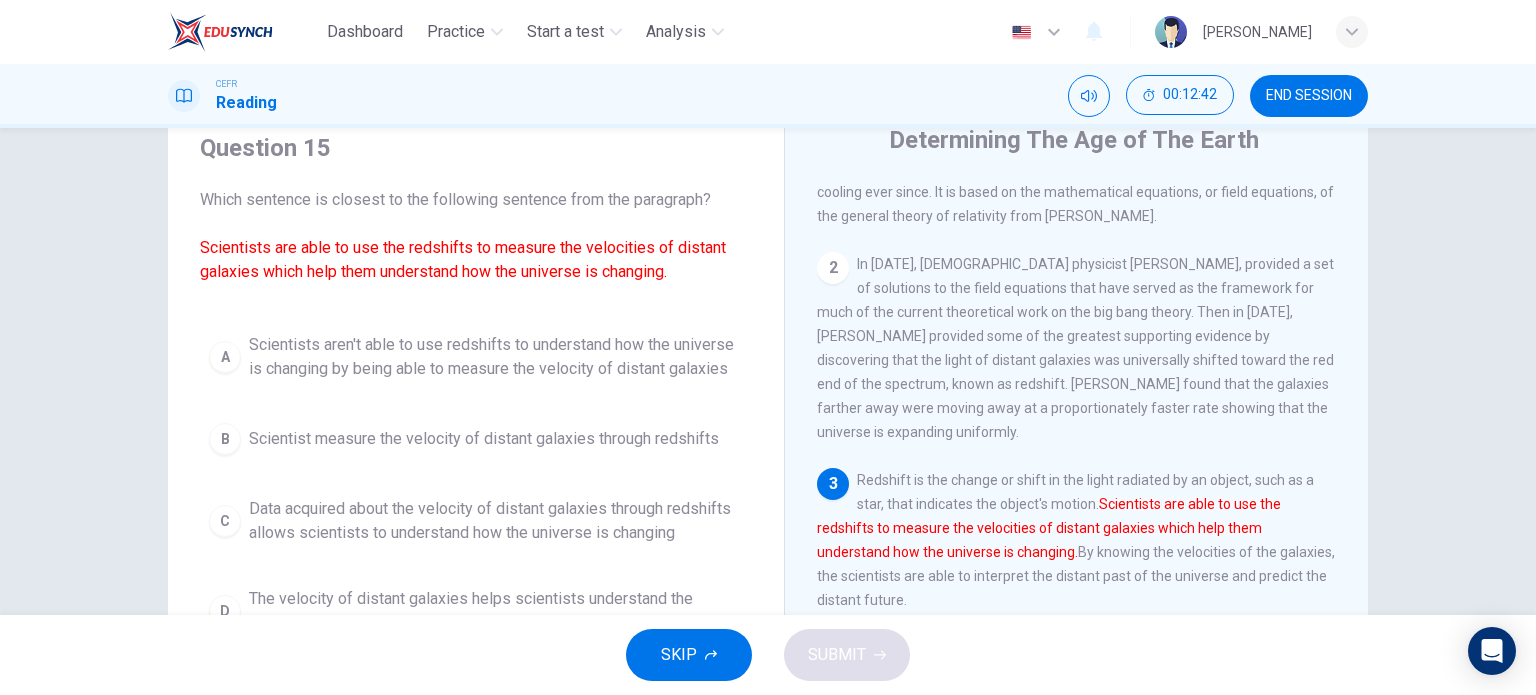 scroll, scrollTop: 100, scrollLeft: 0, axis: vertical 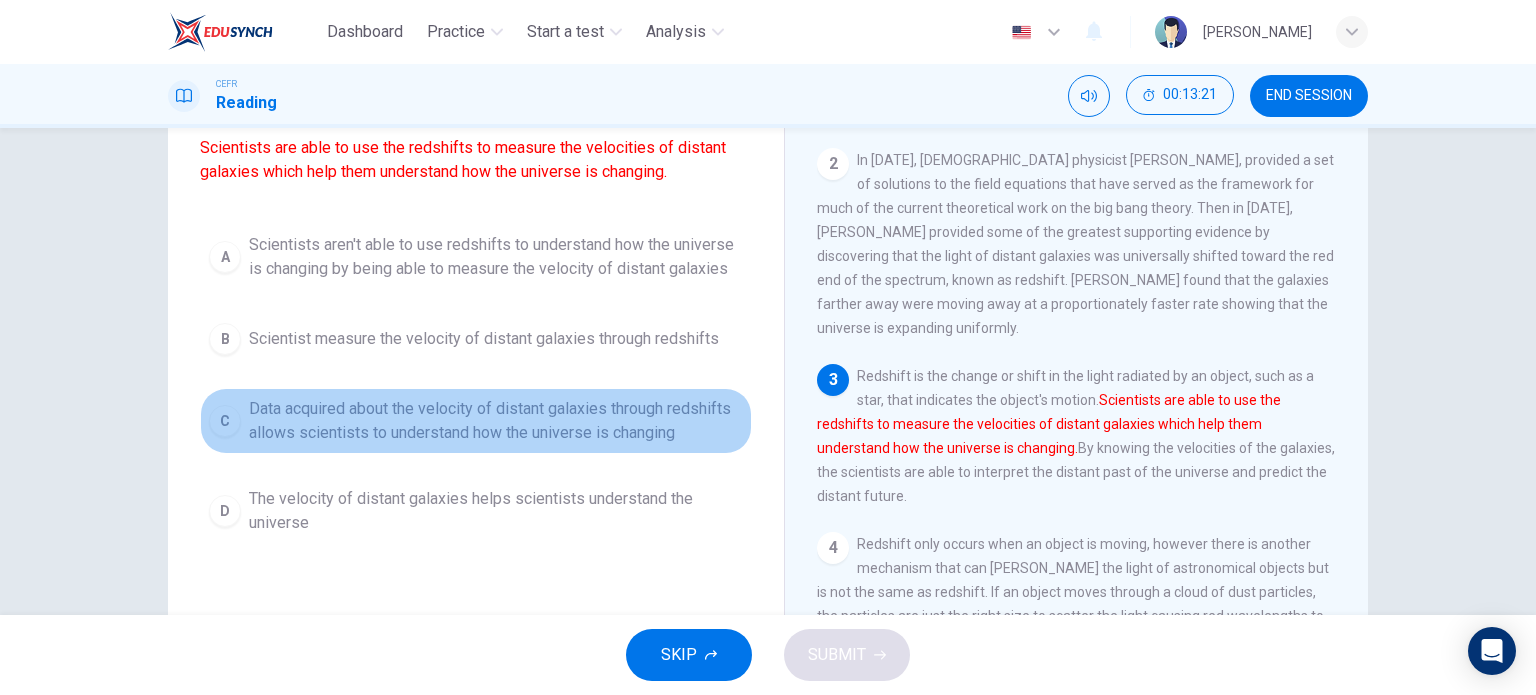 click on "Data acquired about the velocity of distant galaxies through redshifts allows scientists to understand how the universe is changing" at bounding box center (496, 421) 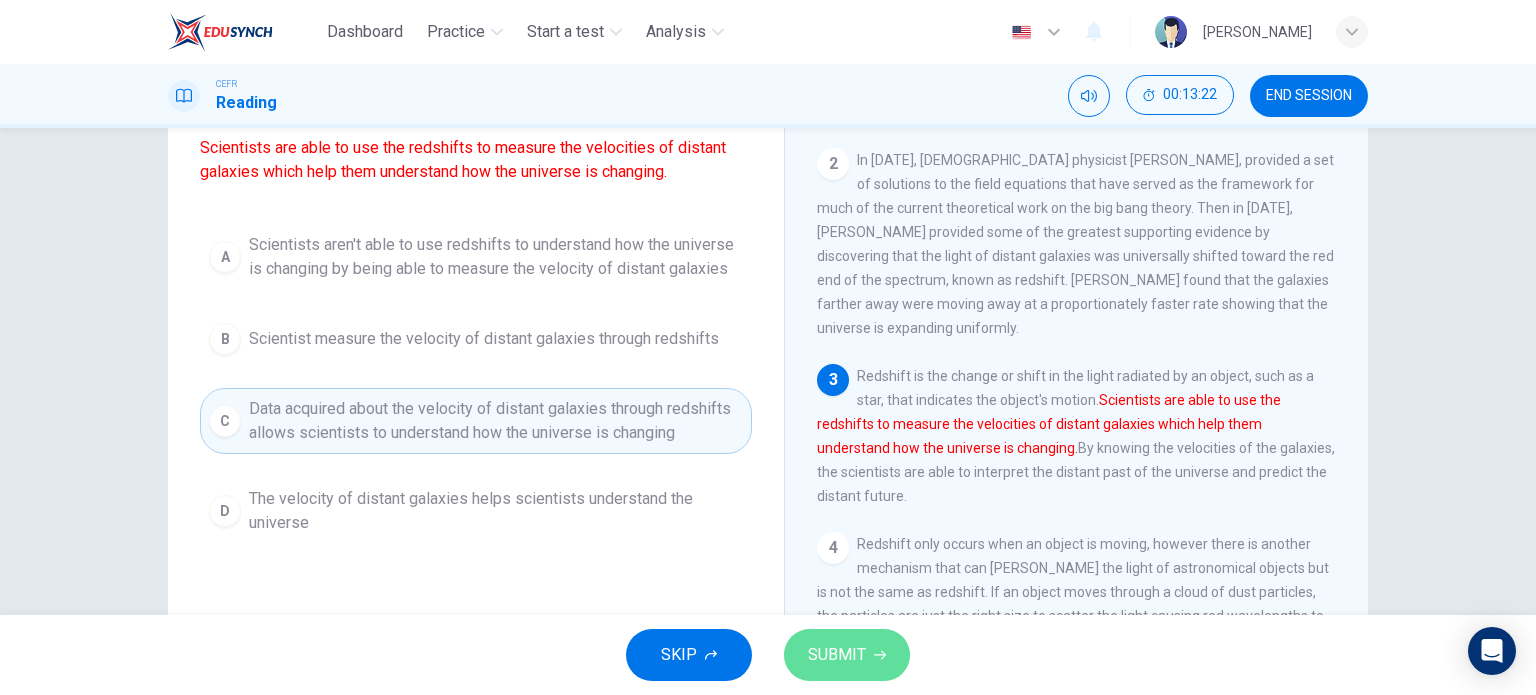 click on "SUBMIT" at bounding box center [837, 655] 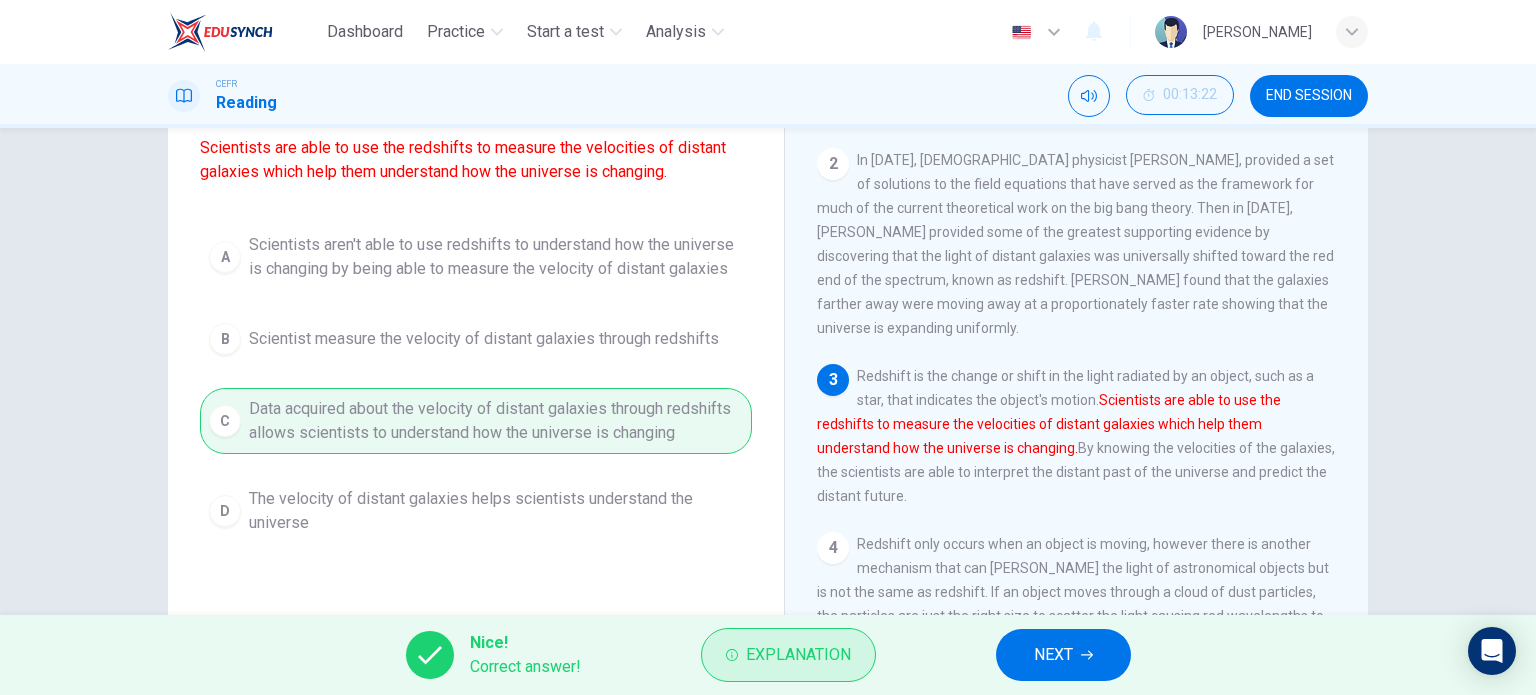 click on "Explanation" at bounding box center [798, 655] 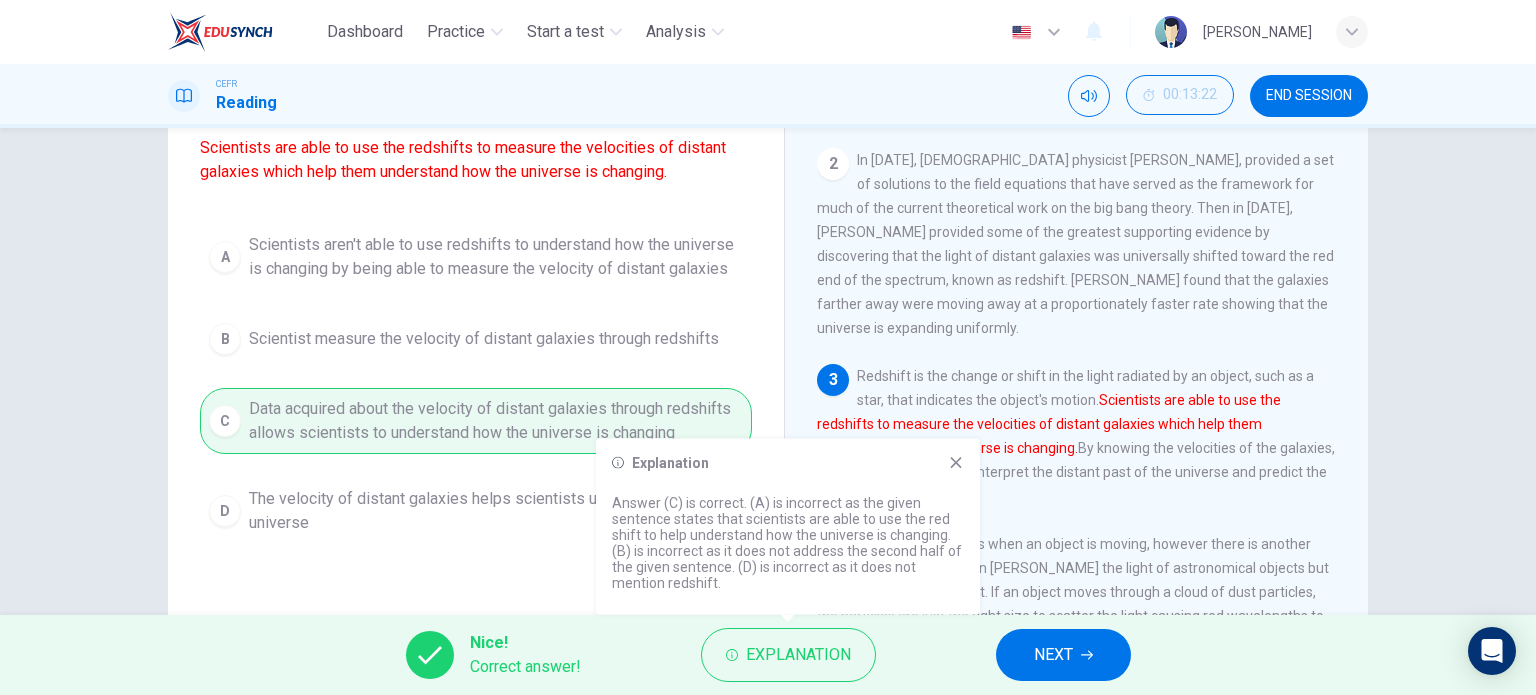 click on "NEXT" at bounding box center [1063, 655] 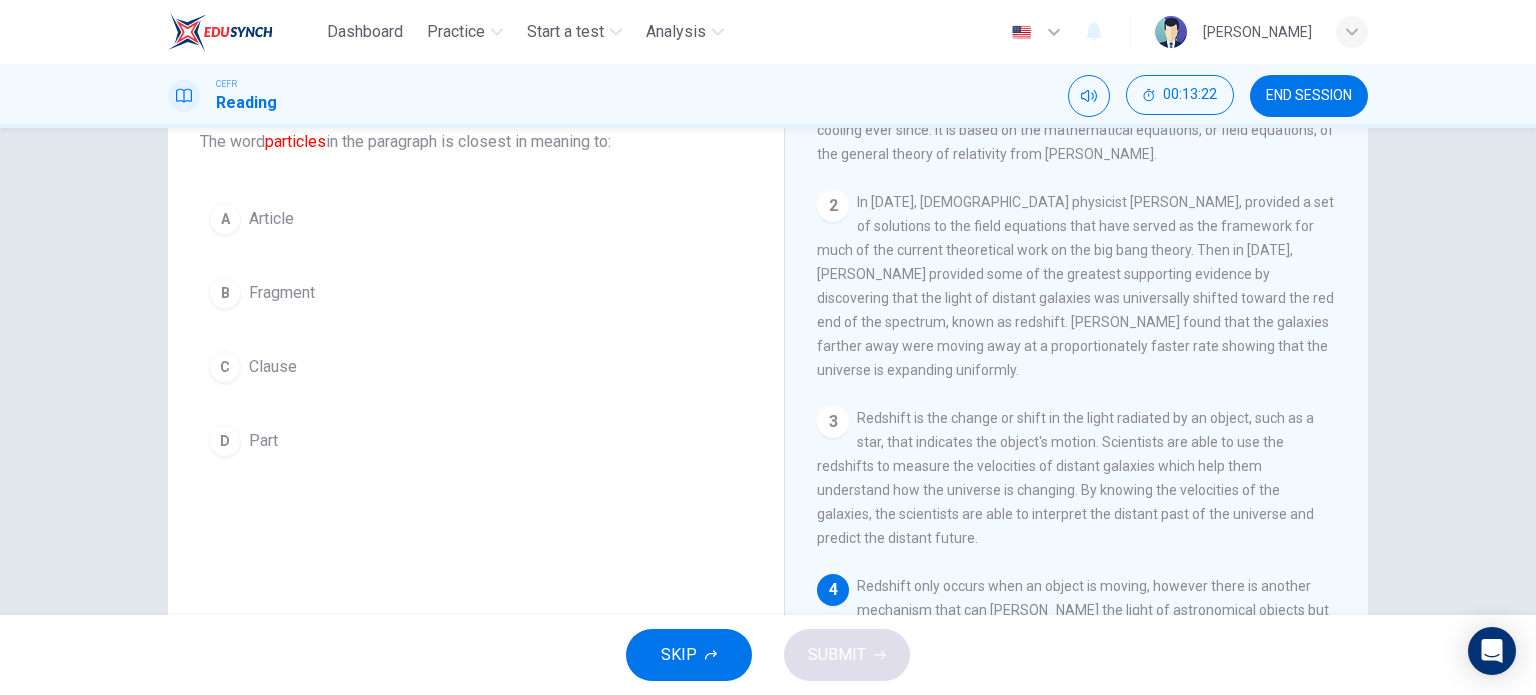 scroll, scrollTop: 0, scrollLeft: 0, axis: both 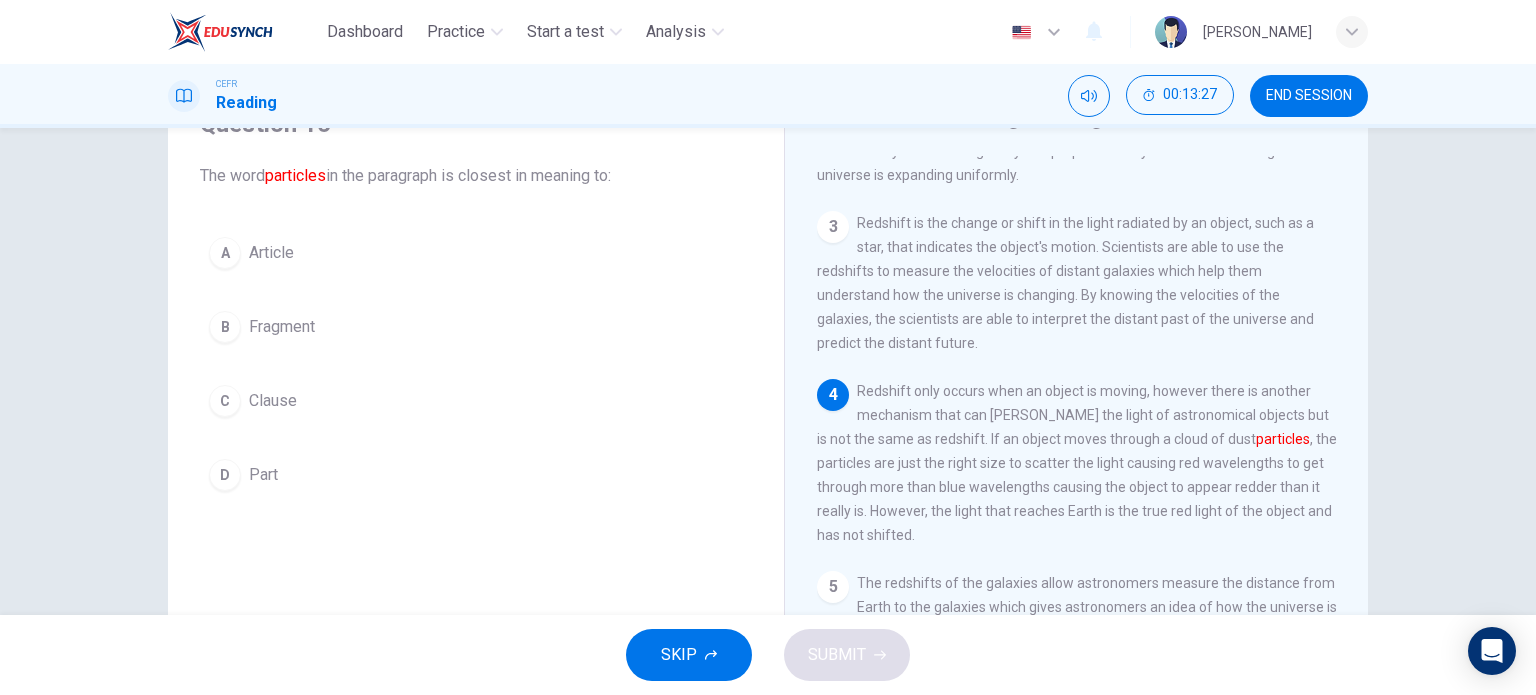 click on "B Fragment" at bounding box center (476, 327) 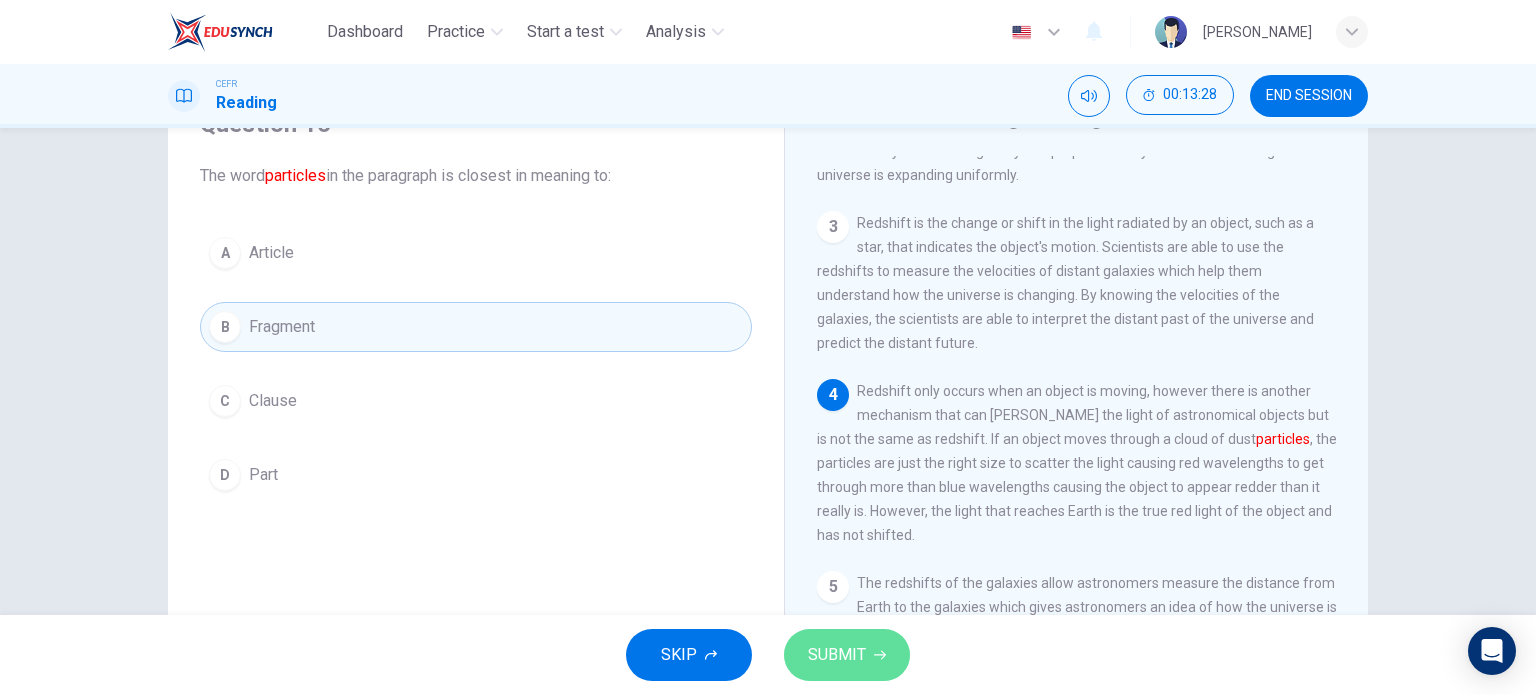 click on "SUBMIT" at bounding box center [837, 655] 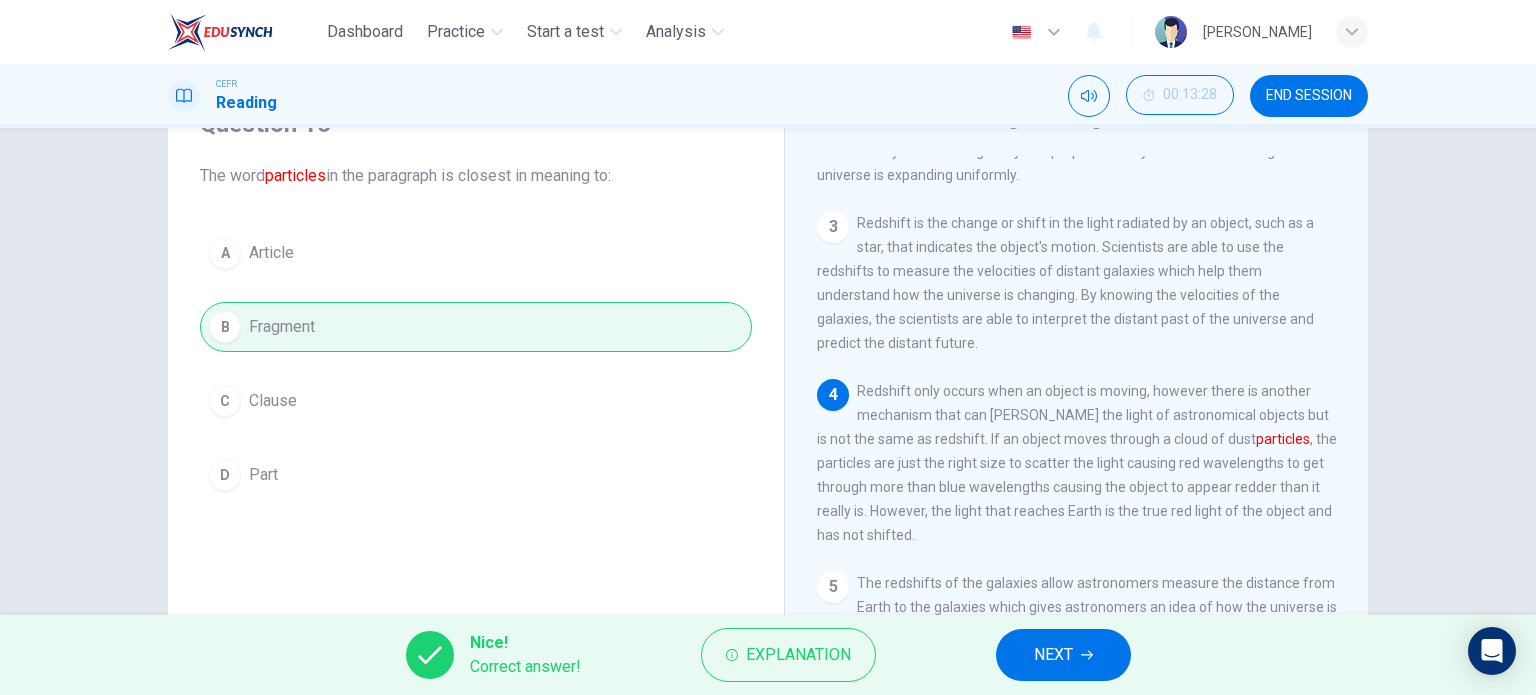 click on "Explanation" at bounding box center [788, 655] 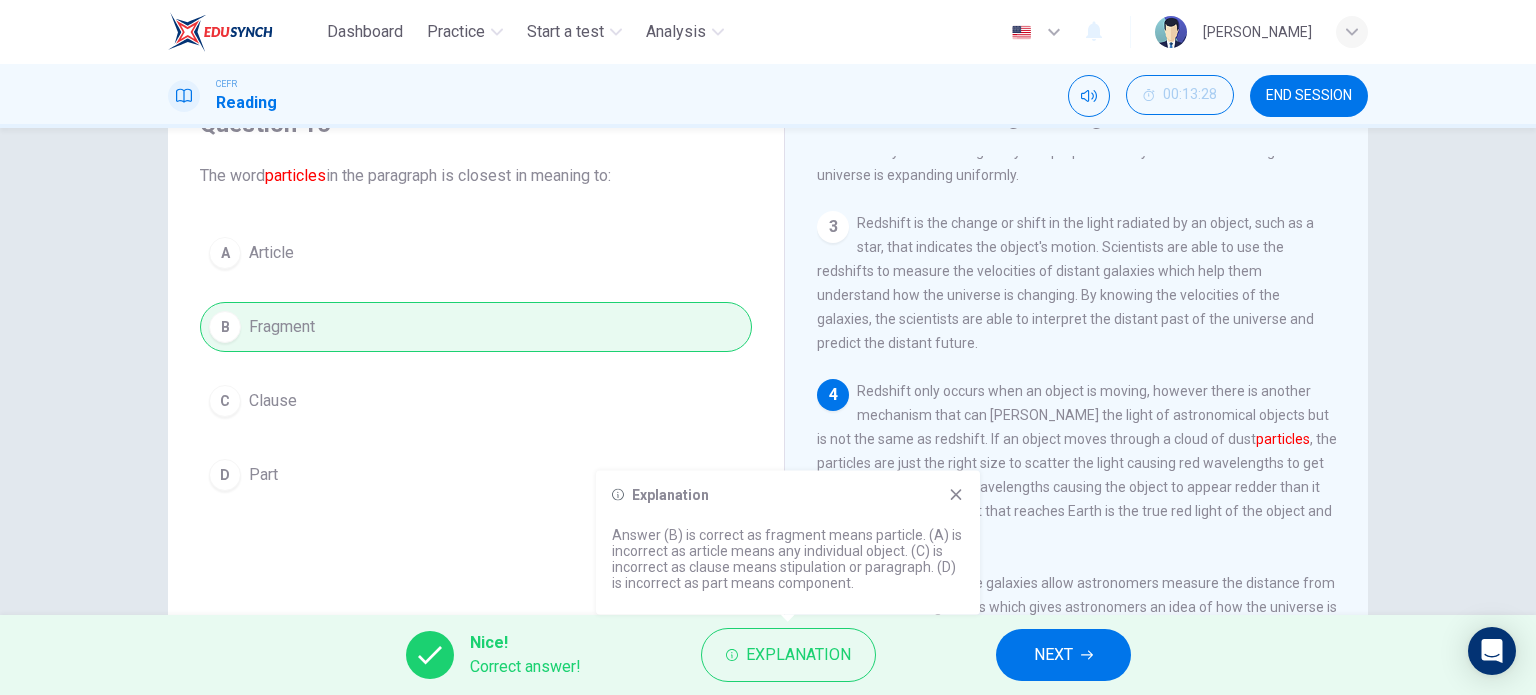 click on "NEXT" at bounding box center [1053, 655] 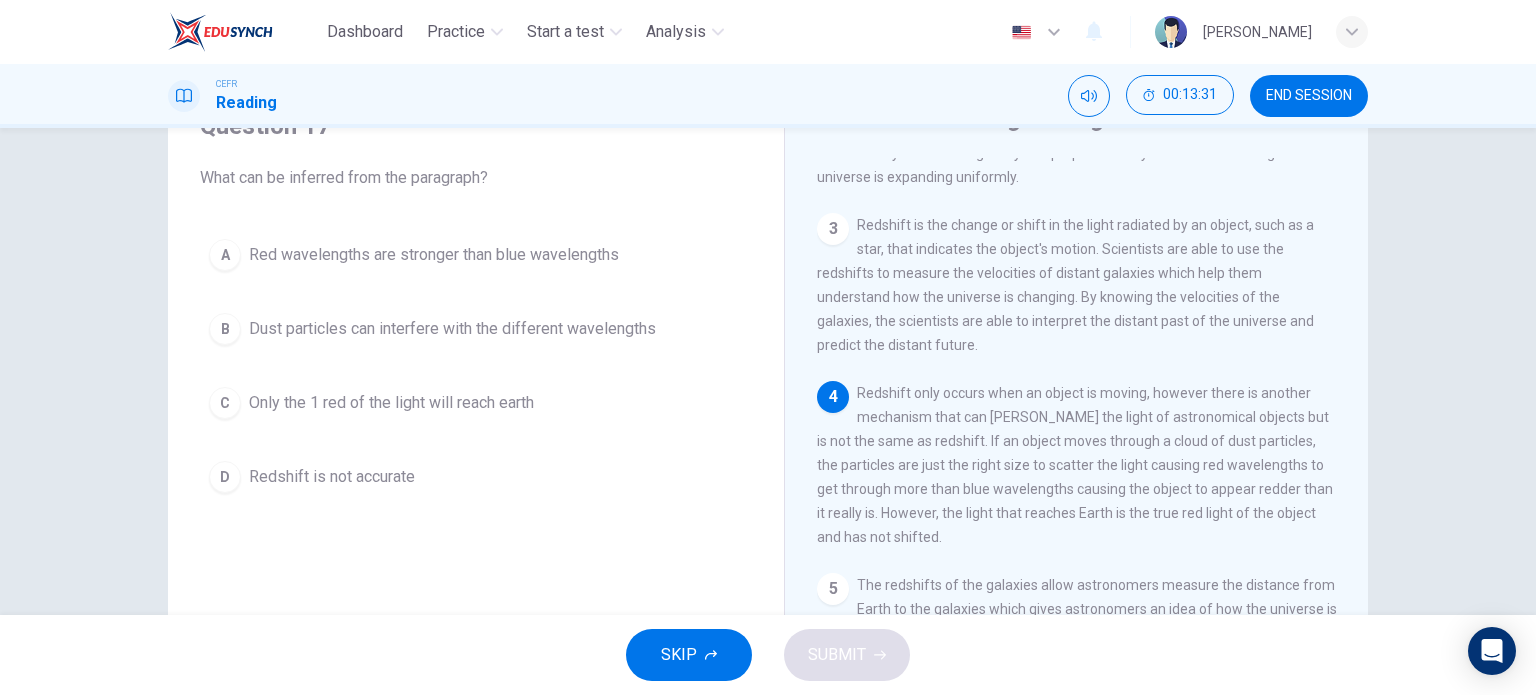 scroll, scrollTop: 100, scrollLeft: 0, axis: vertical 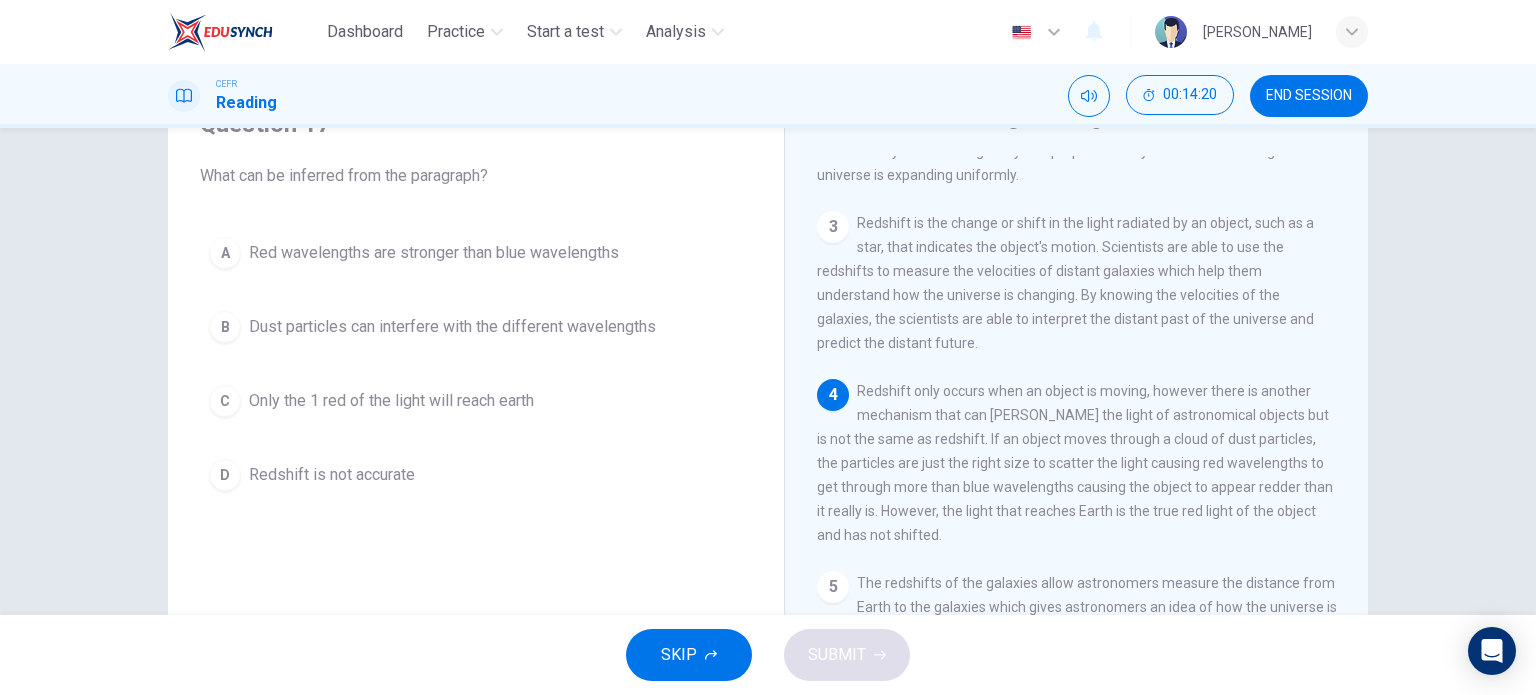click on "Red wavelengths are stronger than blue wavelengths" at bounding box center (434, 253) 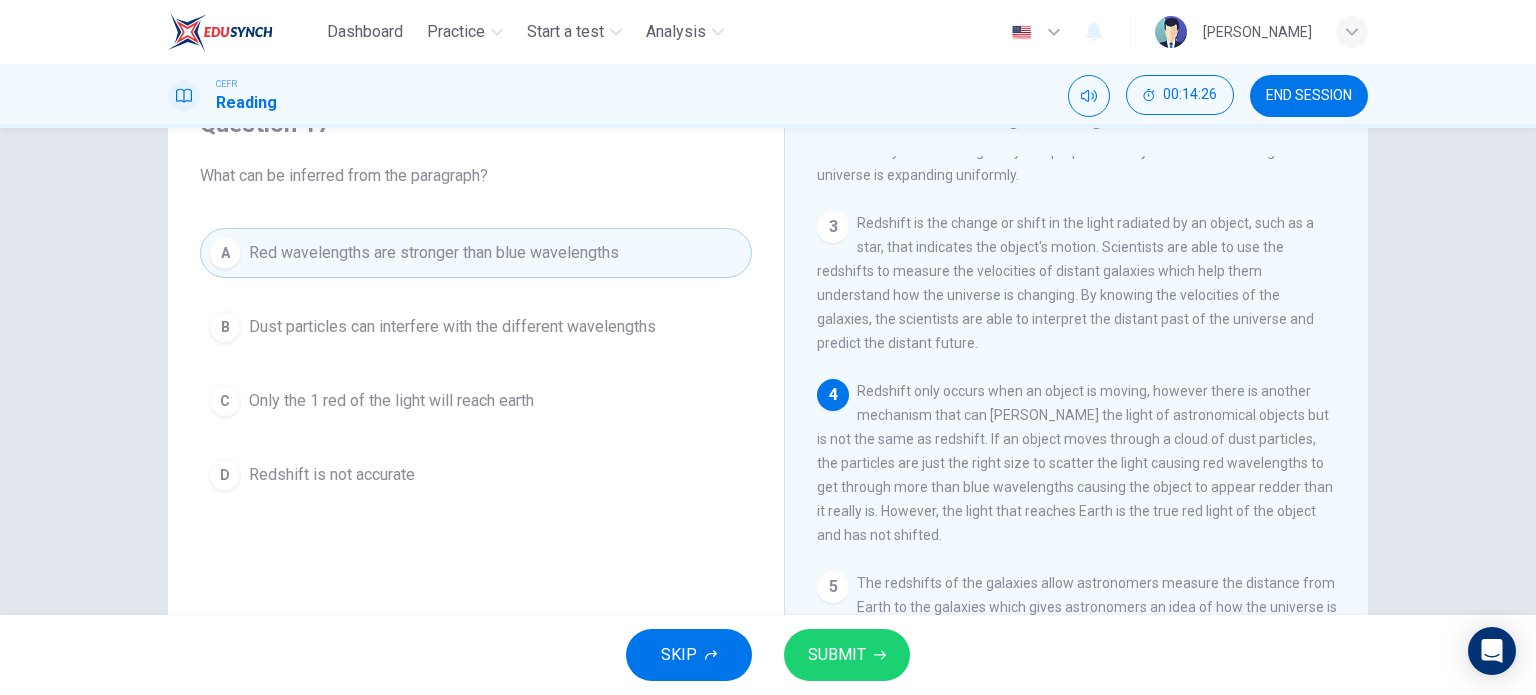 click on "SUBMIT" at bounding box center (847, 655) 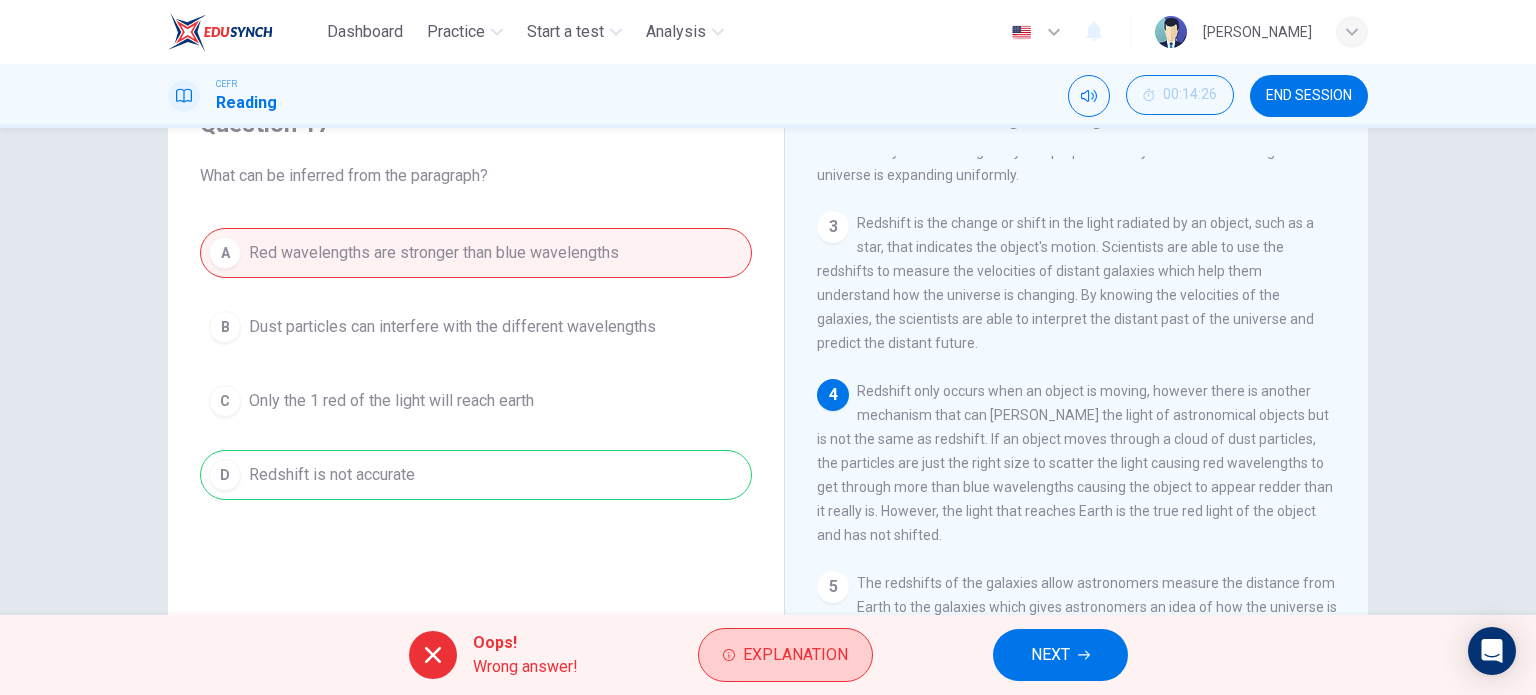 click on "Explanation" at bounding box center [785, 655] 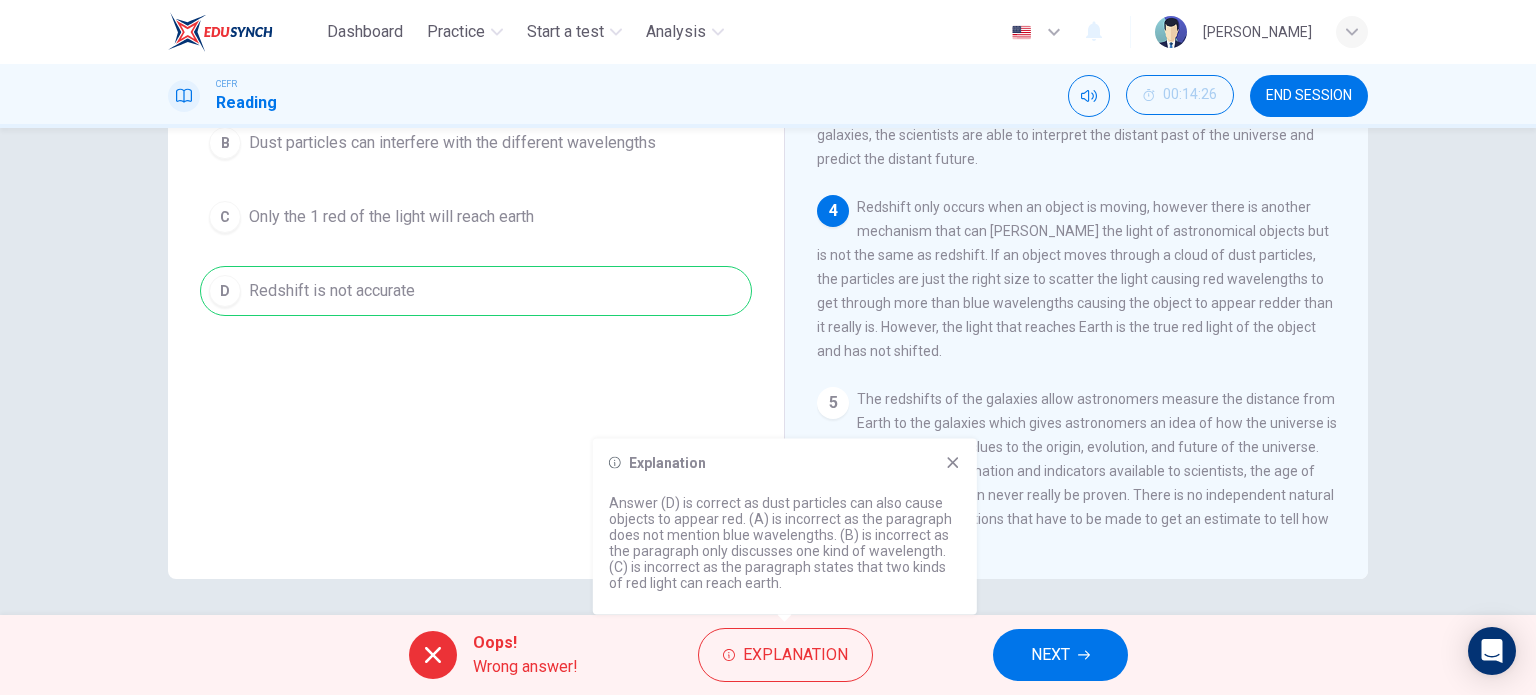 scroll, scrollTop: 288, scrollLeft: 0, axis: vertical 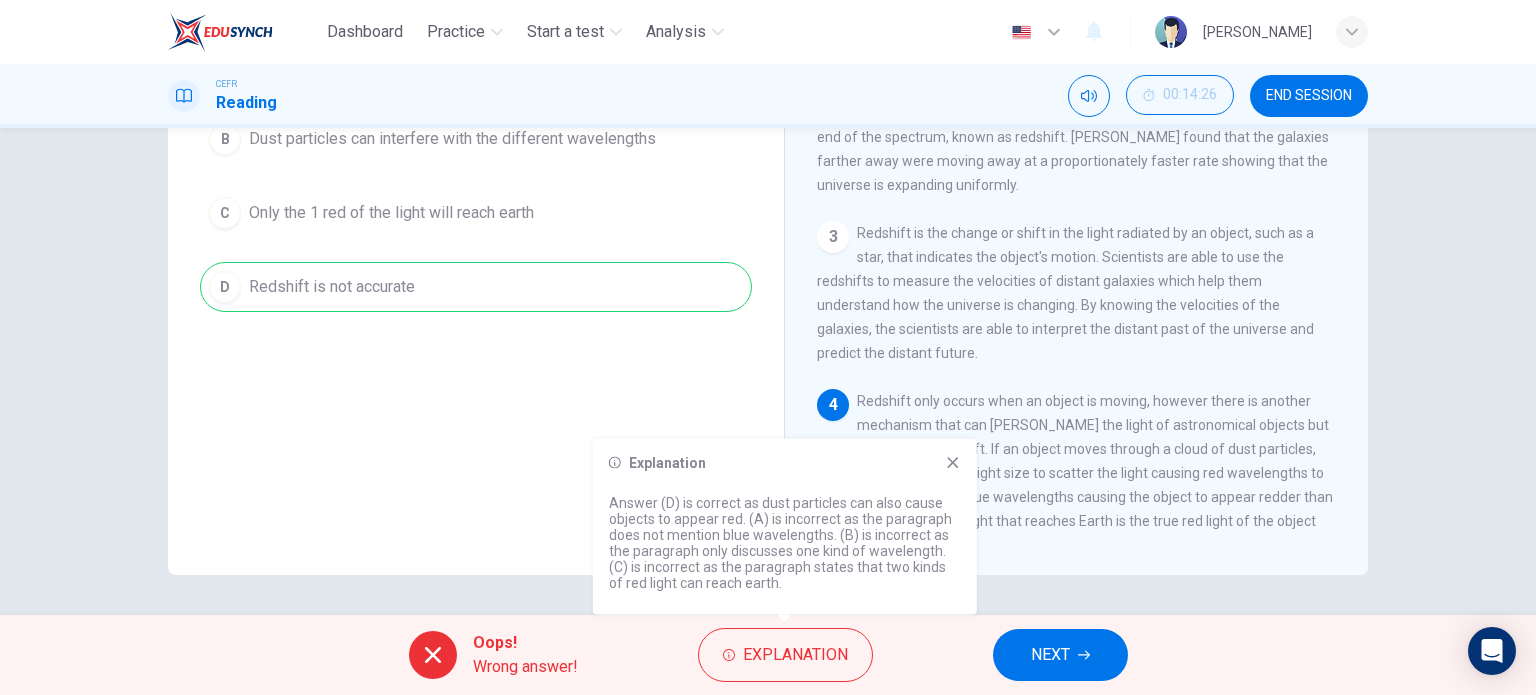 click on "NEXT" at bounding box center [1050, 655] 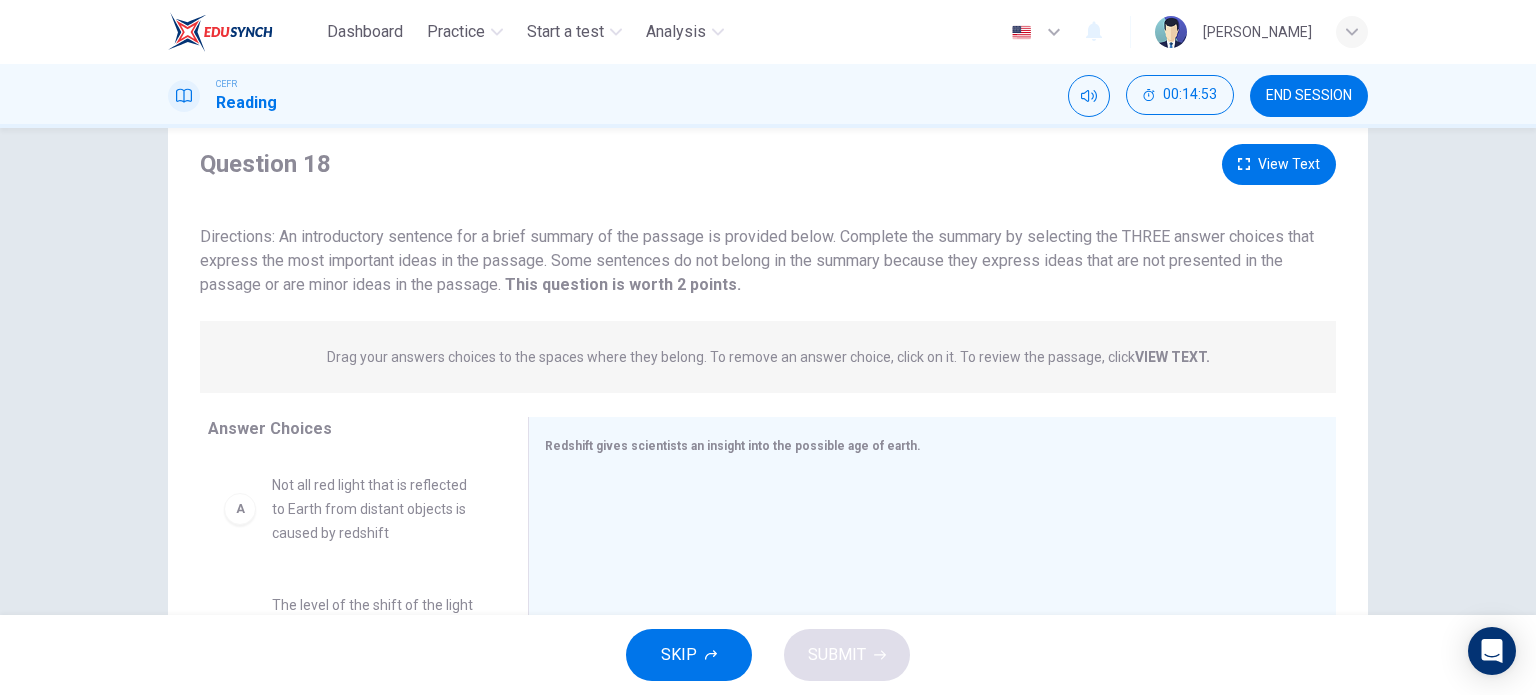 scroll, scrollTop: 0, scrollLeft: 0, axis: both 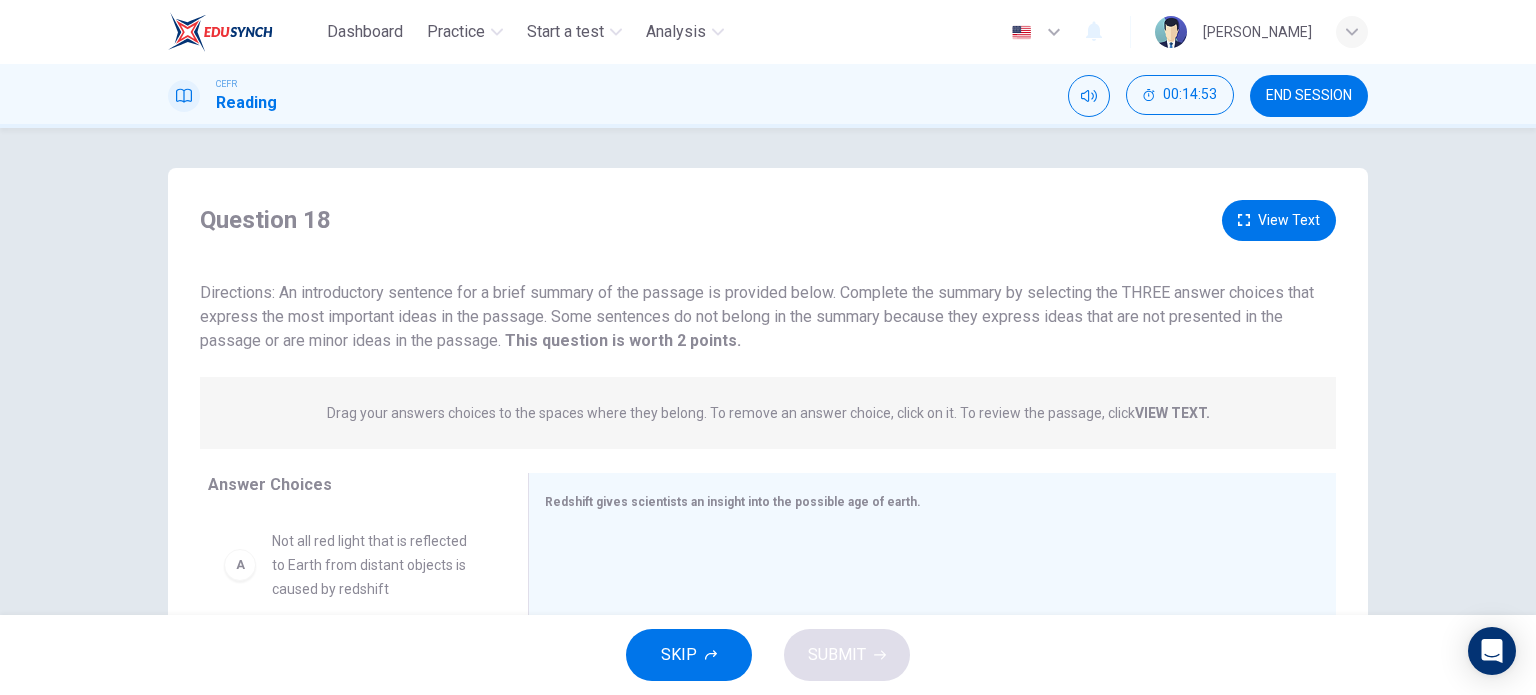 click on "View Text" at bounding box center (1279, 220) 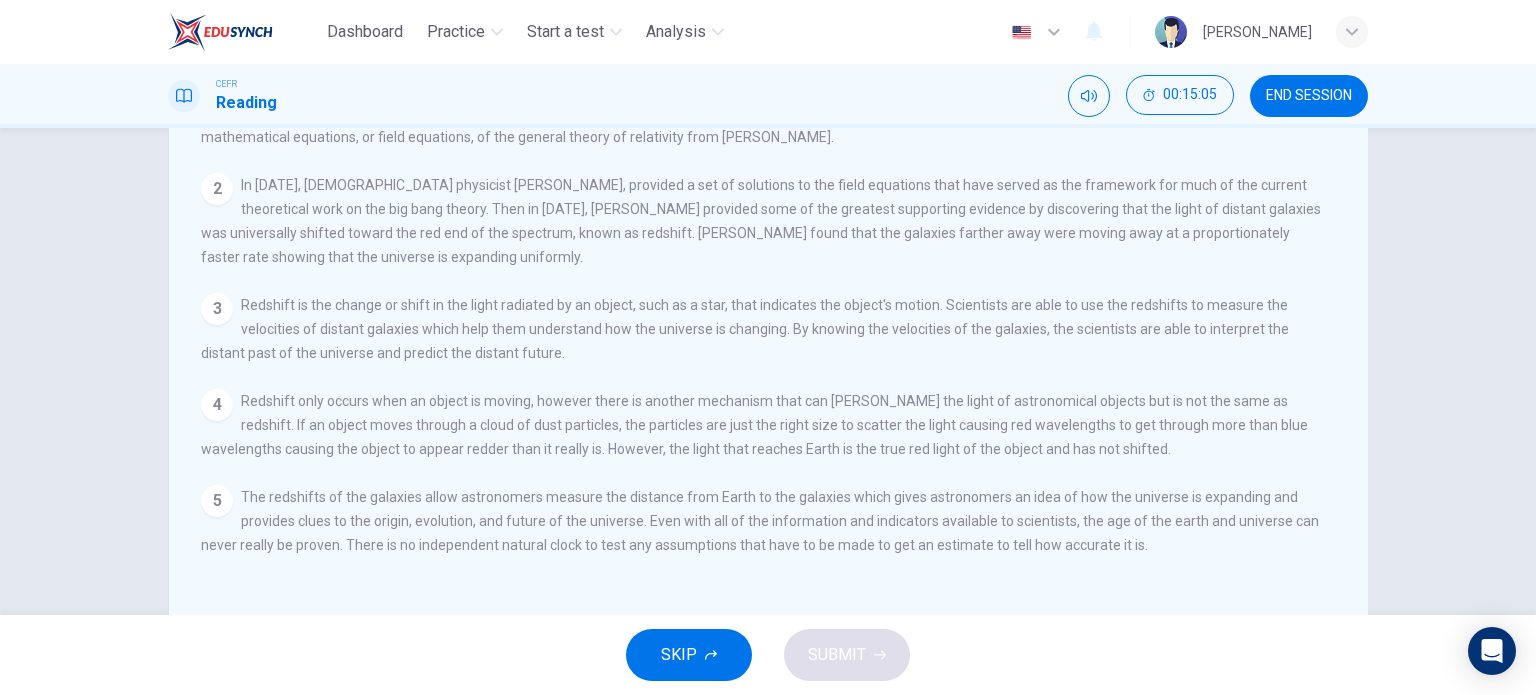 scroll, scrollTop: 188, scrollLeft: 0, axis: vertical 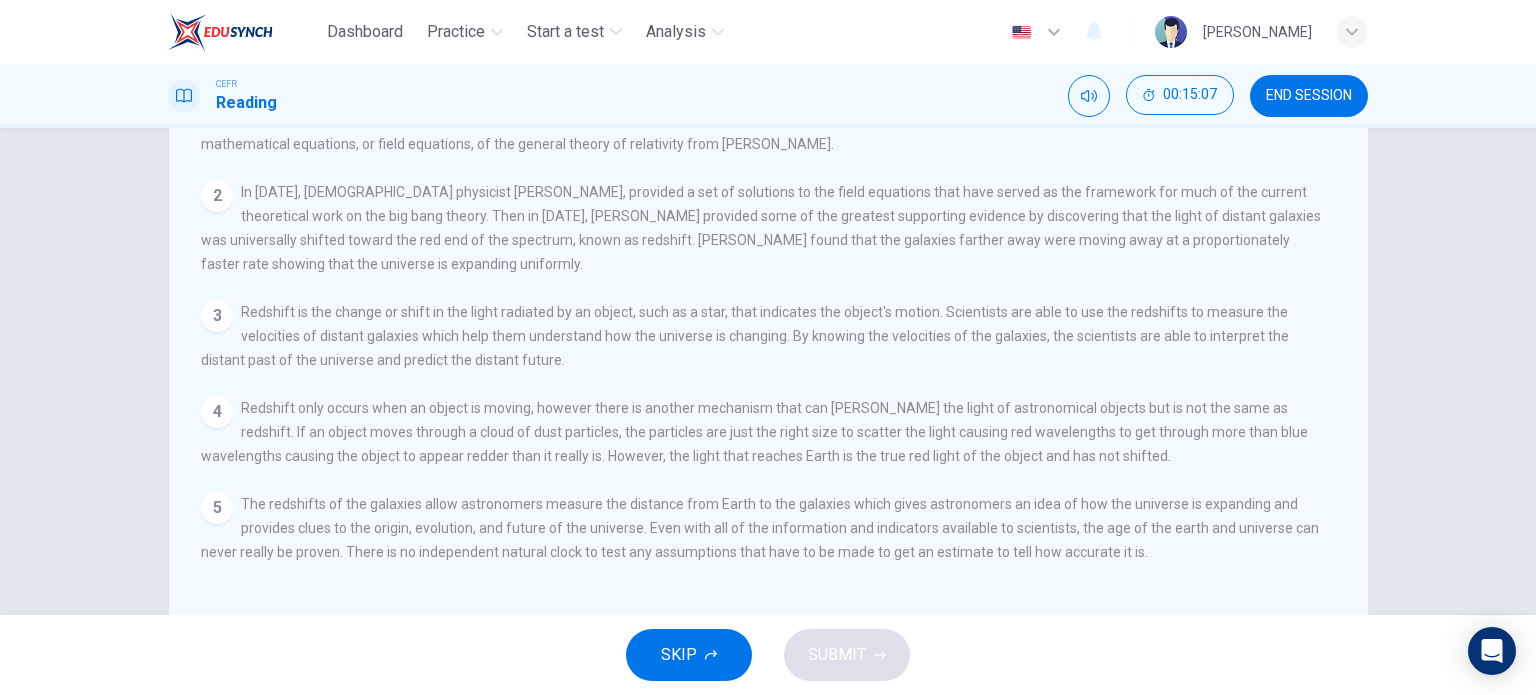 drag, startPoint x: 485, startPoint y: 333, endPoint x: 676, endPoint y: 334, distance: 191.00262 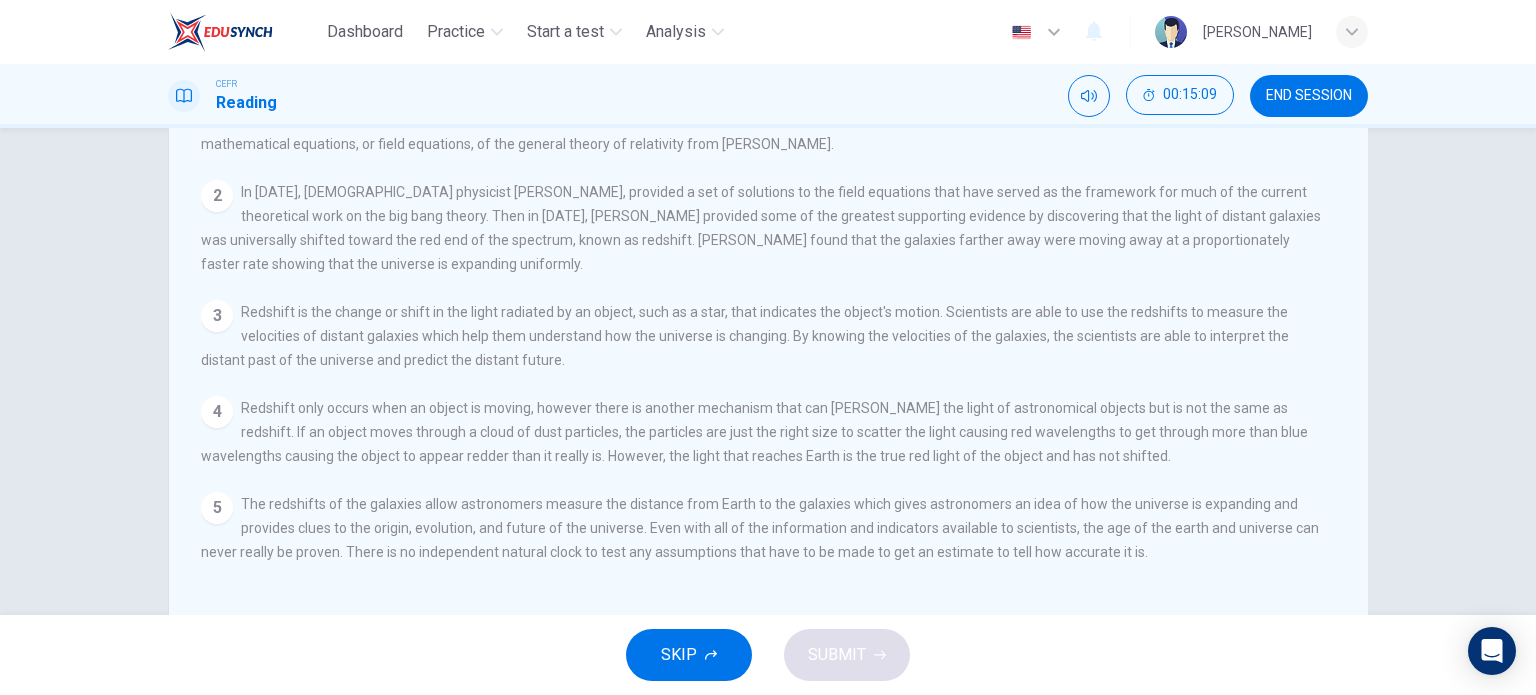 drag, startPoint x: 916, startPoint y: 312, endPoint x: 914, endPoint y: 353, distance: 41.04875 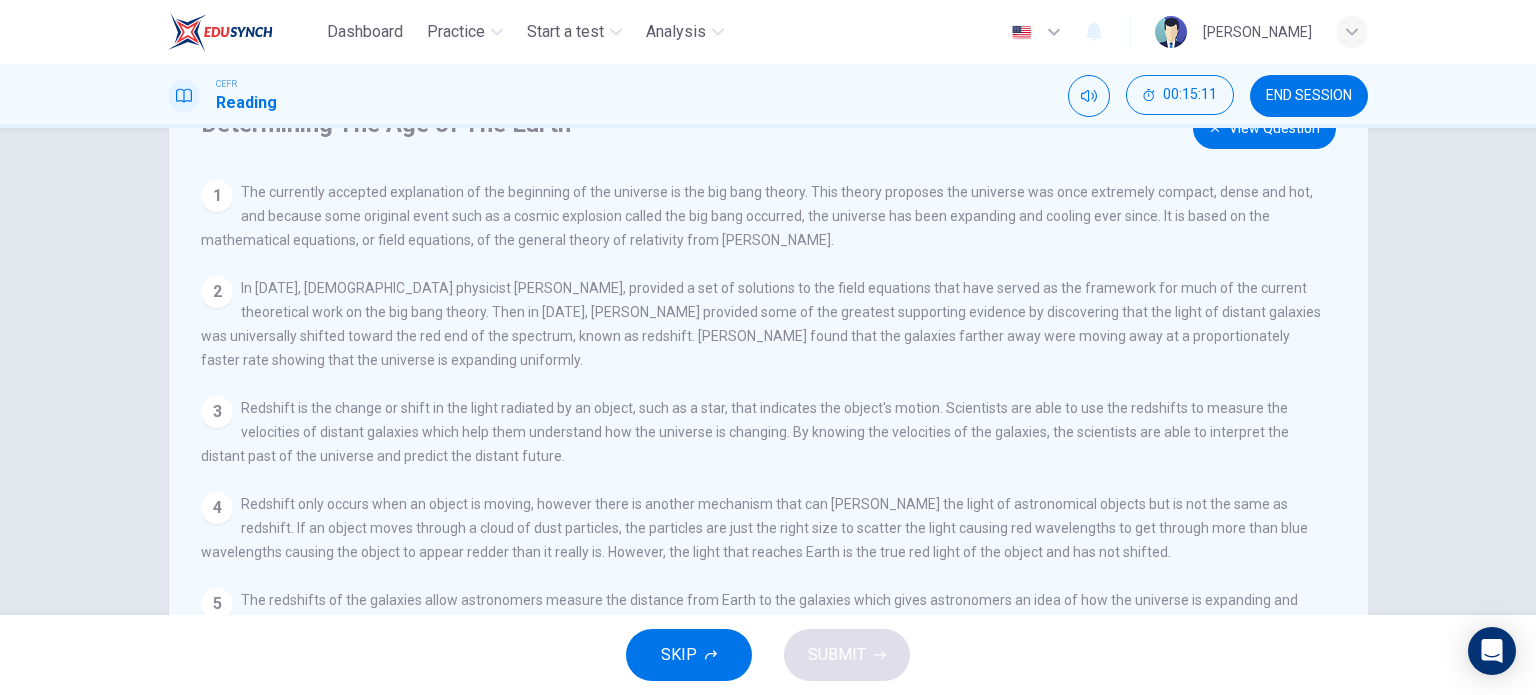 scroll, scrollTop: 88, scrollLeft: 0, axis: vertical 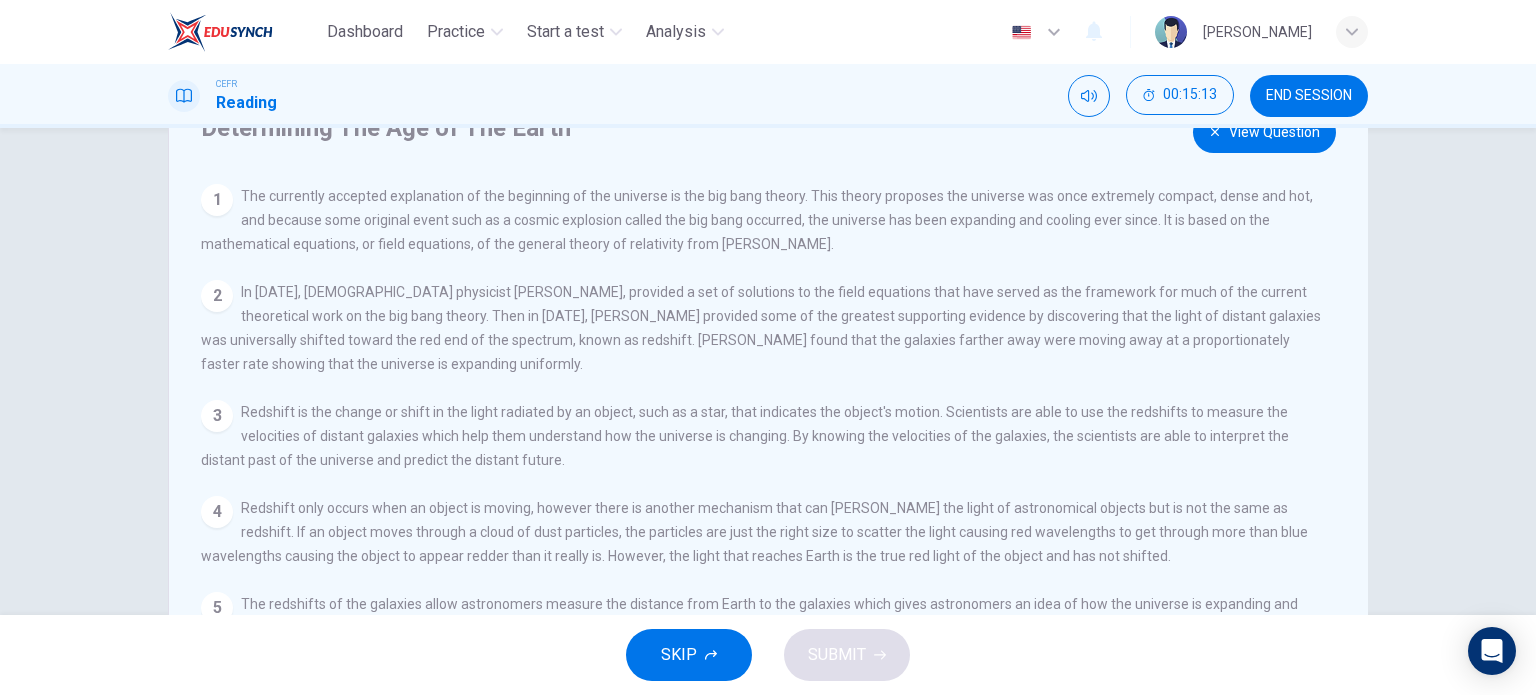drag, startPoint x: 733, startPoint y: 319, endPoint x: 988, endPoint y: 360, distance: 258.27505 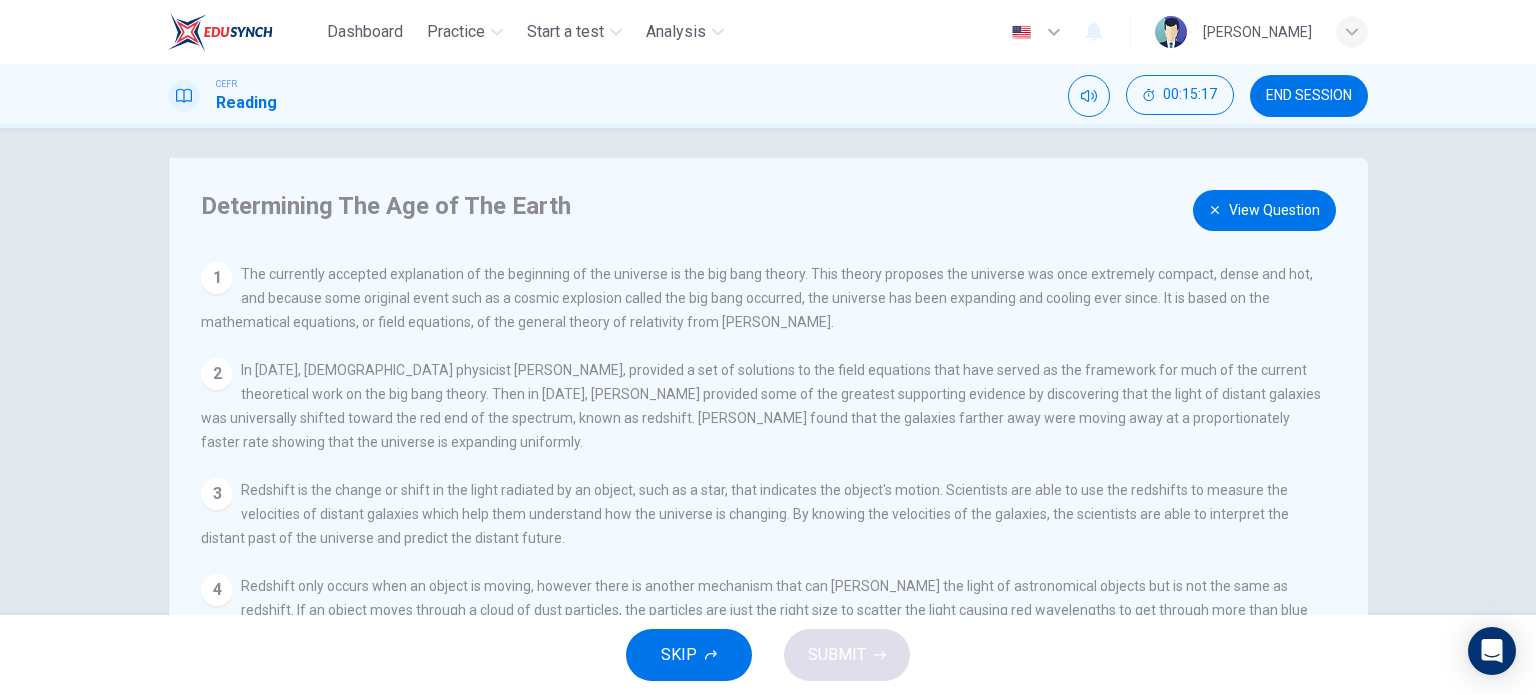 scroll, scrollTop: 0, scrollLeft: 0, axis: both 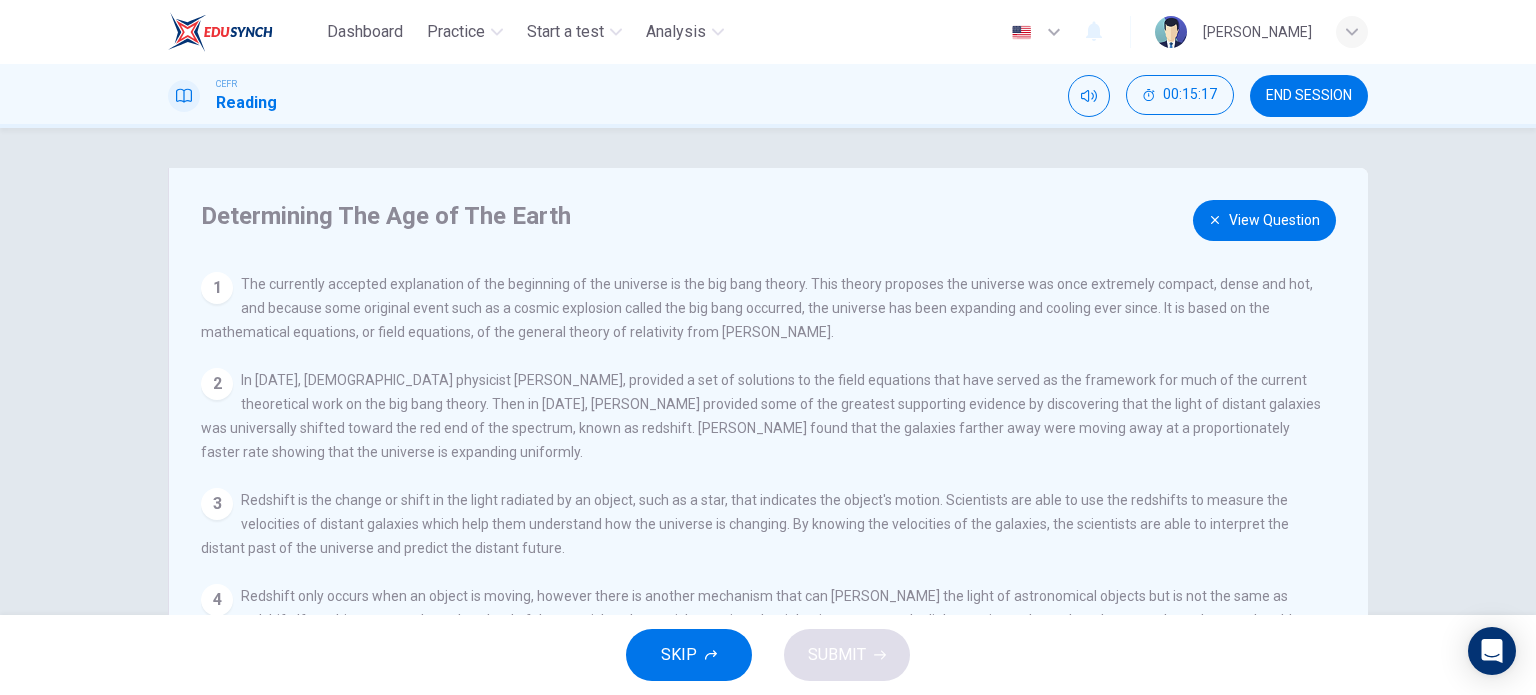 click on "View Question" at bounding box center (1264, 220) 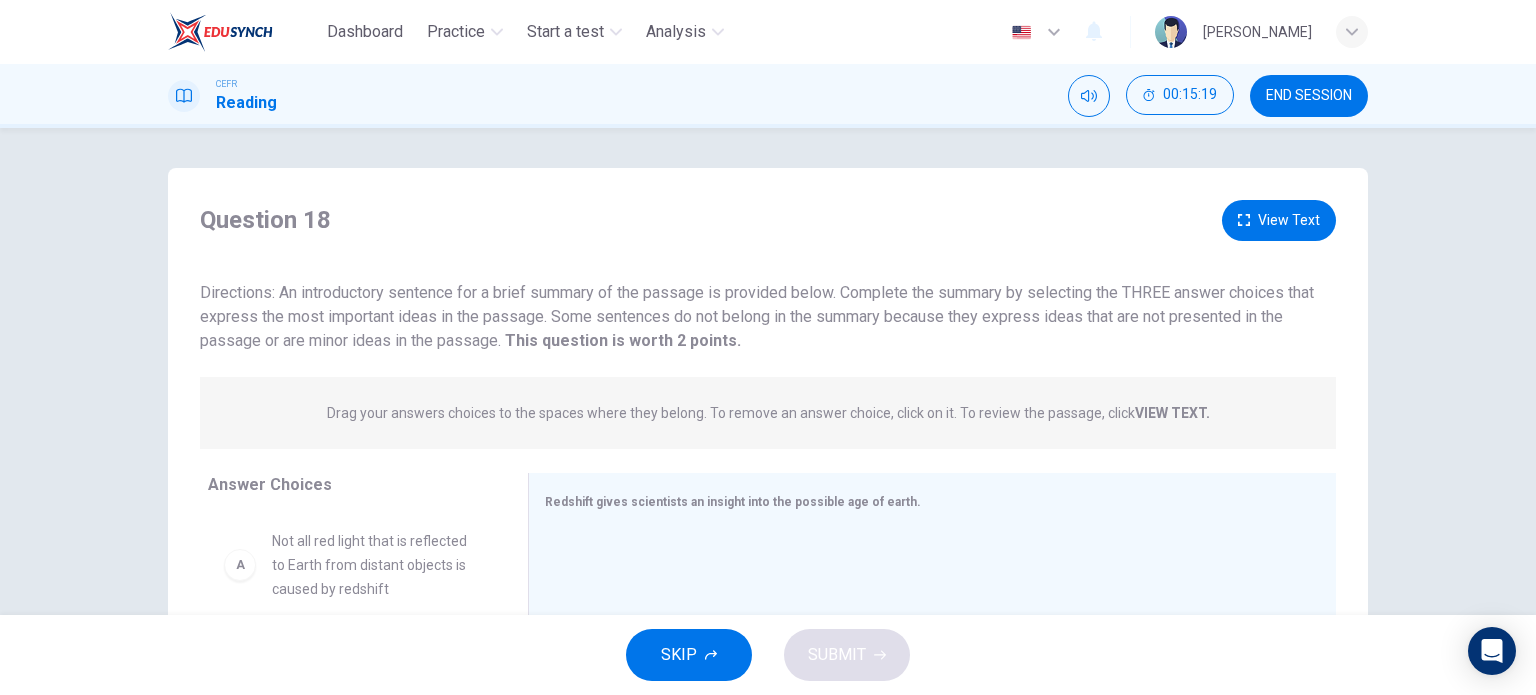 click on "View Text" at bounding box center (1279, 220) 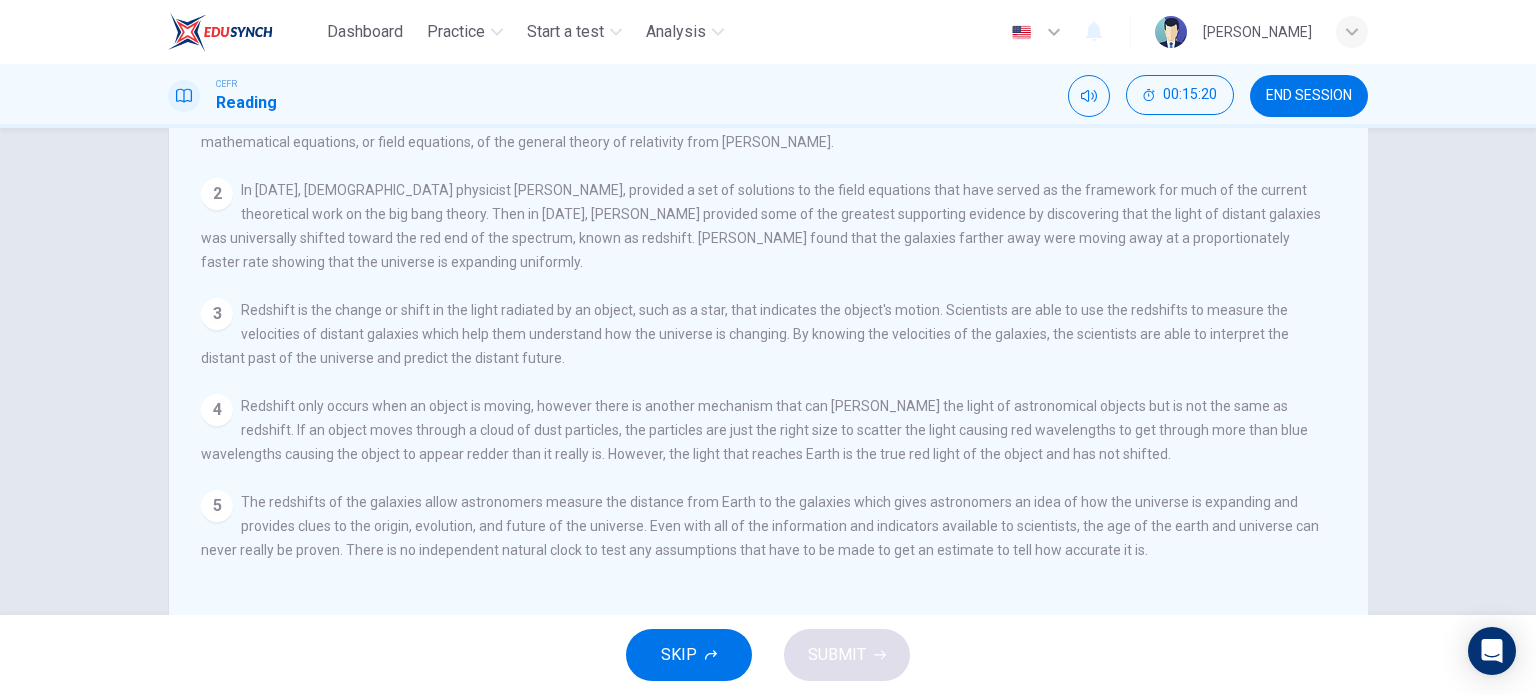 scroll, scrollTop: 200, scrollLeft: 0, axis: vertical 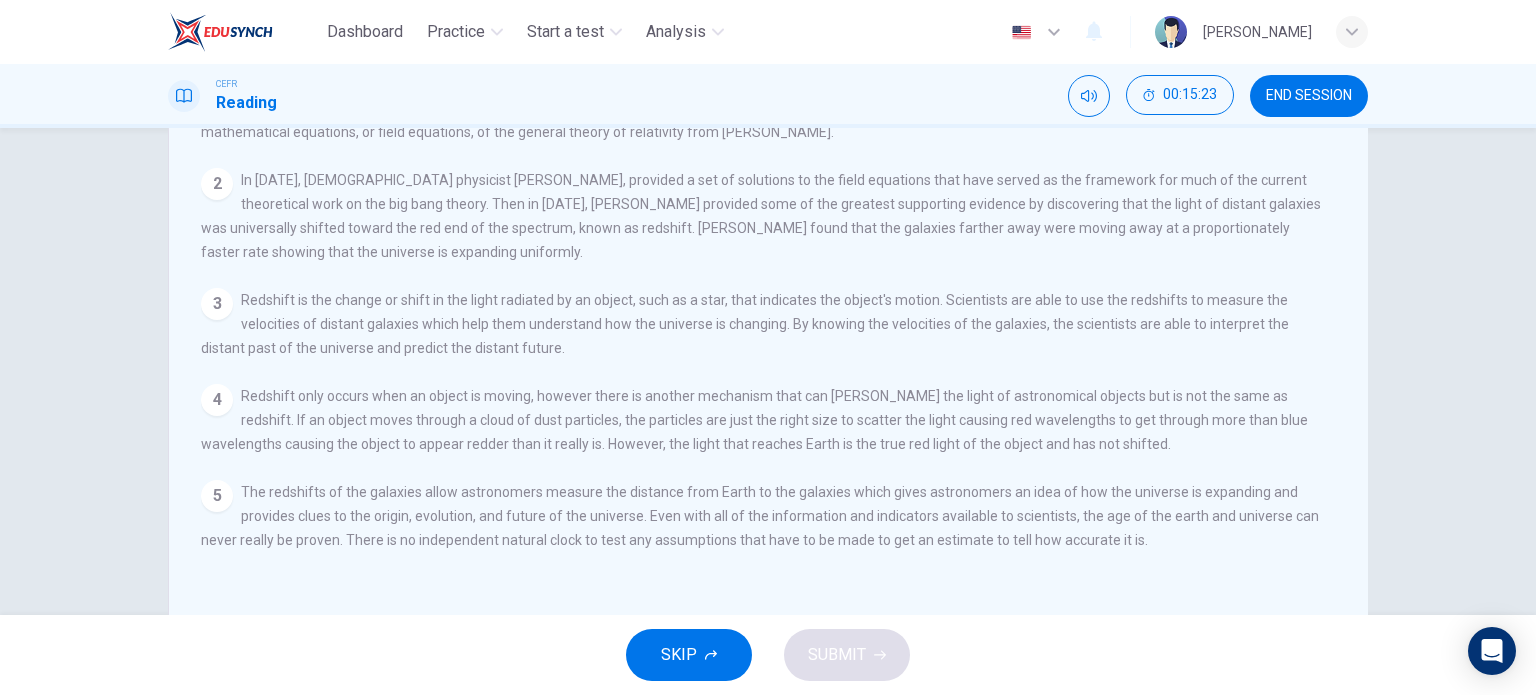 drag, startPoint x: 590, startPoint y: 295, endPoint x: 934, endPoint y: 308, distance: 344.24554 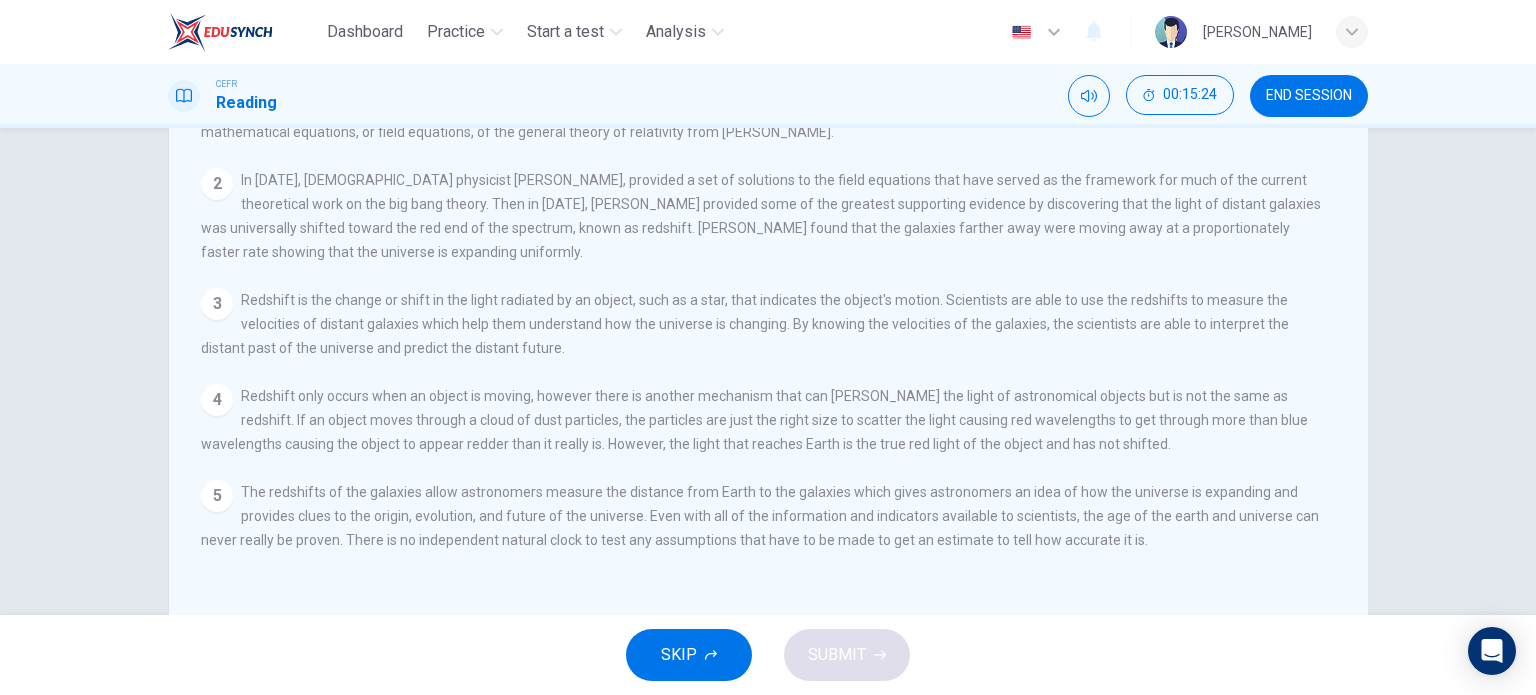 click on "Redshift is the change or shift in the light radiated by an object, such as a star, that indicates the object's motion. Scientists are able to use the redshifts to measure the velocities of distant galaxies which help them understand how the universe is changing. By knowing the velocities of the galaxies, the scientists are able to interpret the distant past of the universe and predict the distant future." at bounding box center [745, 324] 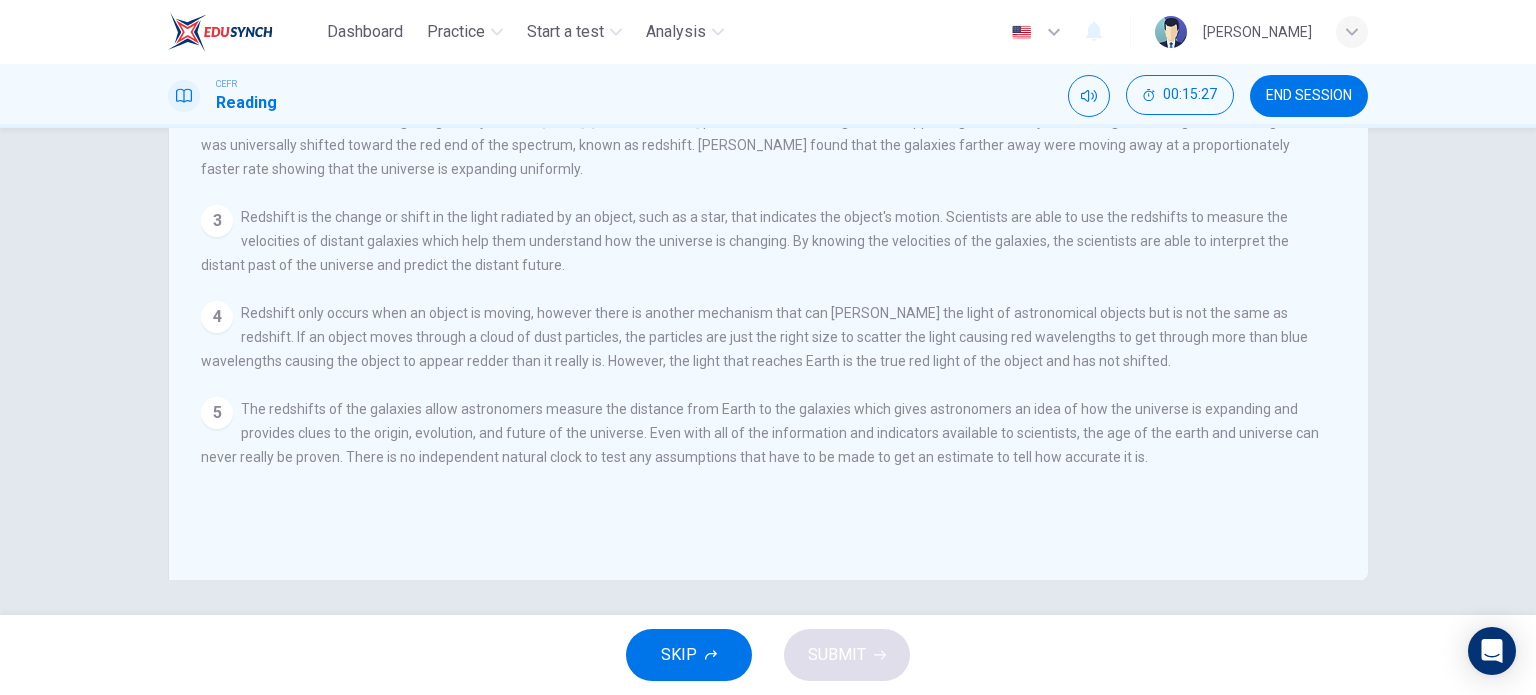 scroll, scrollTop: 288, scrollLeft: 0, axis: vertical 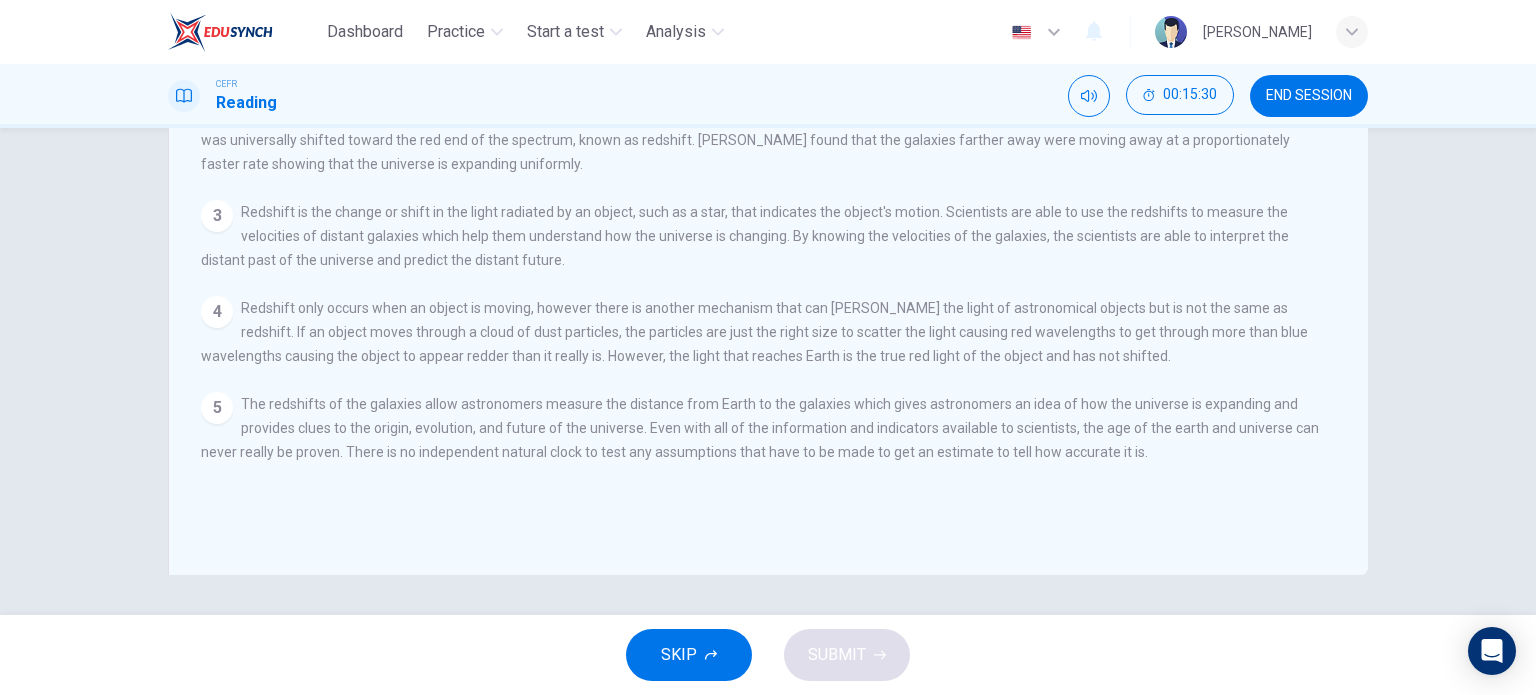 drag, startPoint x: 388, startPoint y: 315, endPoint x: 1040, endPoint y: 354, distance: 653.16534 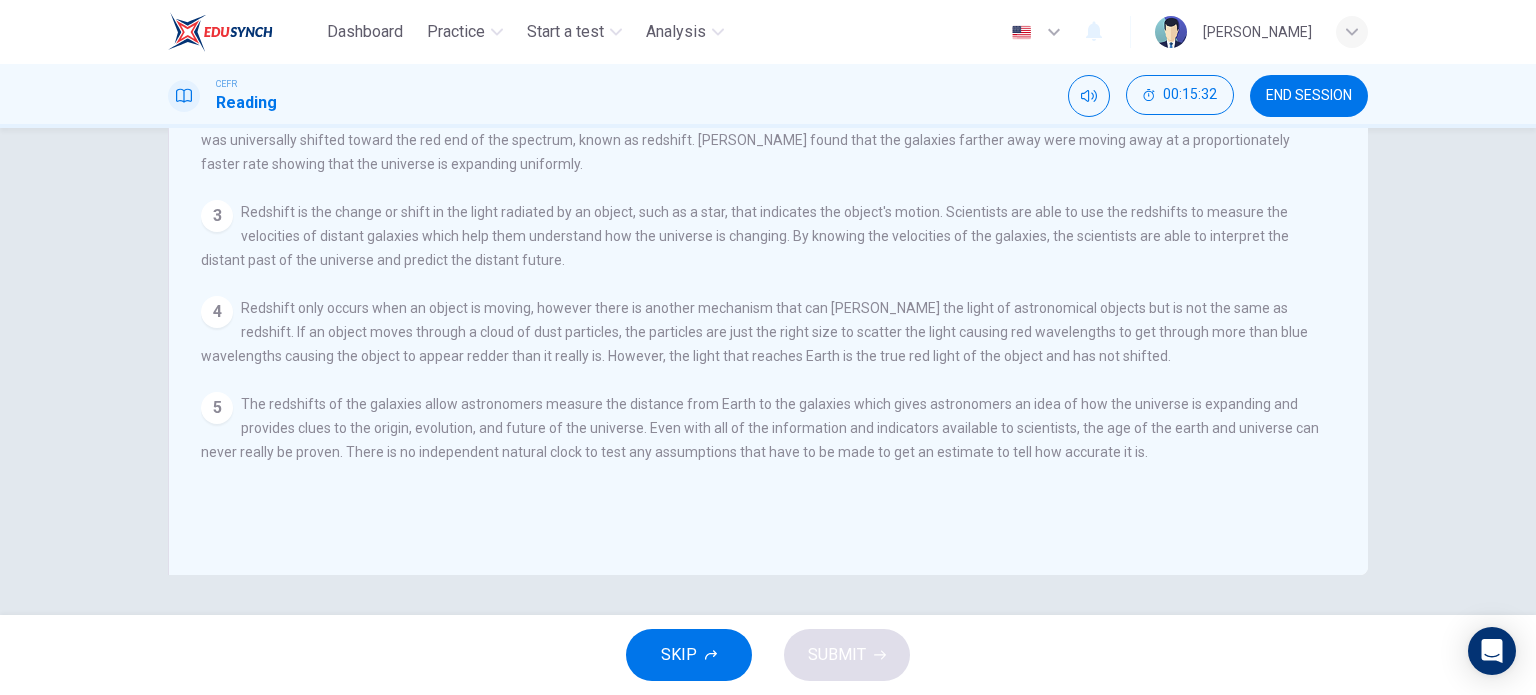 drag, startPoint x: 620, startPoint y: 340, endPoint x: 788, endPoint y: 396, distance: 177.08755 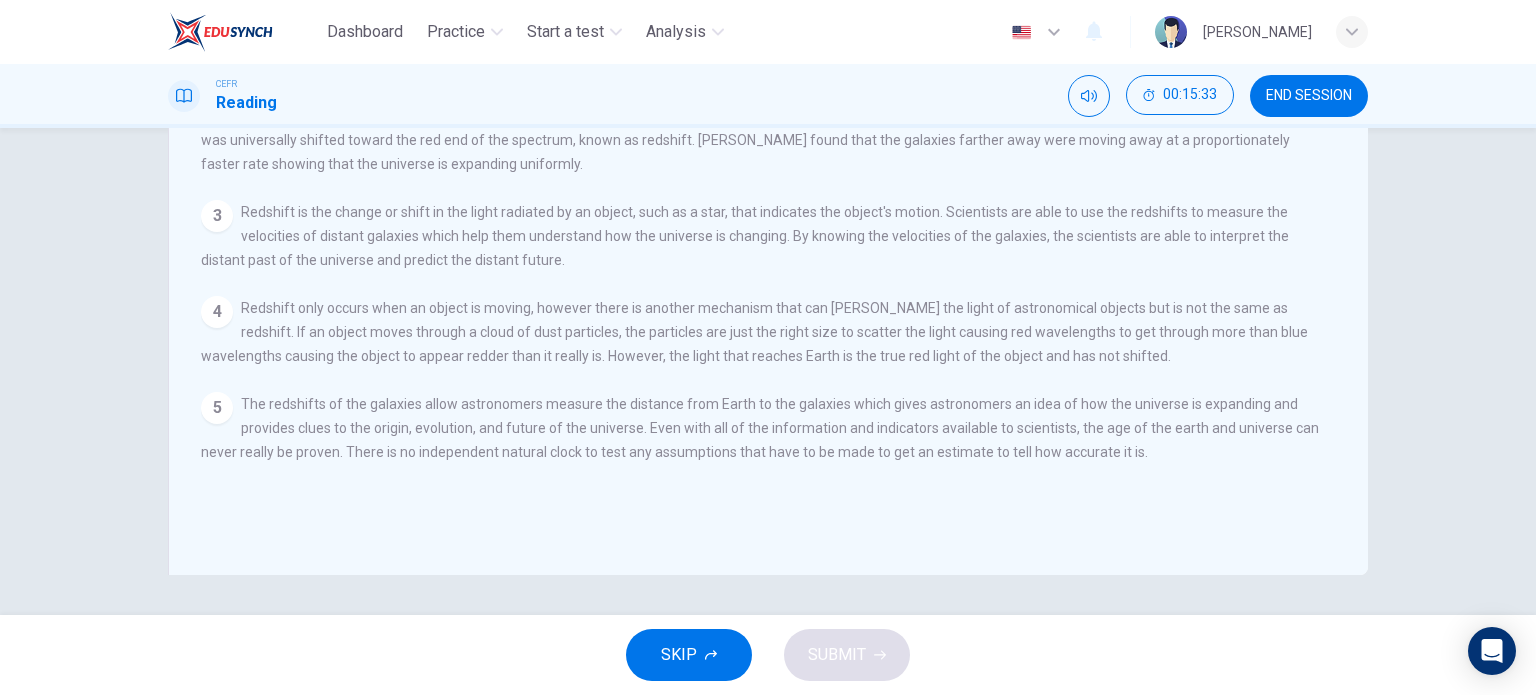 drag, startPoint x: 524, startPoint y: 368, endPoint x: 1000, endPoint y: 381, distance: 476.1775 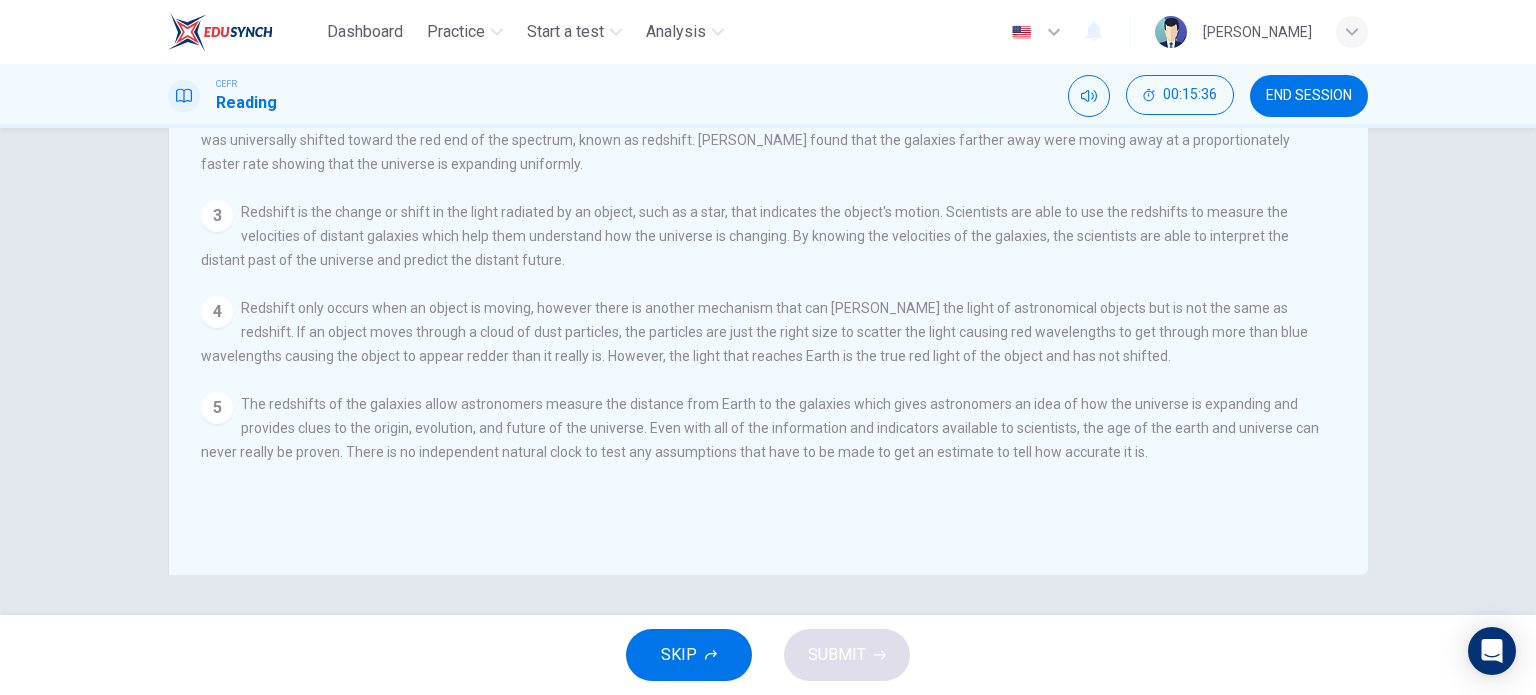 drag, startPoint x: 442, startPoint y: 406, endPoint x: 735, endPoint y: 434, distance: 294.33484 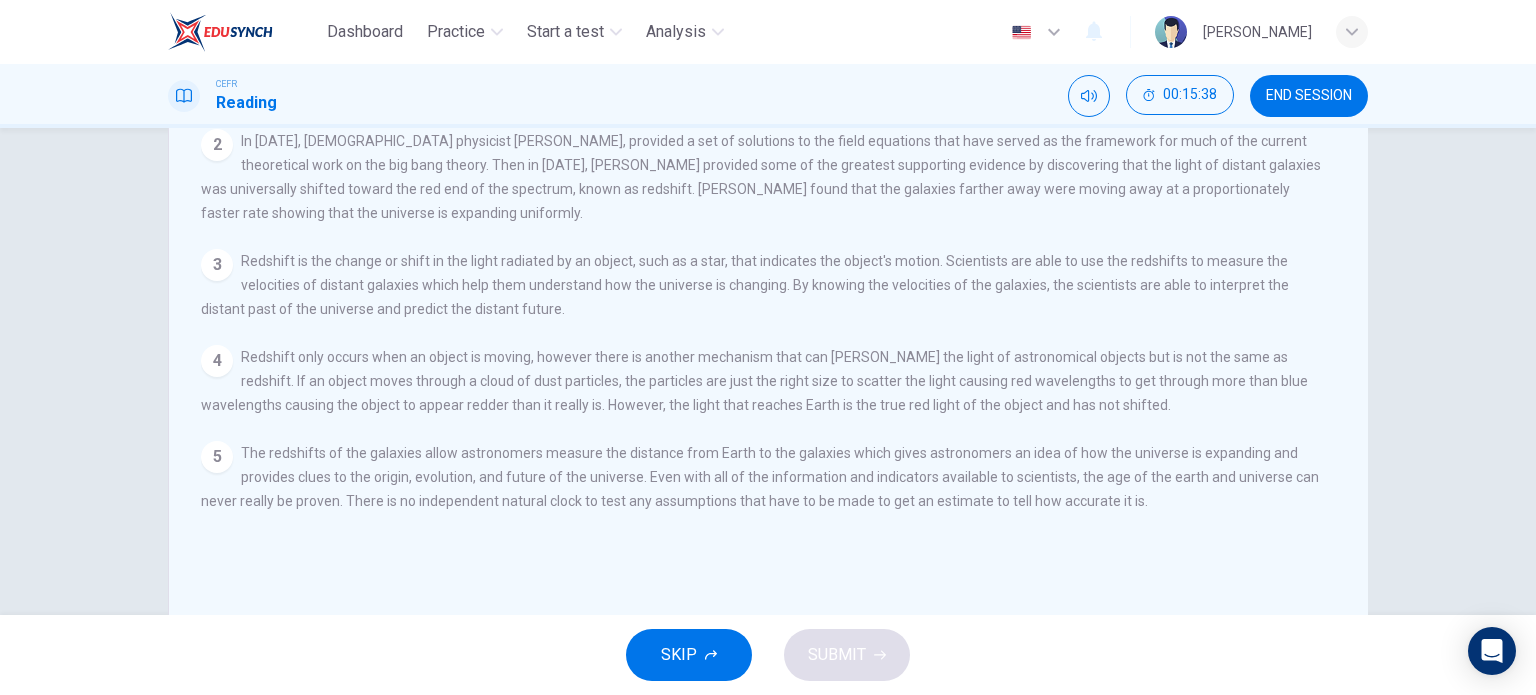 scroll, scrollTop: 0, scrollLeft: 0, axis: both 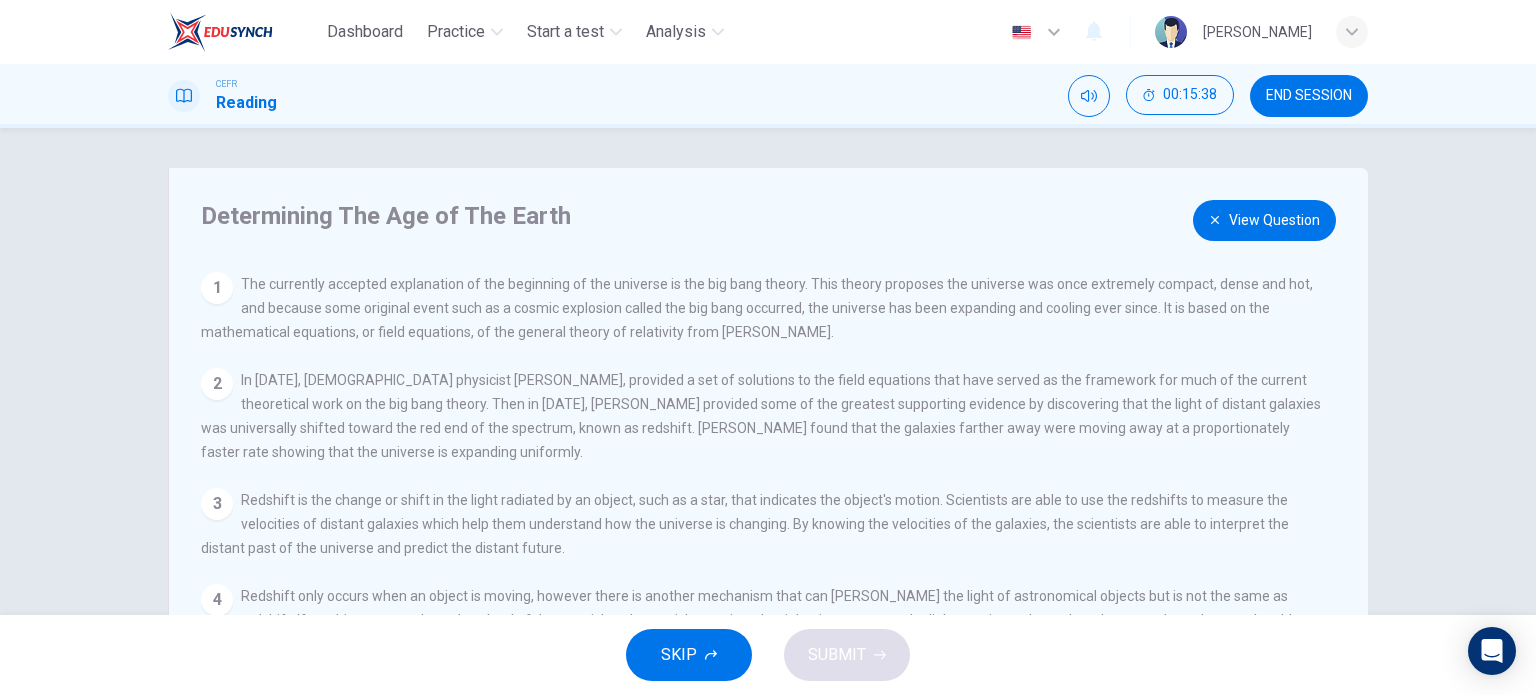 click on "View Question" at bounding box center [1264, 220] 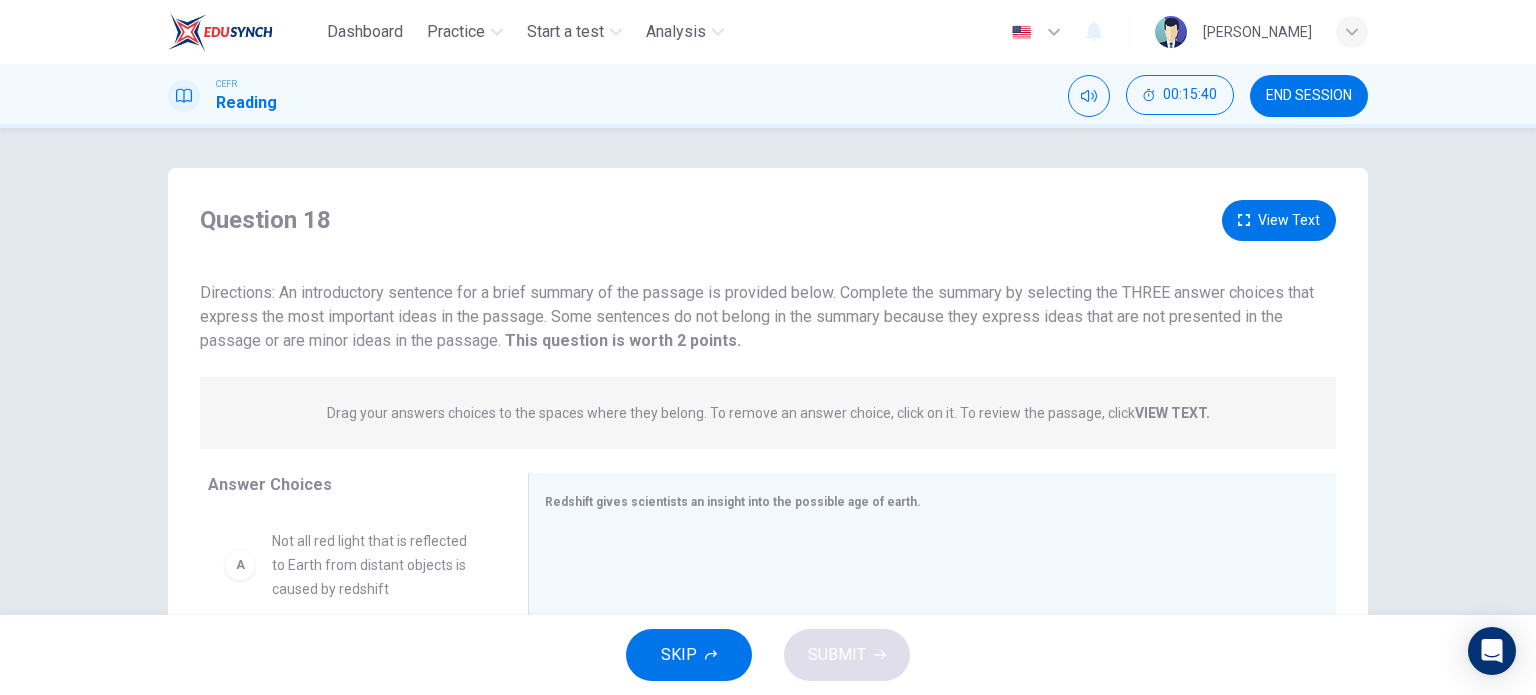 click on "Question 18 View Text Directions: An introductory sentence for a brief summary of the passage is provided below. Complete the summary by selecting the THREE answer choices that express the most important ideas in the passage. Some sentences do not belong in the summary because they express ideas that are not presented in the passage or are minor ideas in the passage.   This question is worth 2 points. This question is worth 2 points." at bounding box center [768, 276] 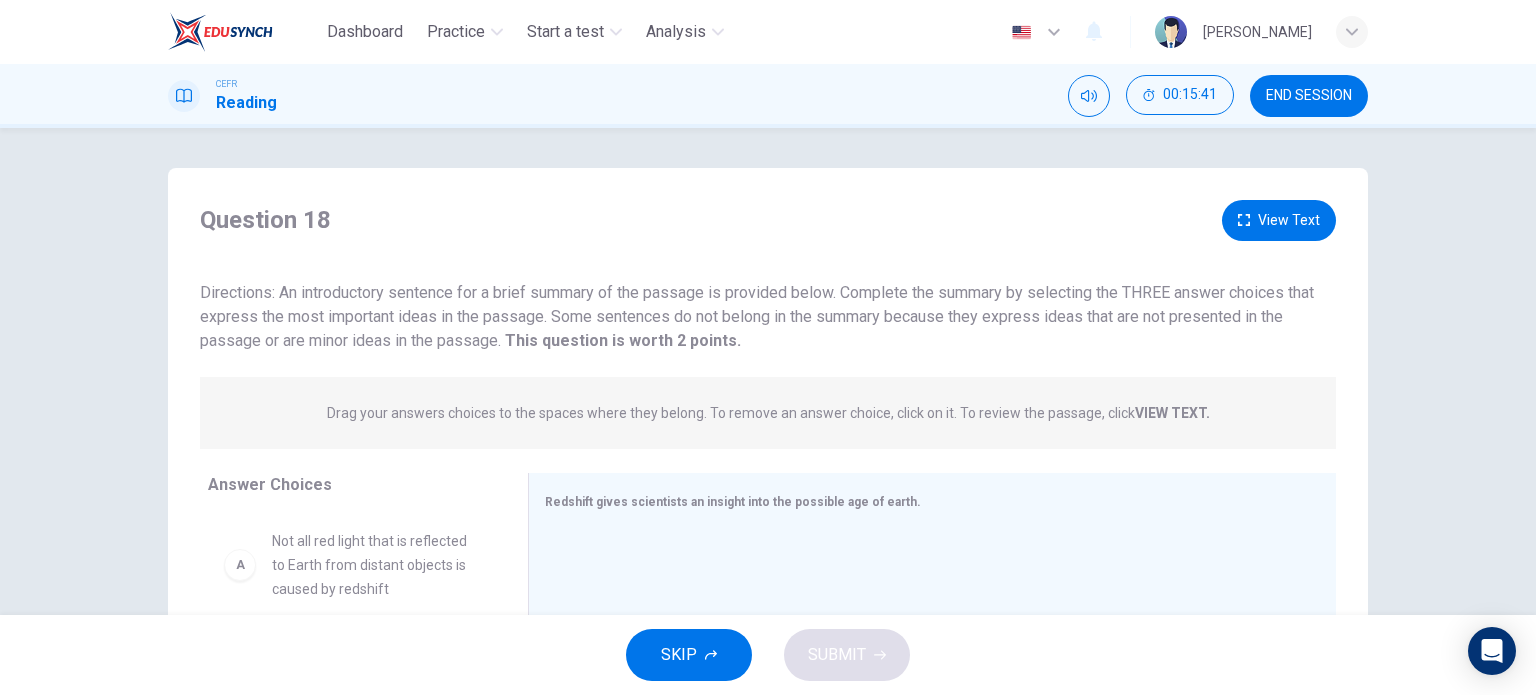 click on "View Text" at bounding box center (1279, 220) 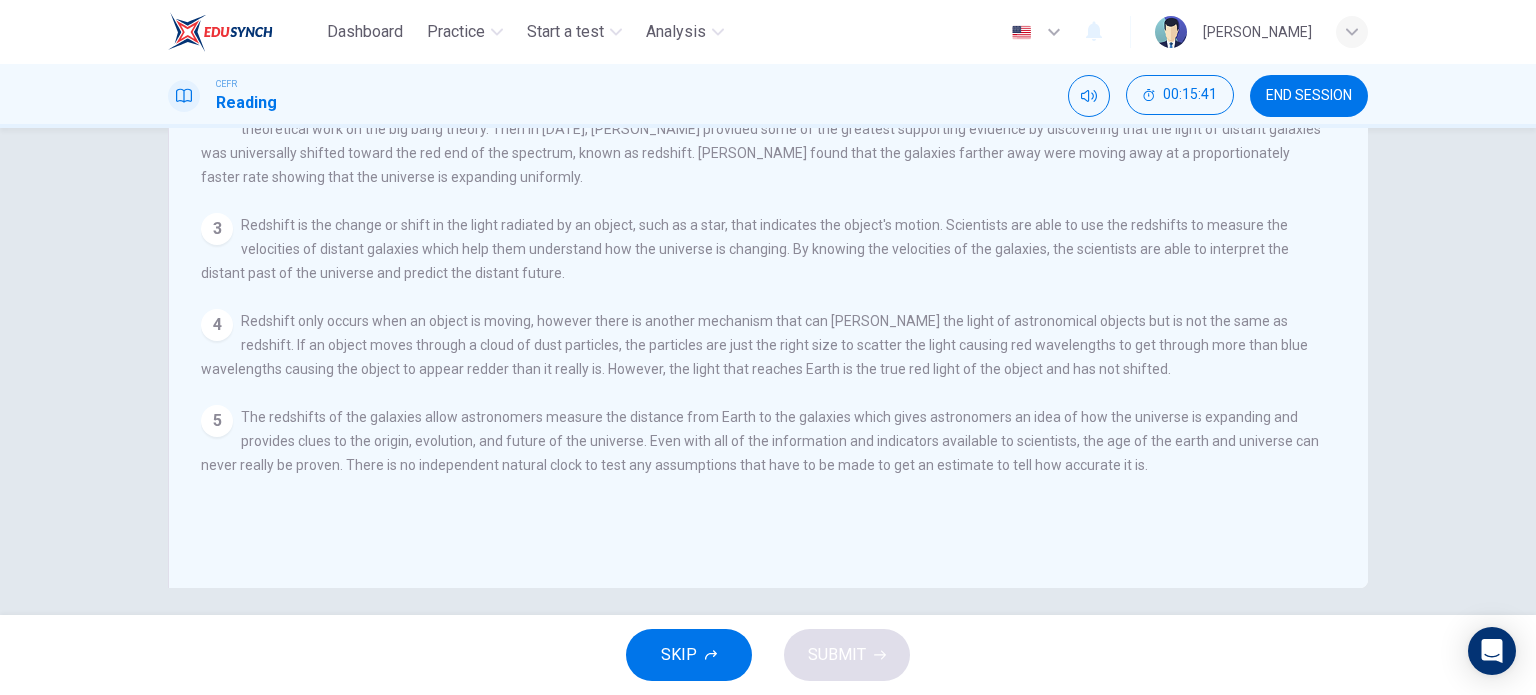scroll, scrollTop: 288, scrollLeft: 0, axis: vertical 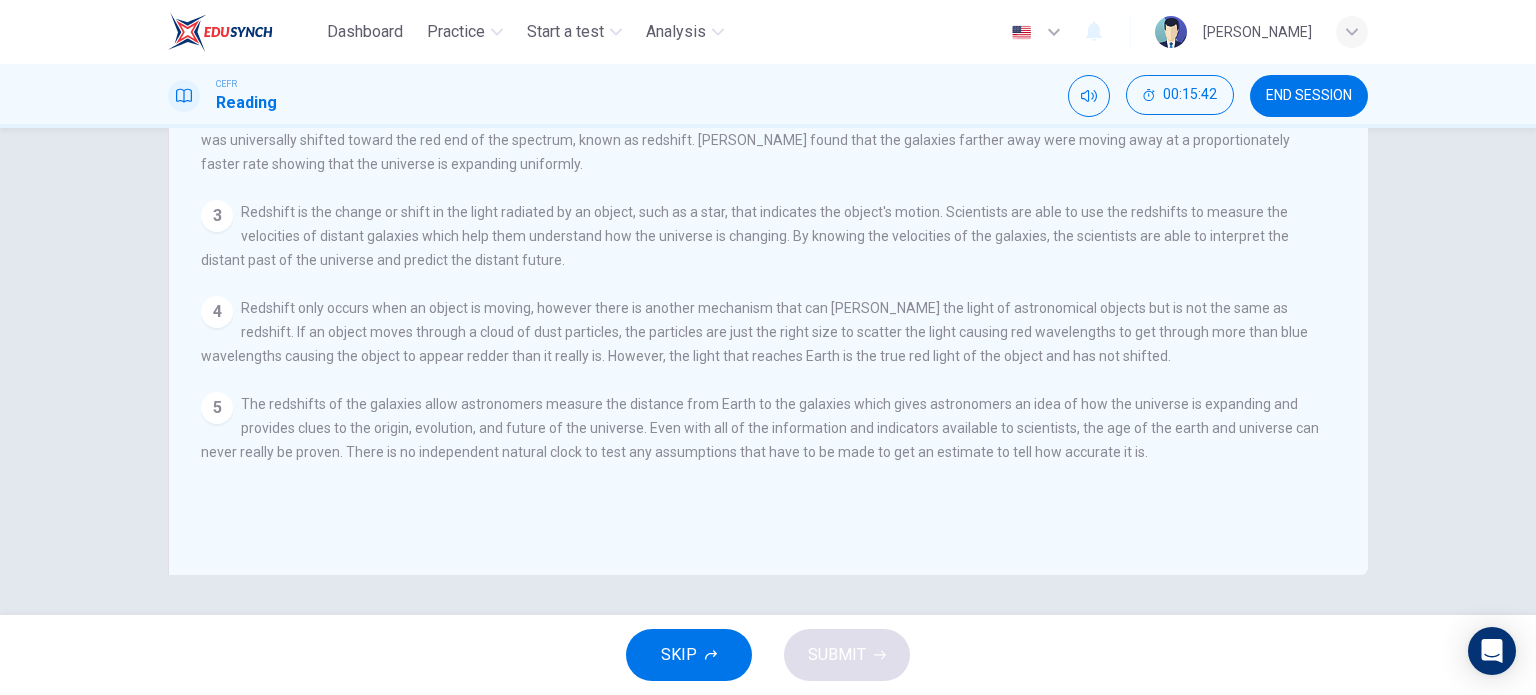 drag, startPoint x: 674, startPoint y: 400, endPoint x: 733, endPoint y: 403, distance: 59.07622 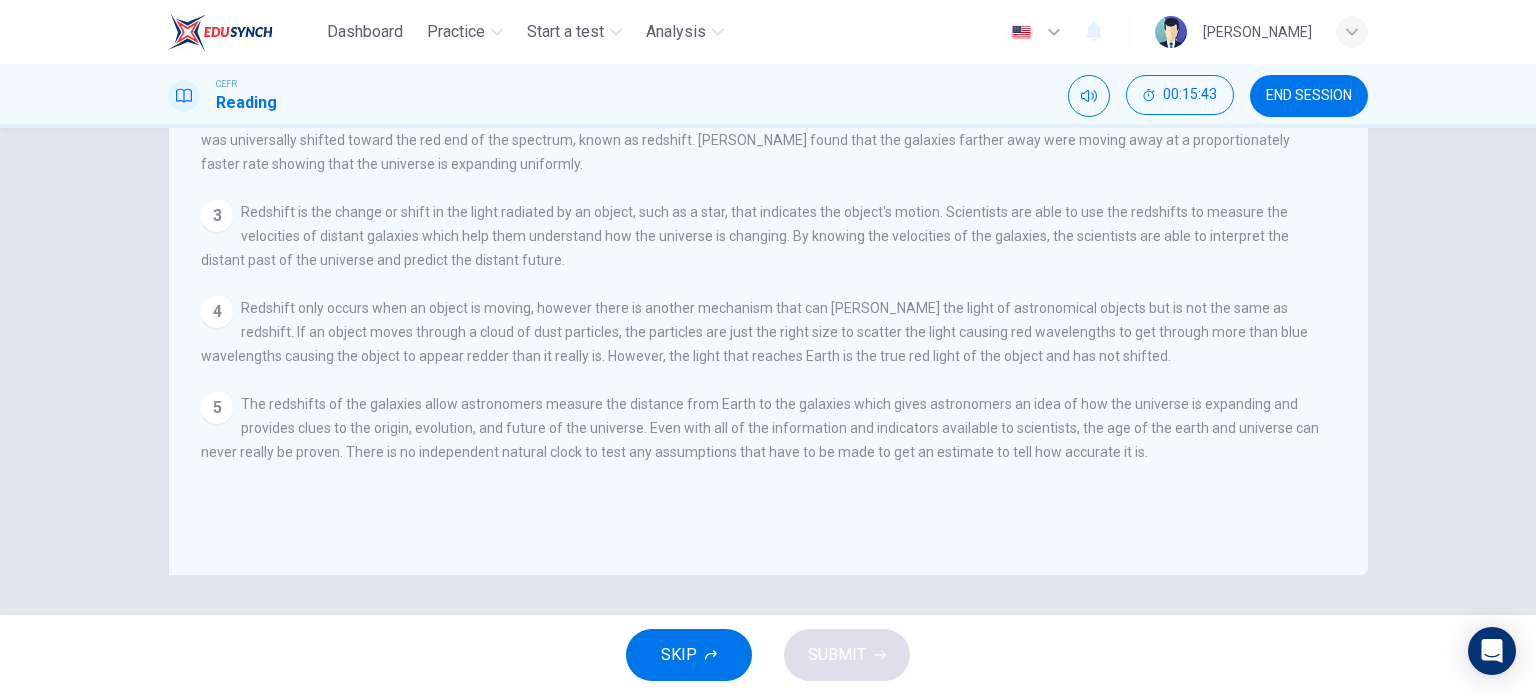 click on "The redshifts of the galaxies allow astronomers measure the distance from Earth to the galaxies which gives astronomers an idea of how the universe is expanding and provides clues to the origin, evolution, and future of the universe. Even with all of the information and indicators available to scientists, the age of the earth and universe can never really be proven. There is no independent natural clock to test any assumptions that have to be made to get an estimate to tell how accurate it is." at bounding box center (760, 428) 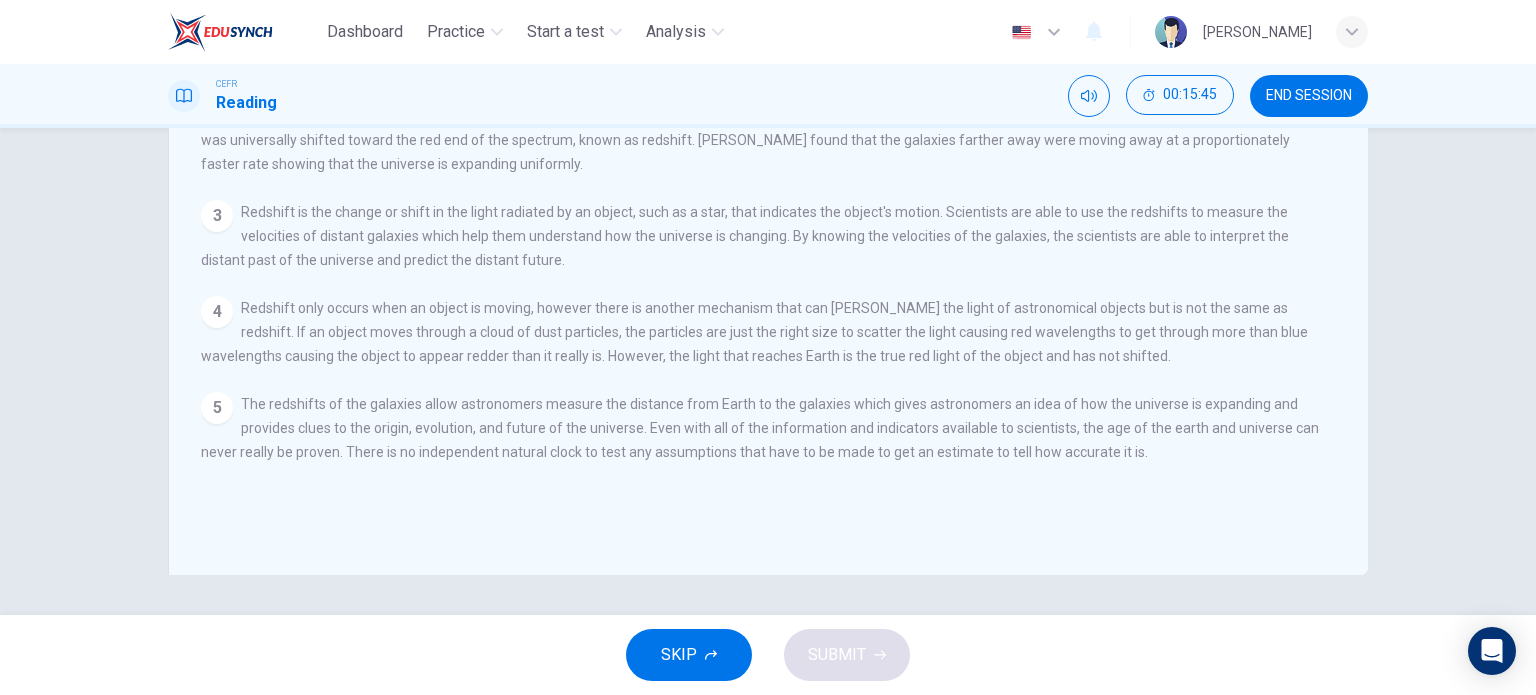 drag, startPoint x: 595, startPoint y: 443, endPoint x: 847, endPoint y: 485, distance: 255.47603 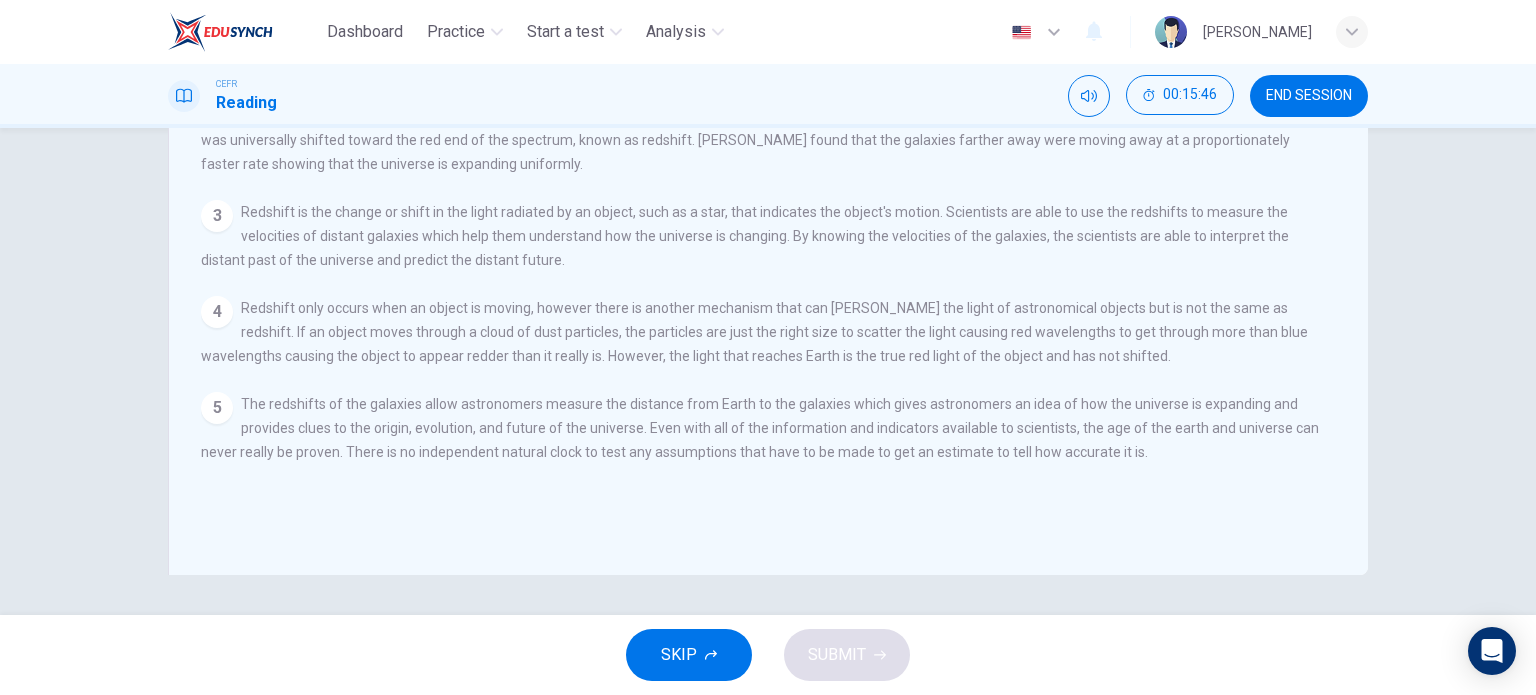 click on "The redshifts of the galaxies allow astronomers measure the distance from Earth to the galaxies which gives astronomers an idea of how the universe is expanding and provides clues to the origin, evolution, and future of the universe. Even with all of the information and indicators available to scientists, the age of the earth and universe can never really be proven. There is no independent natural clock to test any assumptions that have to be made to get an estimate to tell how accurate it is." at bounding box center [760, 428] 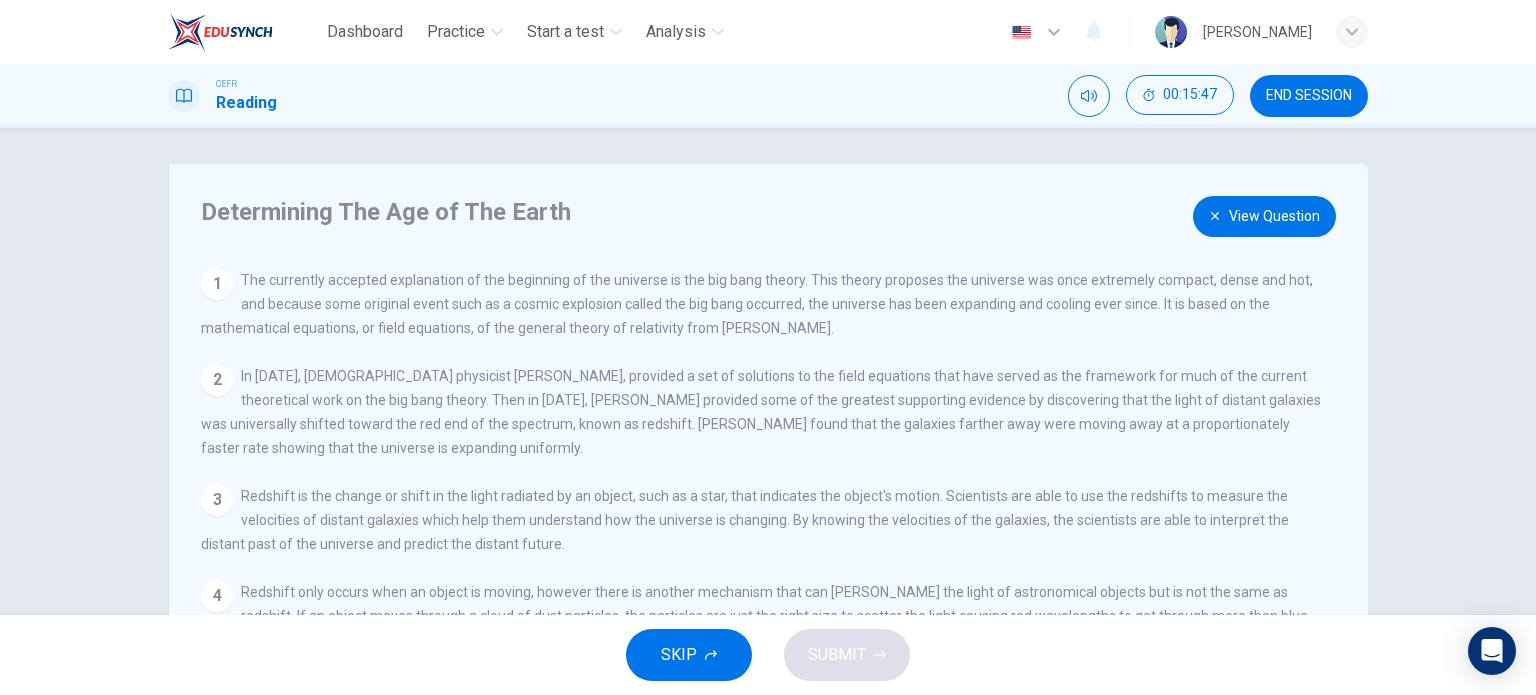 scroll, scrollTop: 0, scrollLeft: 0, axis: both 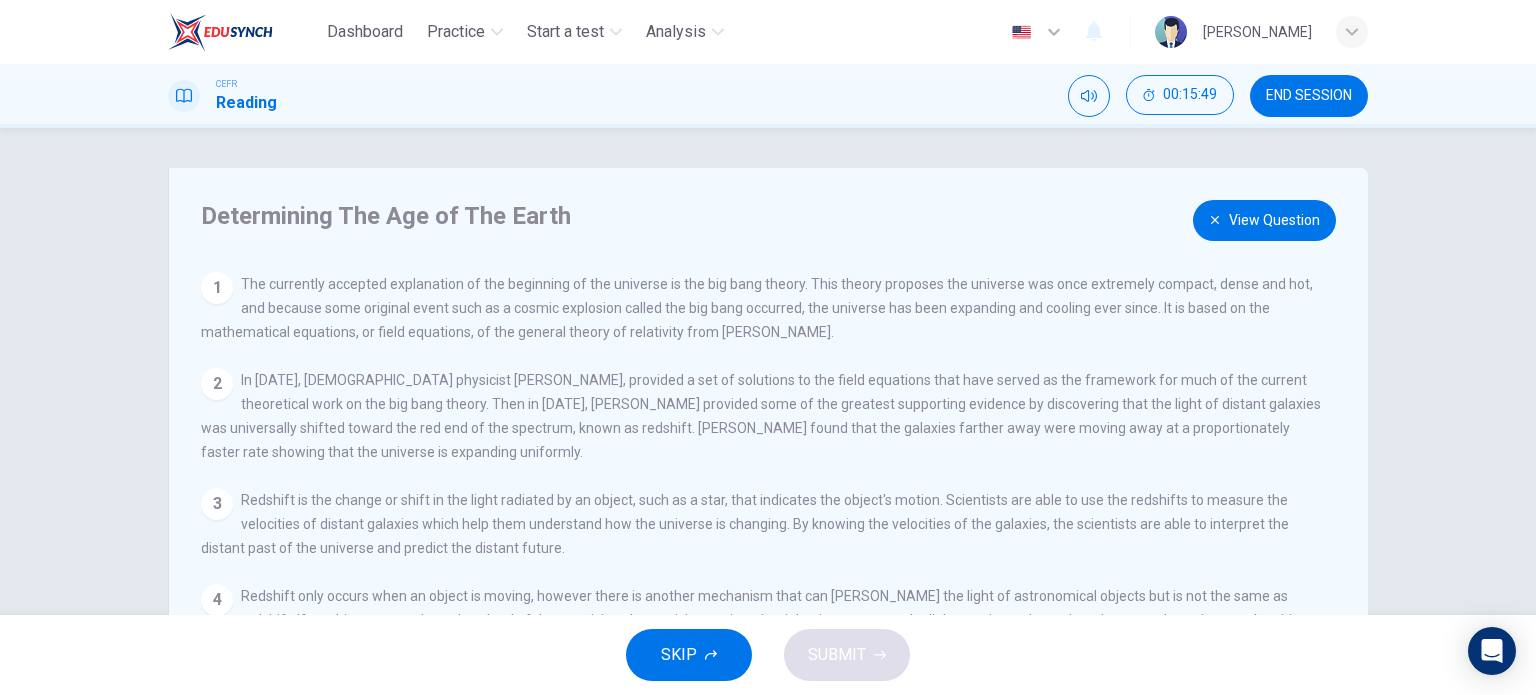 click on "2 In [DATE], [DEMOGRAPHIC_DATA] physicist [PERSON_NAME], provided a set of solutions to the field equations that have served as the framework for much of the current theoretical work on the big bang theory. Then in [DATE], [PERSON_NAME] provided some of the greatest supporting evidence by discovering that the light of distant galaxies was universally shifted toward the red end of the spectrum, known as redshift. [PERSON_NAME] found that the galaxies farther away were moving away at a proportionately faster rate showing that the universe is expanding uniformly." at bounding box center (761, 416) 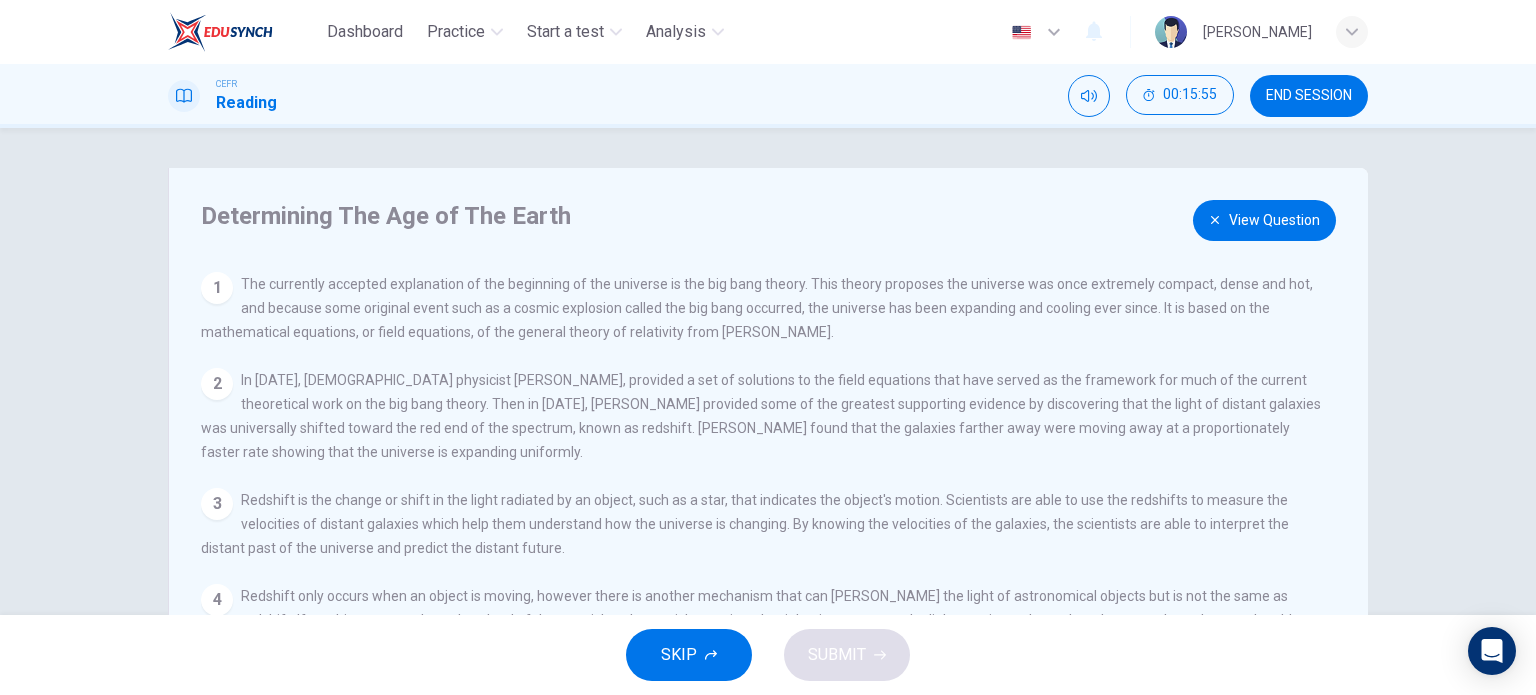 click on "View Question" at bounding box center (1264, 220) 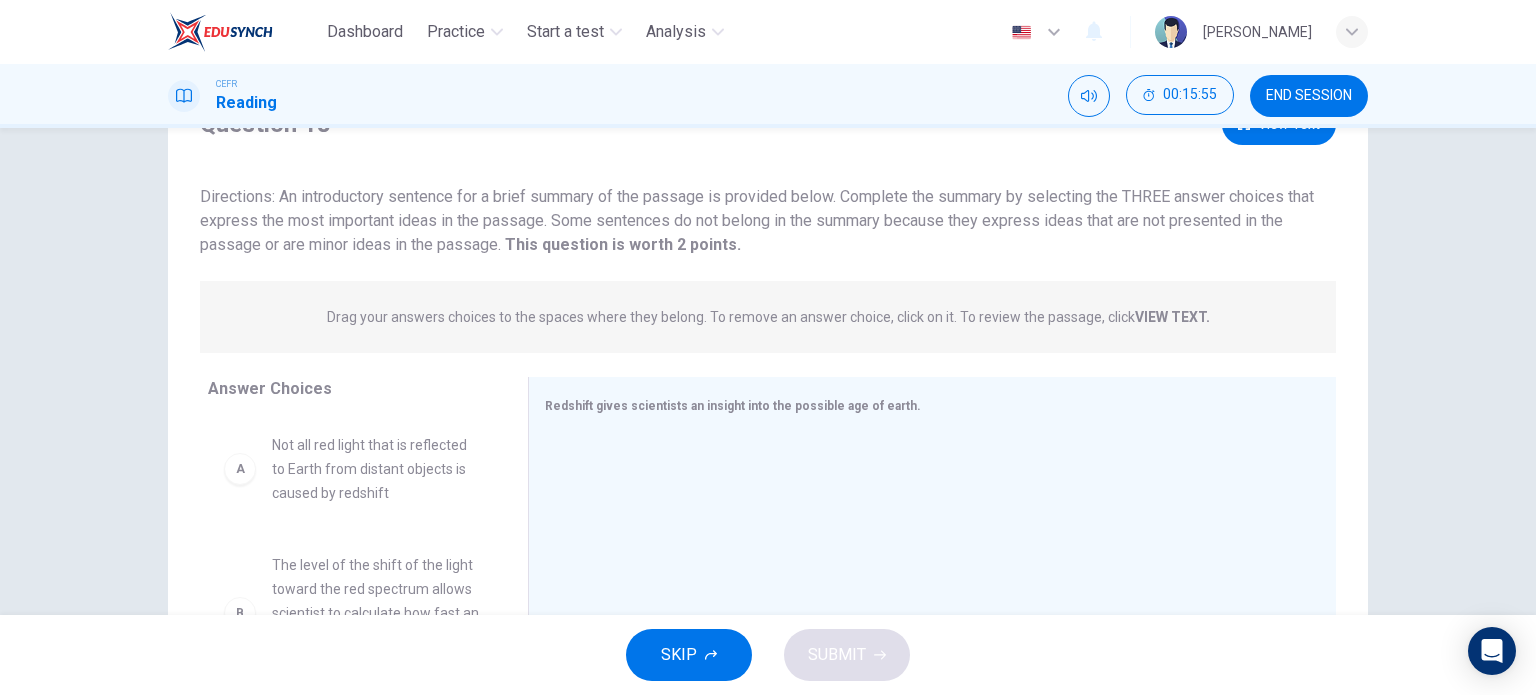 scroll, scrollTop: 100, scrollLeft: 0, axis: vertical 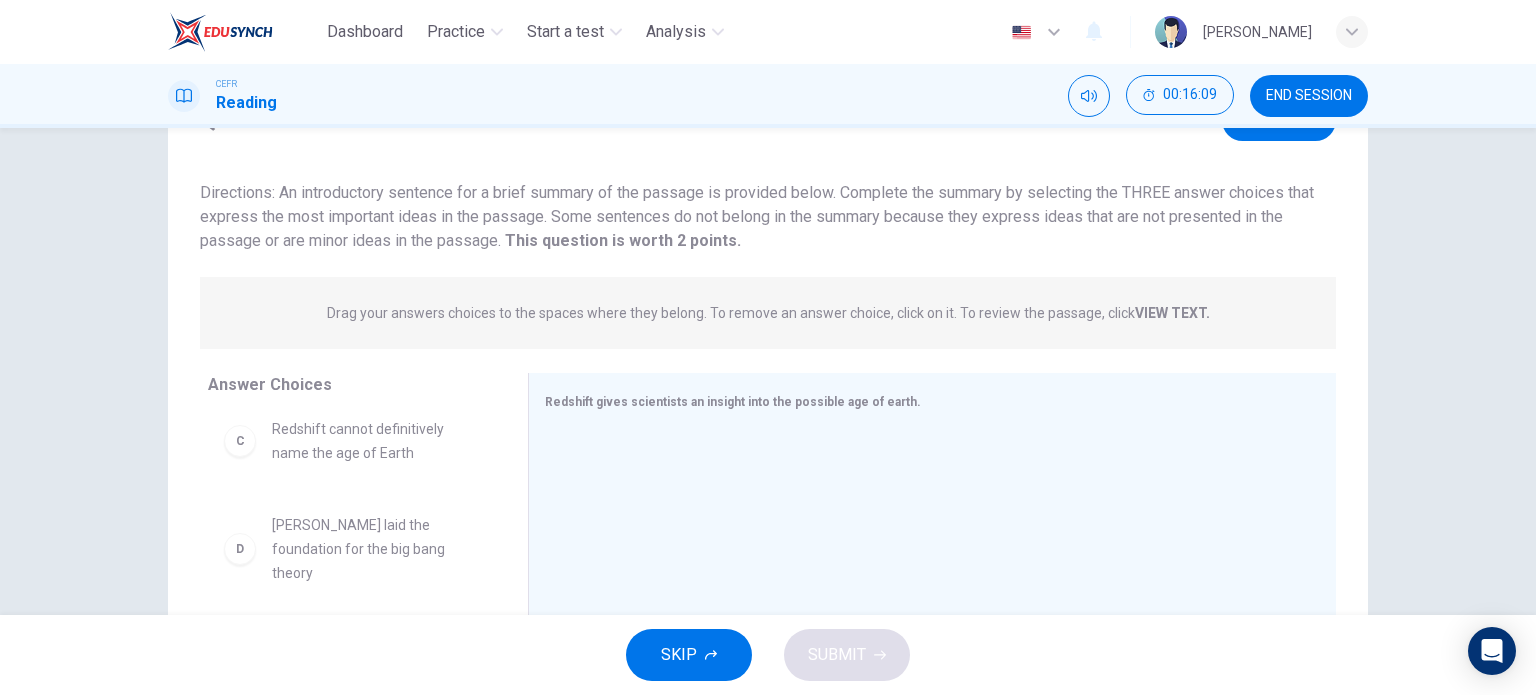 click on "Question 18 View Text Directions: An introductory sentence for a brief summary of the passage is provided below. Complete the summary by selecting the THREE answer choices that express the most important ideas in the passage. Some sentences do not belong in the summary because they express ideas that are not presented in the passage or are minor ideas in the passage.   This question is worth 2 points. This question is worth 2 points." at bounding box center [768, 176] 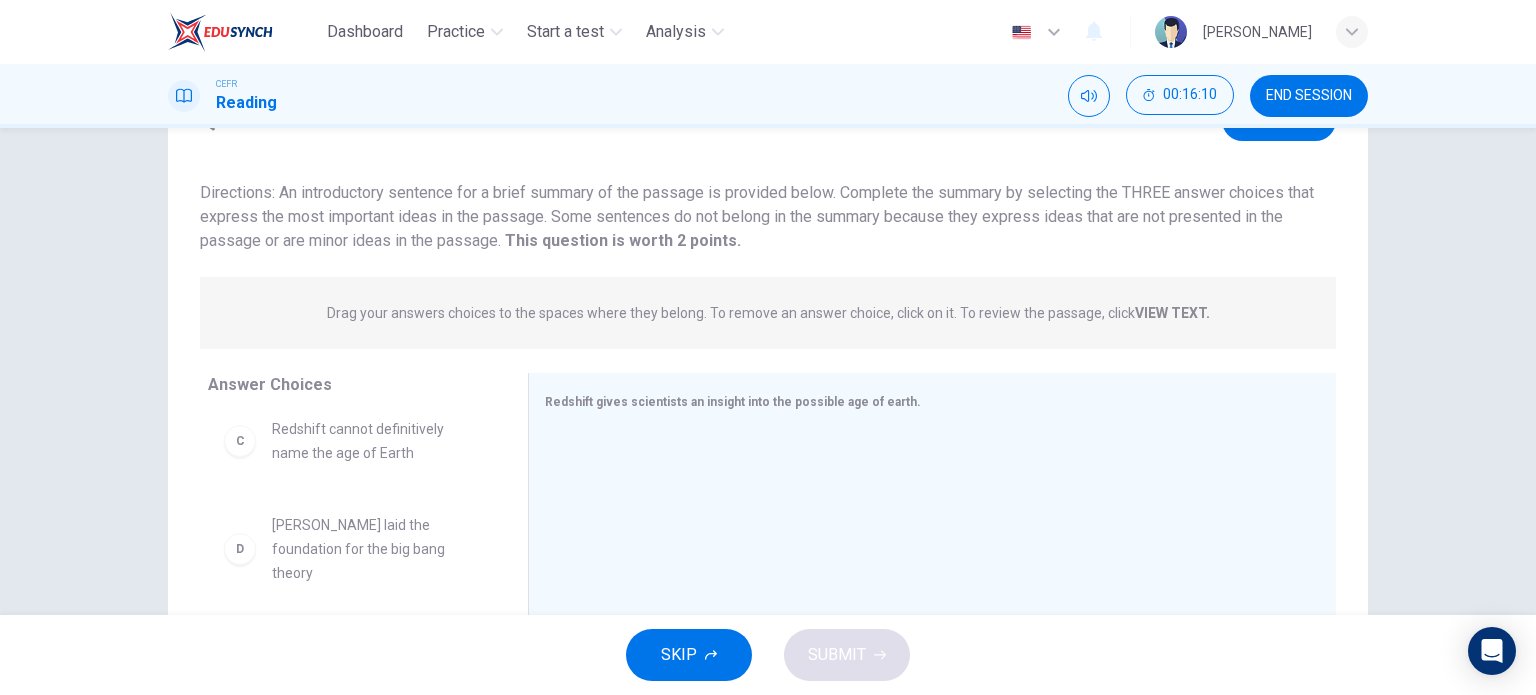 click on "View Text" at bounding box center [1279, 120] 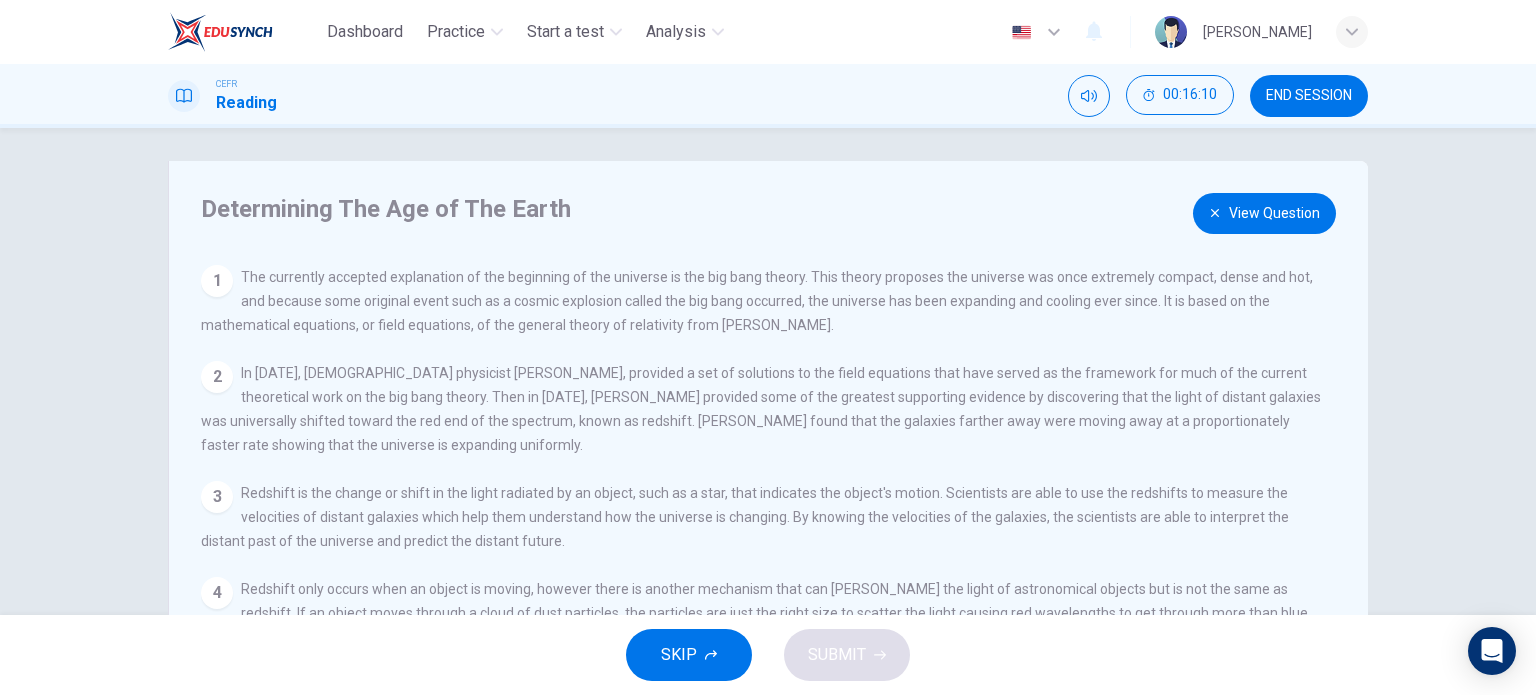 scroll, scrollTop: 0, scrollLeft: 0, axis: both 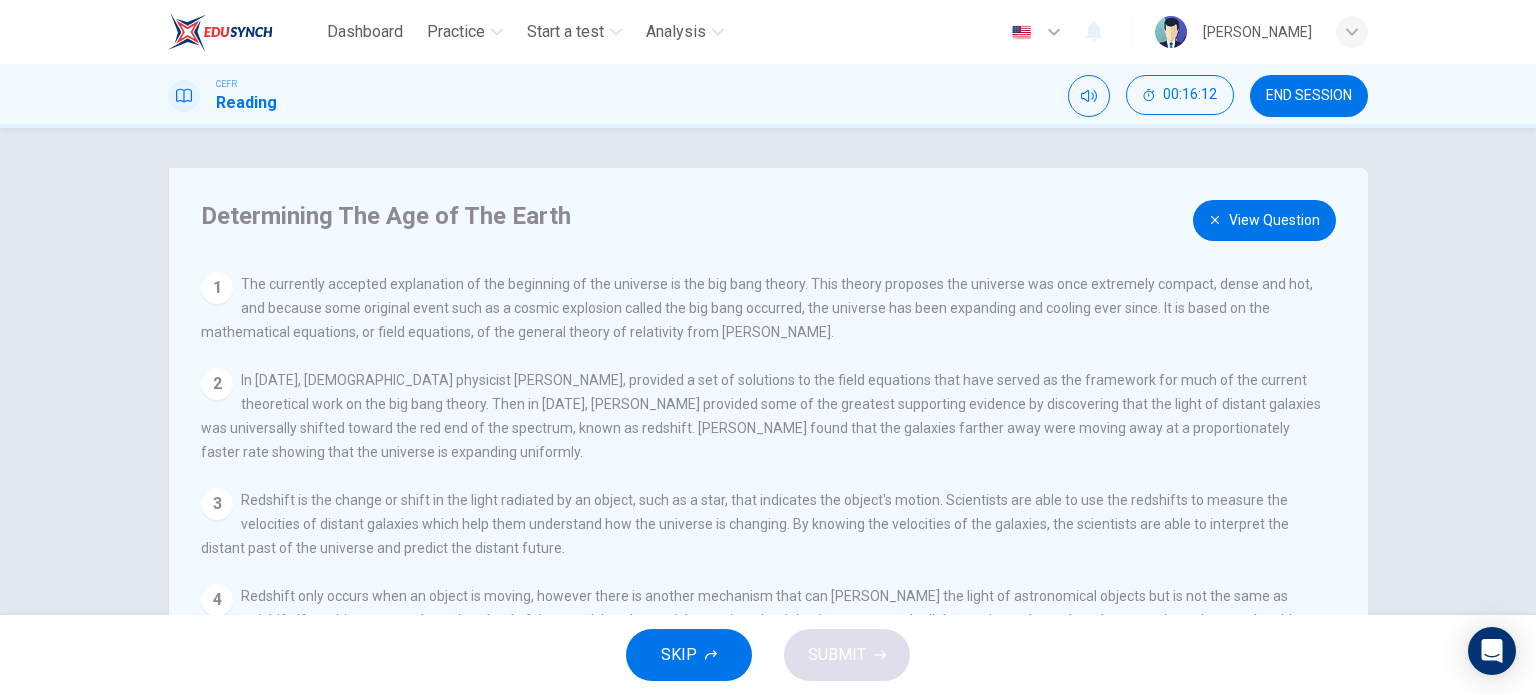drag, startPoint x: 467, startPoint y: 311, endPoint x: 980, endPoint y: 319, distance: 513.0624 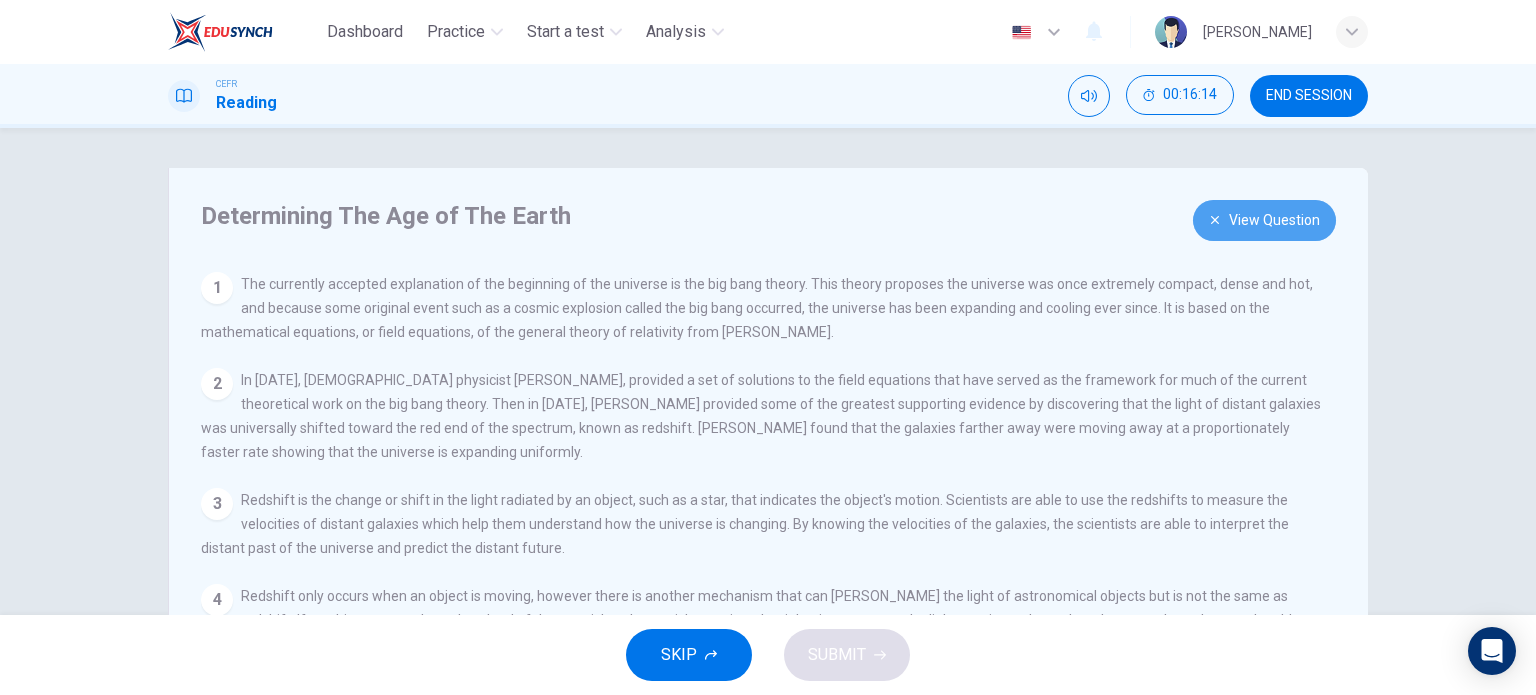 click on "View Question" at bounding box center (1264, 220) 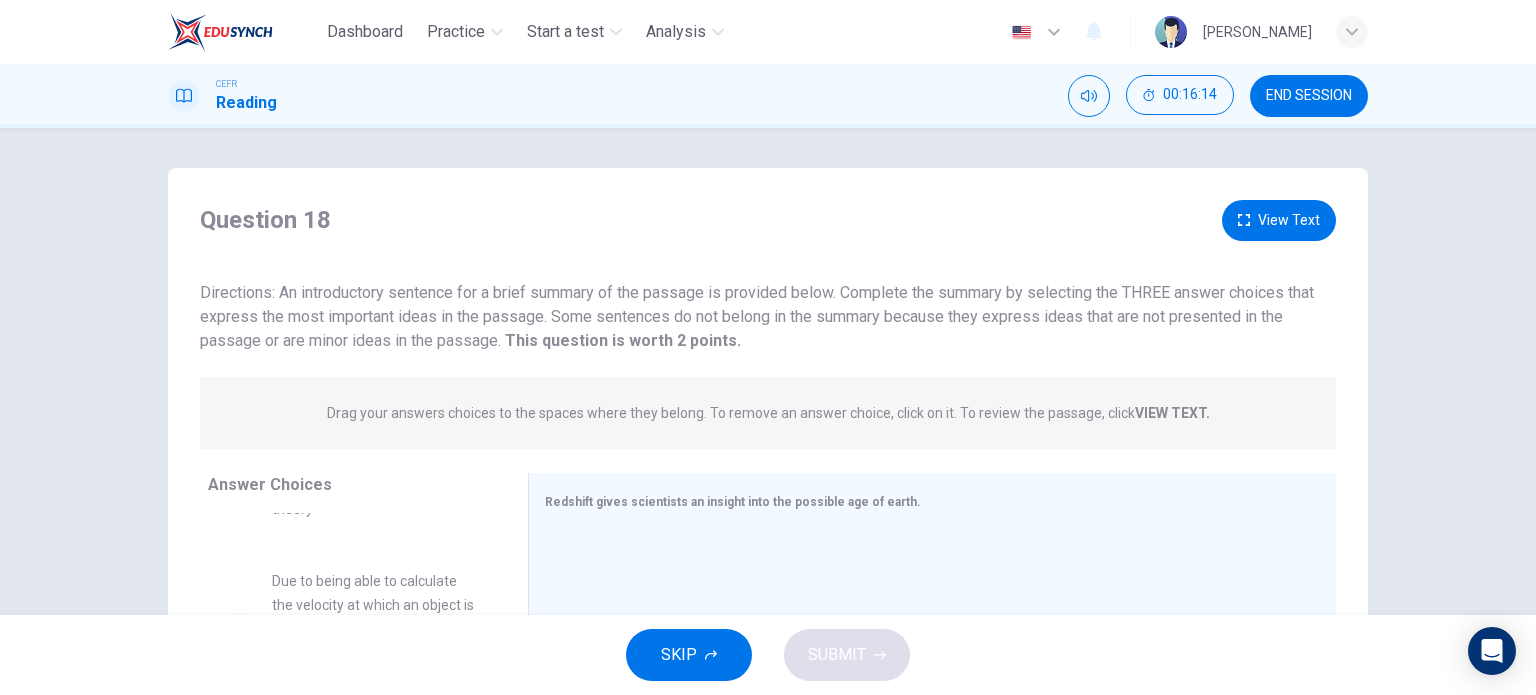 scroll, scrollTop: 492, scrollLeft: 0, axis: vertical 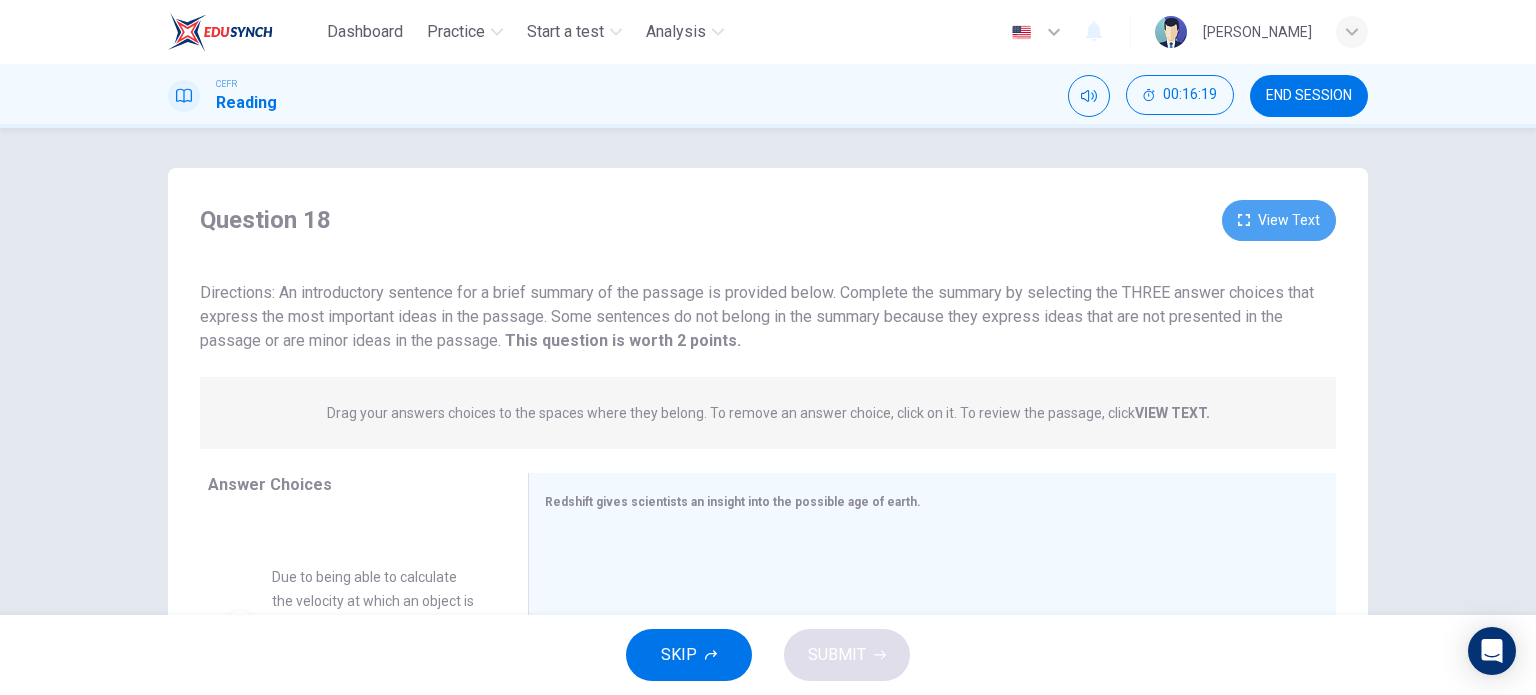 click on "View Text" at bounding box center [1279, 220] 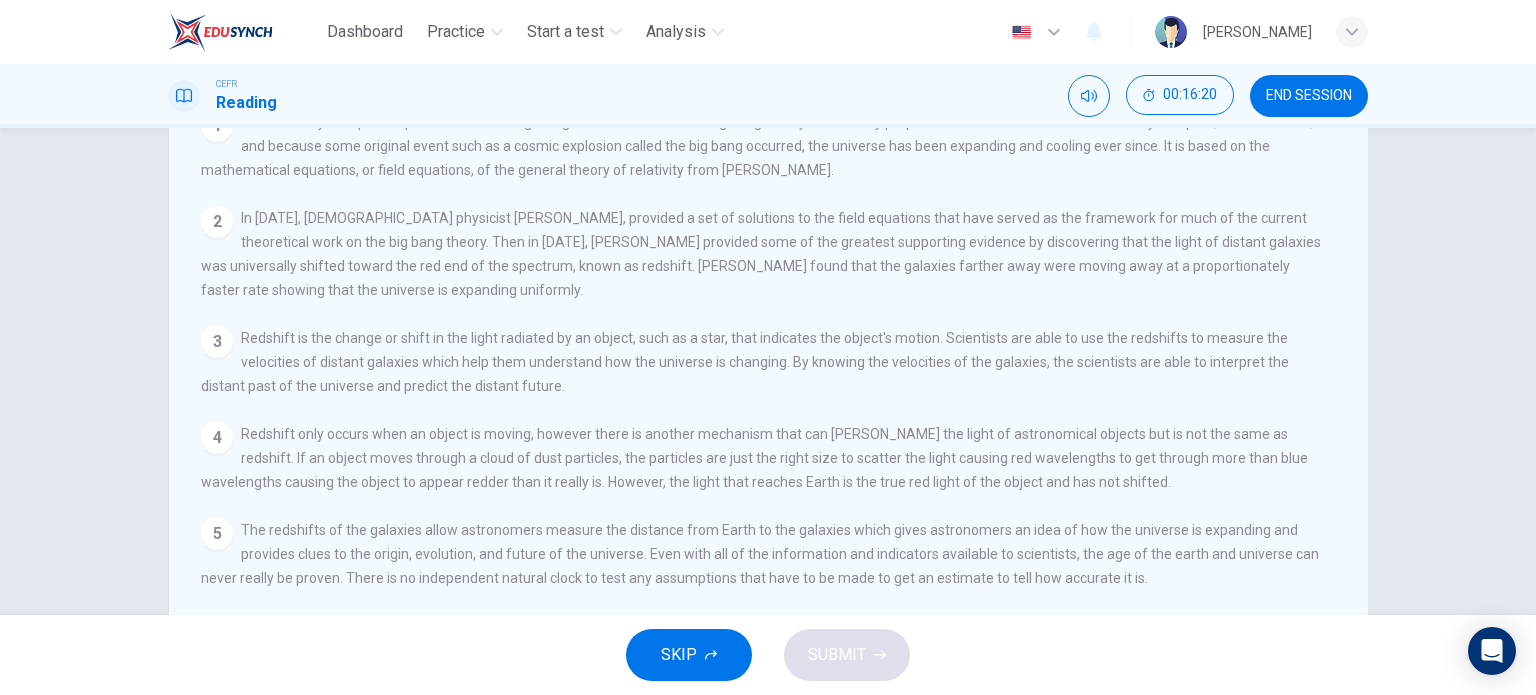 scroll, scrollTop: 200, scrollLeft: 0, axis: vertical 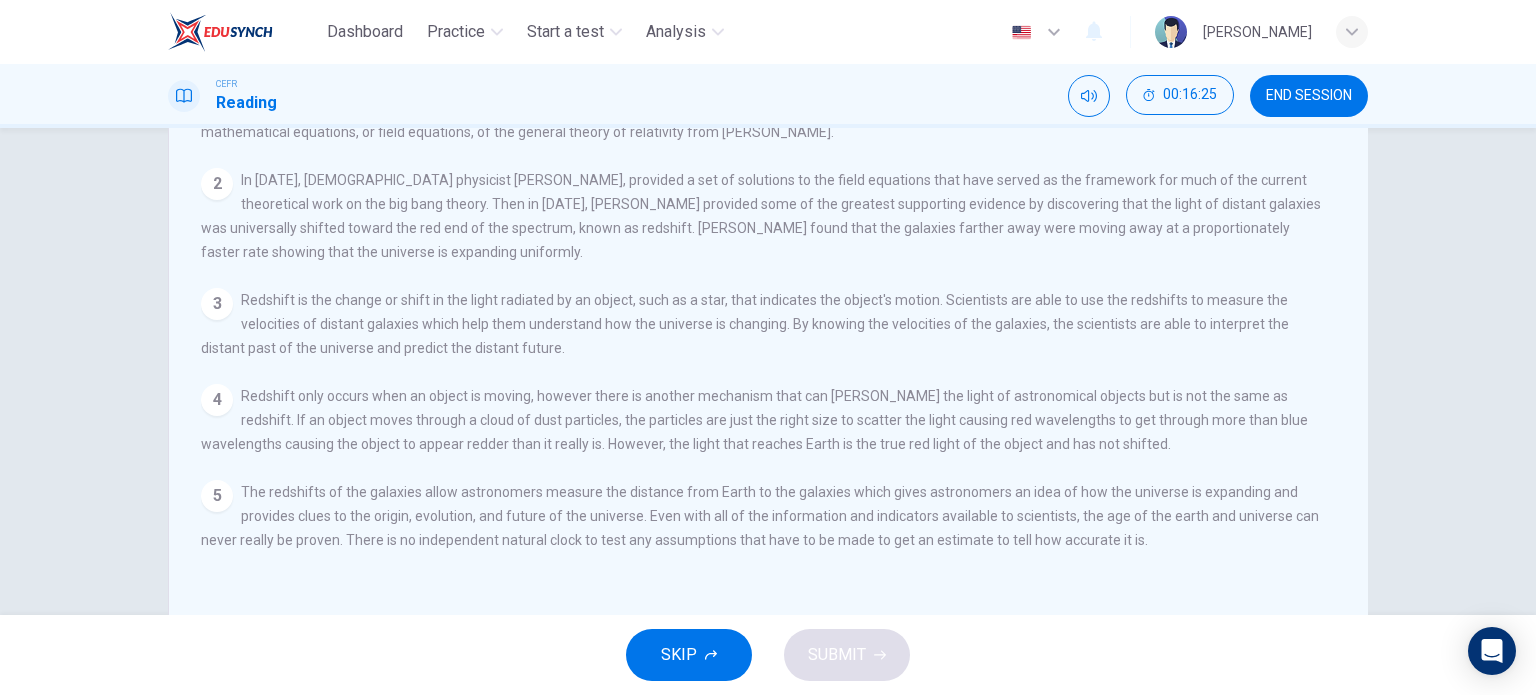 drag, startPoint x: 250, startPoint y: 305, endPoint x: 680, endPoint y: 355, distance: 432.89722 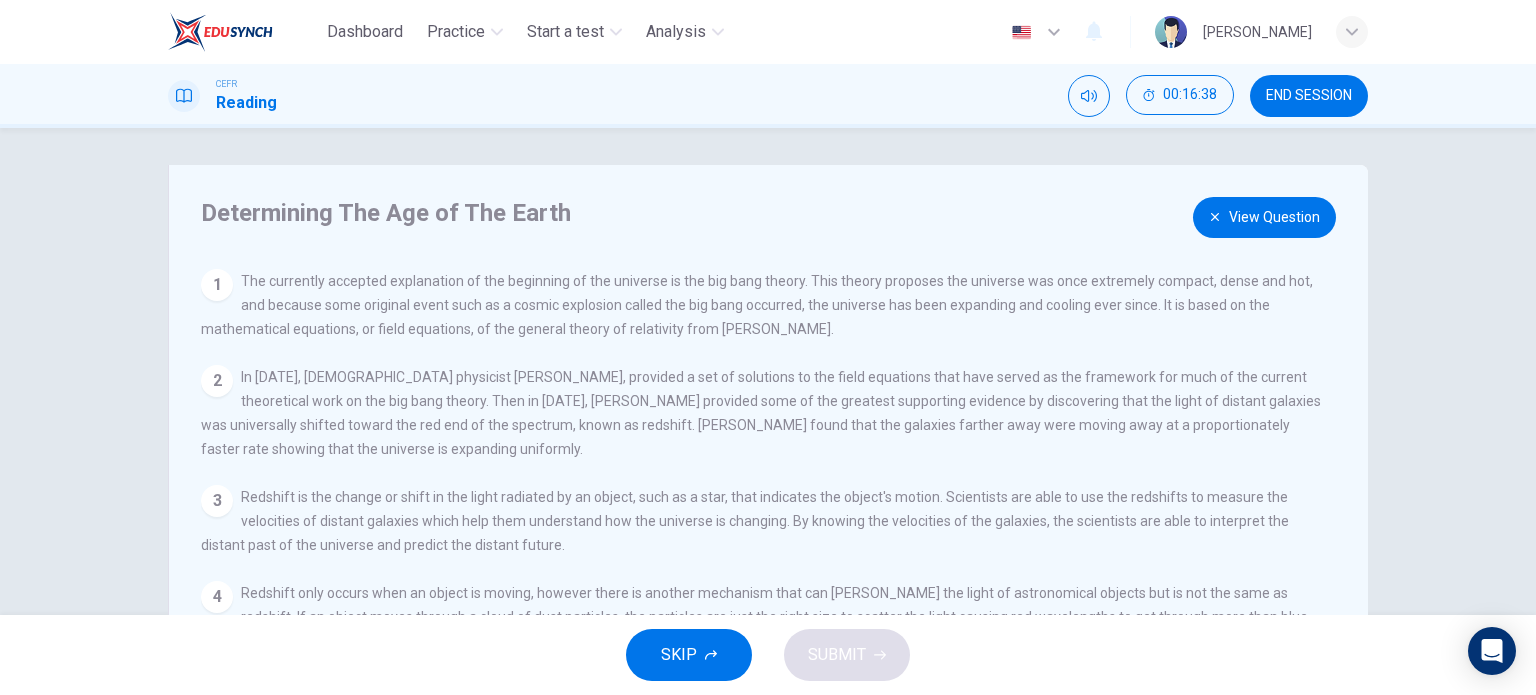scroll, scrollTop: 0, scrollLeft: 0, axis: both 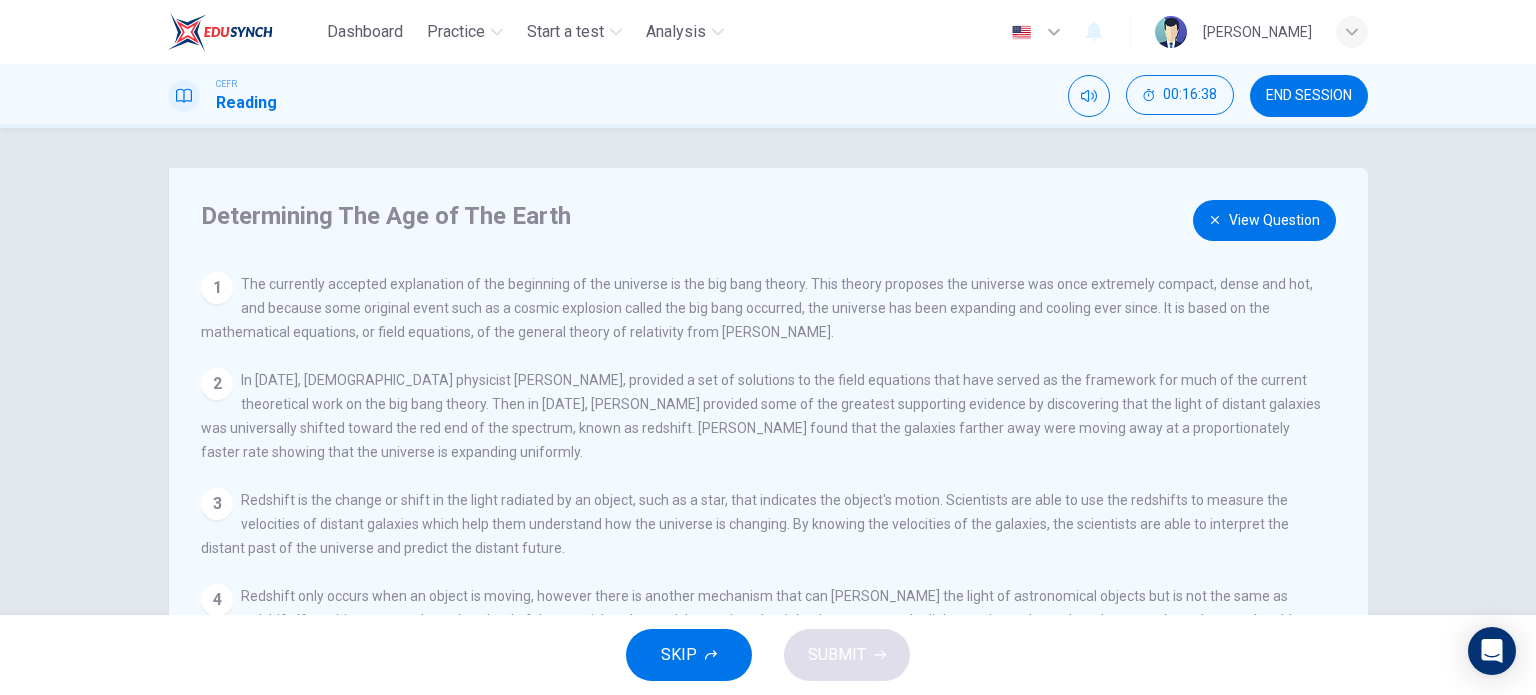 click on "View Question" at bounding box center [1264, 220] 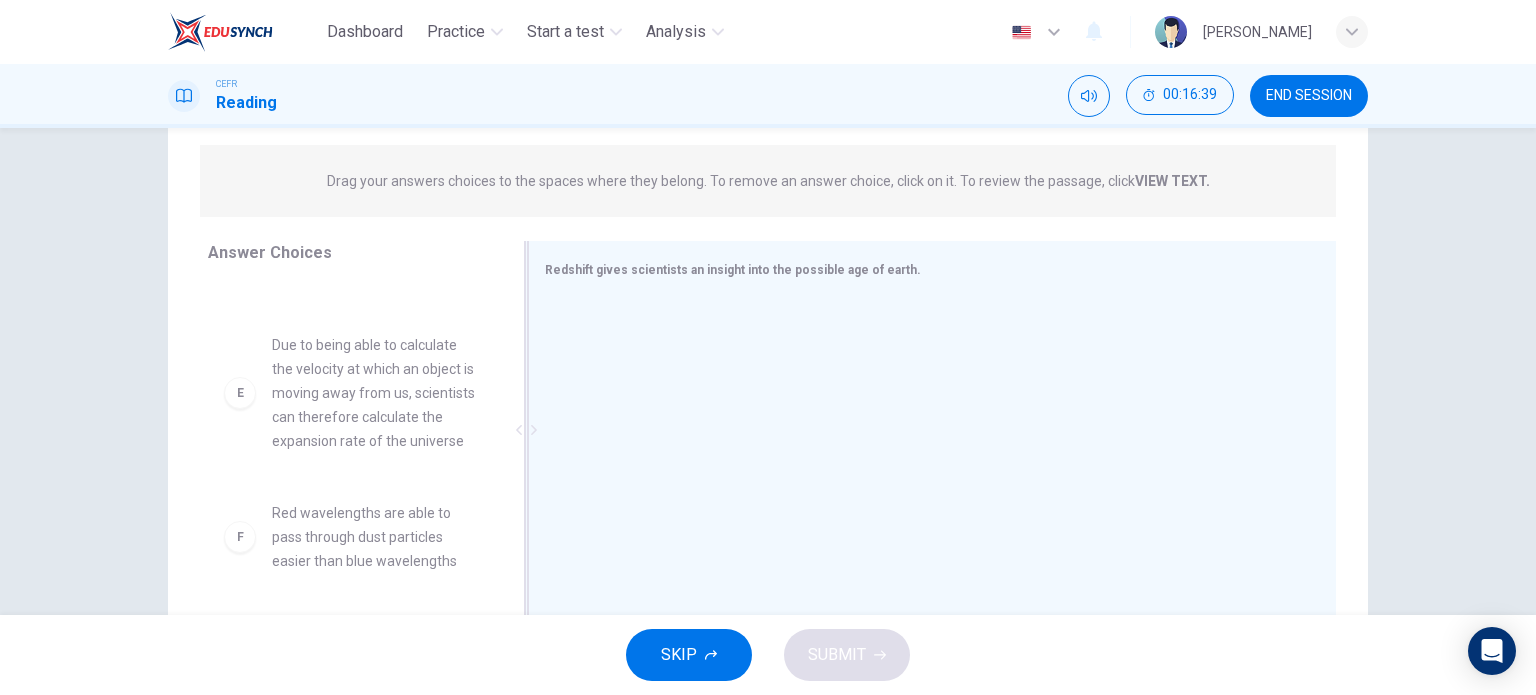 scroll, scrollTop: 288, scrollLeft: 0, axis: vertical 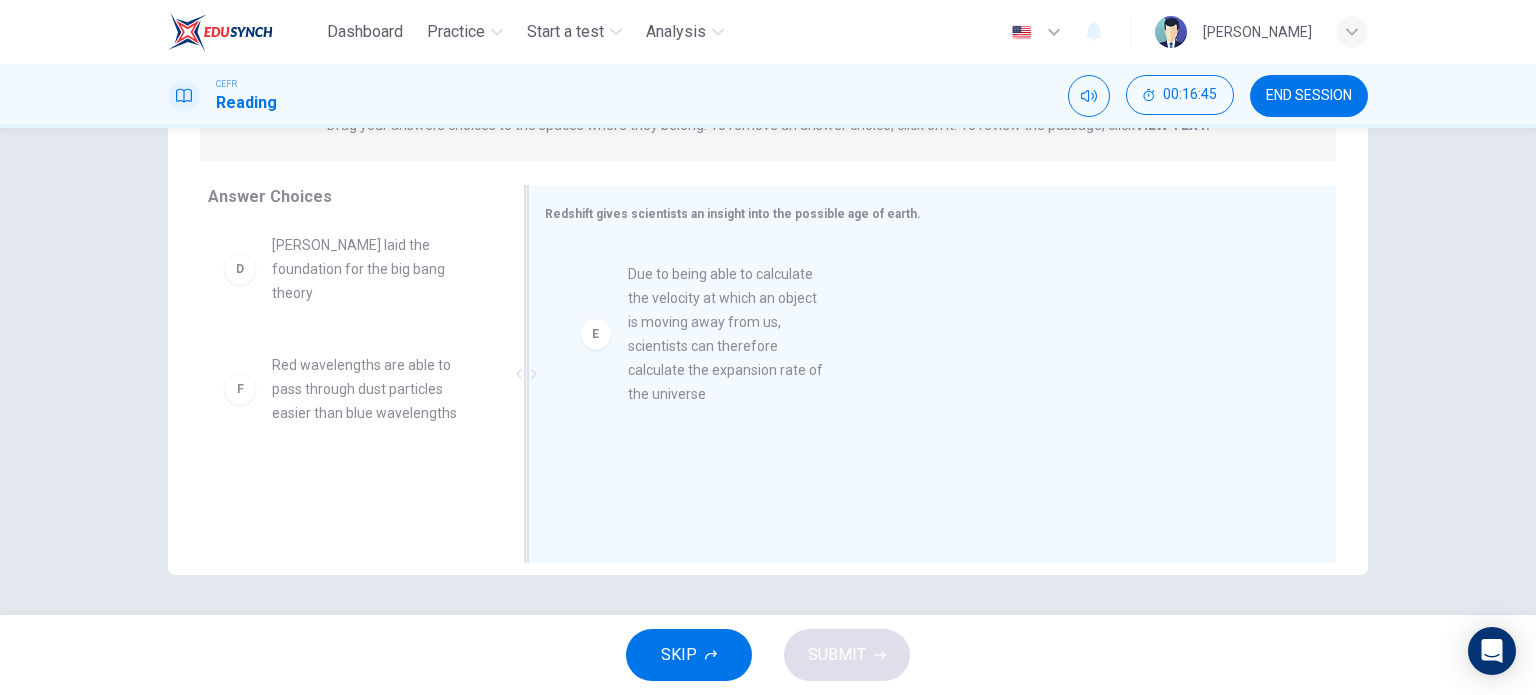 drag, startPoint x: 390, startPoint y: 383, endPoint x: 690, endPoint y: 307, distance: 309.477 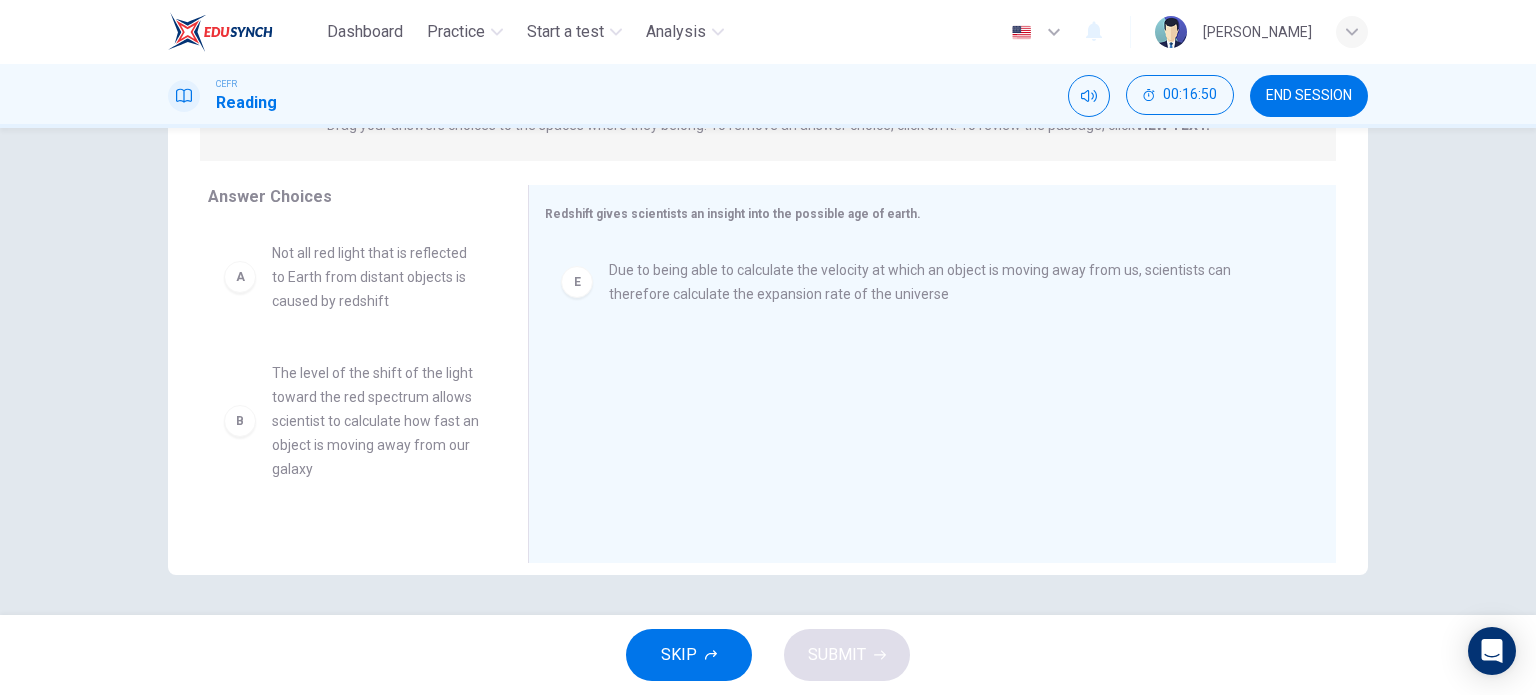 scroll, scrollTop: 0, scrollLeft: 0, axis: both 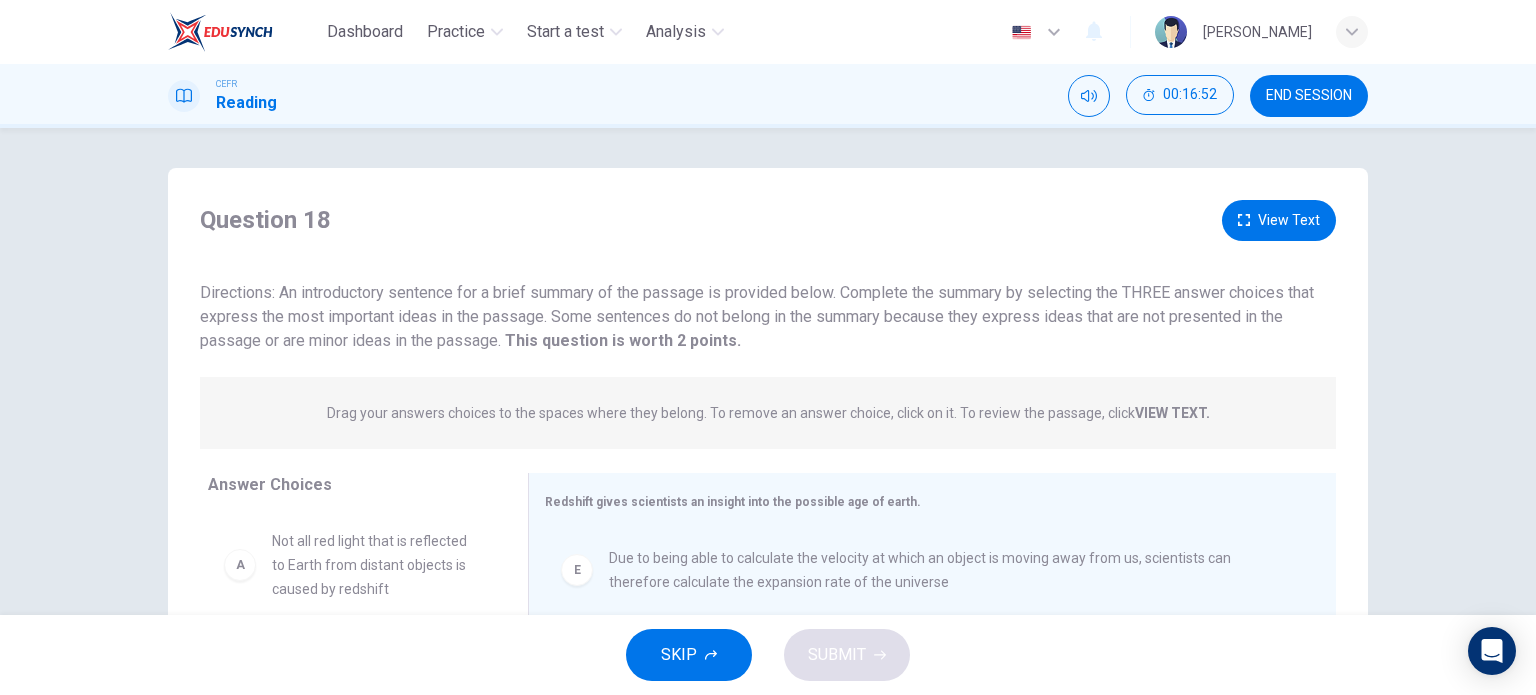 click on "View Text" at bounding box center [1279, 220] 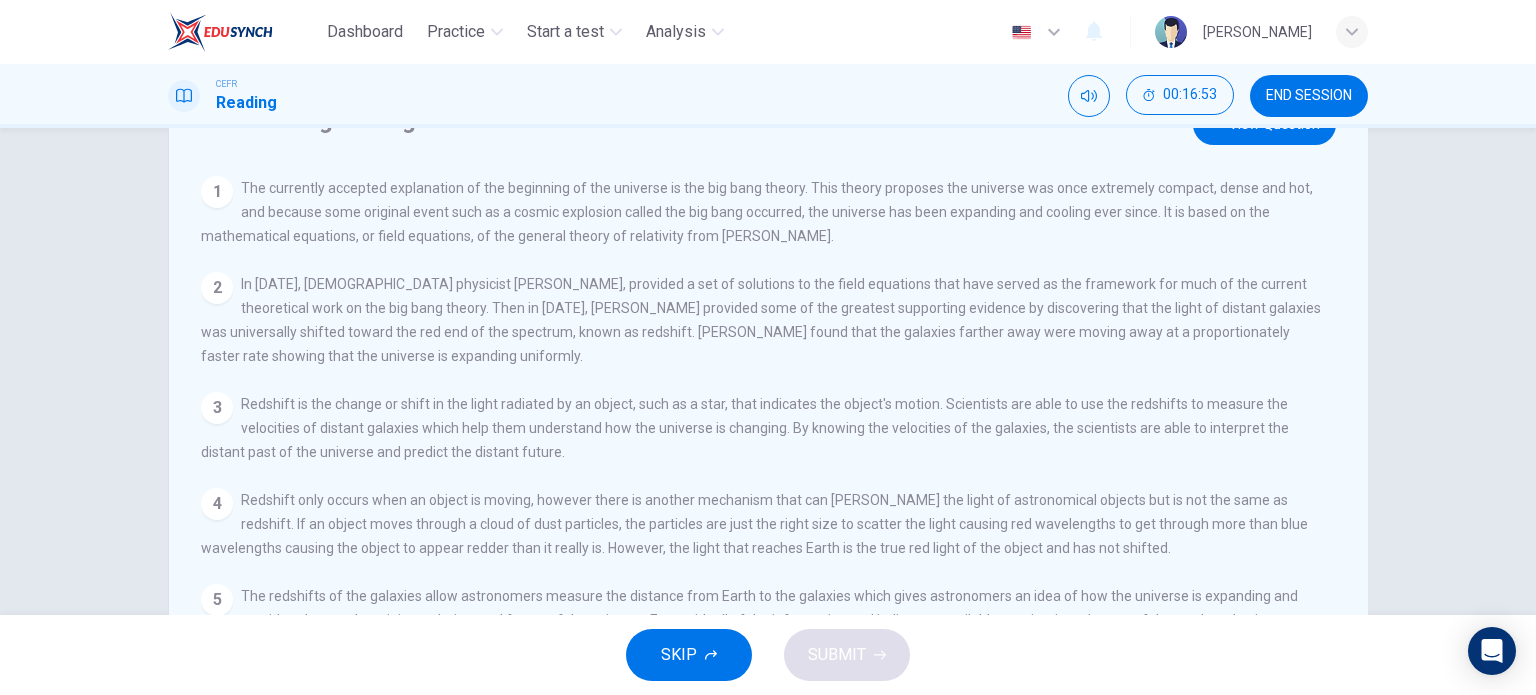 scroll, scrollTop: 100, scrollLeft: 0, axis: vertical 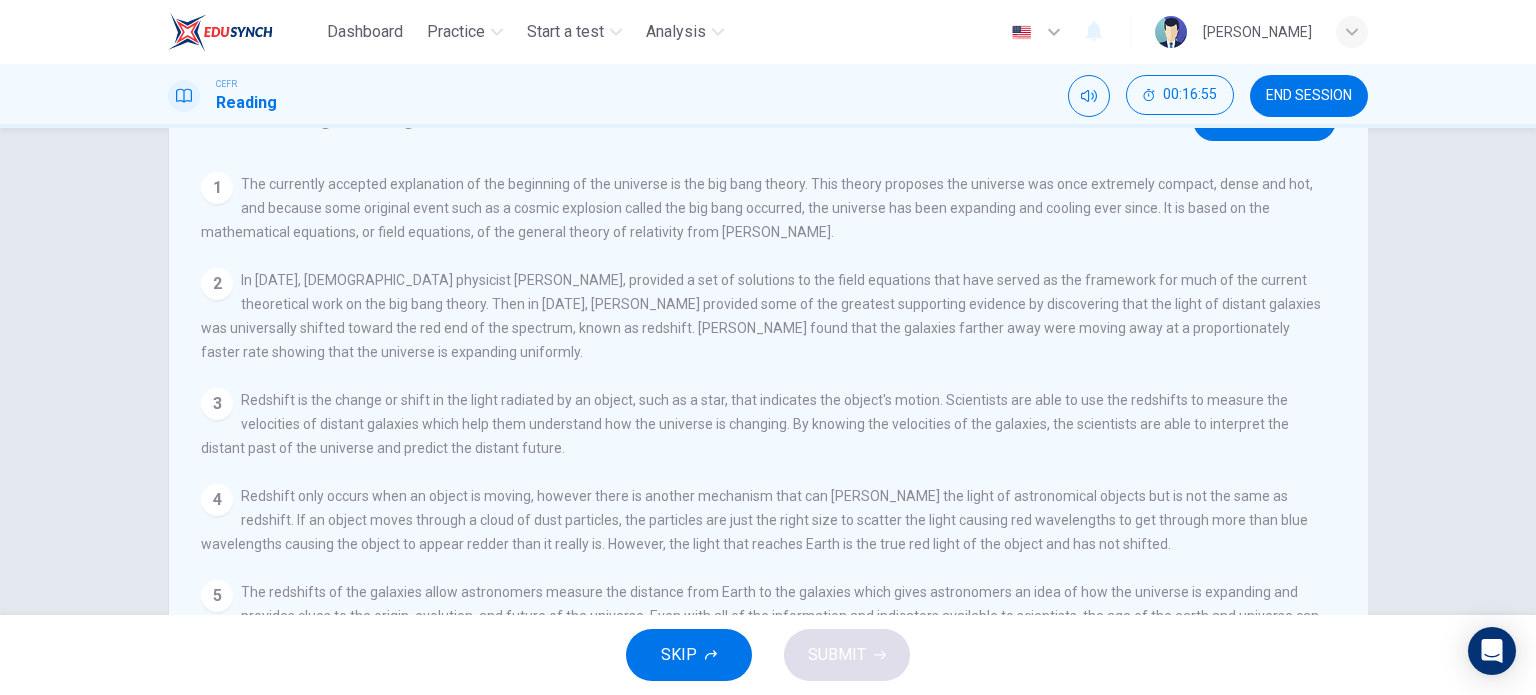 drag, startPoint x: 332, startPoint y: 401, endPoint x: 639, endPoint y: 433, distance: 308.66324 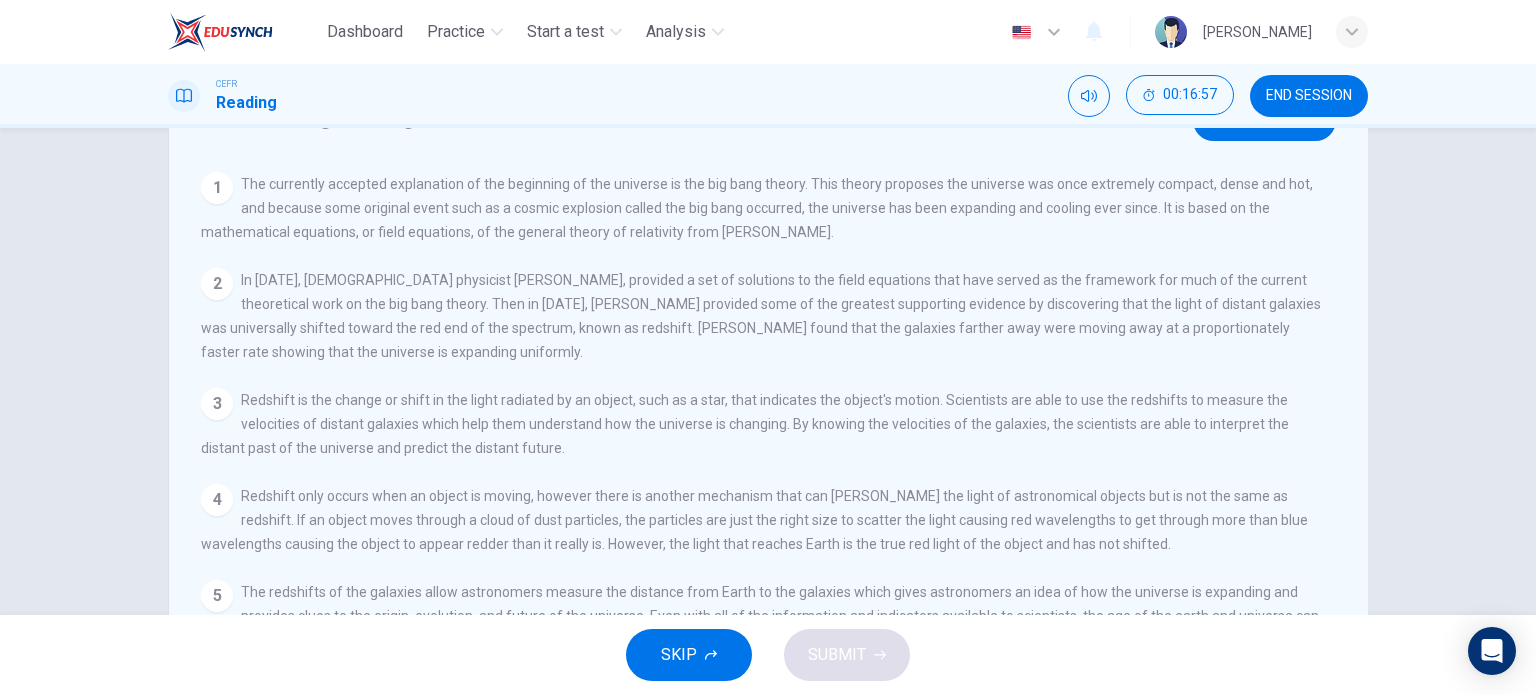 drag, startPoint x: 518, startPoint y: 442, endPoint x: 576, endPoint y: 427, distance: 59.908264 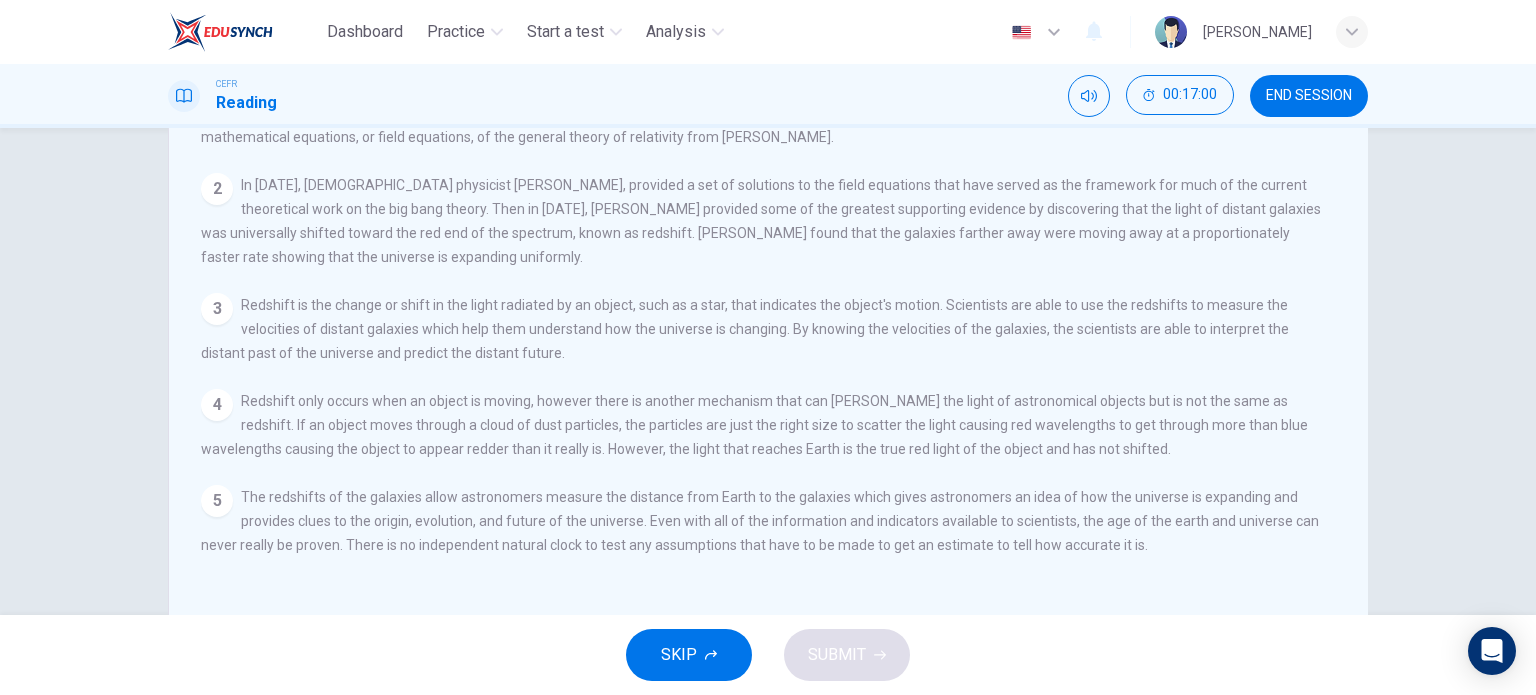 scroll, scrollTop: 200, scrollLeft: 0, axis: vertical 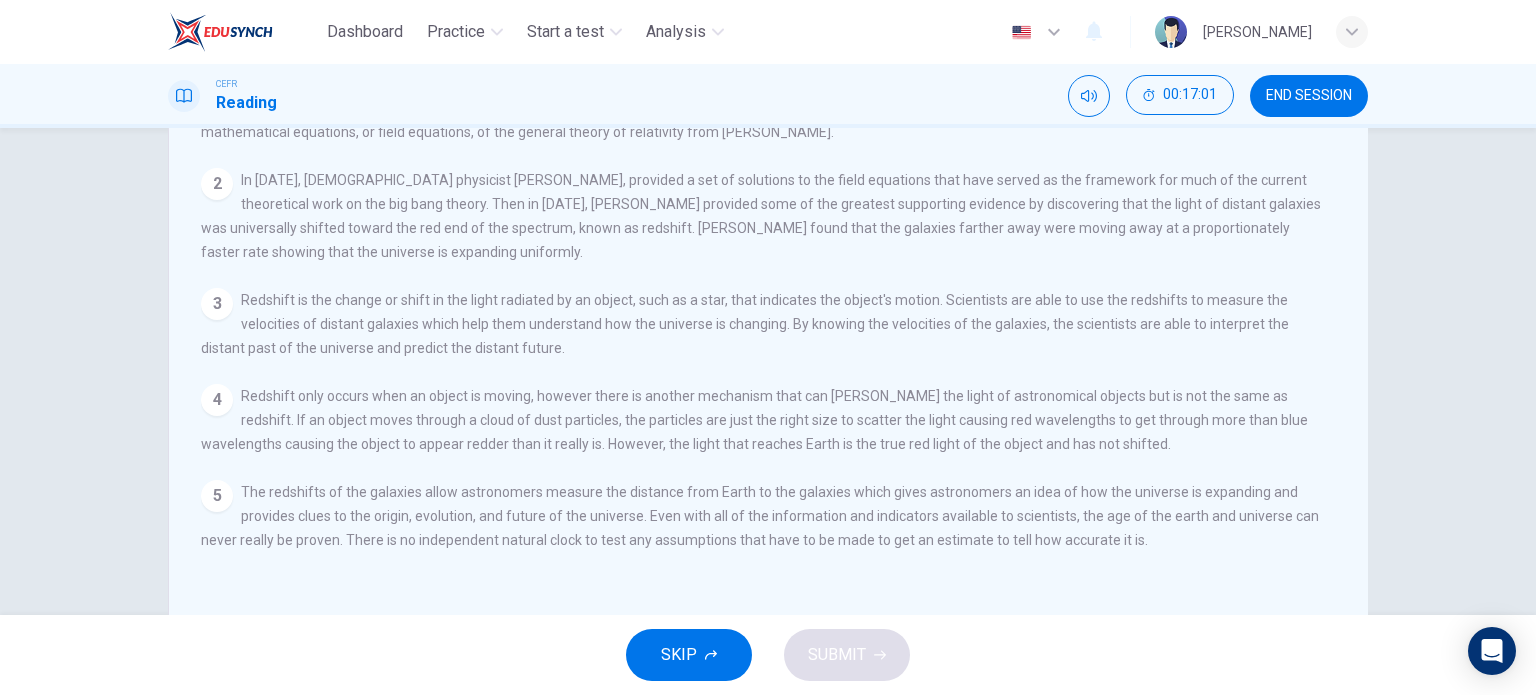 drag, startPoint x: 759, startPoint y: 422, endPoint x: 791, endPoint y: 420, distance: 32.06244 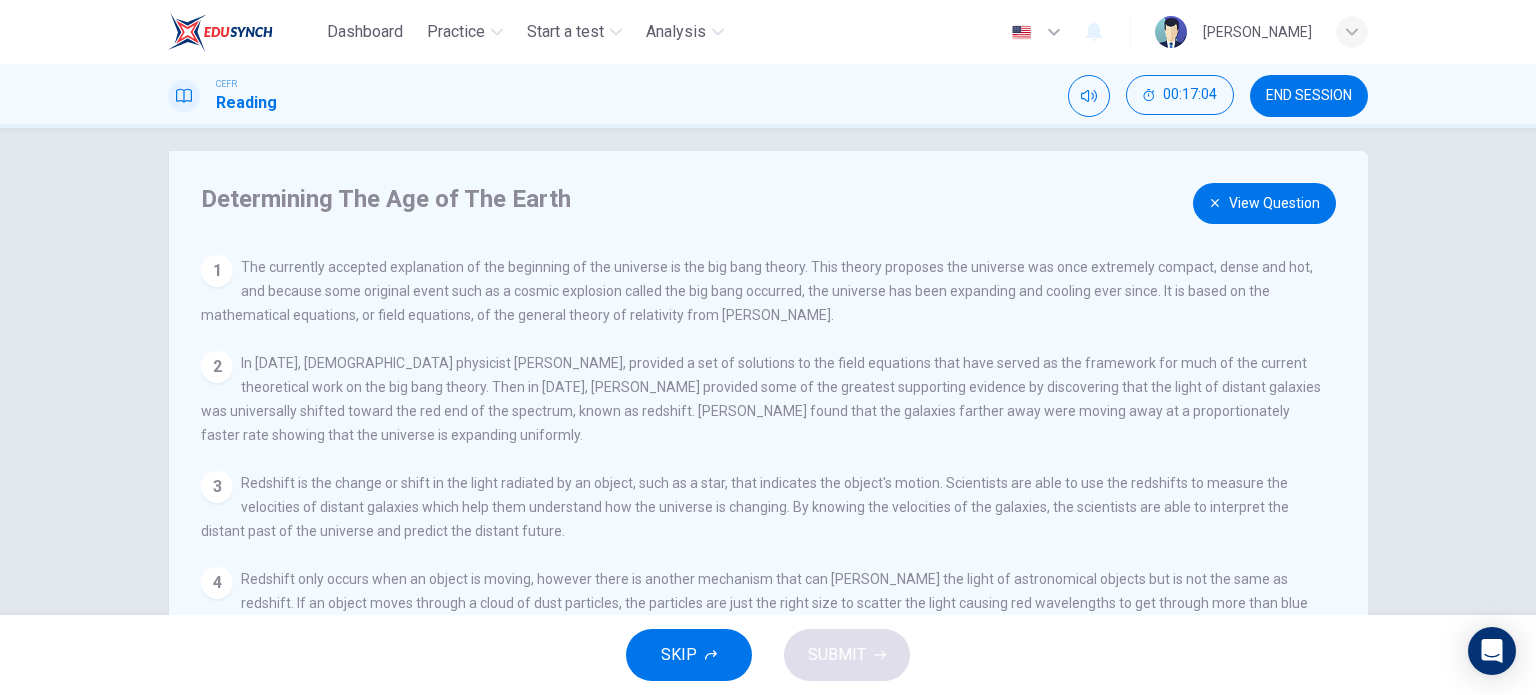 scroll, scrollTop: 0, scrollLeft: 0, axis: both 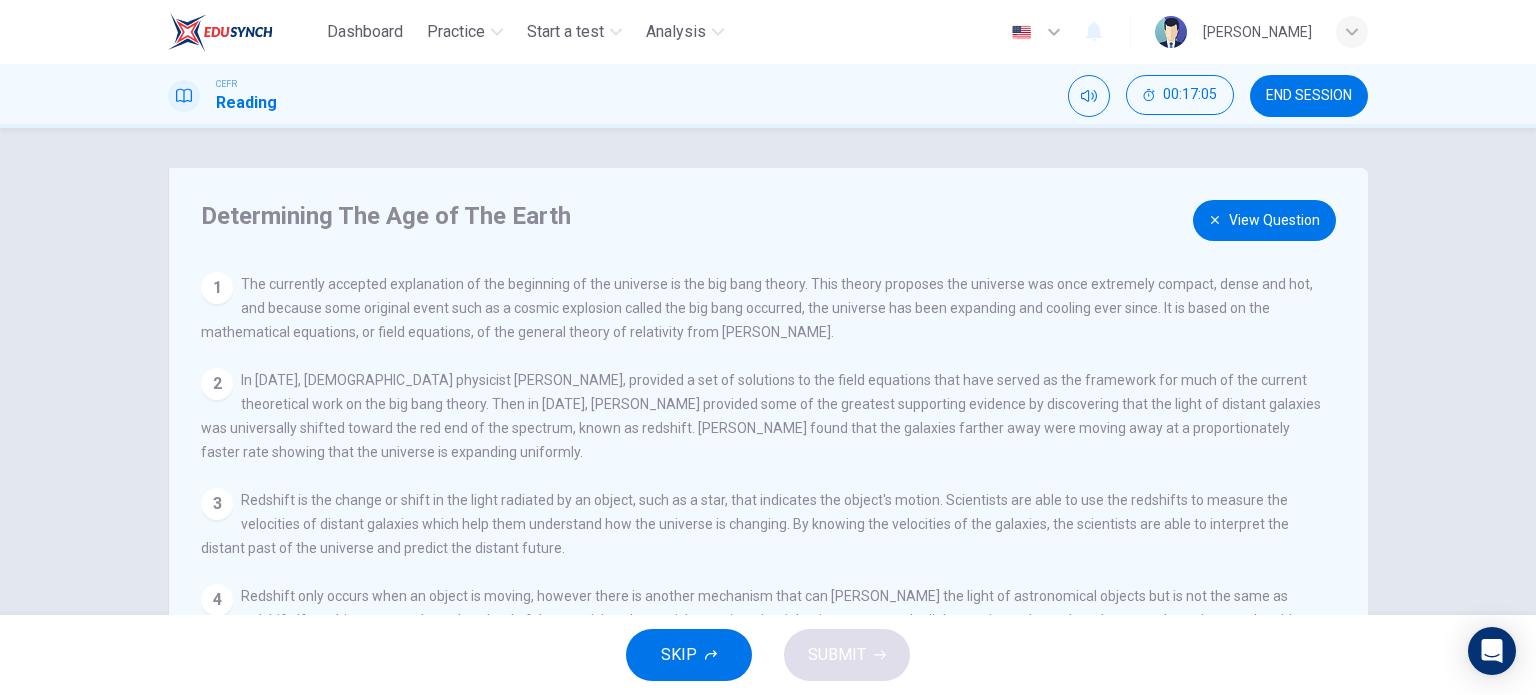 click on "View Question" at bounding box center (1264, 220) 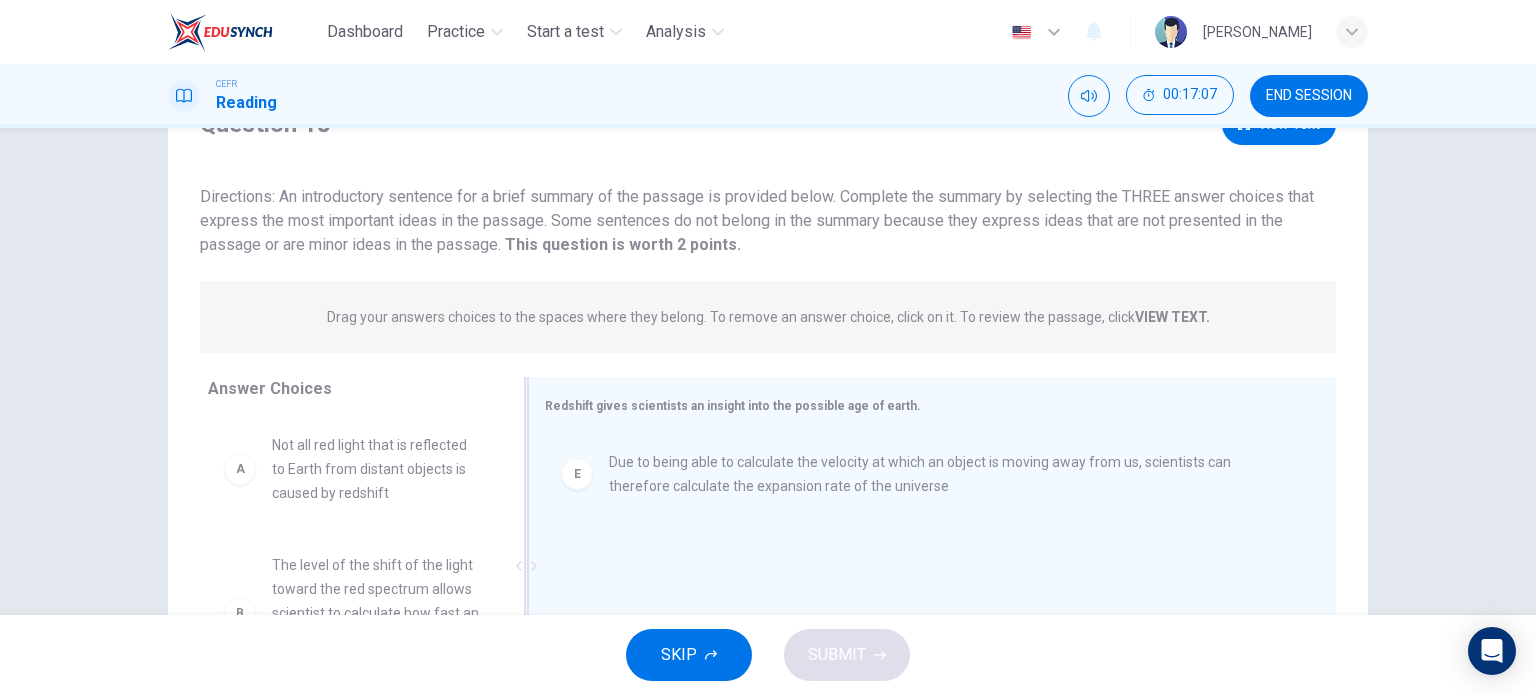 scroll, scrollTop: 100, scrollLeft: 0, axis: vertical 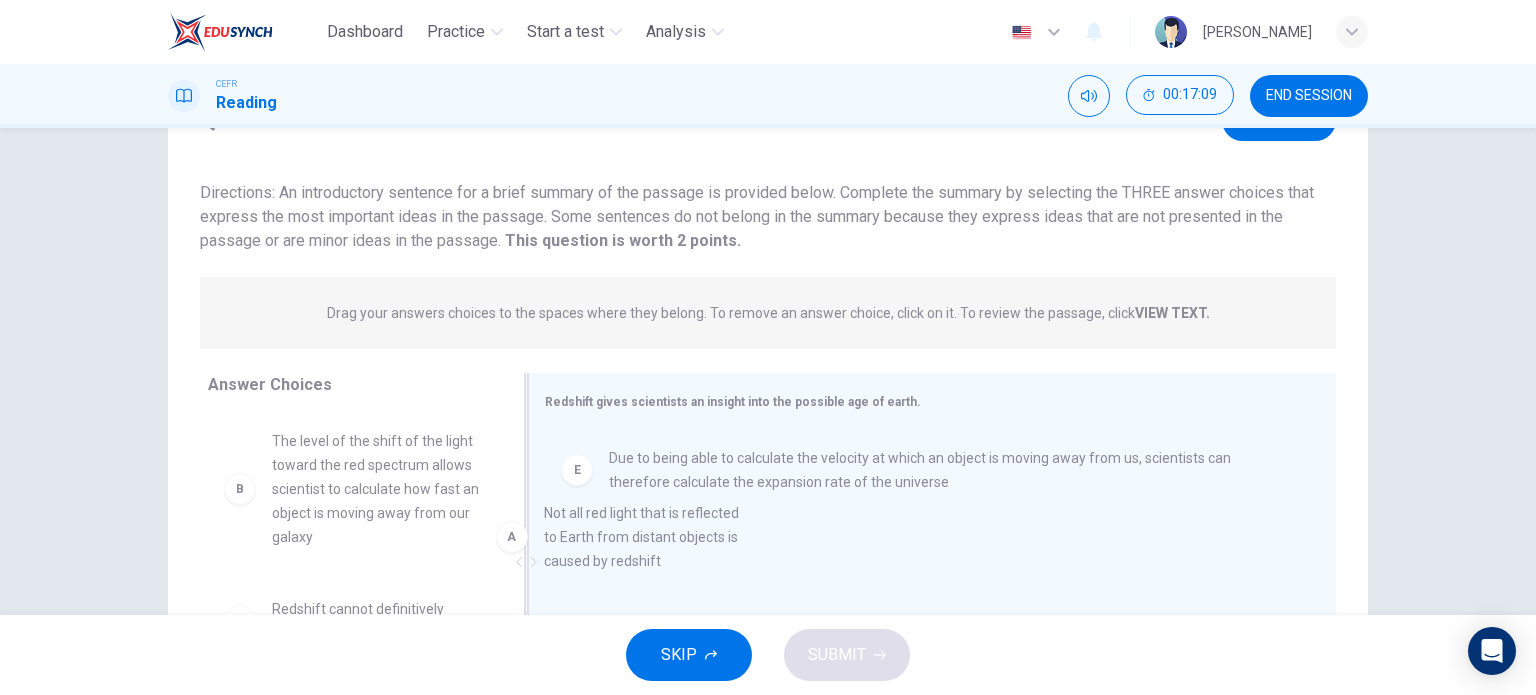 drag, startPoint x: 408, startPoint y: 511, endPoint x: 631, endPoint y: 560, distance: 228.31995 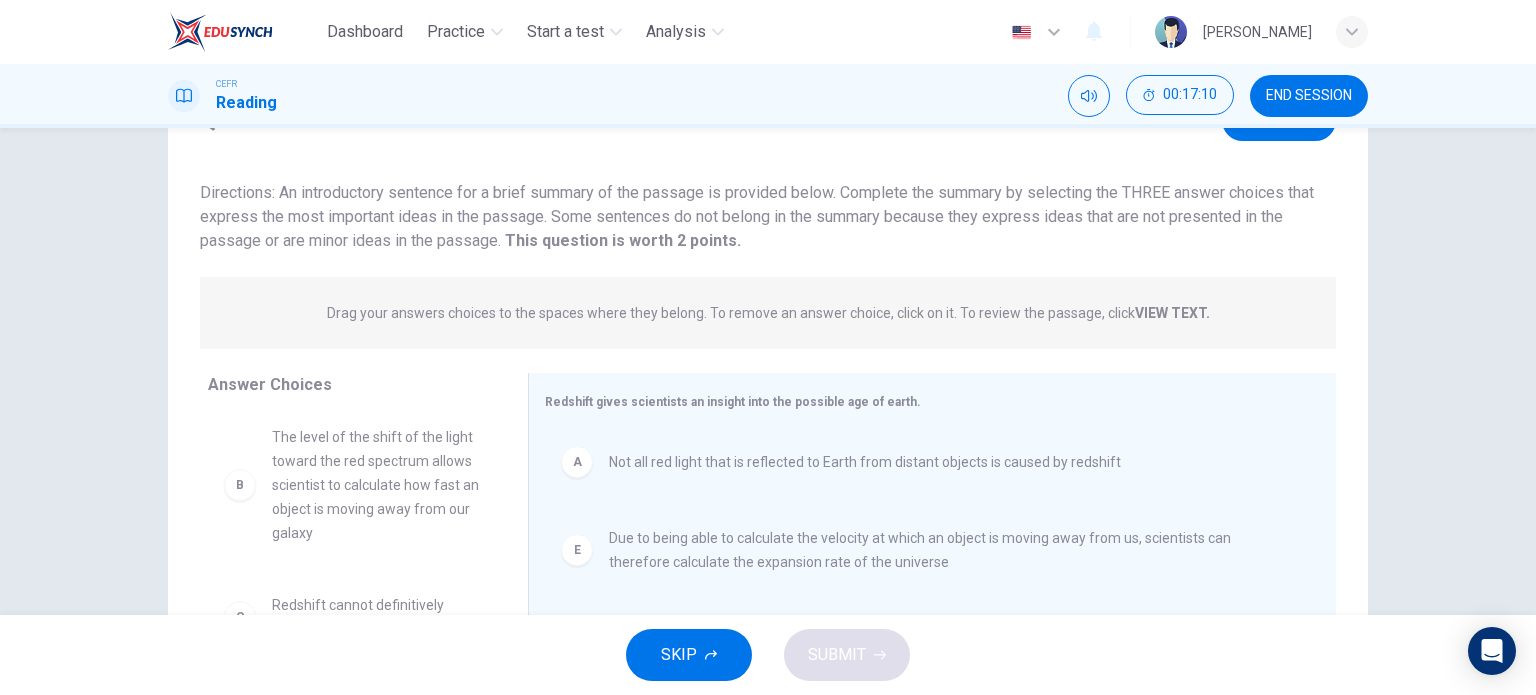 scroll, scrollTop: 0, scrollLeft: 0, axis: both 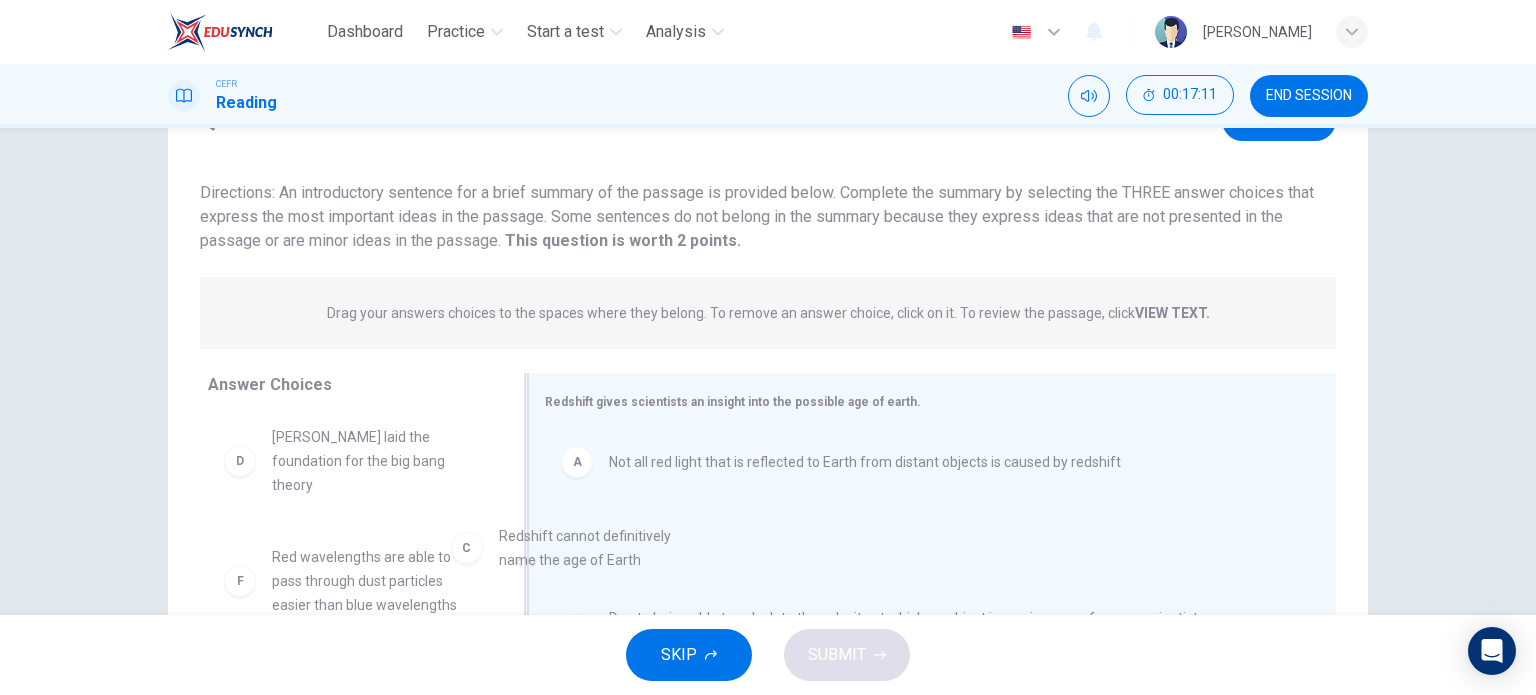 drag, startPoint x: 377, startPoint y: 460, endPoint x: 673, endPoint y: 543, distance: 307.41666 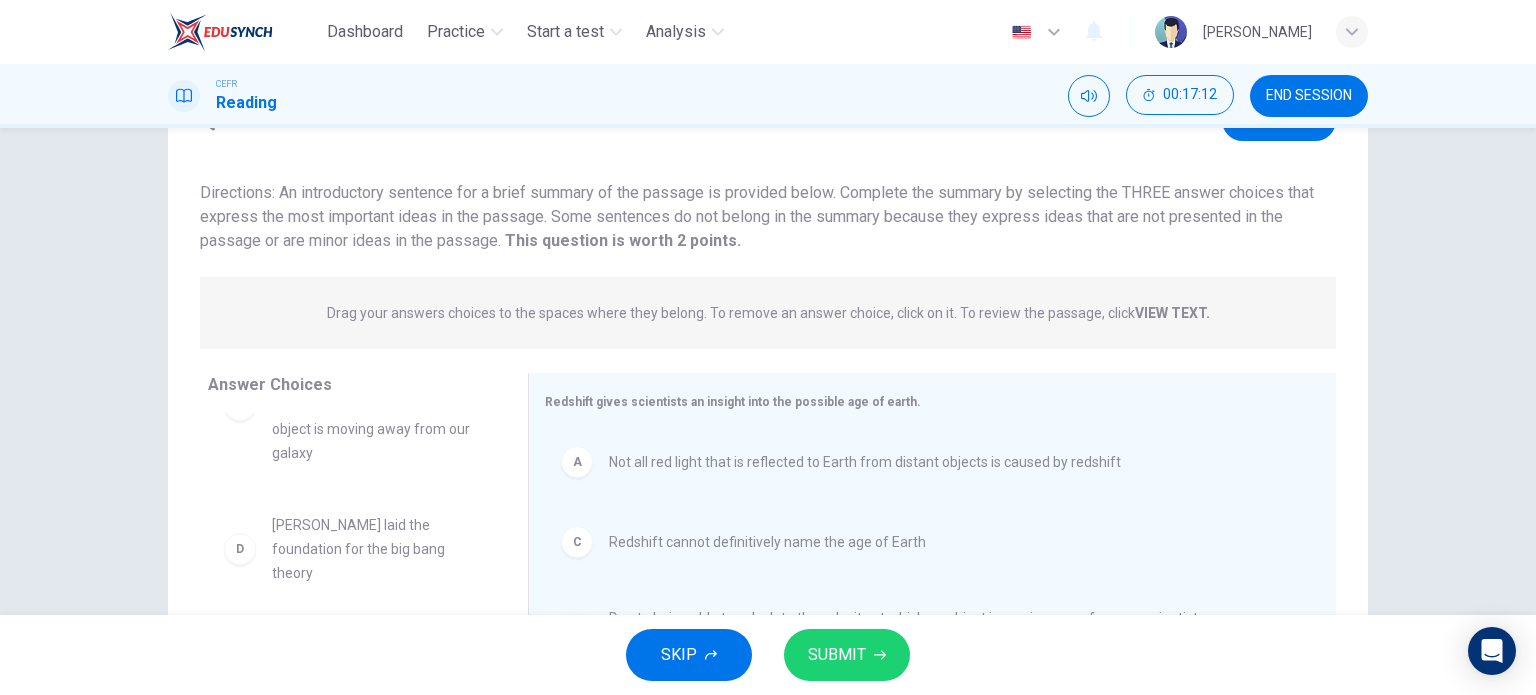 scroll, scrollTop: 84, scrollLeft: 0, axis: vertical 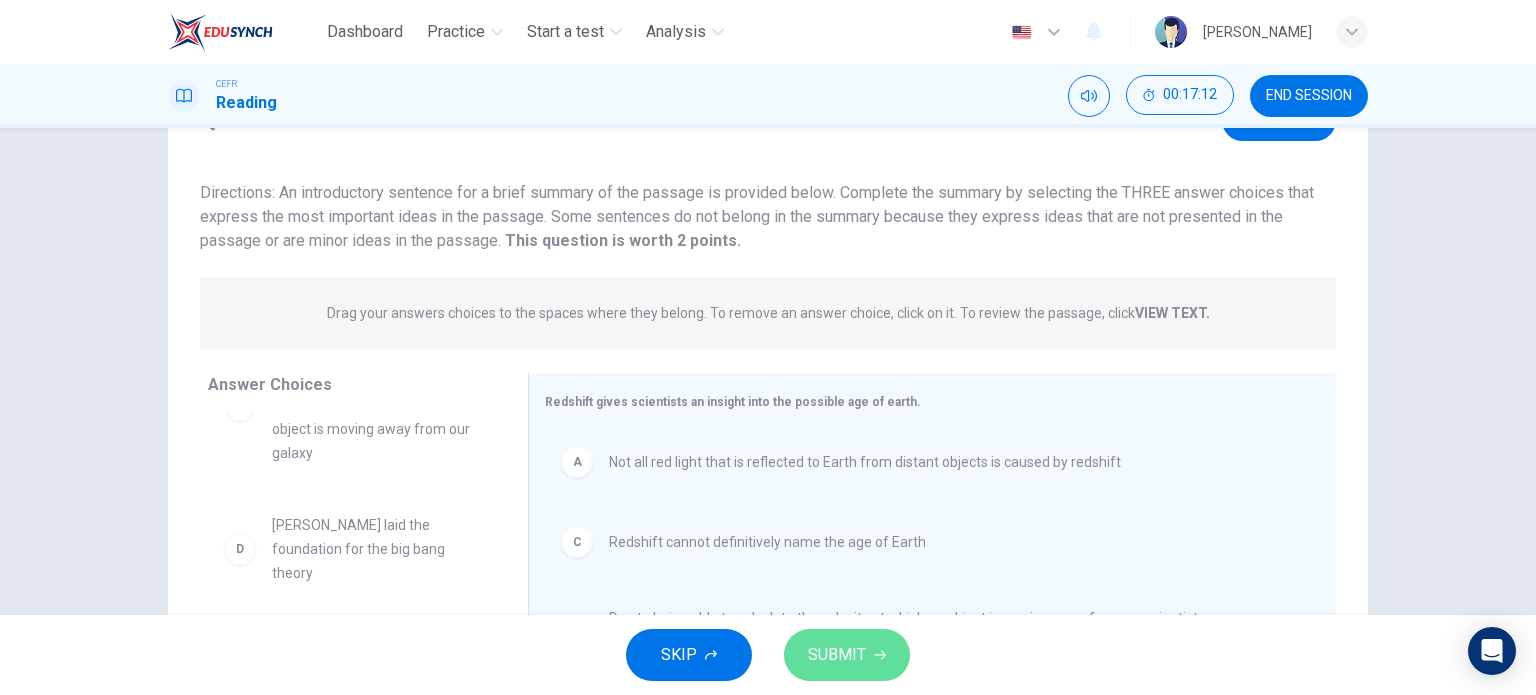 click on "SUBMIT" at bounding box center [837, 655] 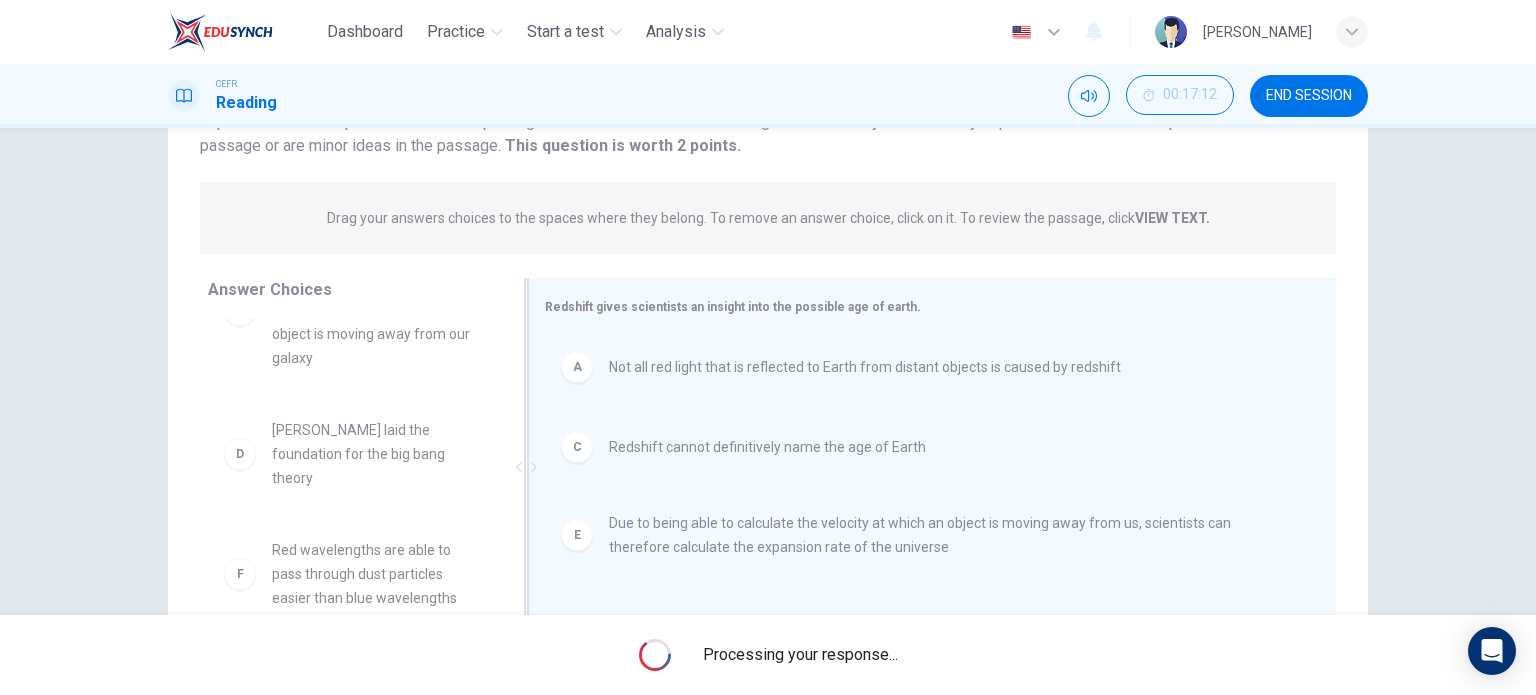 scroll, scrollTop: 200, scrollLeft: 0, axis: vertical 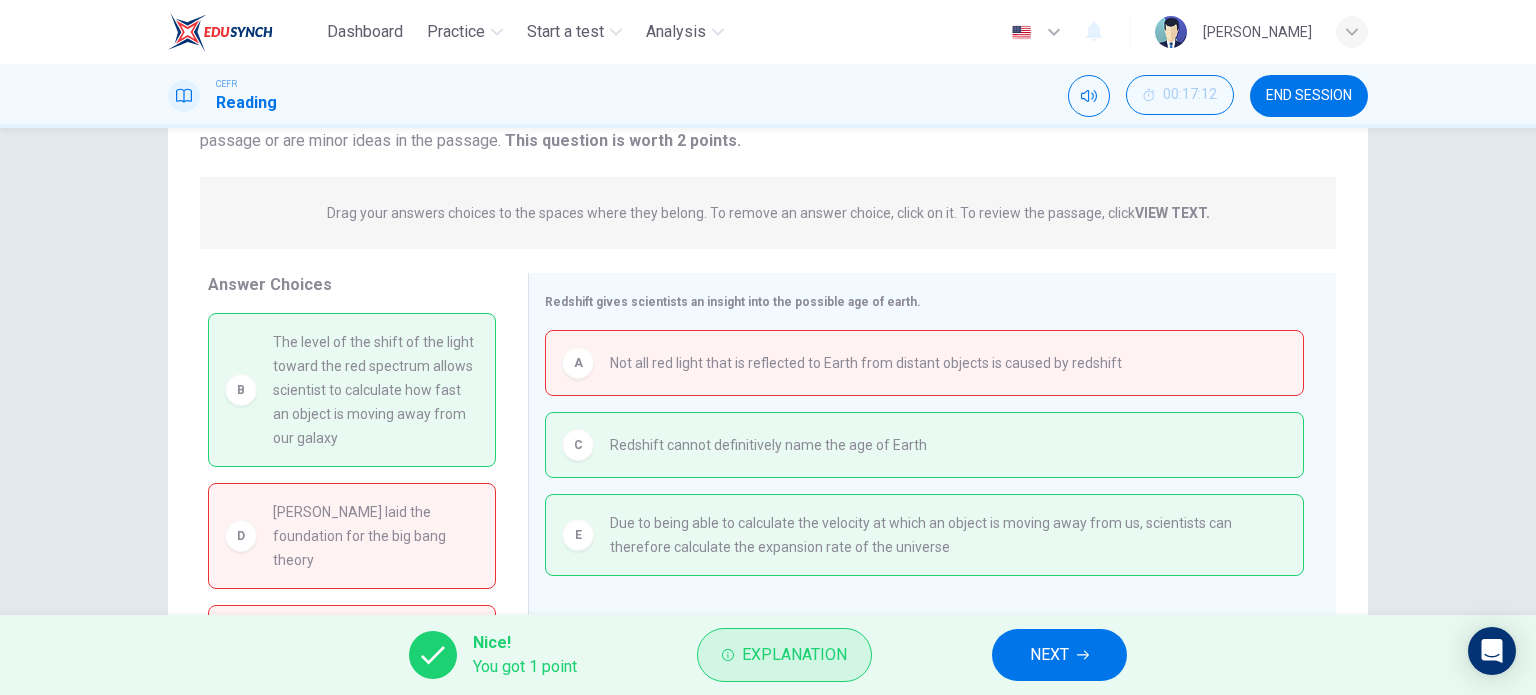 click on "Explanation" at bounding box center [794, 655] 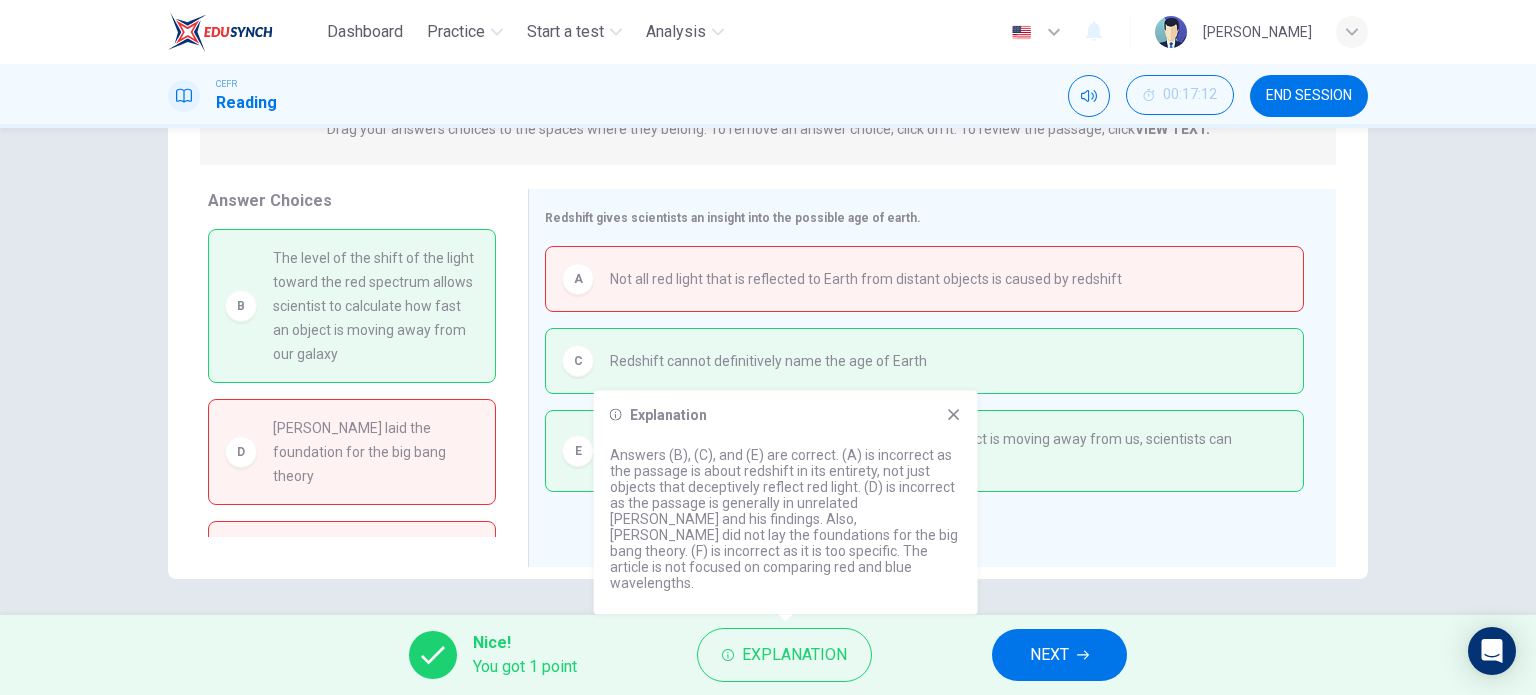 scroll, scrollTop: 288, scrollLeft: 0, axis: vertical 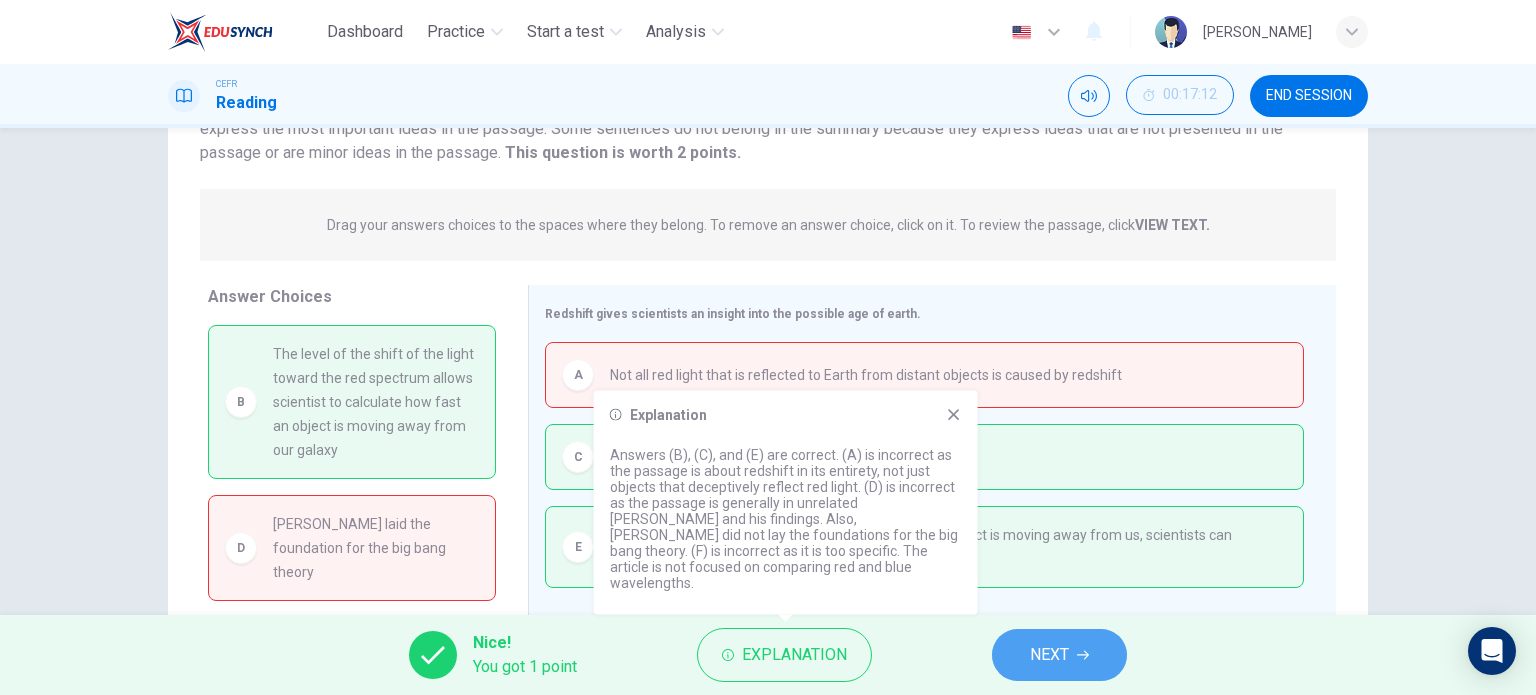click on "NEXT" at bounding box center [1049, 655] 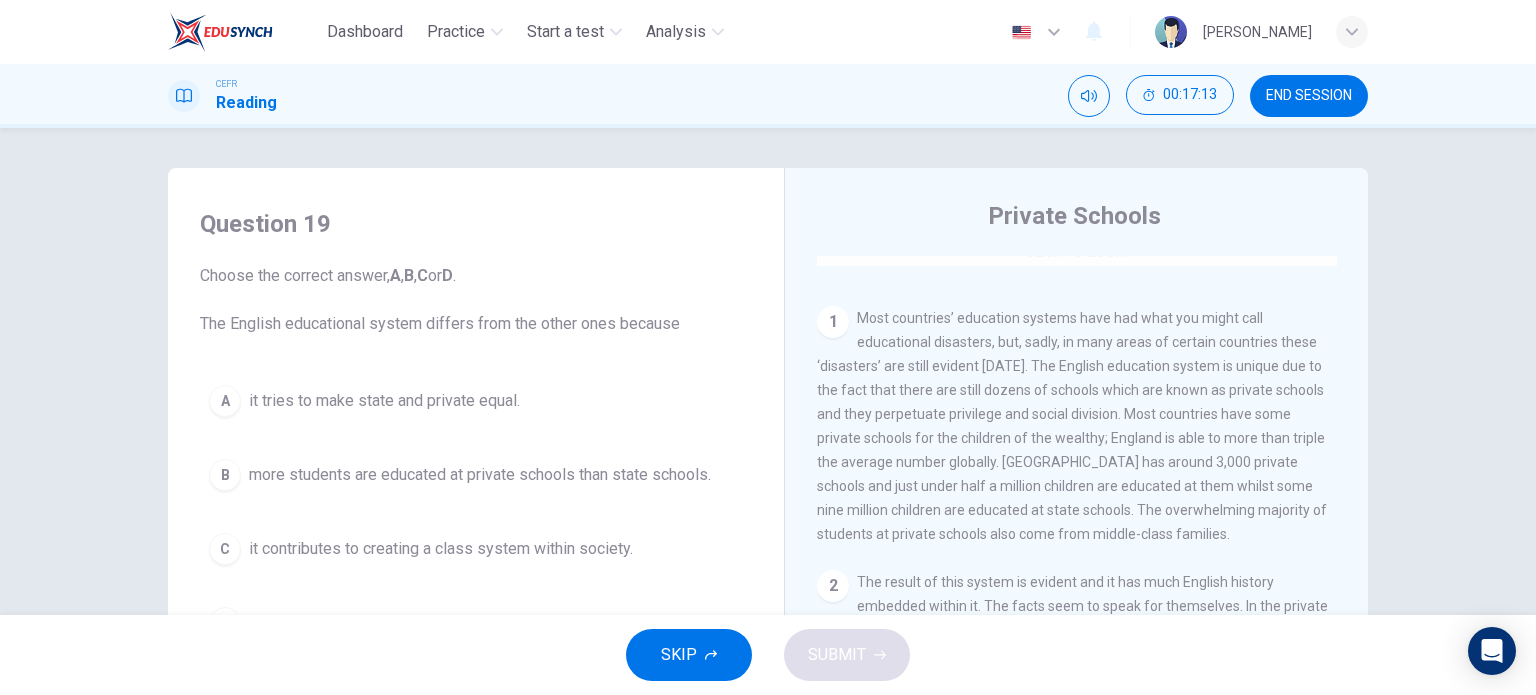 scroll, scrollTop: 400, scrollLeft: 0, axis: vertical 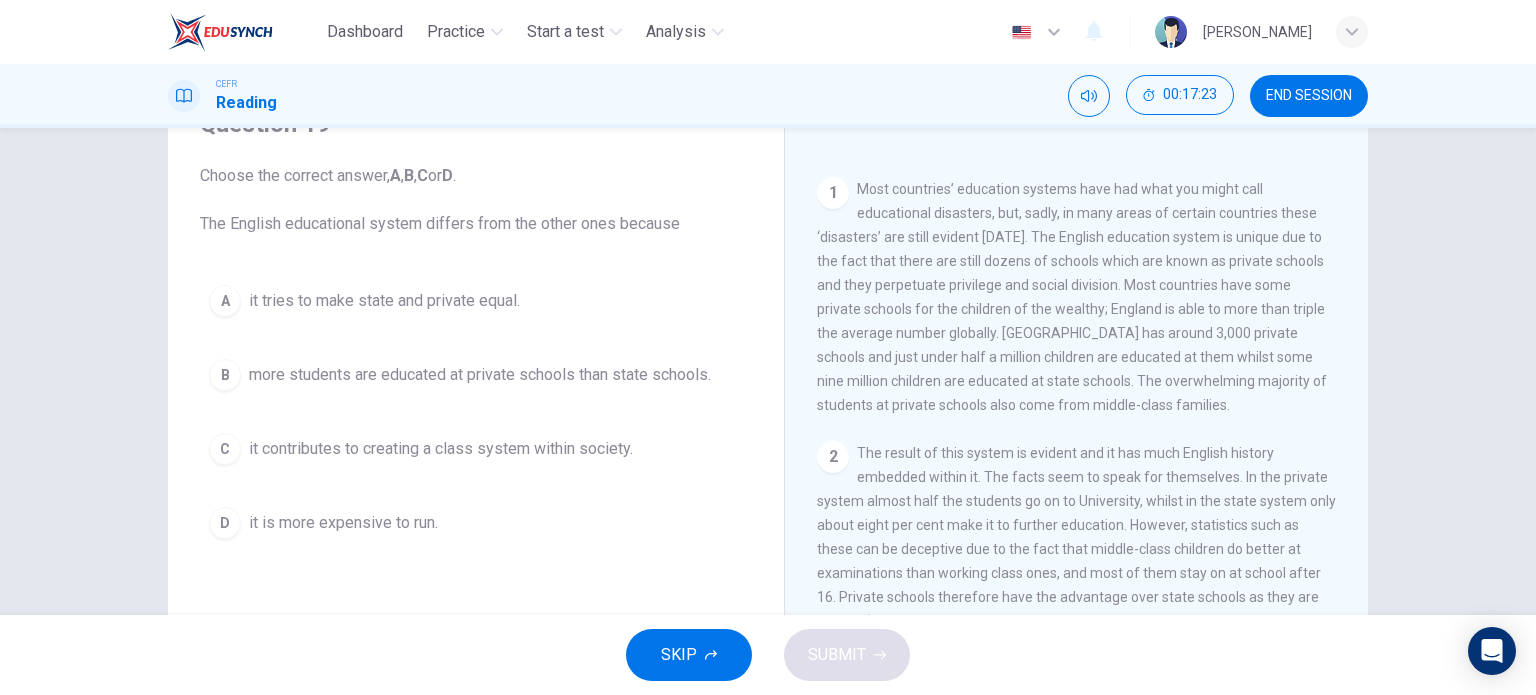 click on "it tries to make state and private equal." at bounding box center (384, 301) 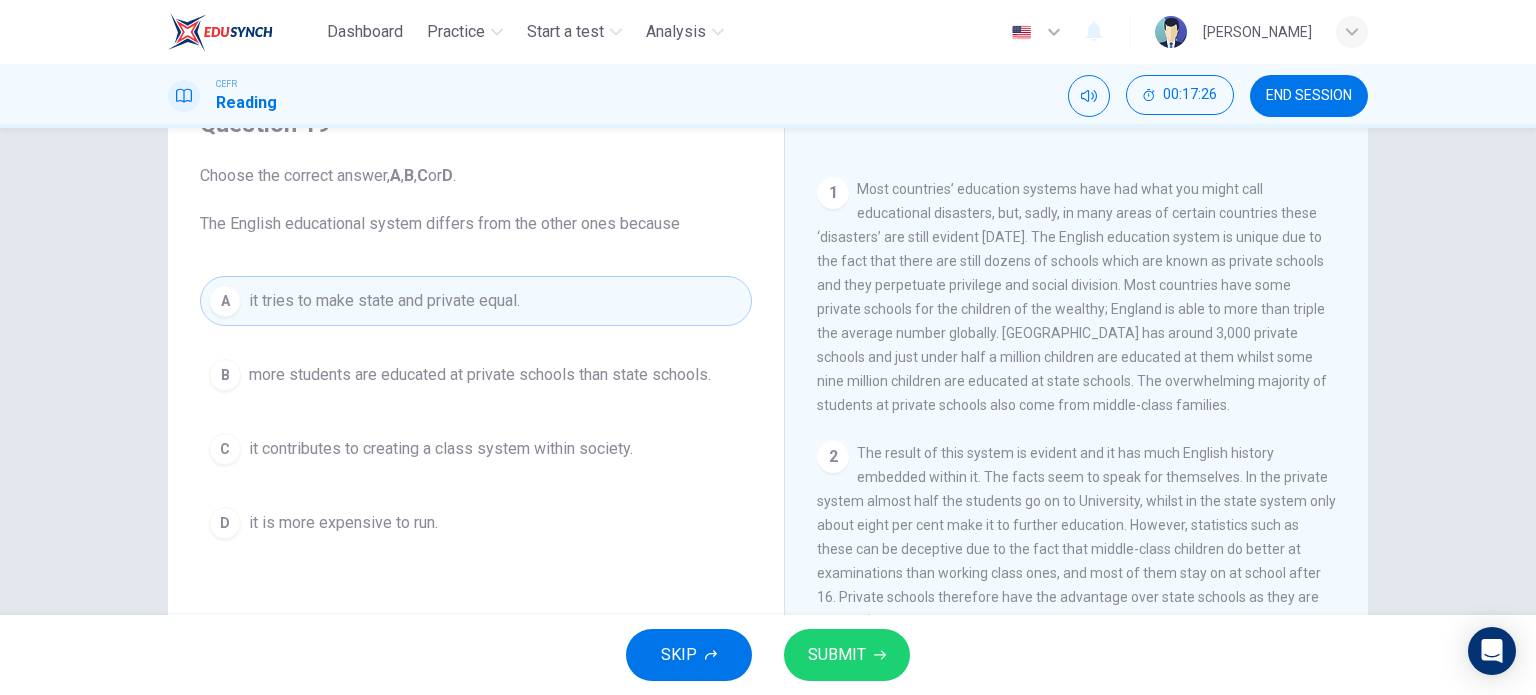 click on "SUBMIT" at bounding box center (837, 655) 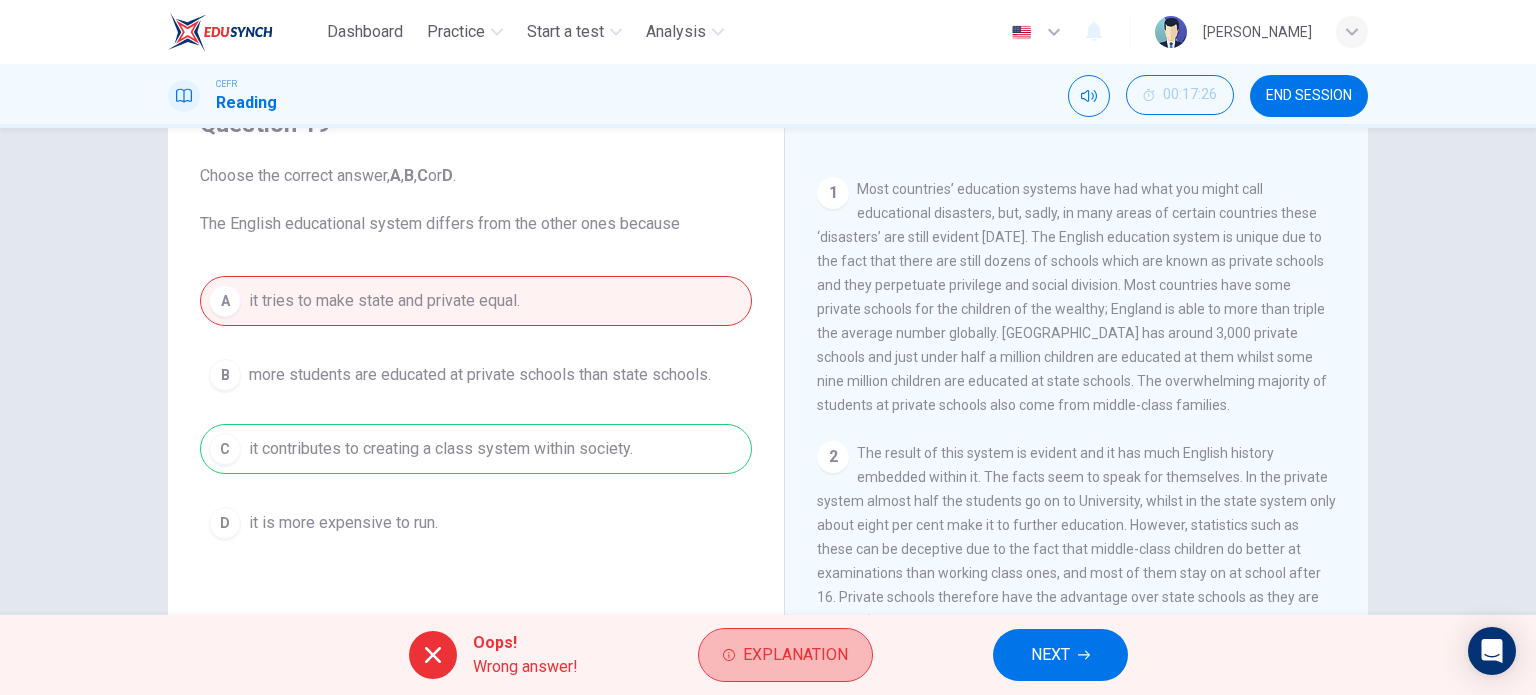 click on "Explanation" at bounding box center [785, 655] 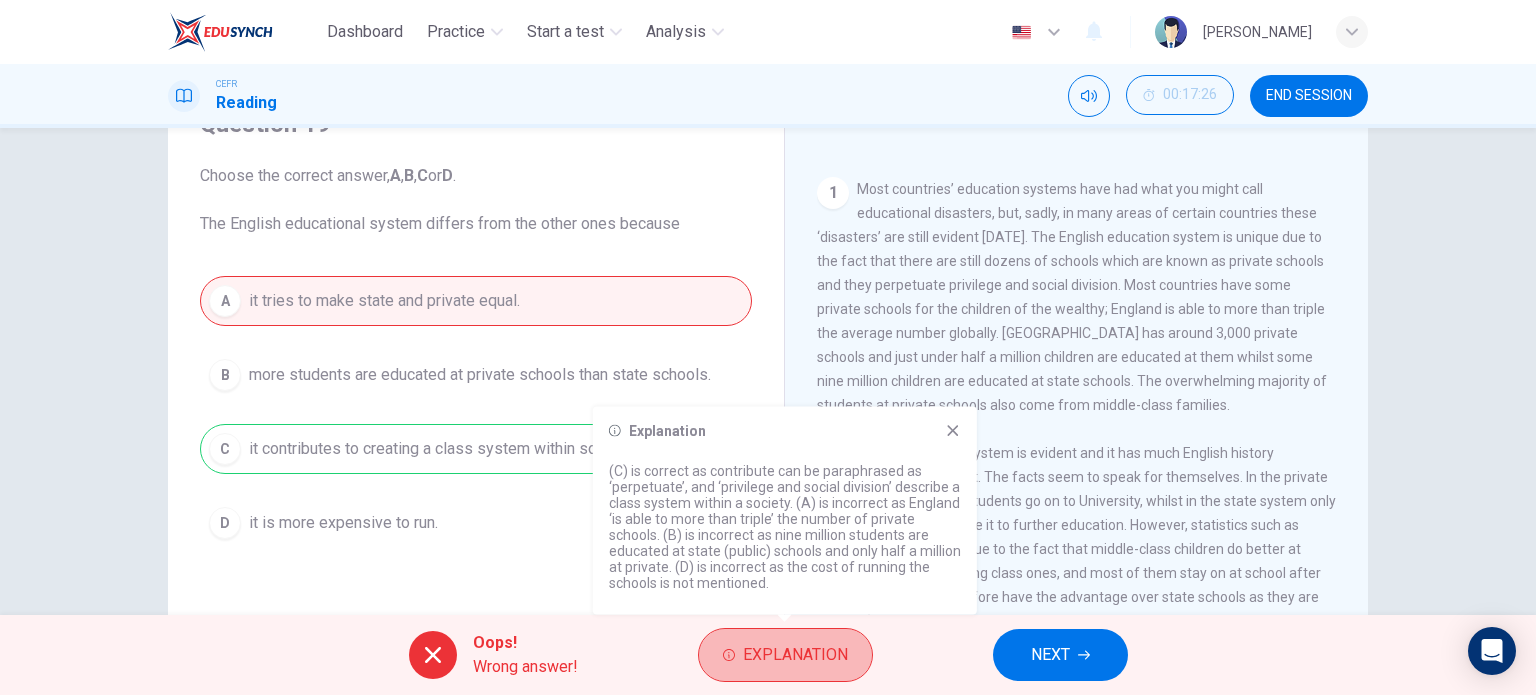 click on "Explanation" at bounding box center (785, 655) 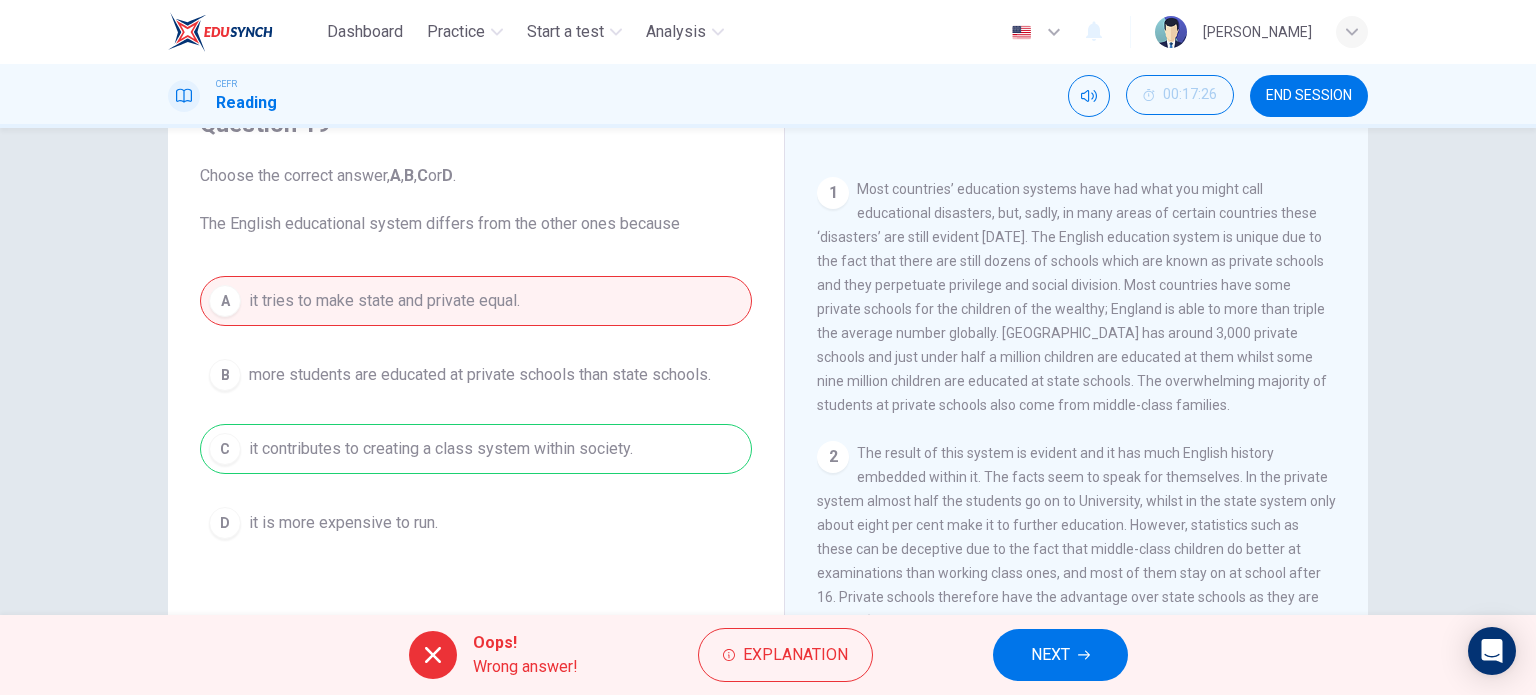 click on "Explanation" at bounding box center (785, 655) 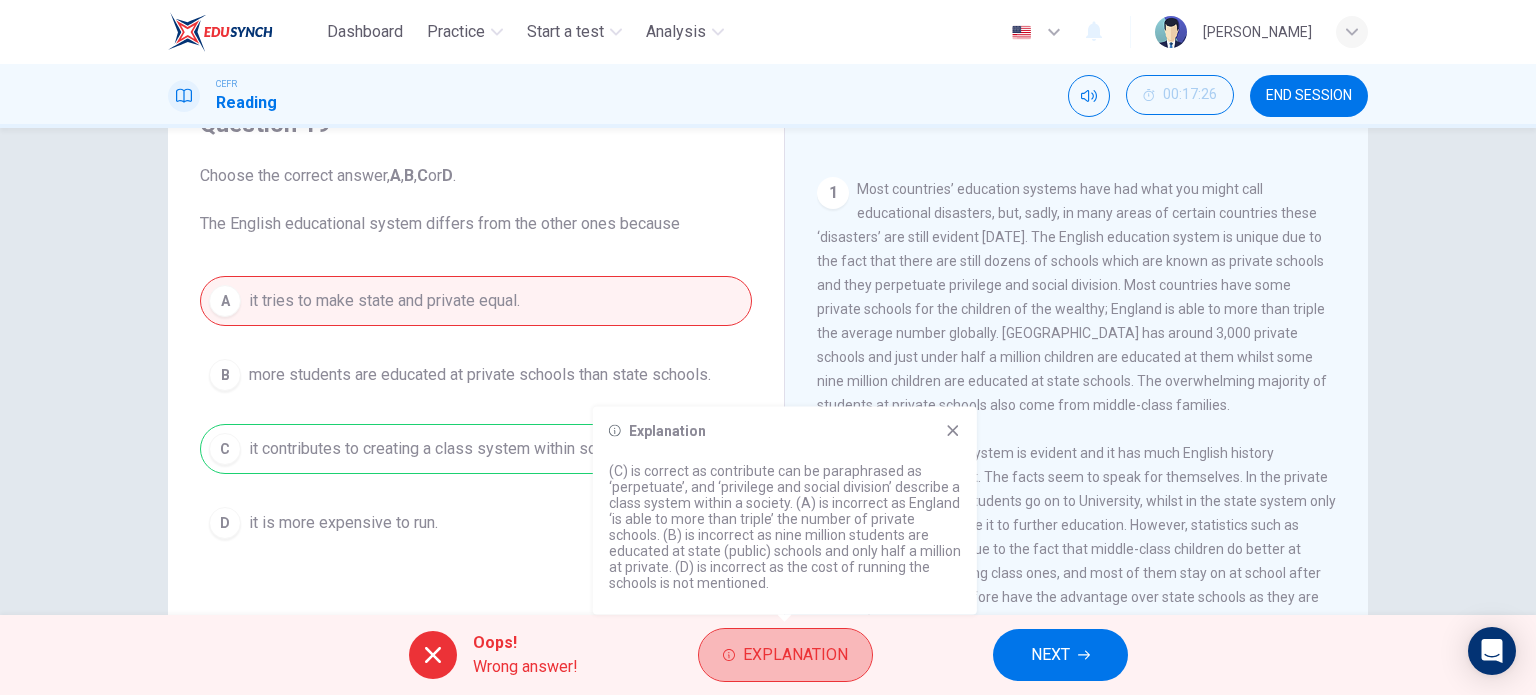 click on "Explanation" at bounding box center (785, 655) 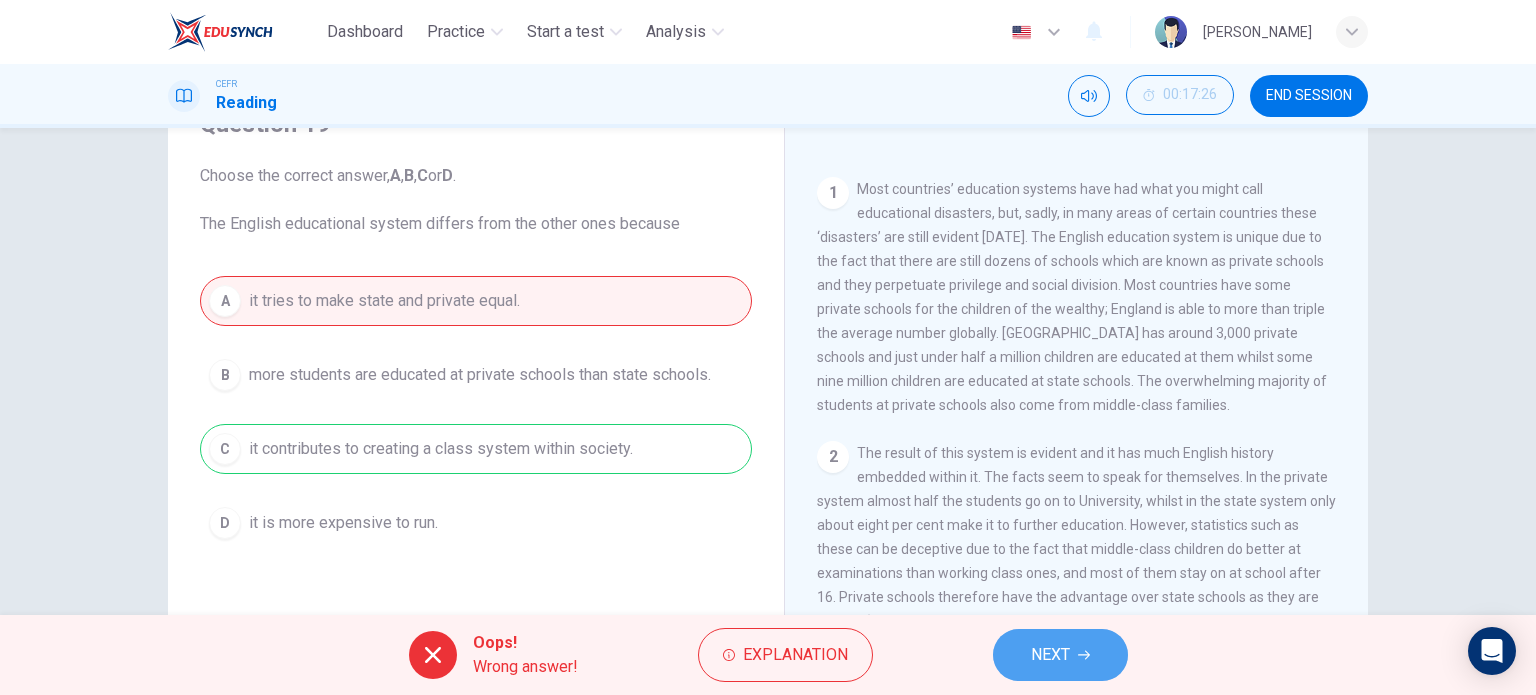 click on "NEXT" at bounding box center [1060, 655] 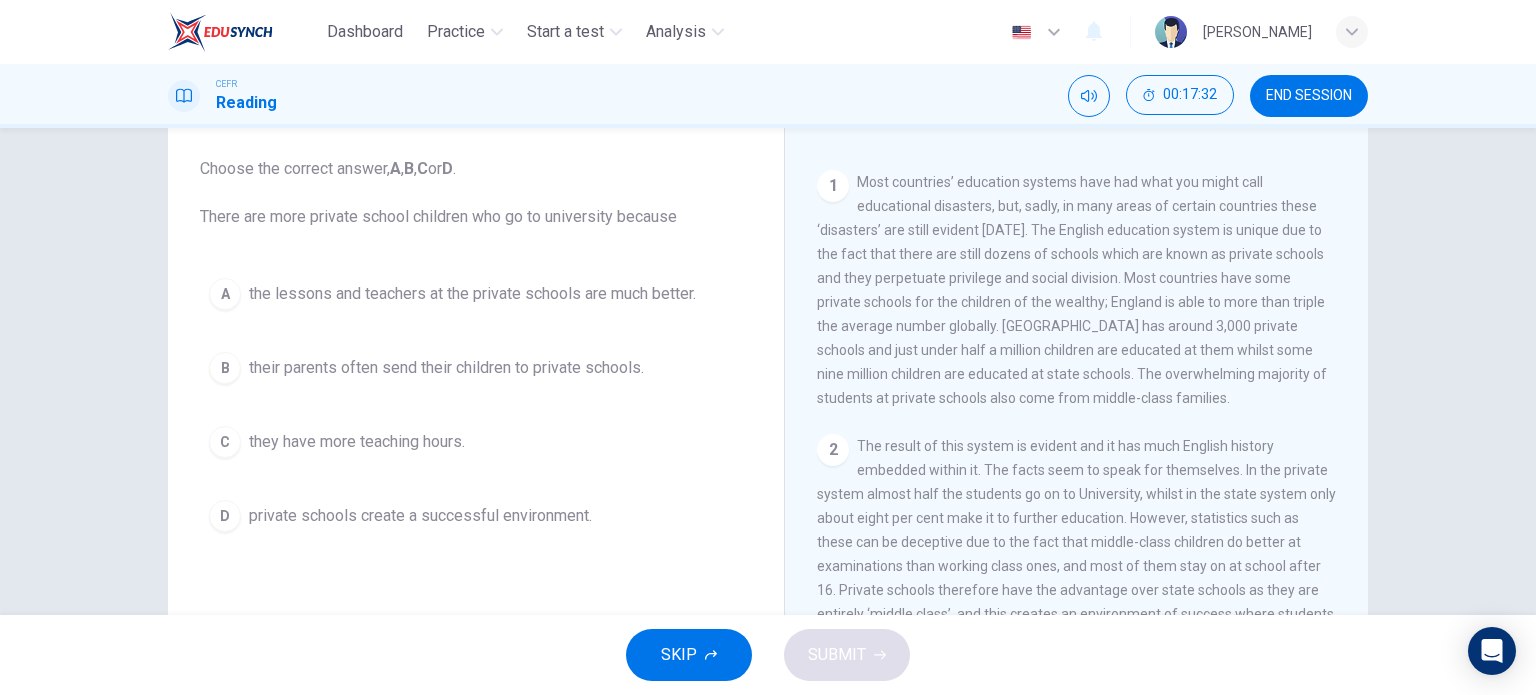 scroll, scrollTop: 100, scrollLeft: 0, axis: vertical 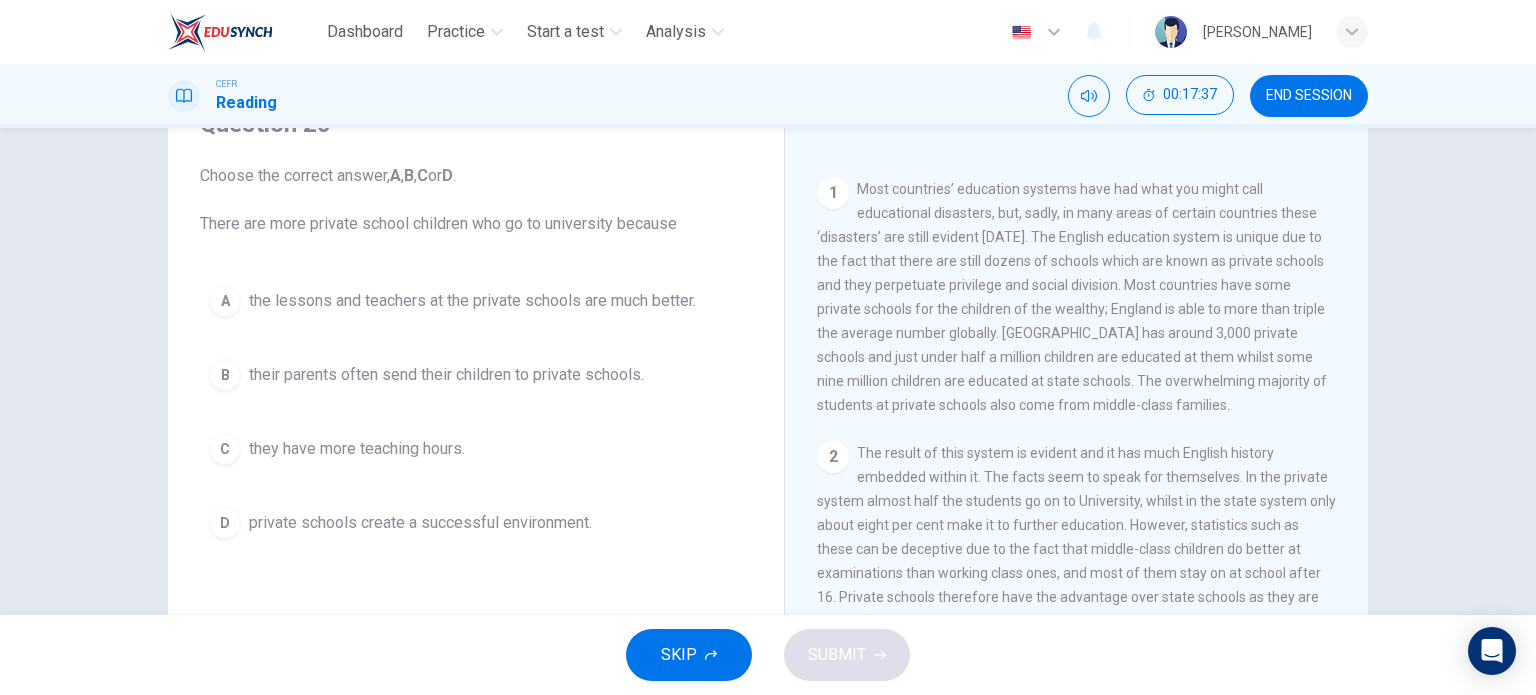 drag, startPoint x: 1096, startPoint y: 298, endPoint x: 1120, endPoint y: 373, distance: 78.74643 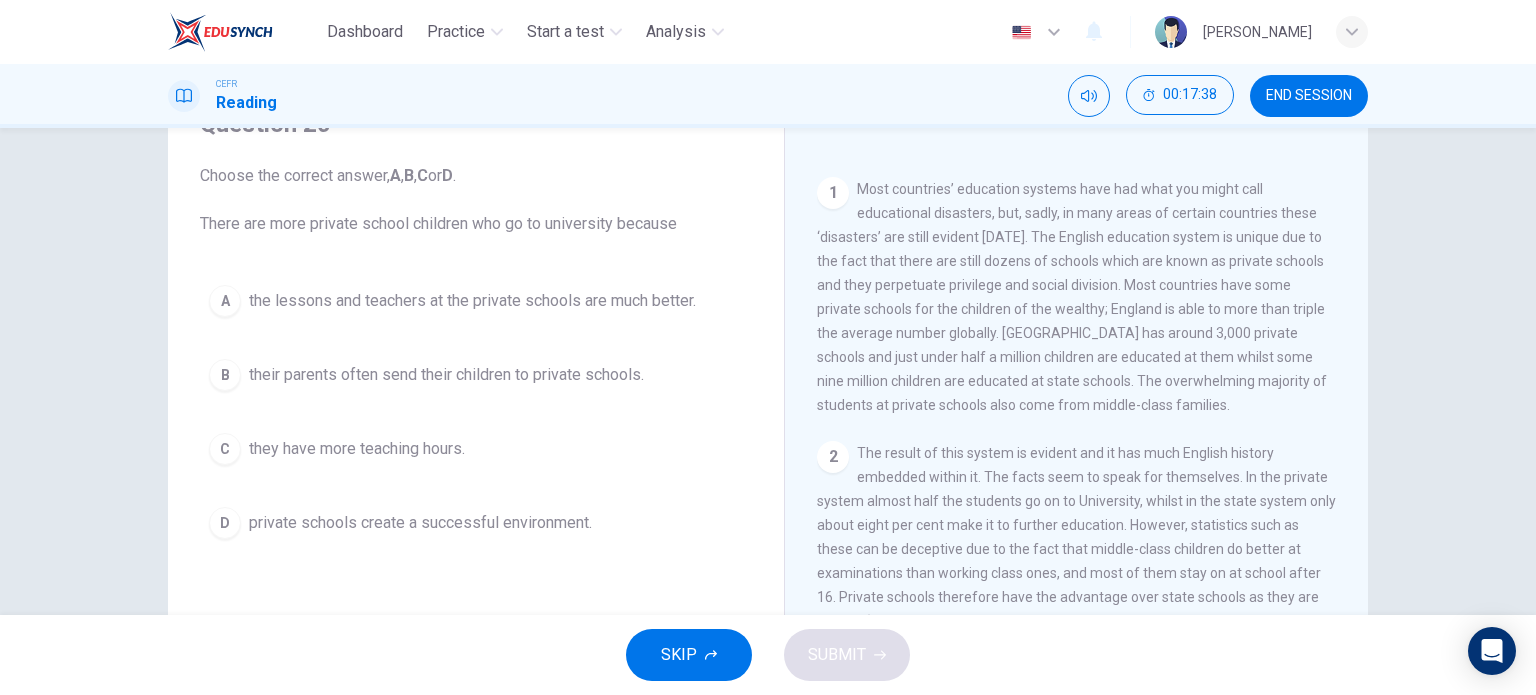 click on "1 Most countries’ education systems have had what you might call educational disasters, but, sadly, in many areas of certain countries these ‘disasters’ are still evident [DATE]. The English education system is unique due to the fact that there are still dozens of schools which are known as private schools and they perpetuate privilege and social division. Most countries have some private schools for the children of the wealthy; England is able to more than triple the average number globally. [GEOGRAPHIC_DATA] has around 3,000 private schools and just under half a million children are educated at them whilst some nine million children are educated at state schools. The overwhelming majority of students at private schools also come from middle-class families." at bounding box center (1077, 297) 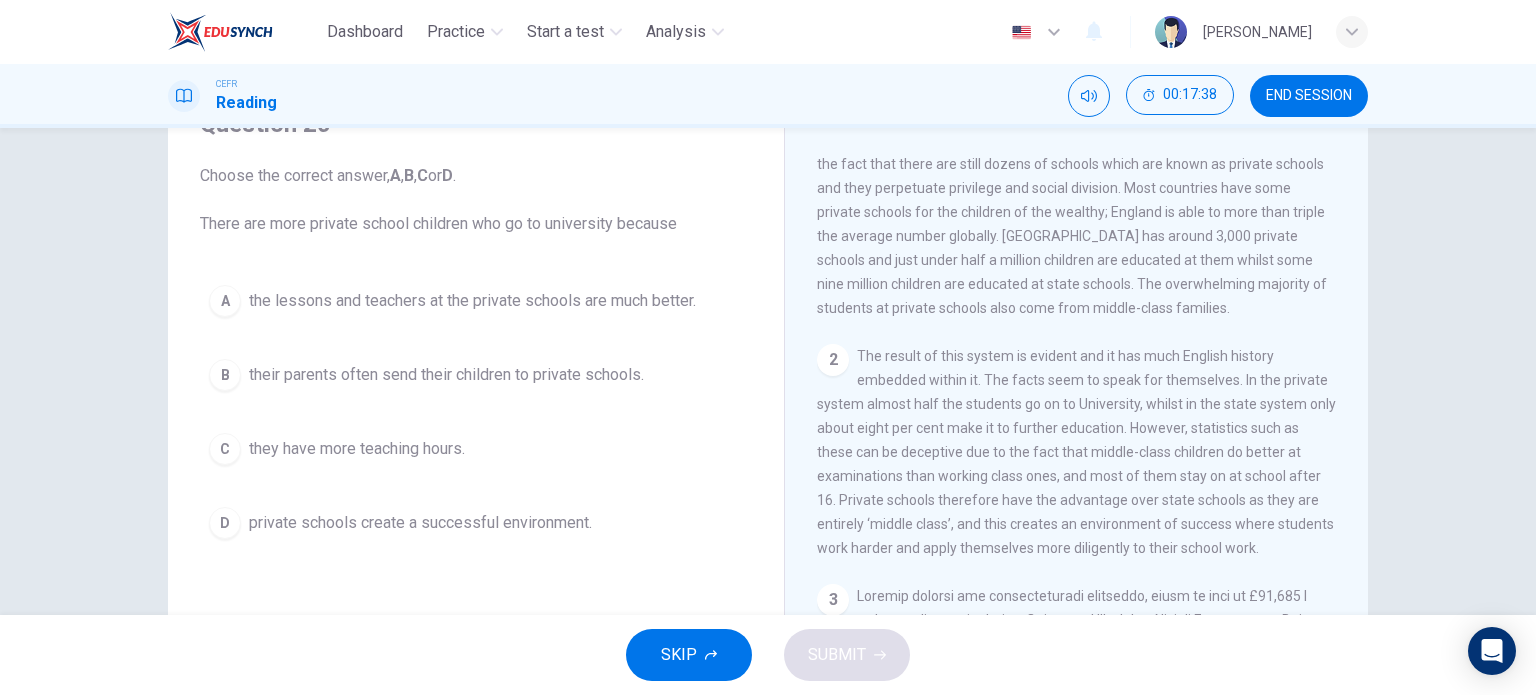 scroll, scrollTop: 500, scrollLeft: 0, axis: vertical 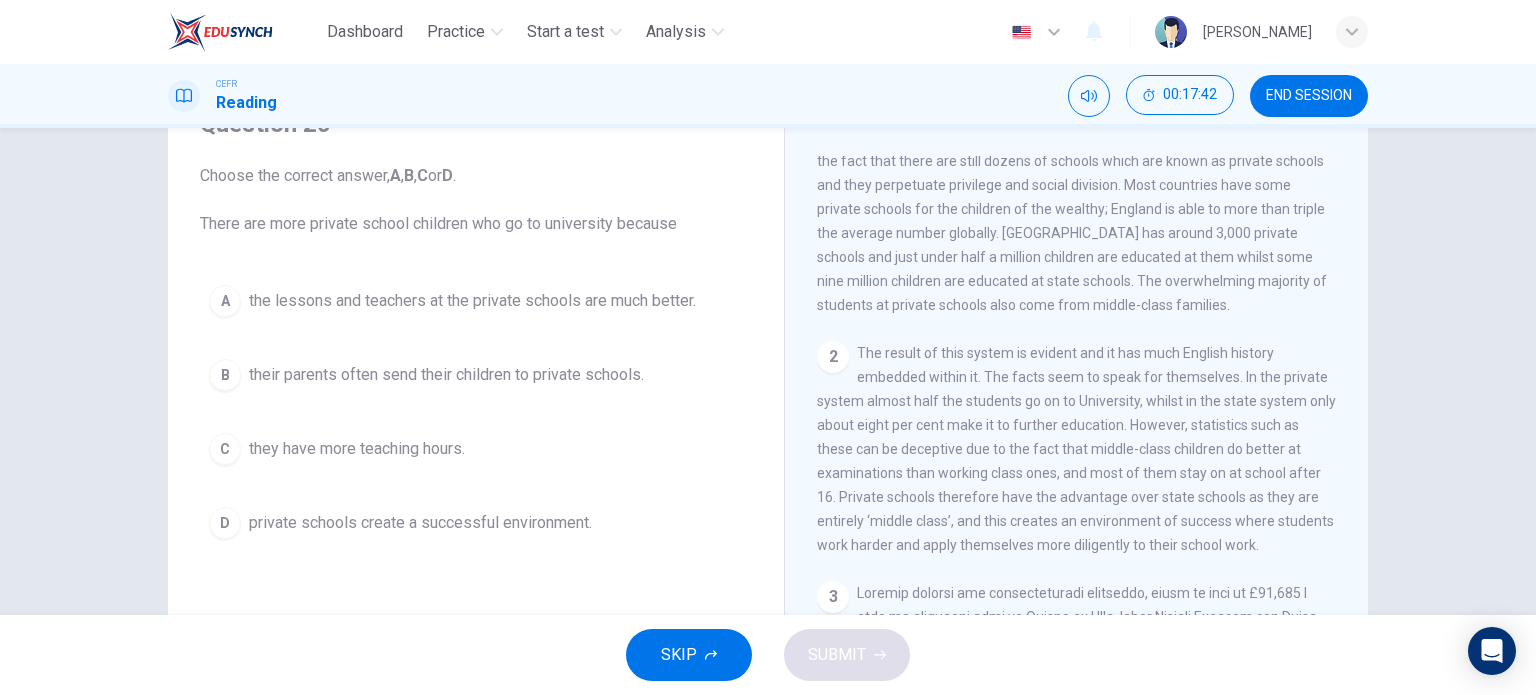 drag, startPoint x: 958, startPoint y: 409, endPoint x: 962, endPoint y: 440, distance: 31.257 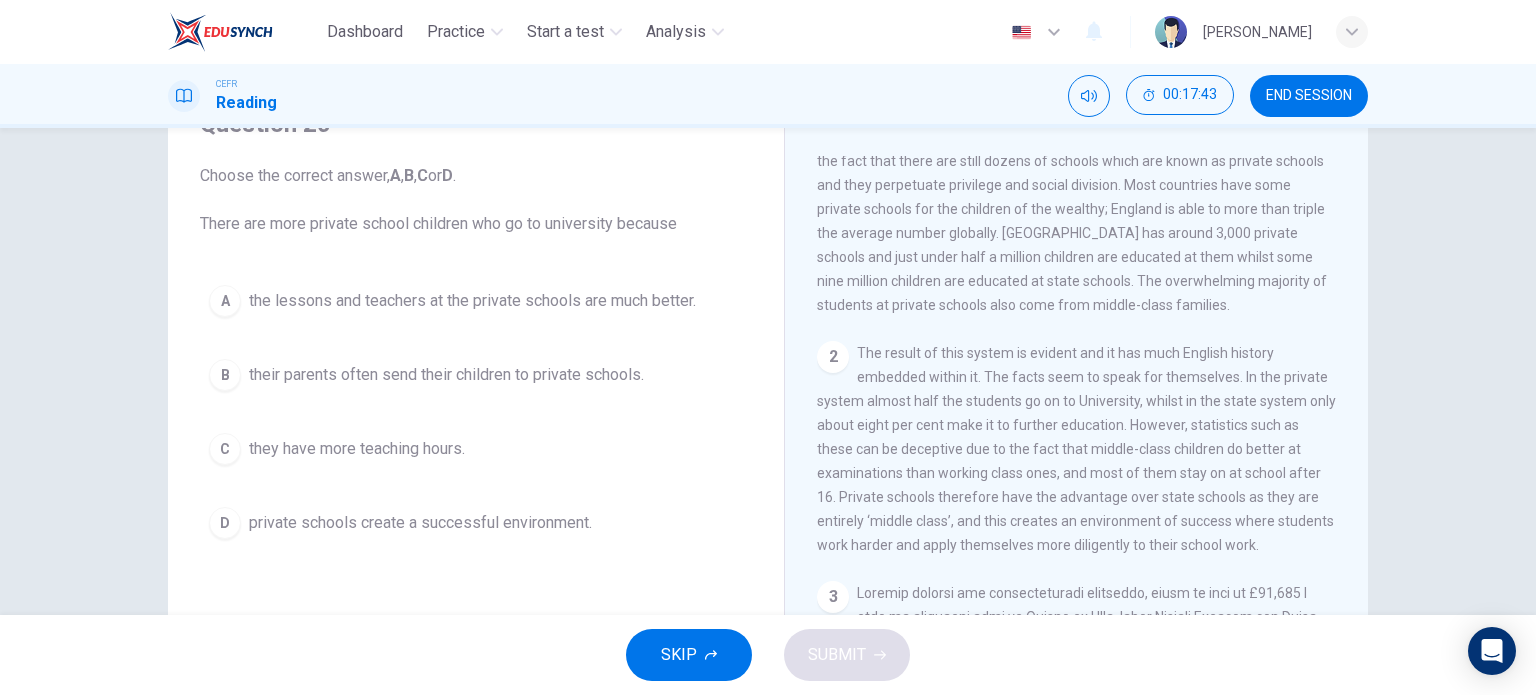 click on "The result of this system is evident and it has much English history embedded within it. The facts seem to speak for themselves. In the private system almost half the students go on to University, whilst in the state system only about eight per cent make it to further education. However, statistics such as these can be deceptive due to the fact that middle-class children do better at examinations than working class ones, and most of them stay on at school after 16. Private schools therefore have the advantage over state schools as they are entirely ‘middle class’, and this creates an environment of success where students work harder and apply themselves more diligently to their school work." at bounding box center [1076, 449] 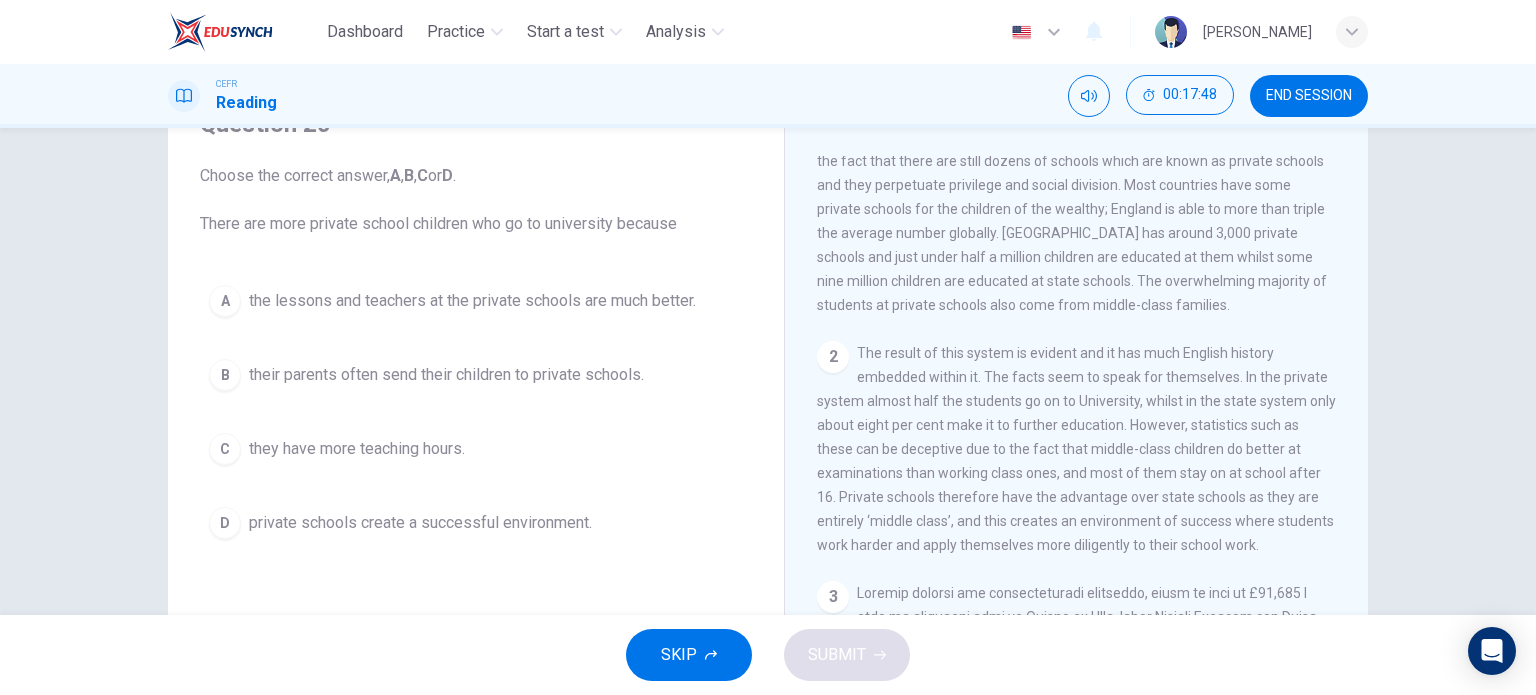 click on "D private schools create a successful environment." at bounding box center [476, 523] 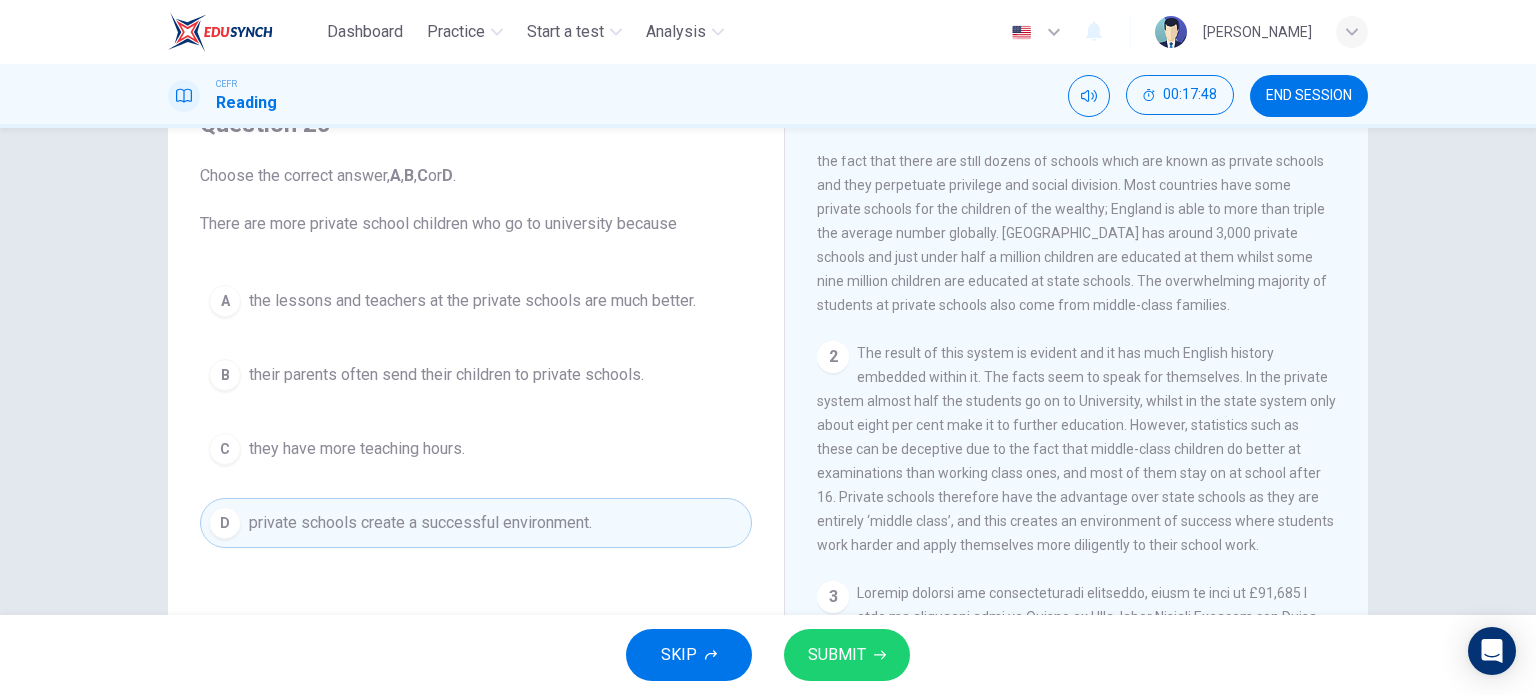 click on "SUBMIT" at bounding box center [837, 655] 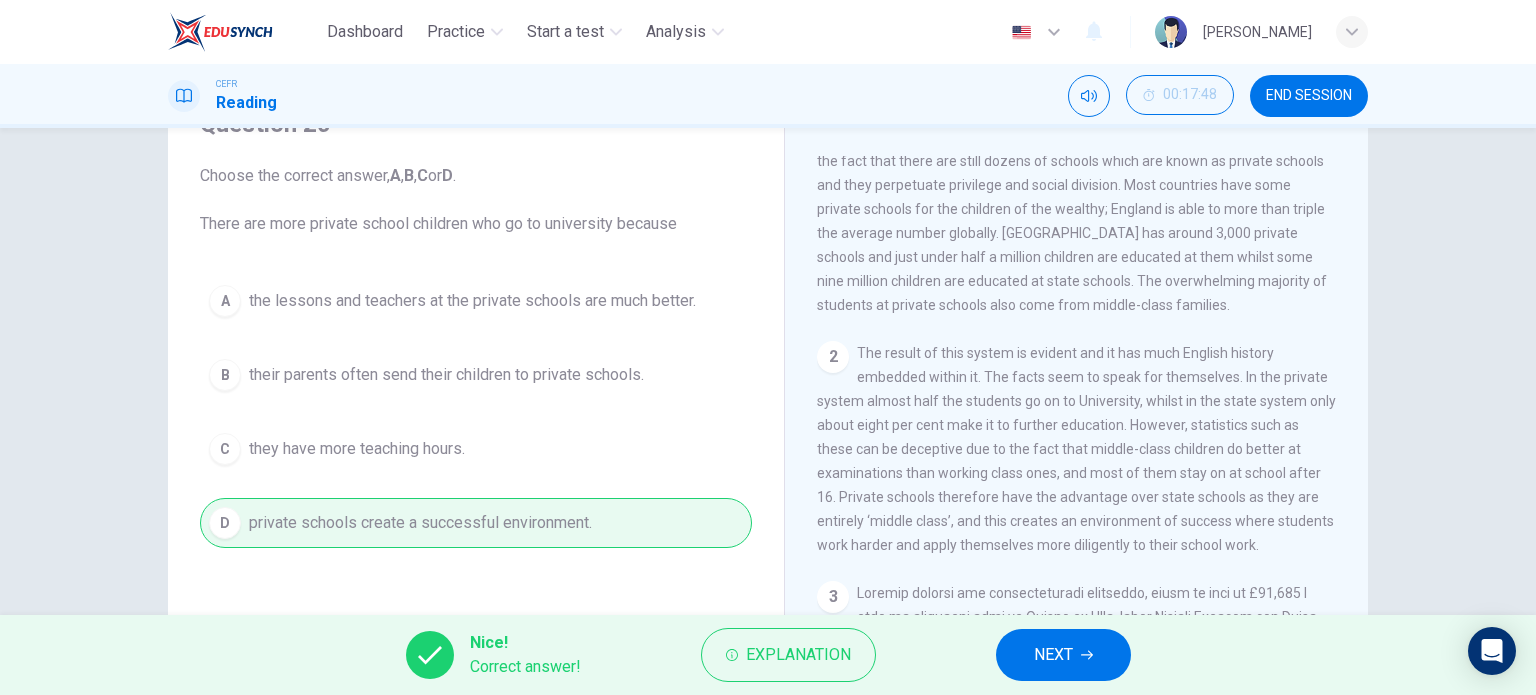 click on "Nice! Correct answer! Explanation NEXT" at bounding box center (768, 655) 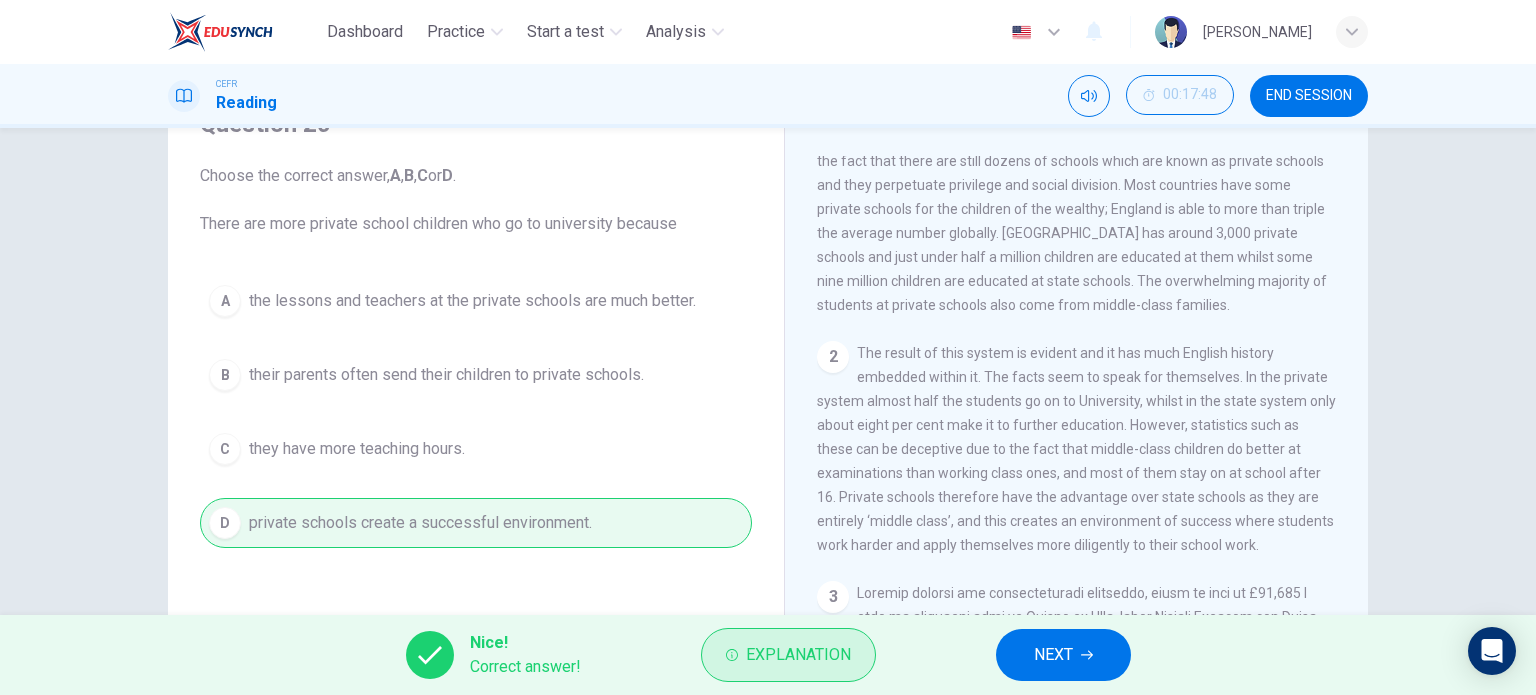 click on "Explanation" at bounding box center (798, 655) 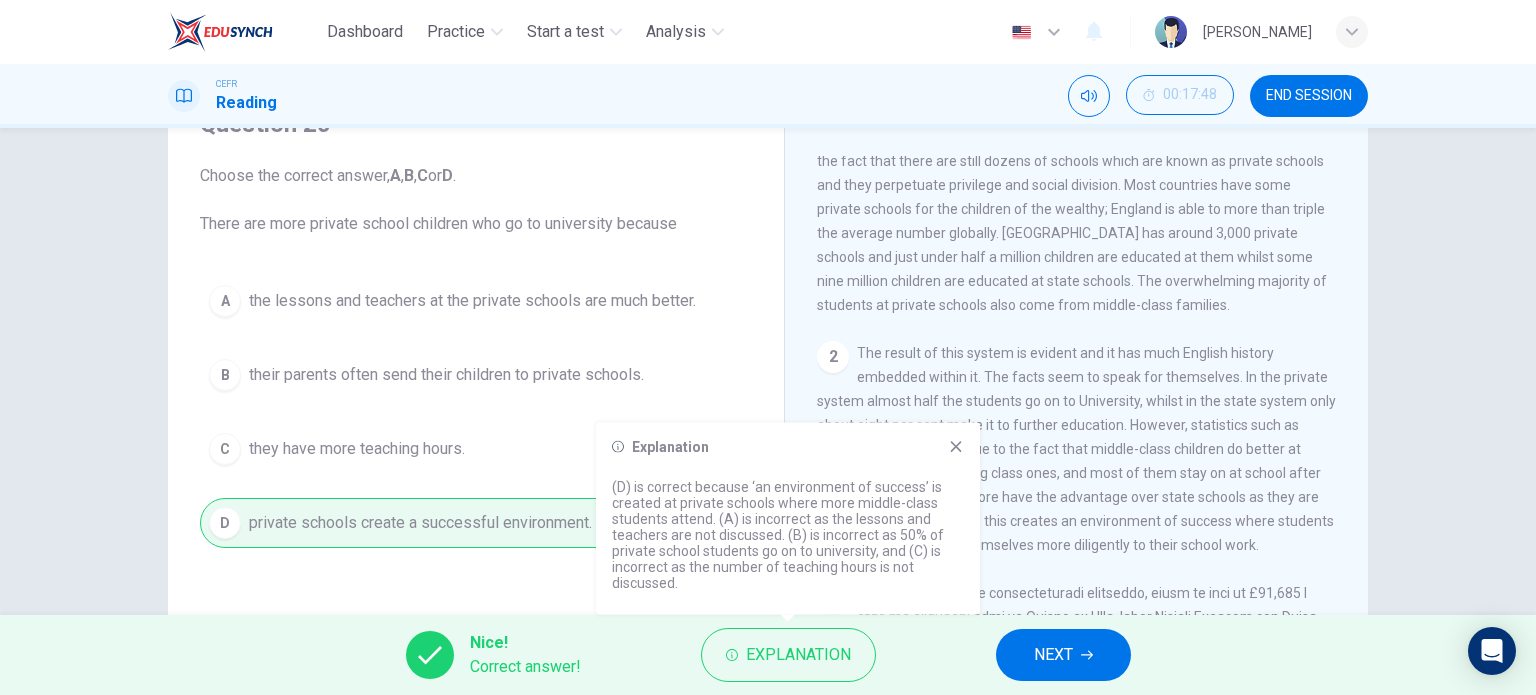 click on "Nice! Correct answer! Explanation NEXT" at bounding box center [768, 655] 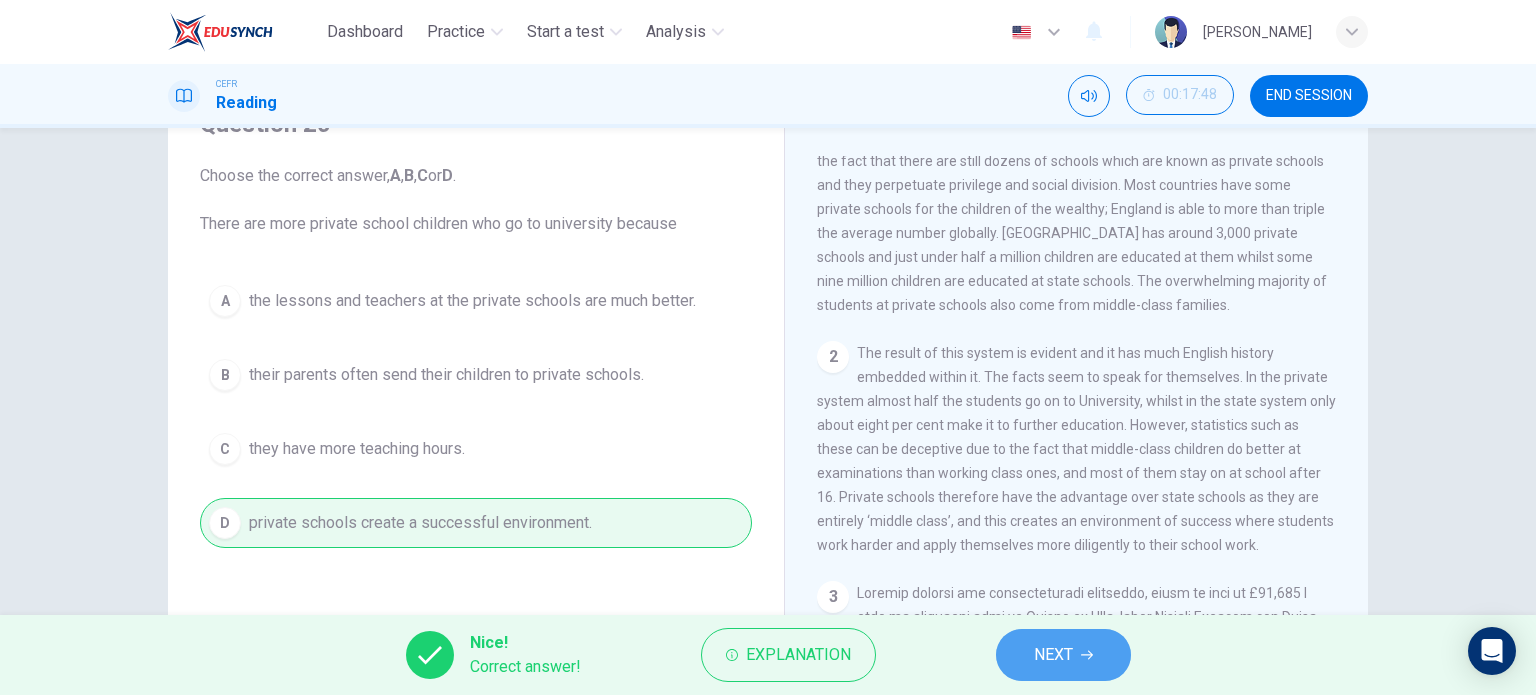 click on "NEXT" at bounding box center [1063, 655] 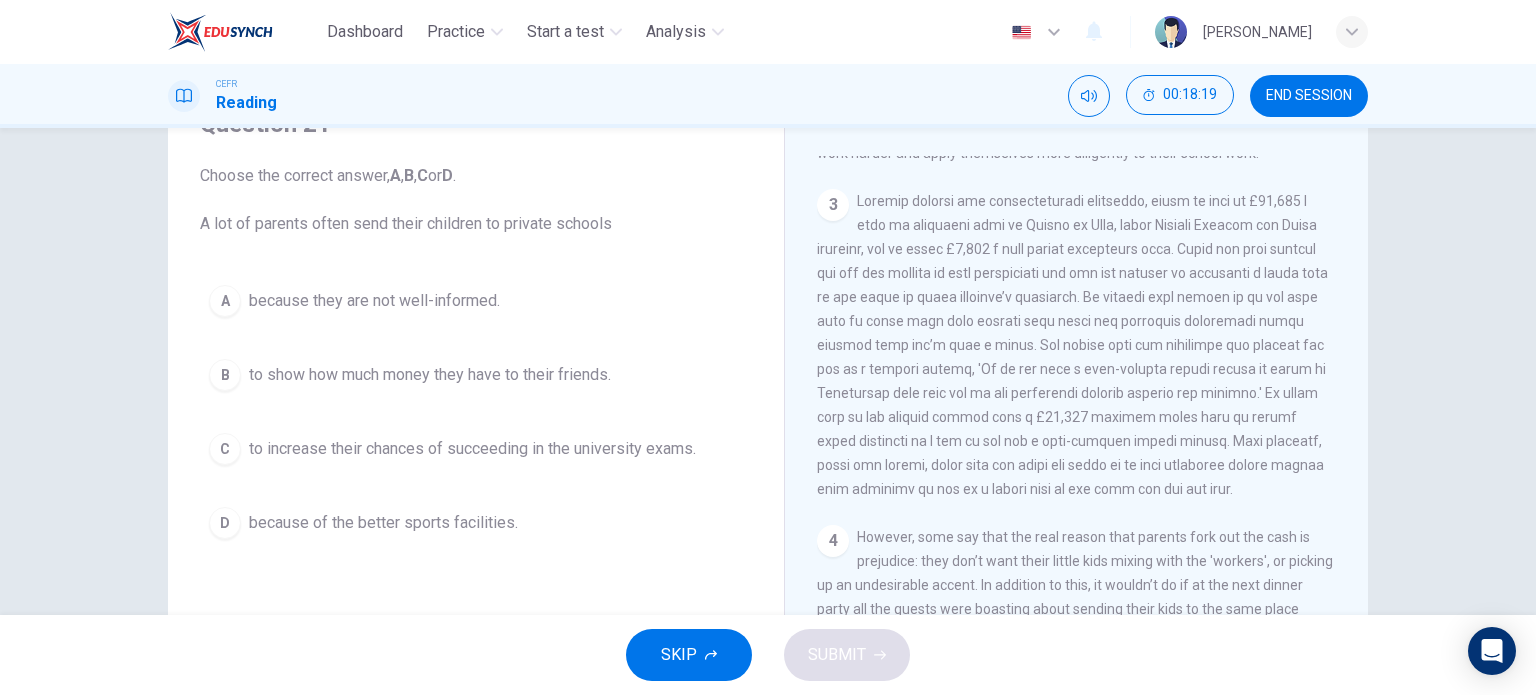 scroll, scrollTop: 900, scrollLeft: 0, axis: vertical 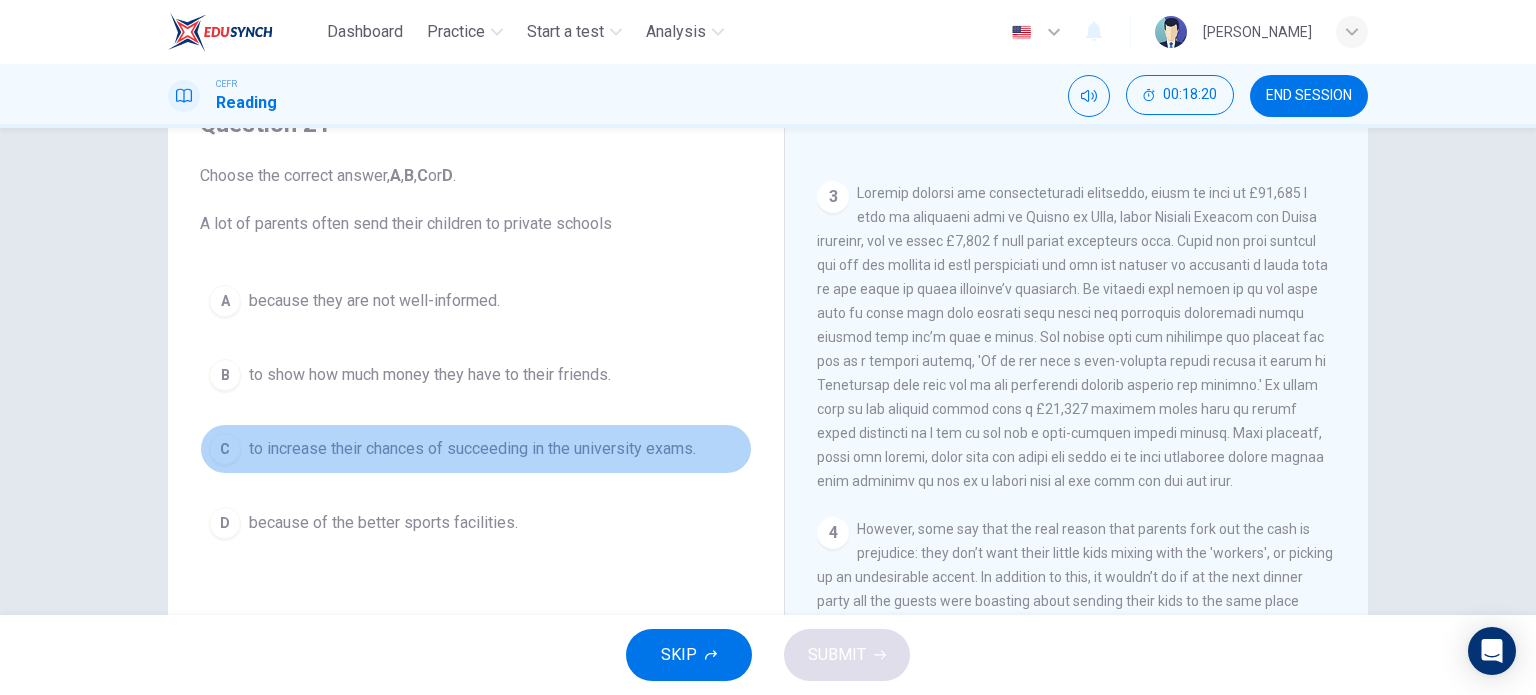 click on "to increase their chances of succeeding in the university exams." at bounding box center (472, 449) 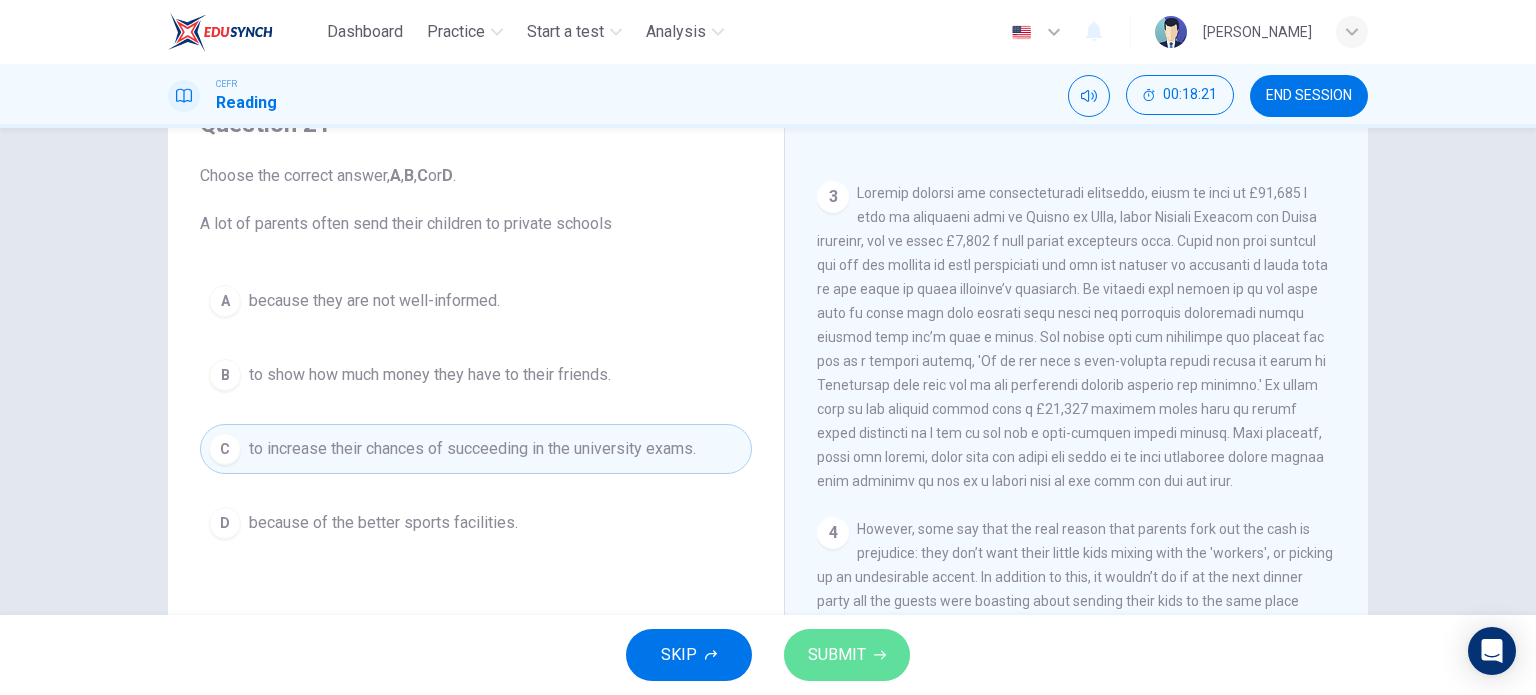 click on "SUBMIT" at bounding box center (837, 655) 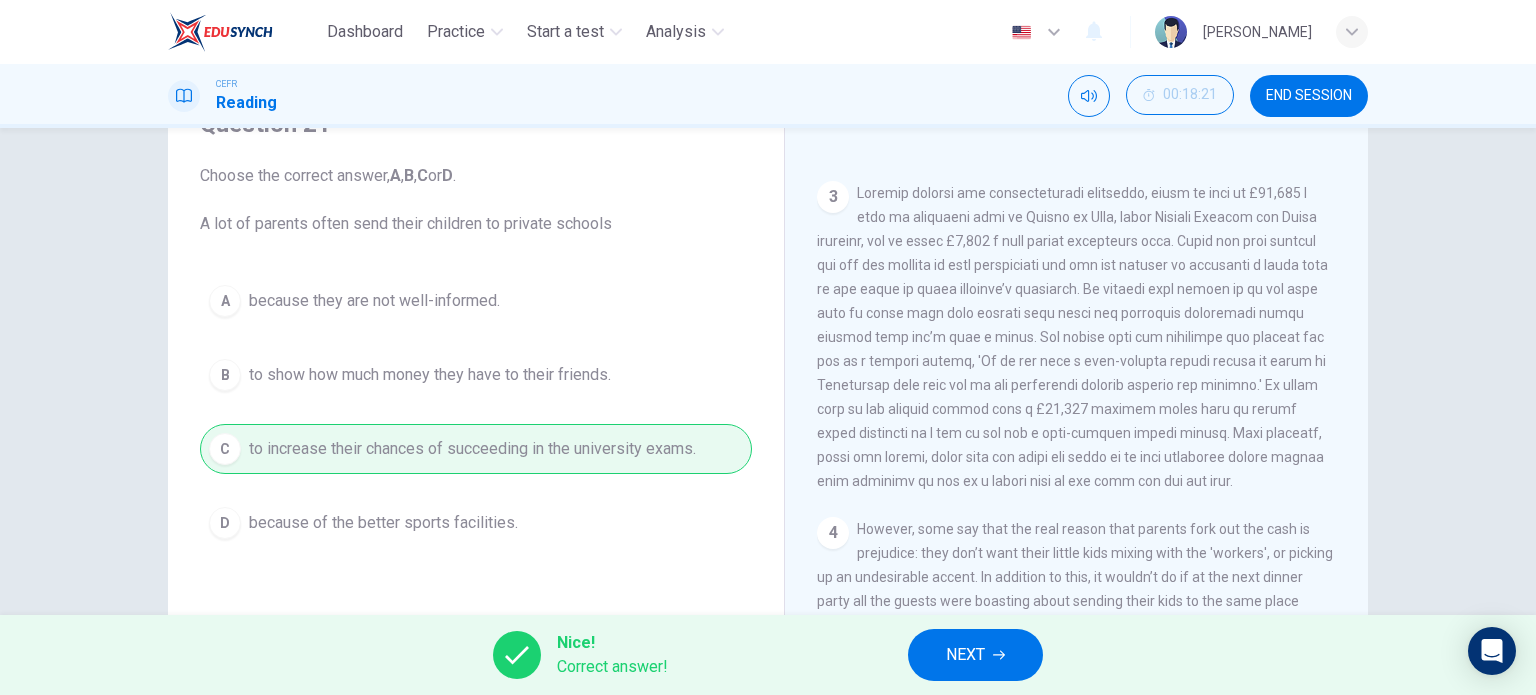 click on "Nice! Correct answer! NEXT" at bounding box center (768, 655) 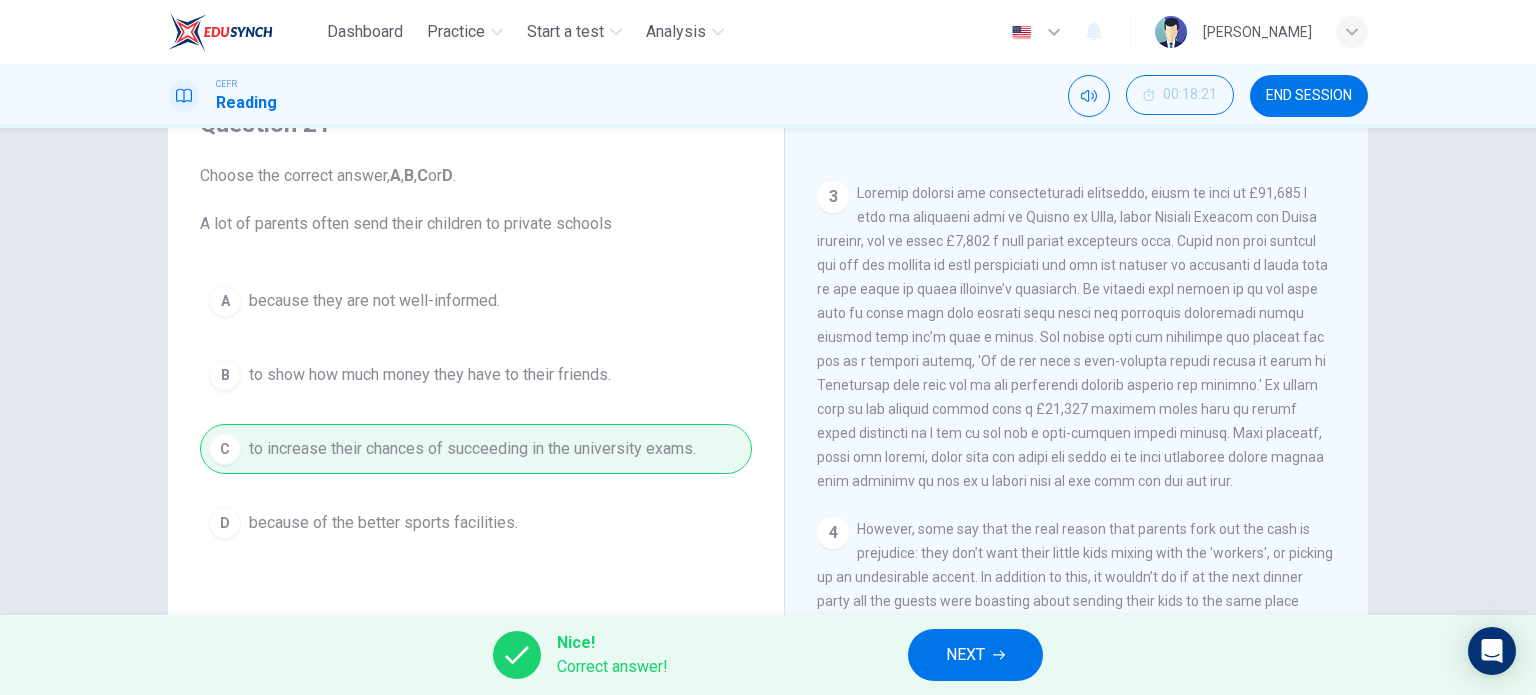 click on "Nice! Correct answer! NEXT" at bounding box center [768, 655] 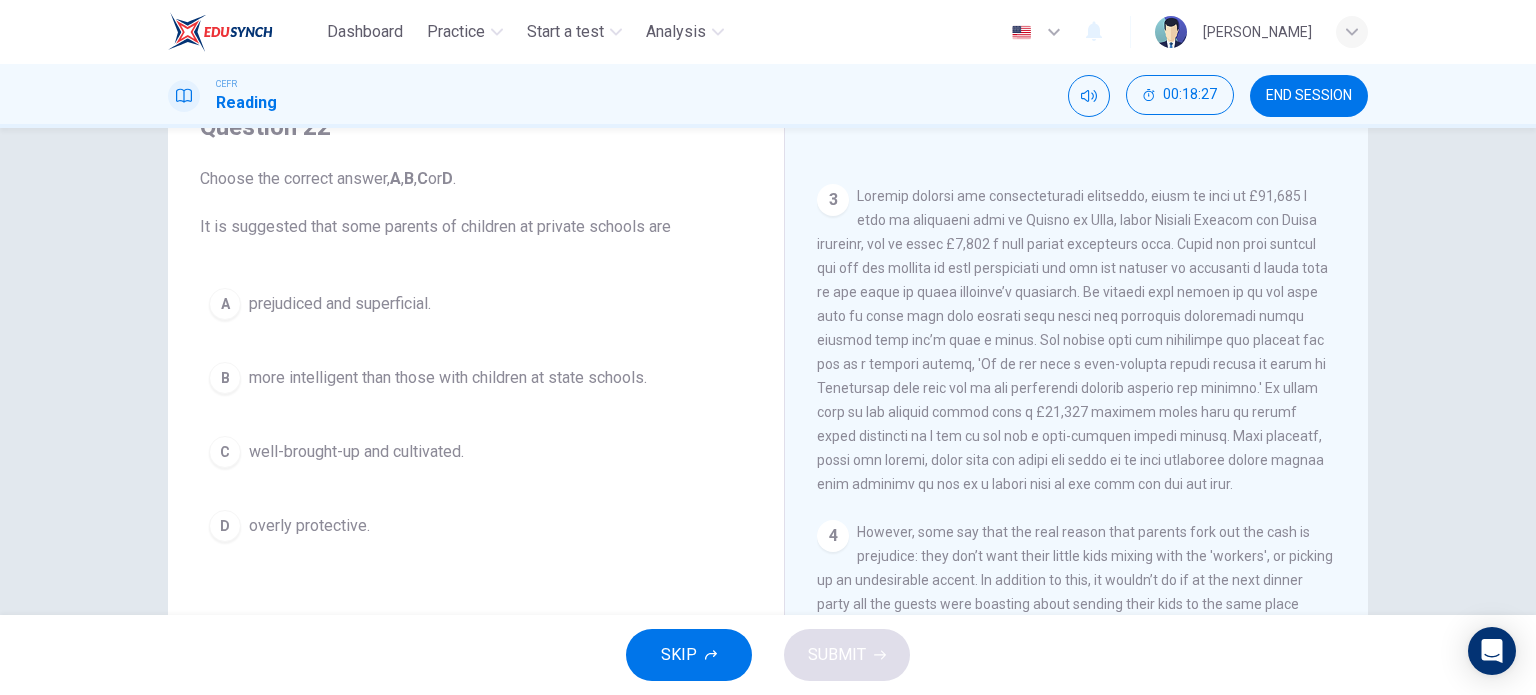 scroll, scrollTop: 100, scrollLeft: 0, axis: vertical 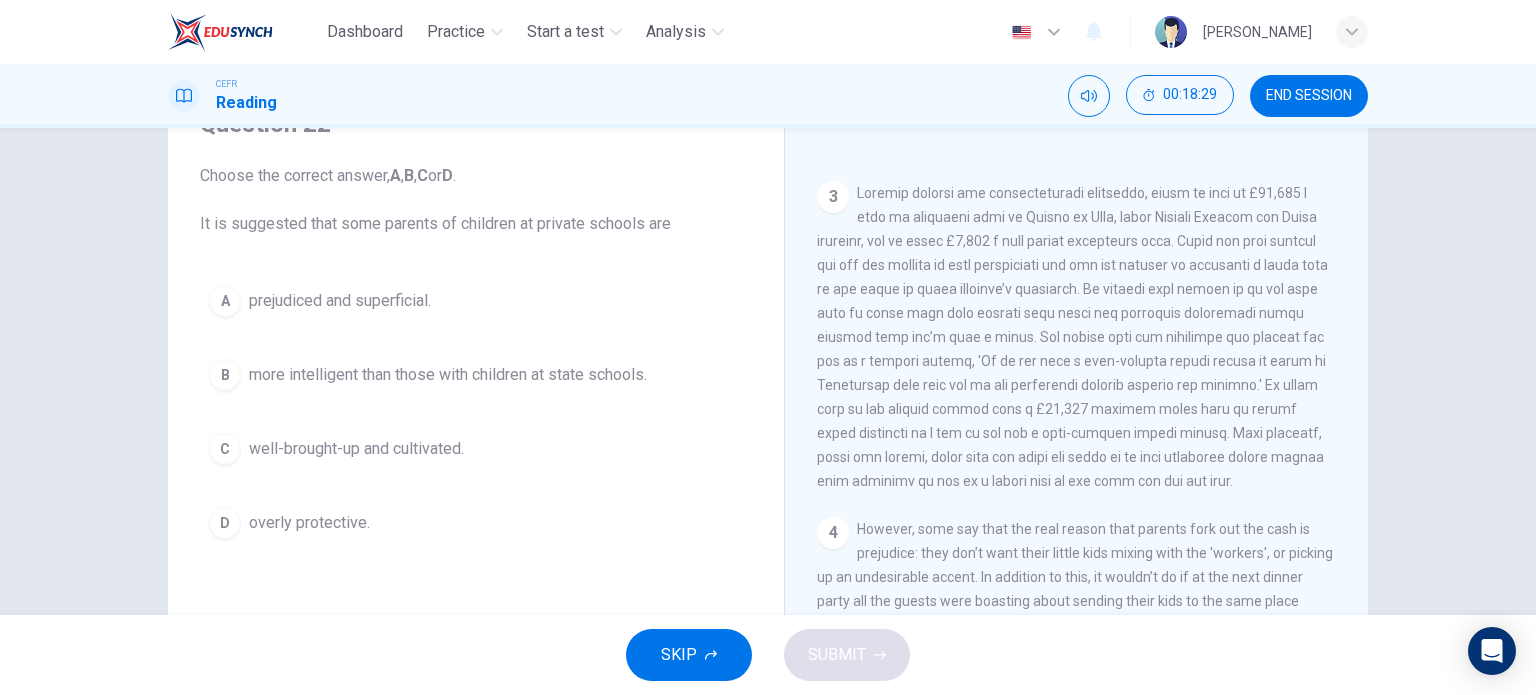 click on "A prejudiced and superficial." at bounding box center [476, 301] 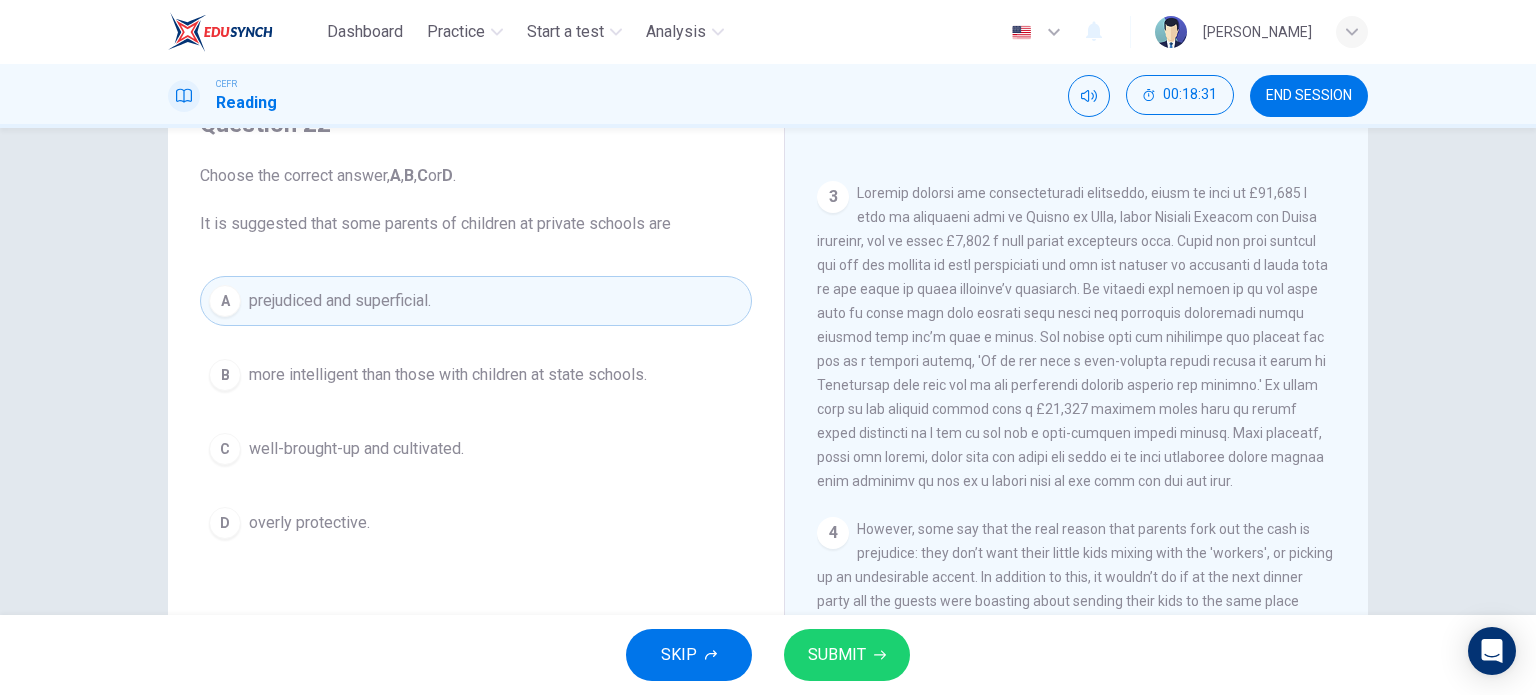 click on "SUBMIT" at bounding box center (847, 655) 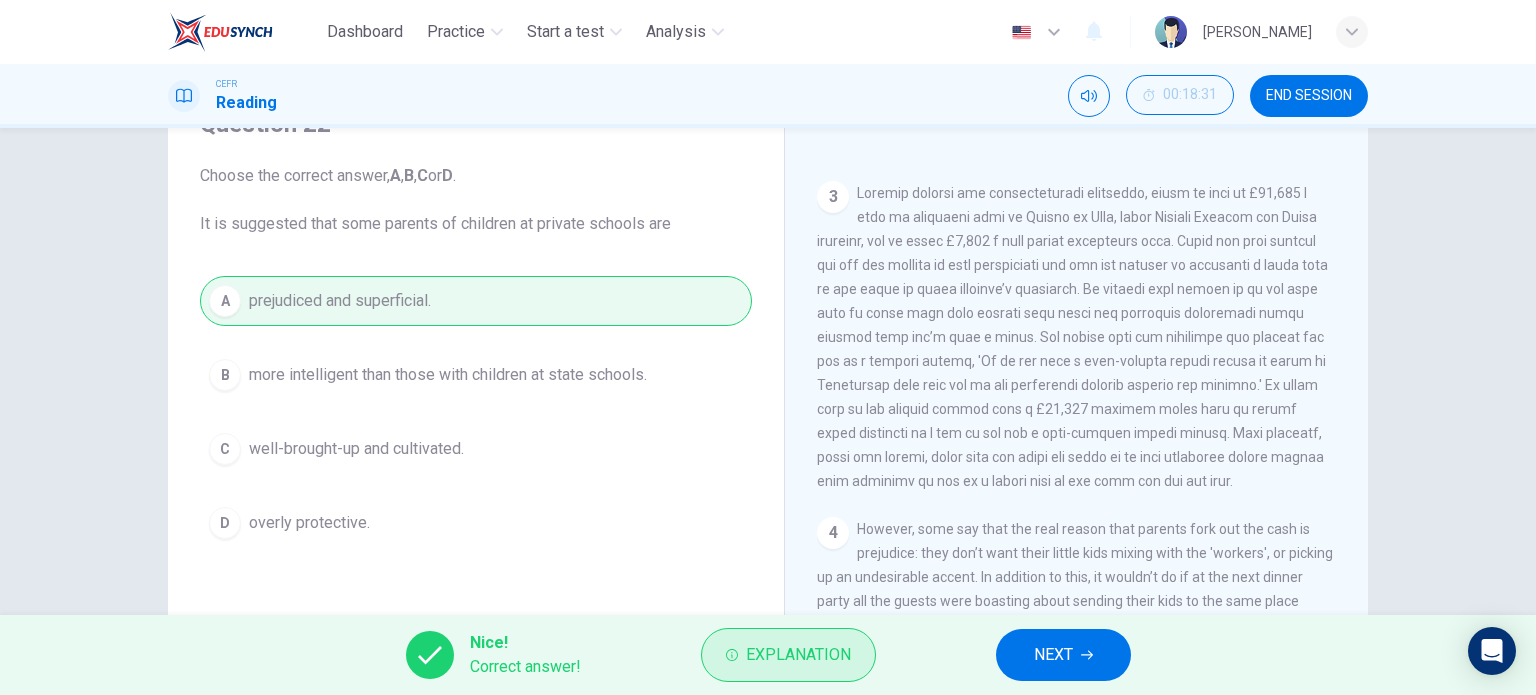 click on "Explanation" at bounding box center (788, 655) 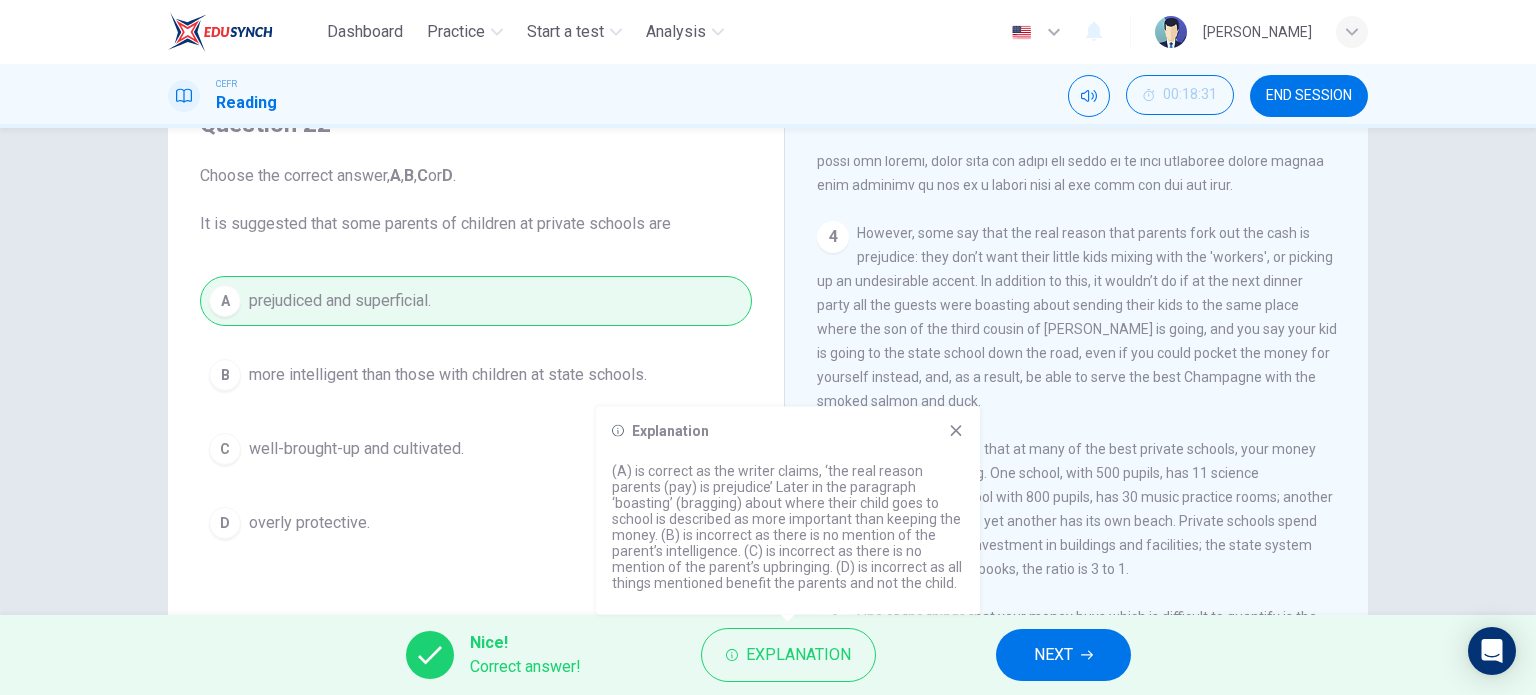 scroll, scrollTop: 1200, scrollLeft: 0, axis: vertical 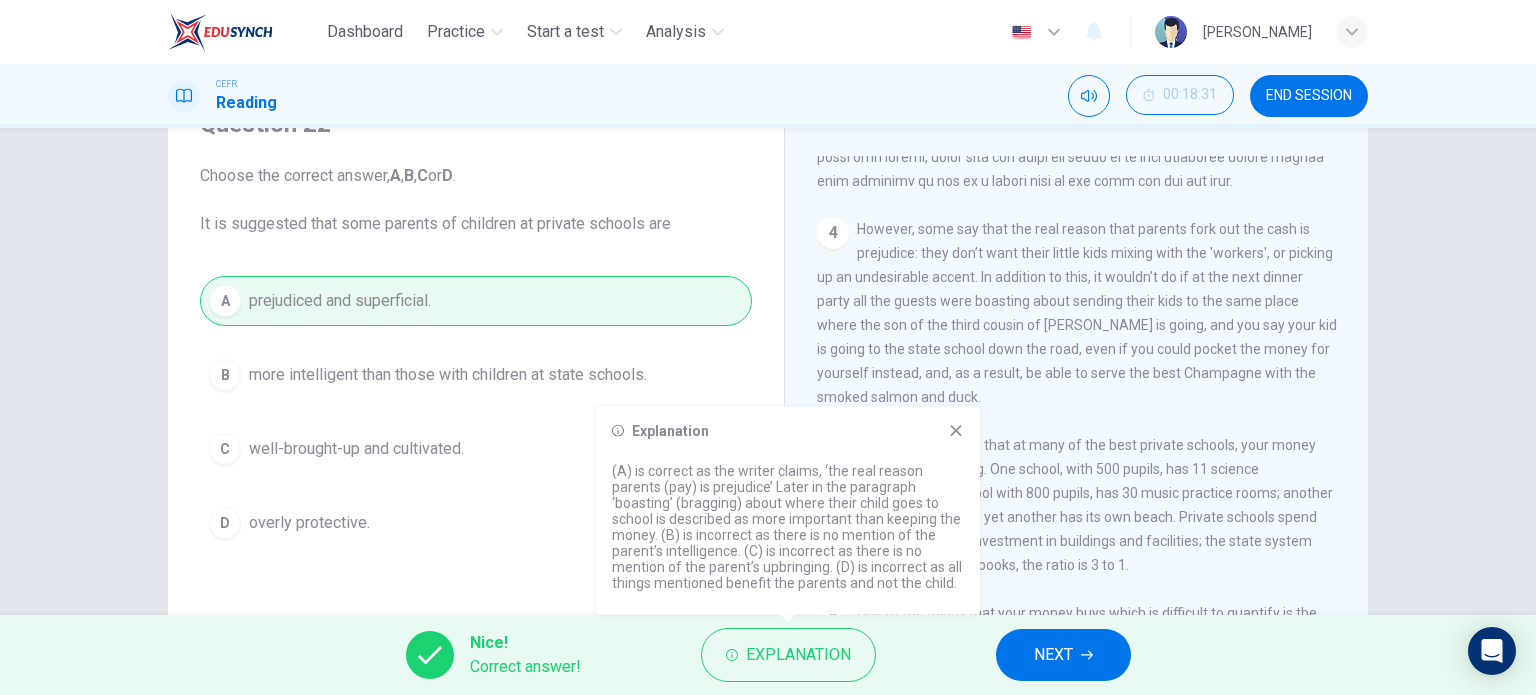 click on "NEXT" at bounding box center [1053, 655] 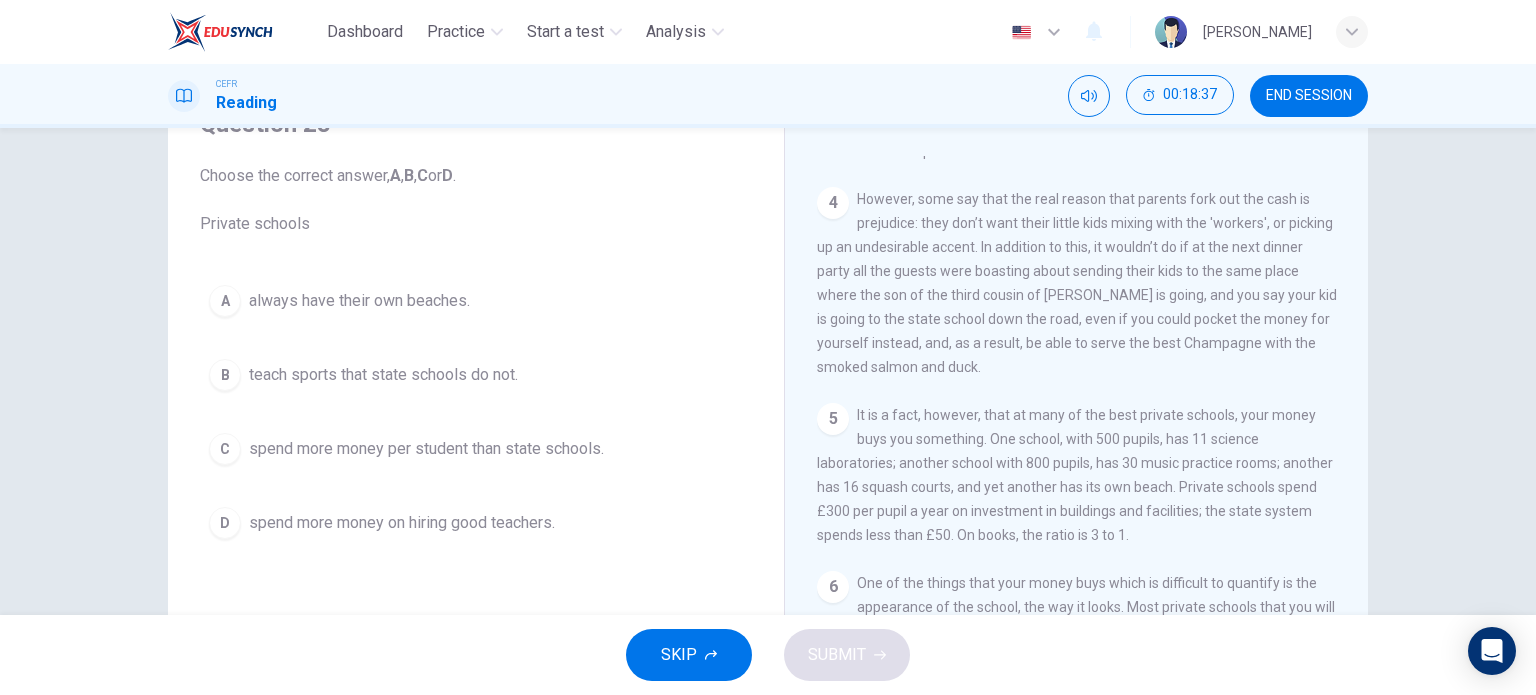 scroll, scrollTop: 1272, scrollLeft: 0, axis: vertical 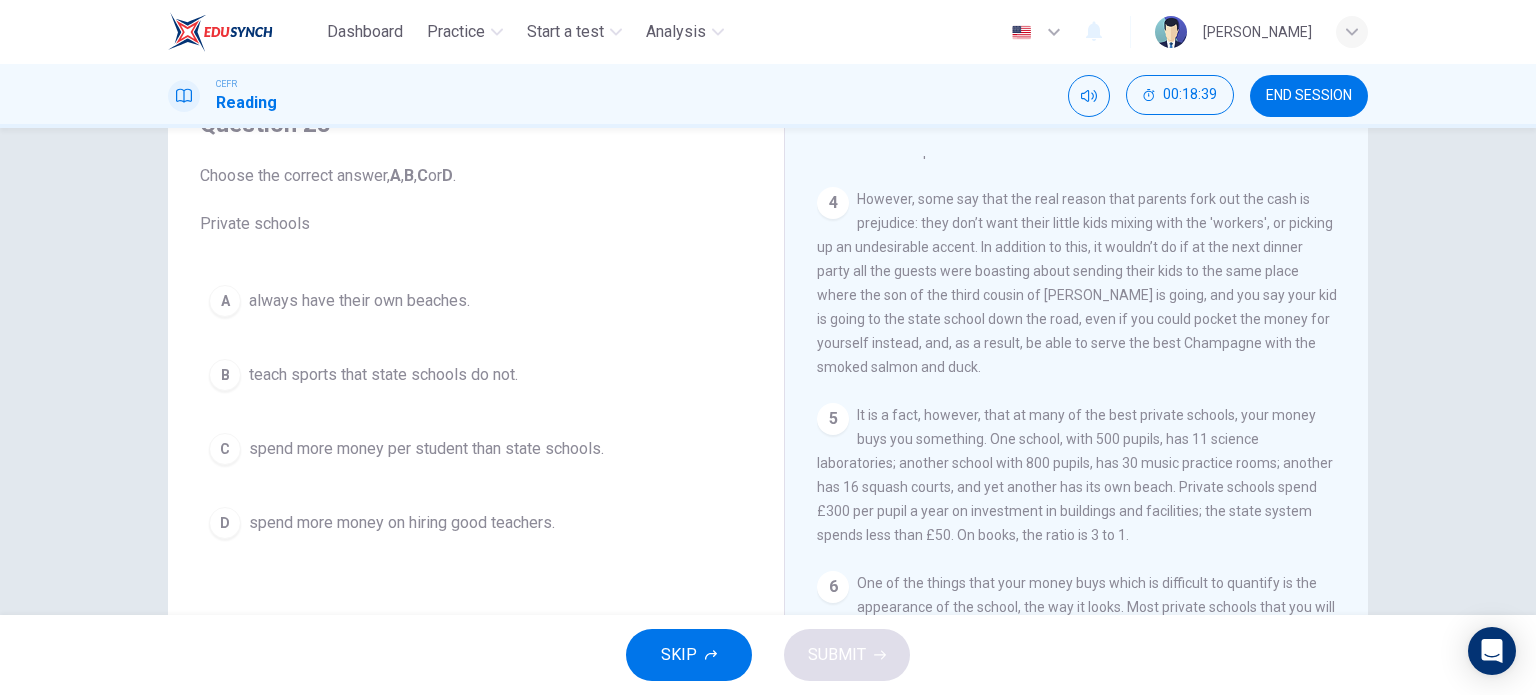 click on "spend more money per student than state schools." at bounding box center [426, 449] 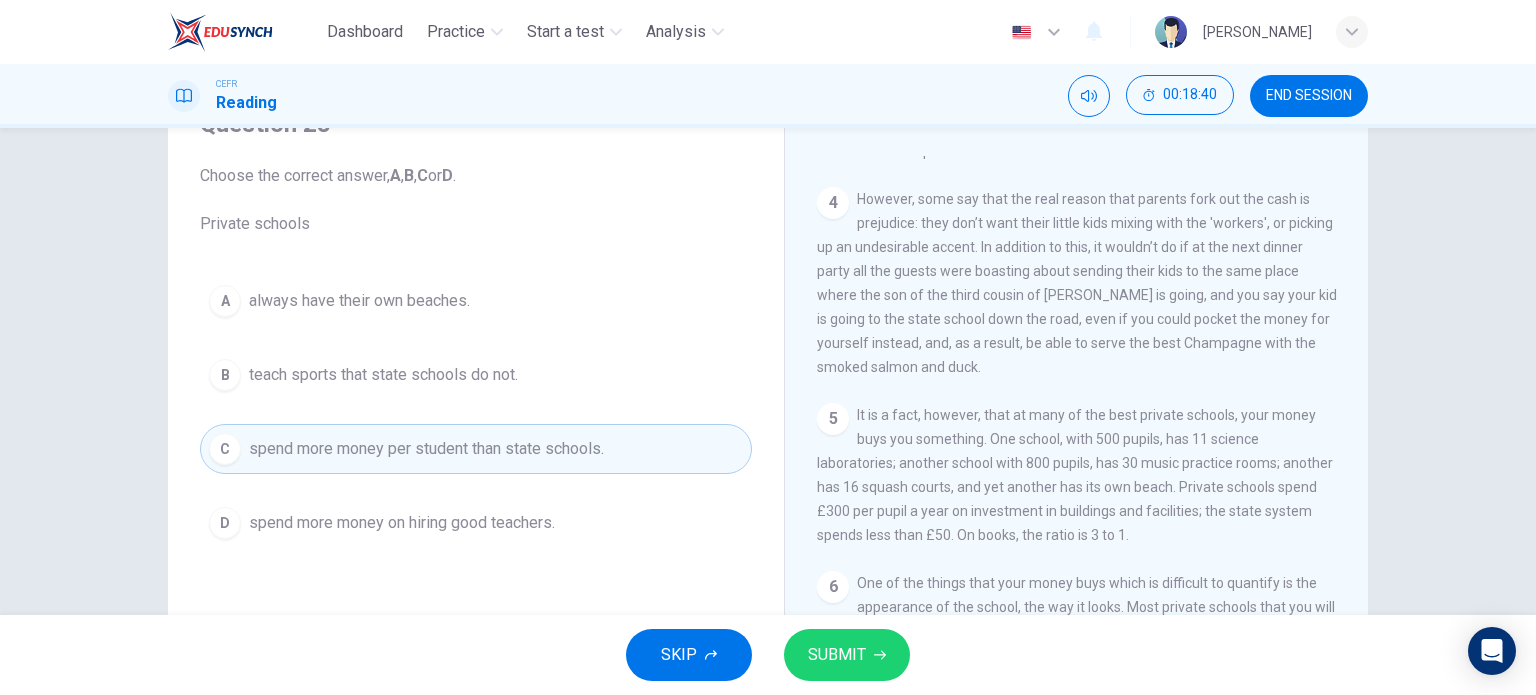 click on "SUBMIT" at bounding box center (847, 655) 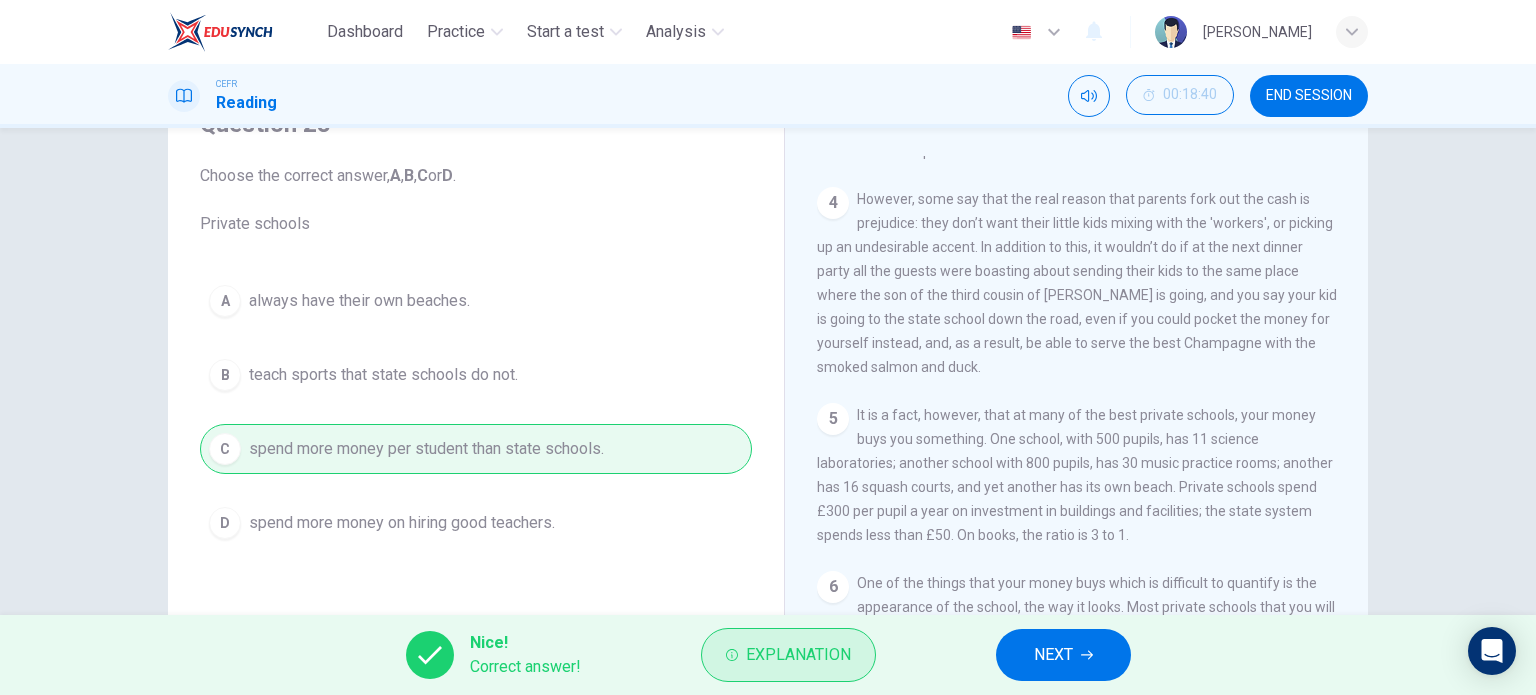 click on "Explanation" at bounding box center (798, 655) 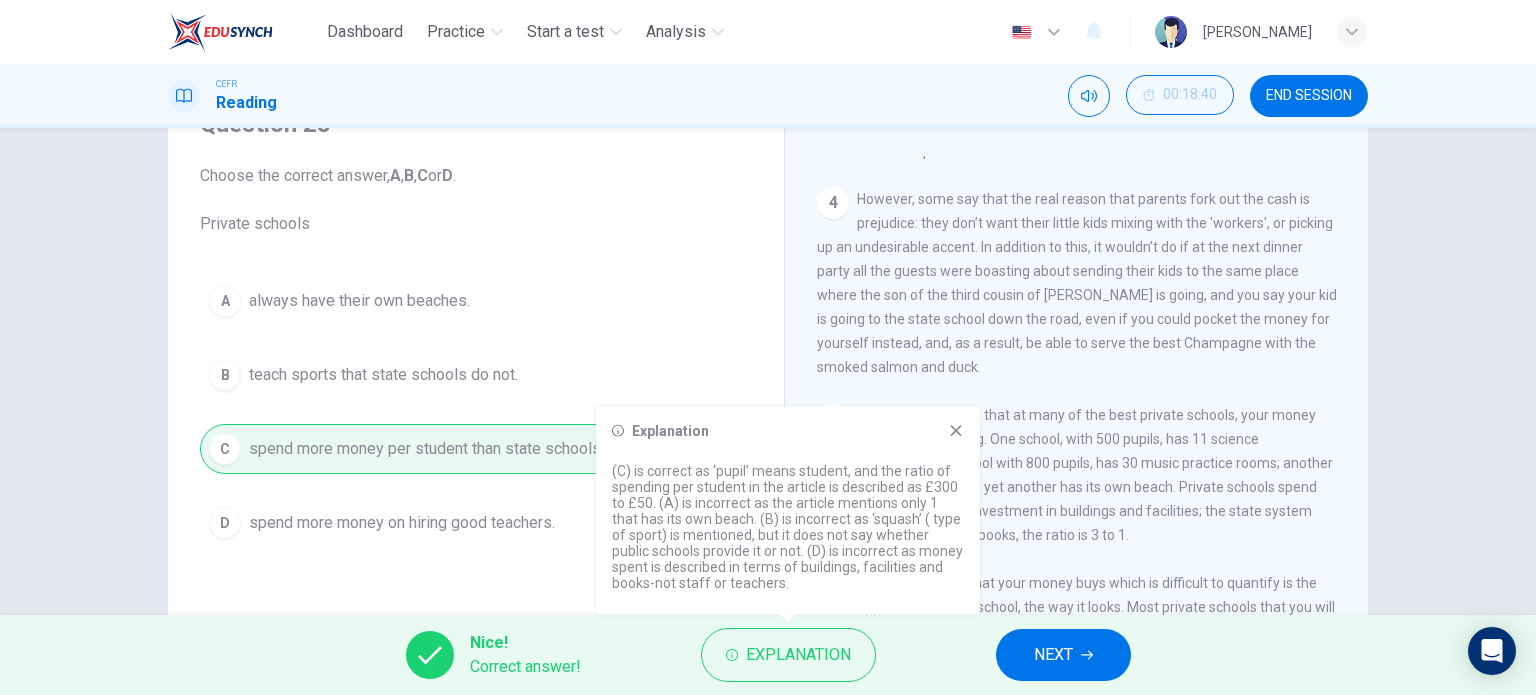 click on "It is a fact, however, that at many of the best private schools, your money buys you something. One school, with 500 pupils, has 11 science laboratories; another school with 800 pupils, has 30 music practice rooms; another has 16 squash courts, and yet another has its own beach. Private schools spend £300 per pupil a year on investment in buildings and facilities; the state system spends less than £50. On books, the ratio is 3 to 1." at bounding box center [1075, 475] 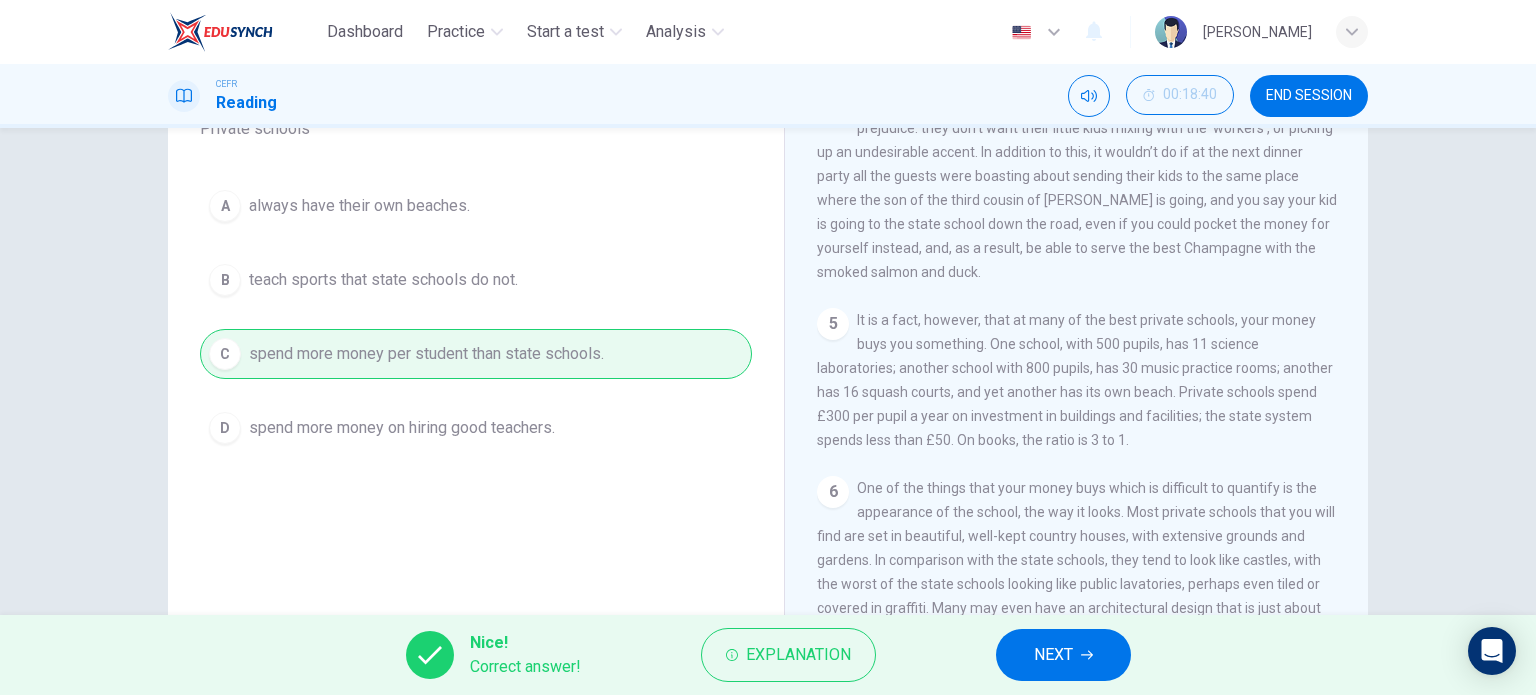 scroll, scrollTop: 200, scrollLeft: 0, axis: vertical 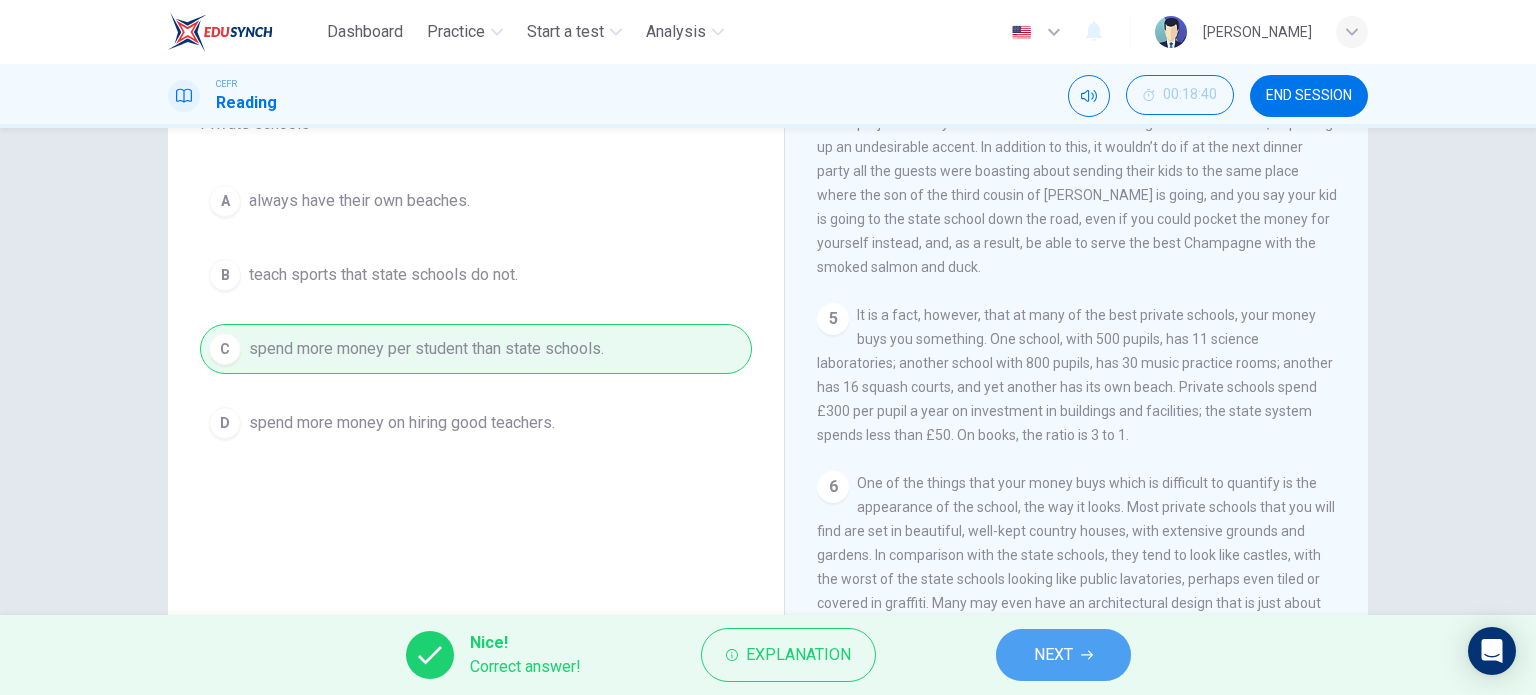 click on "NEXT" at bounding box center (1053, 655) 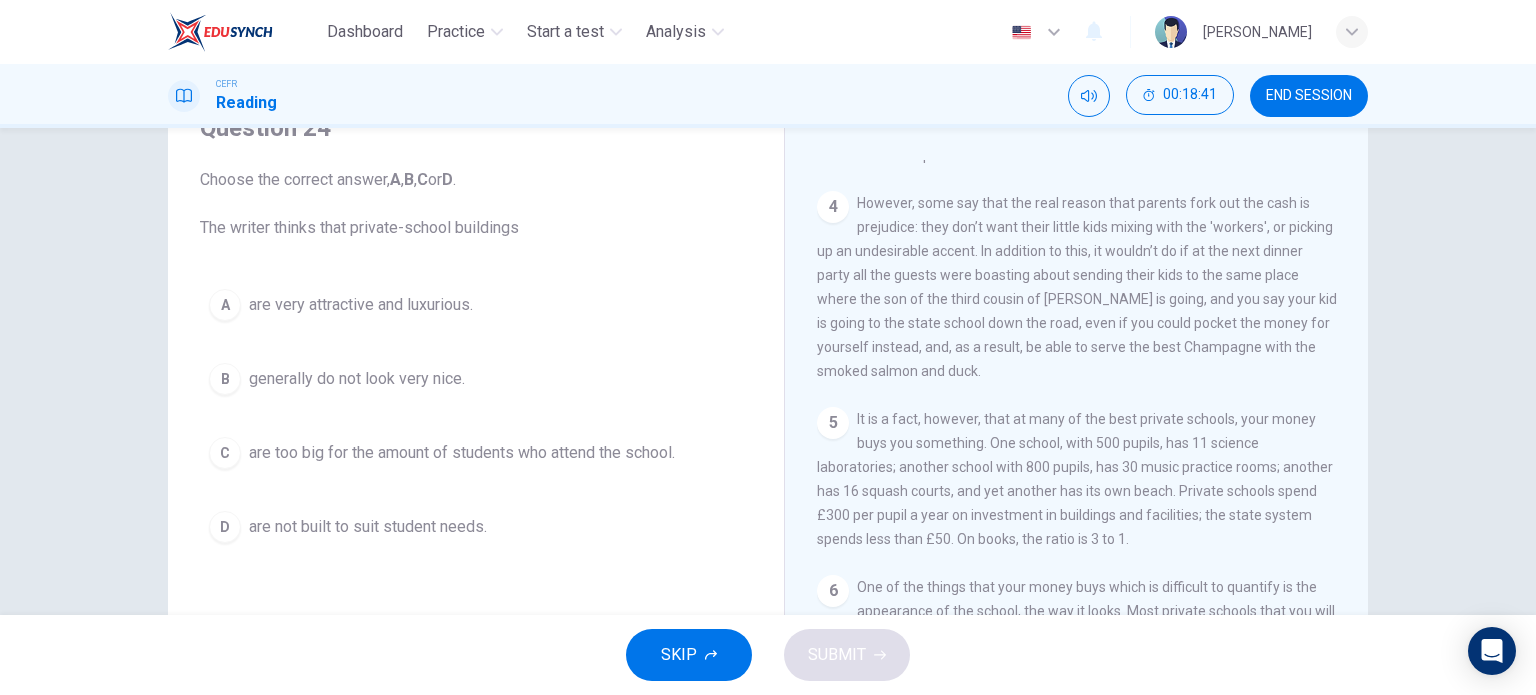 scroll, scrollTop: 100, scrollLeft: 0, axis: vertical 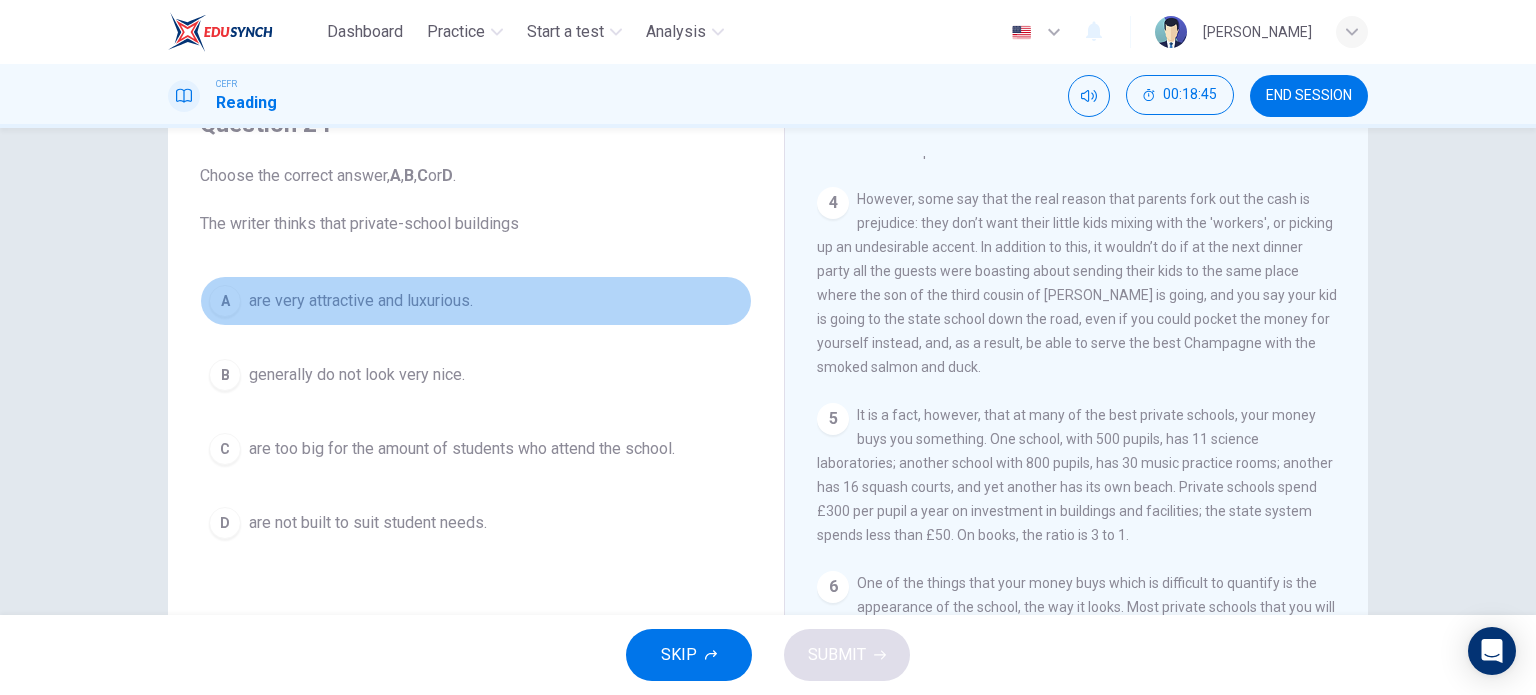 click on "are very attractive and luxurious." at bounding box center [361, 301] 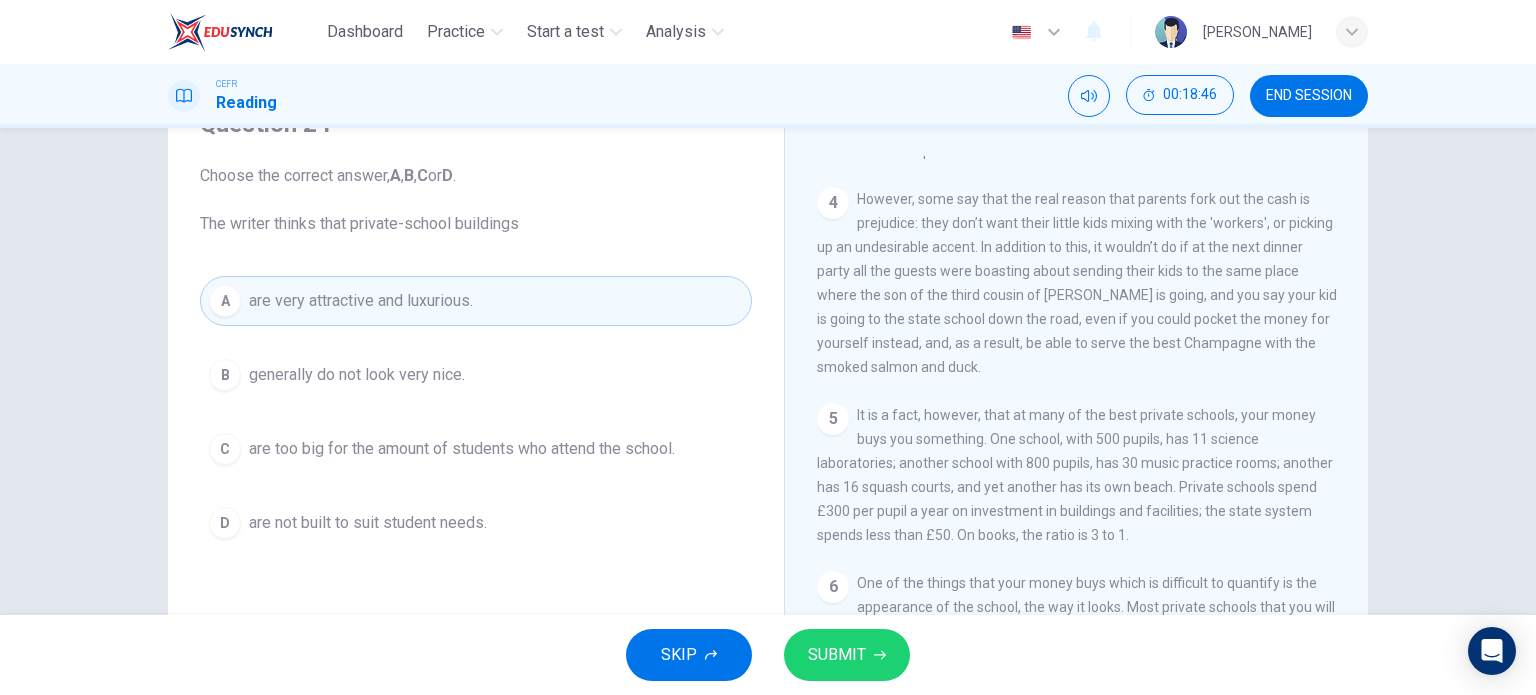 drag, startPoint x: 808, startPoint y: 626, endPoint x: 817, endPoint y: 639, distance: 15.811388 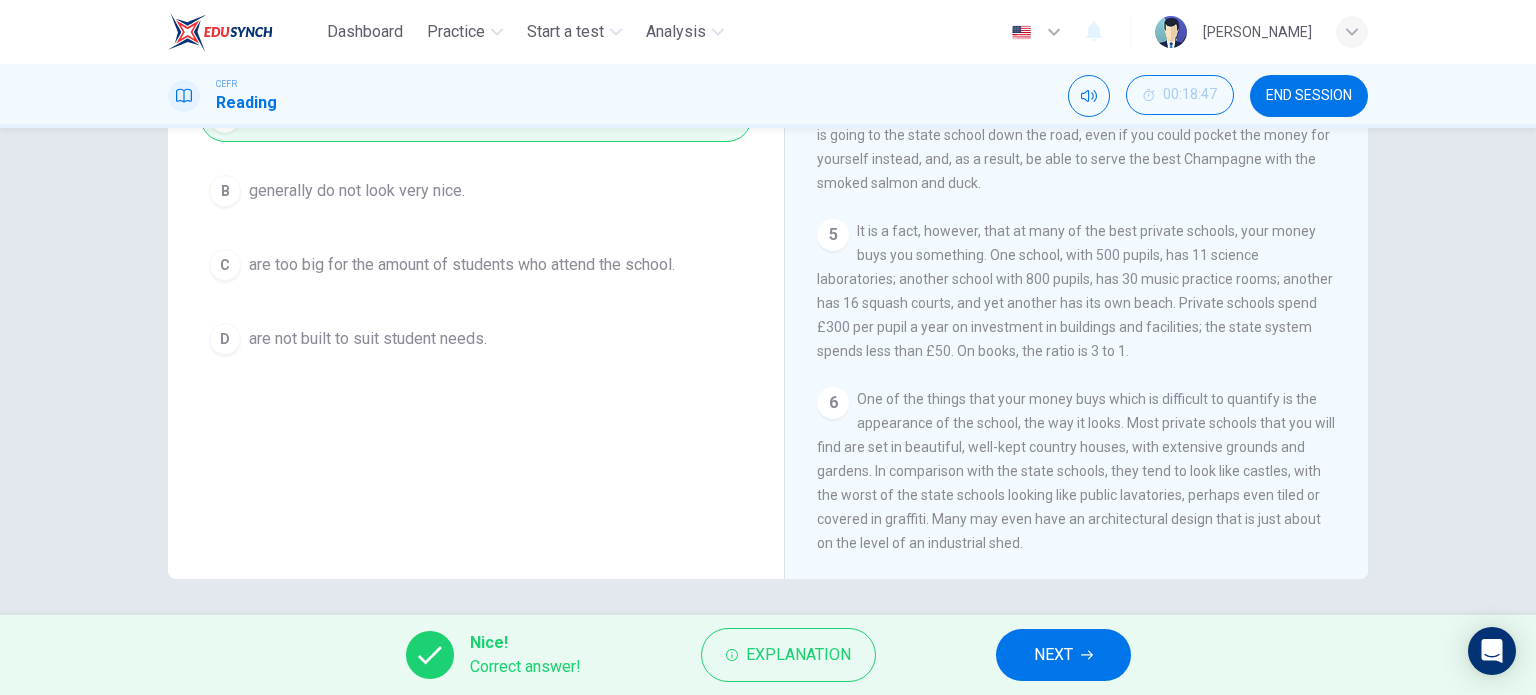 scroll, scrollTop: 288, scrollLeft: 0, axis: vertical 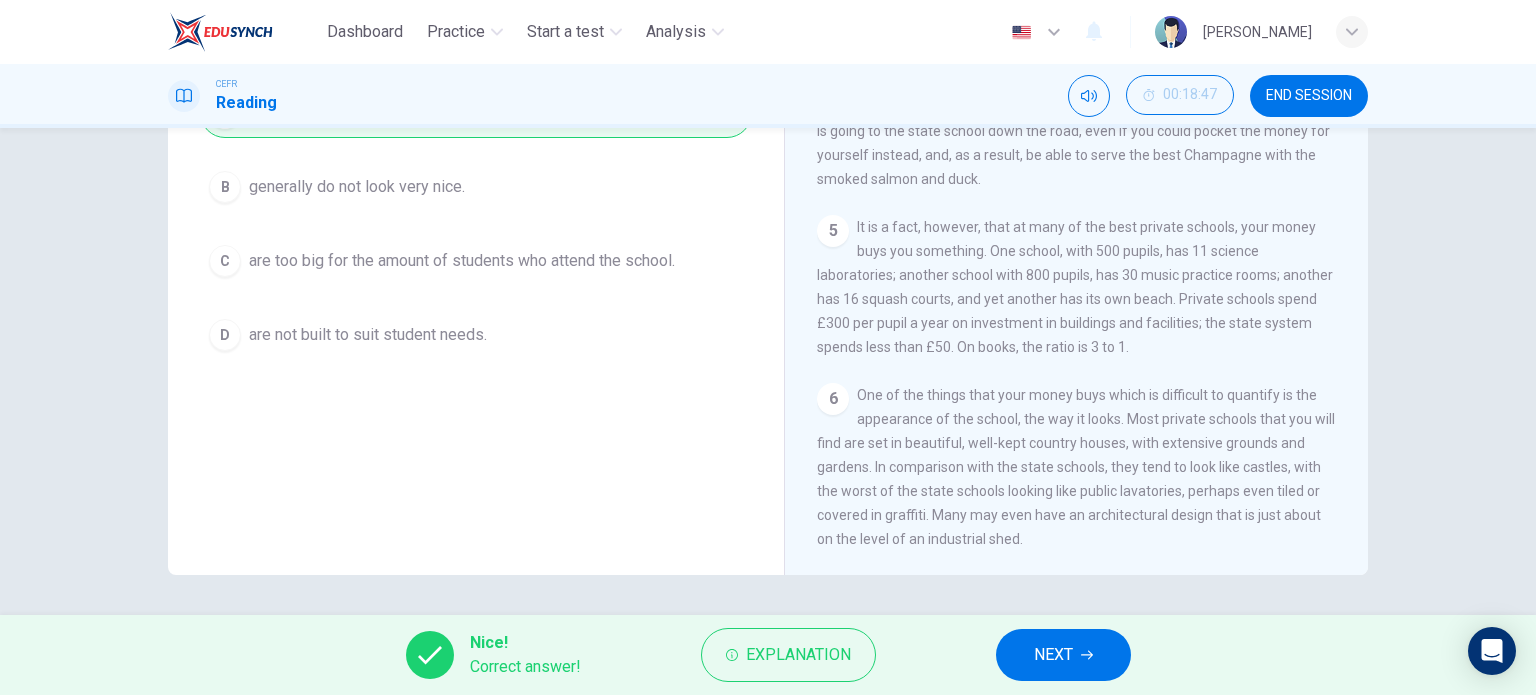 click on "Nice! Correct answer! Explanation NEXT" at bounding box center (768, 655) 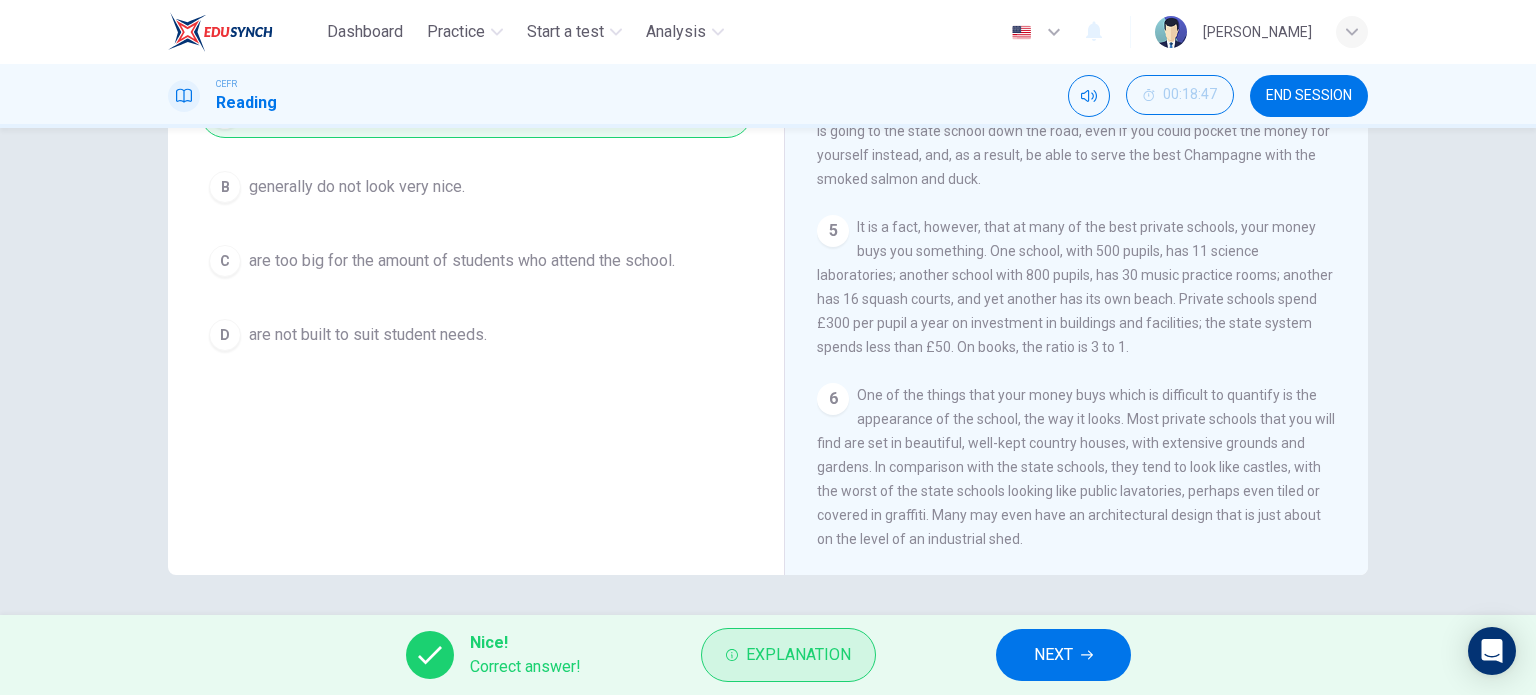 click on "Explanation" at bounding box center (788, 655) 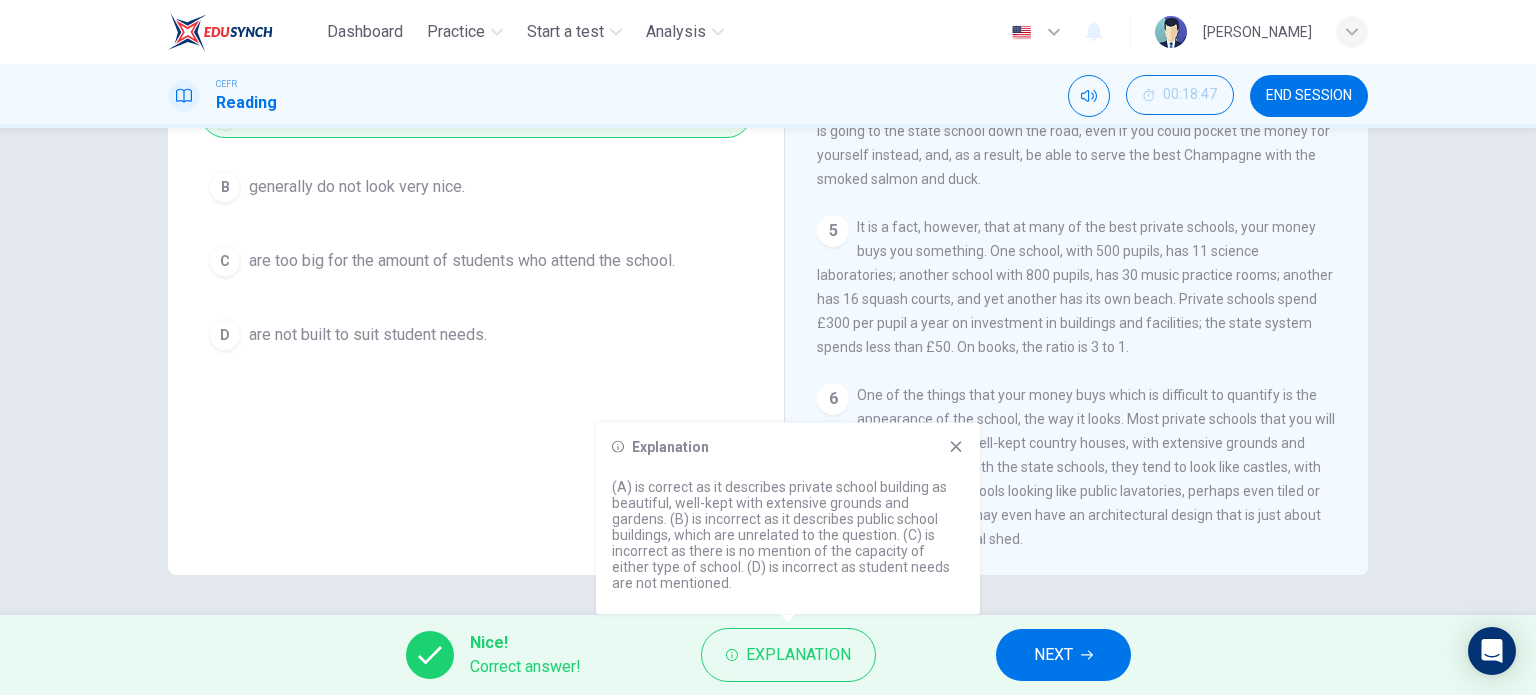 click on "NEXT" at bounding box center [1063, 655] 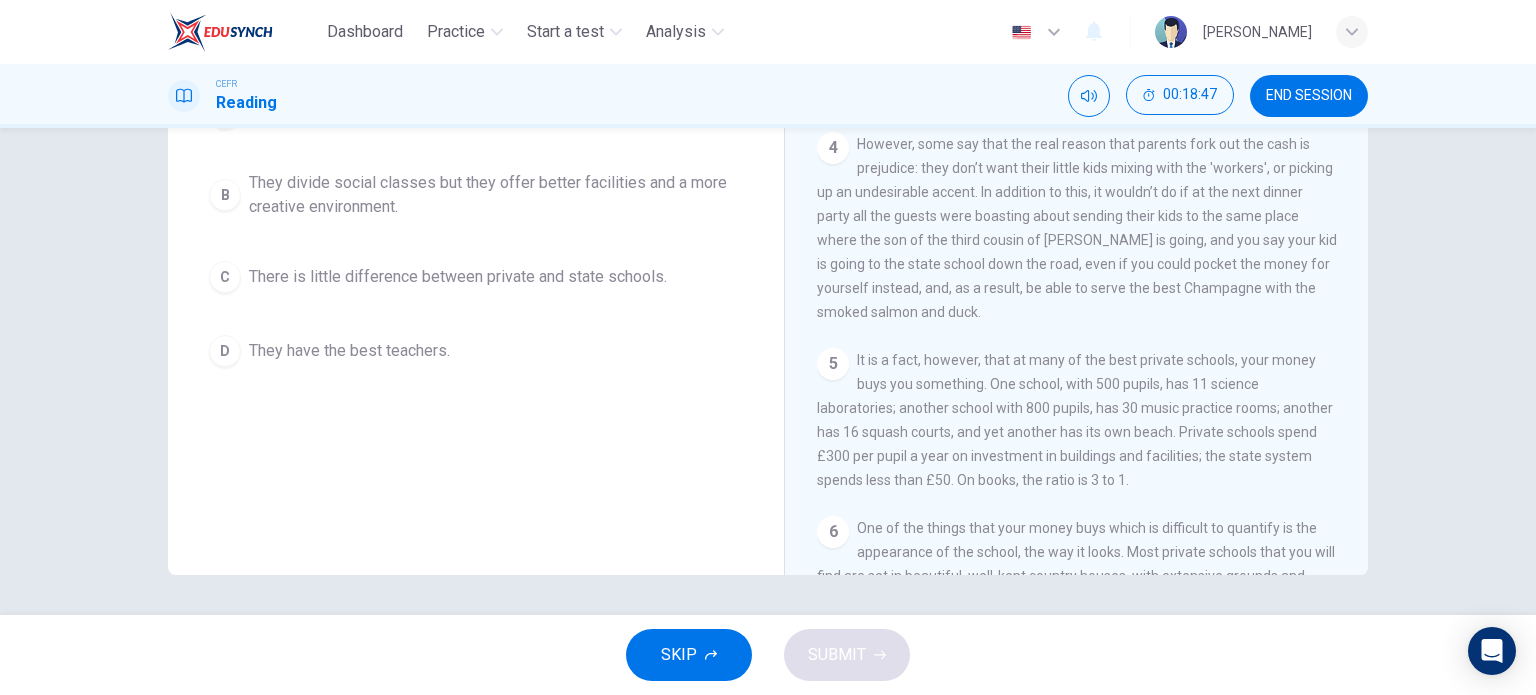 scroll, scrollTop: 1072, scrollLeft: 0, axis: vertical 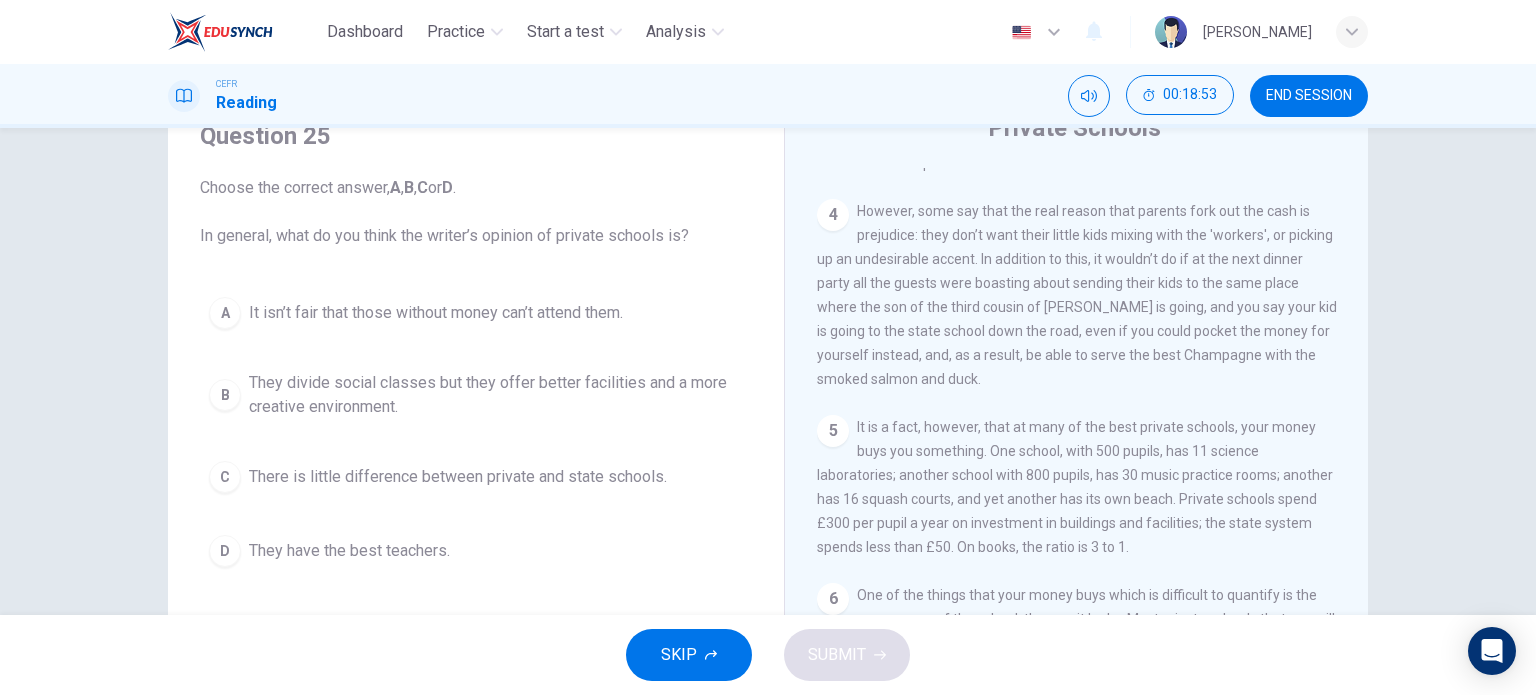 click on "They divide social classes but they offer better facilities and a more
creative environment." at bounding box center (496, 395) 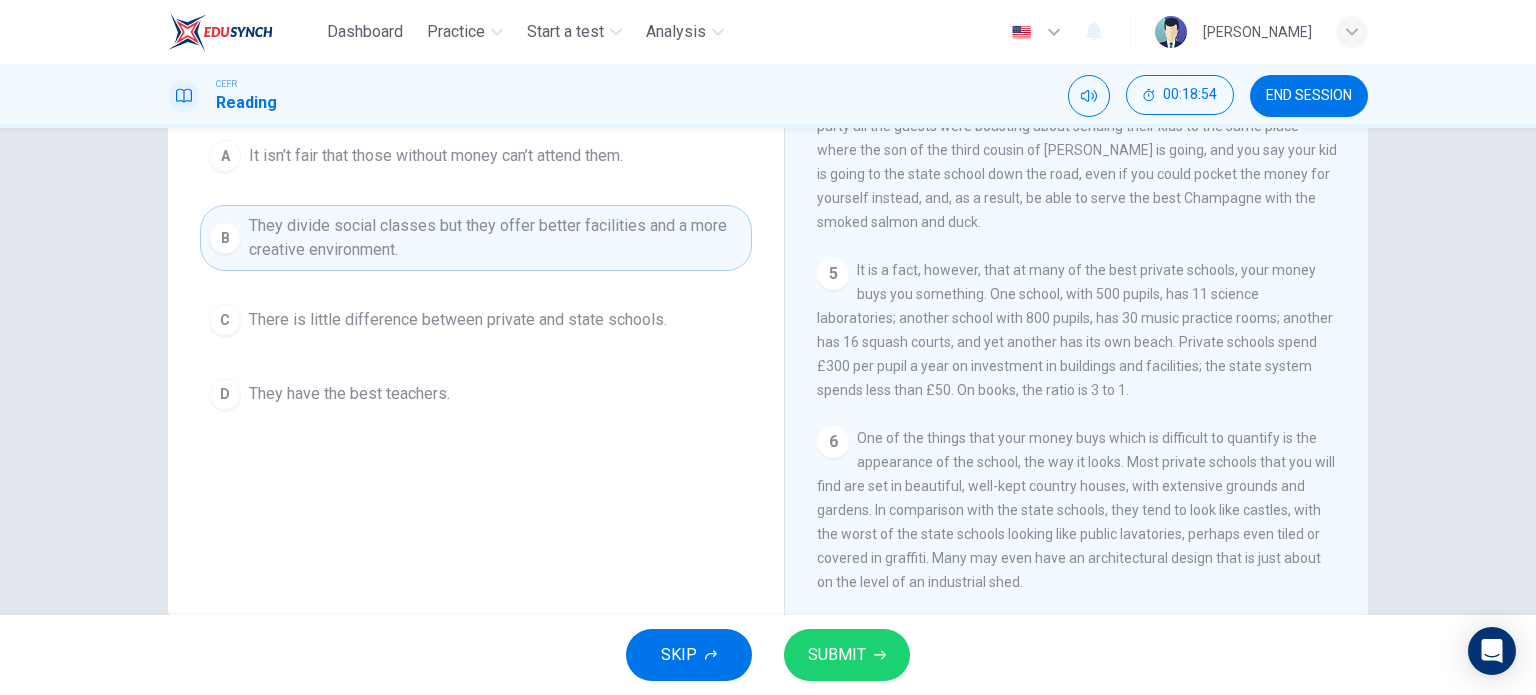 scroll, scrollTop: 288, scrollLeft: 0, axis: vertical 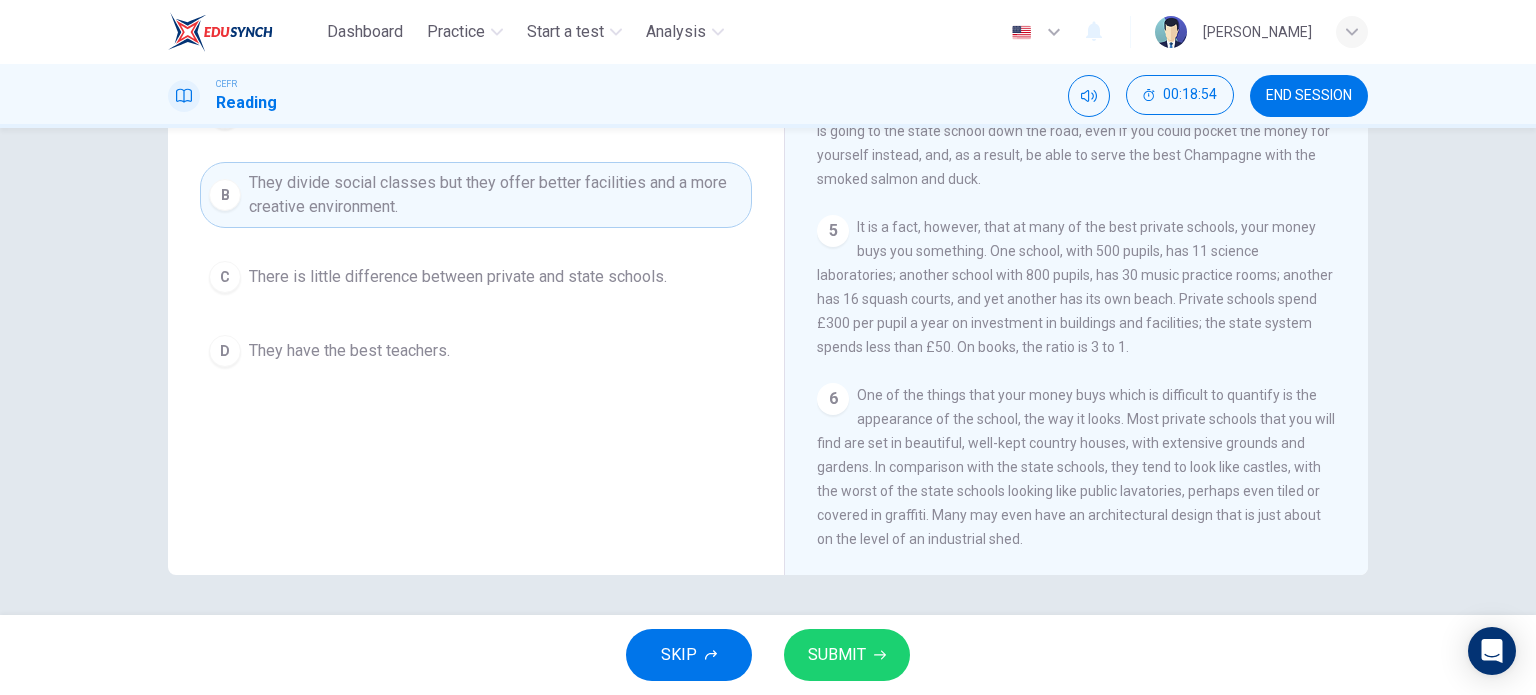 click on "SUBMIT" at bounding box center (837, 655) 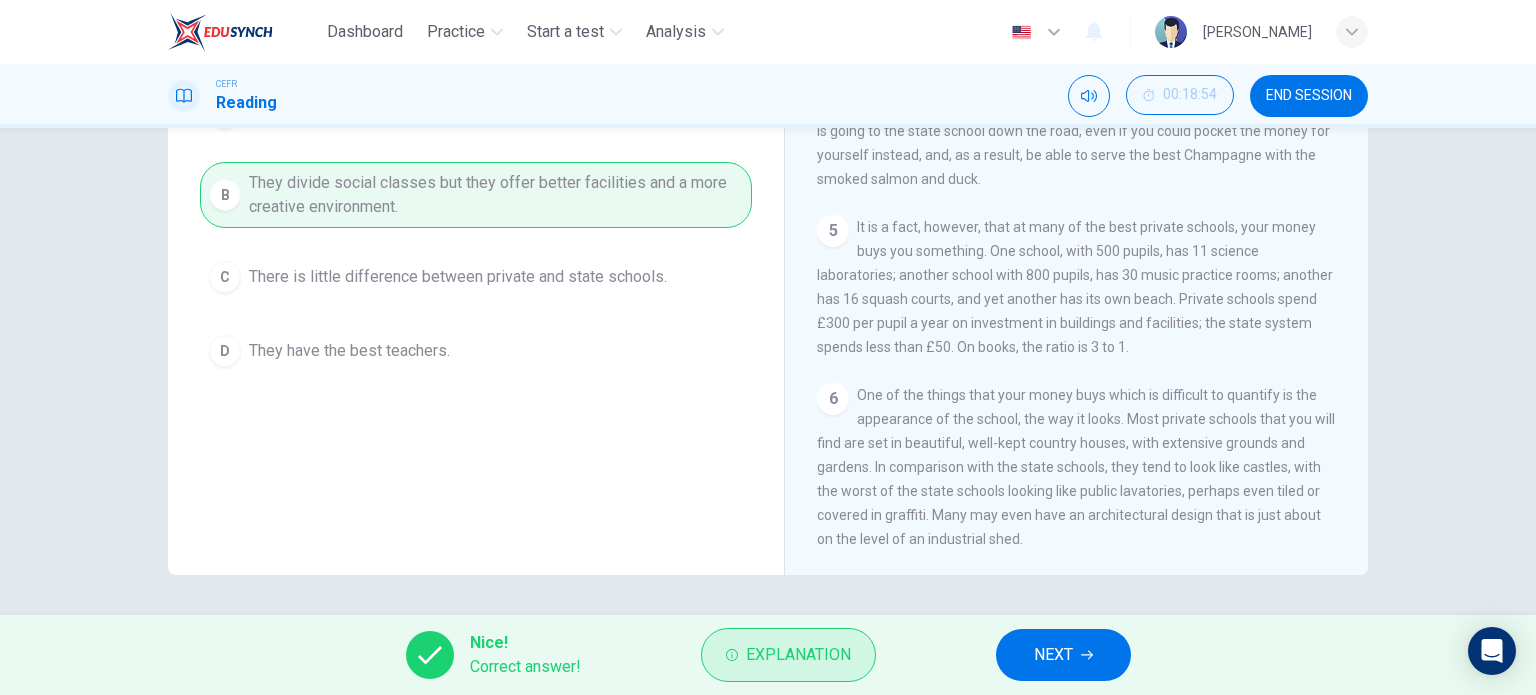 click on "Explanation" at bounding box center (788, 655) 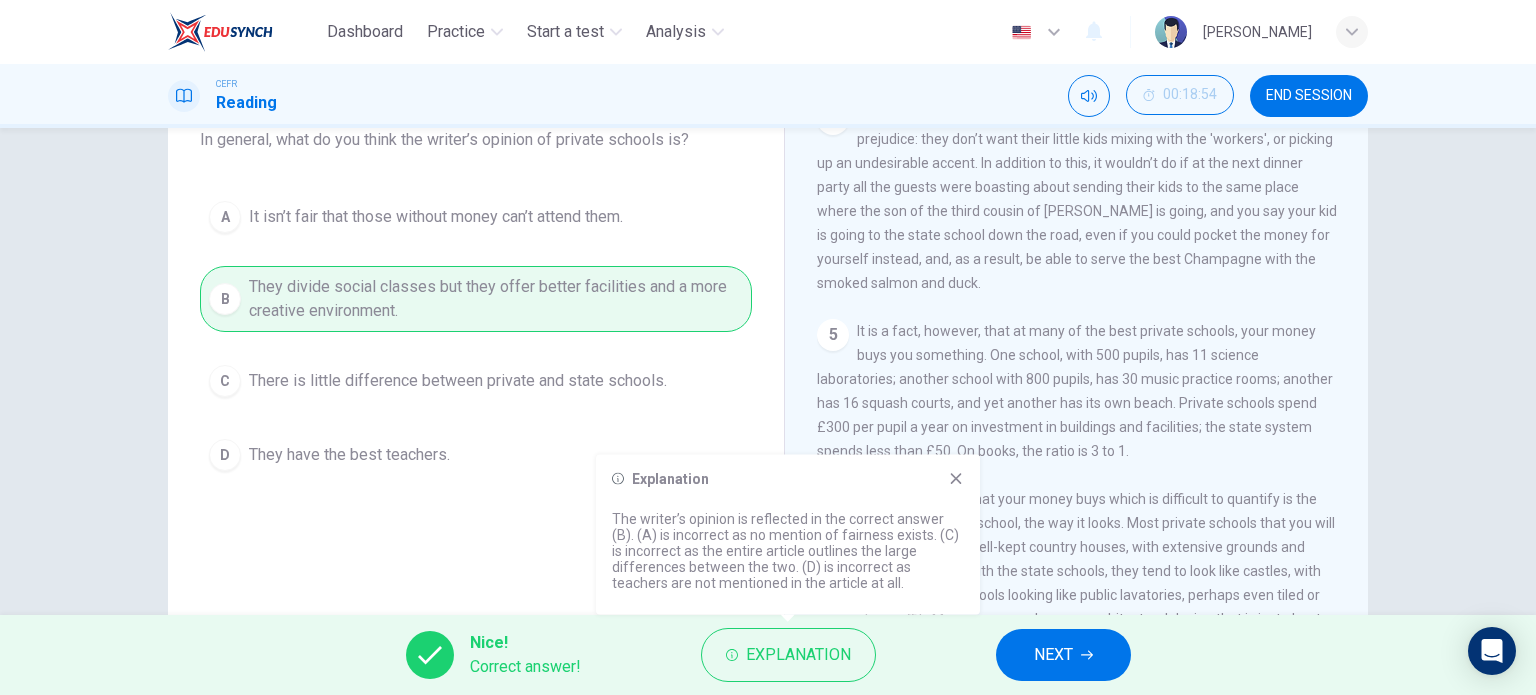 scroll, scrollTop: 188, scrollLeft: 0, axis: vertical 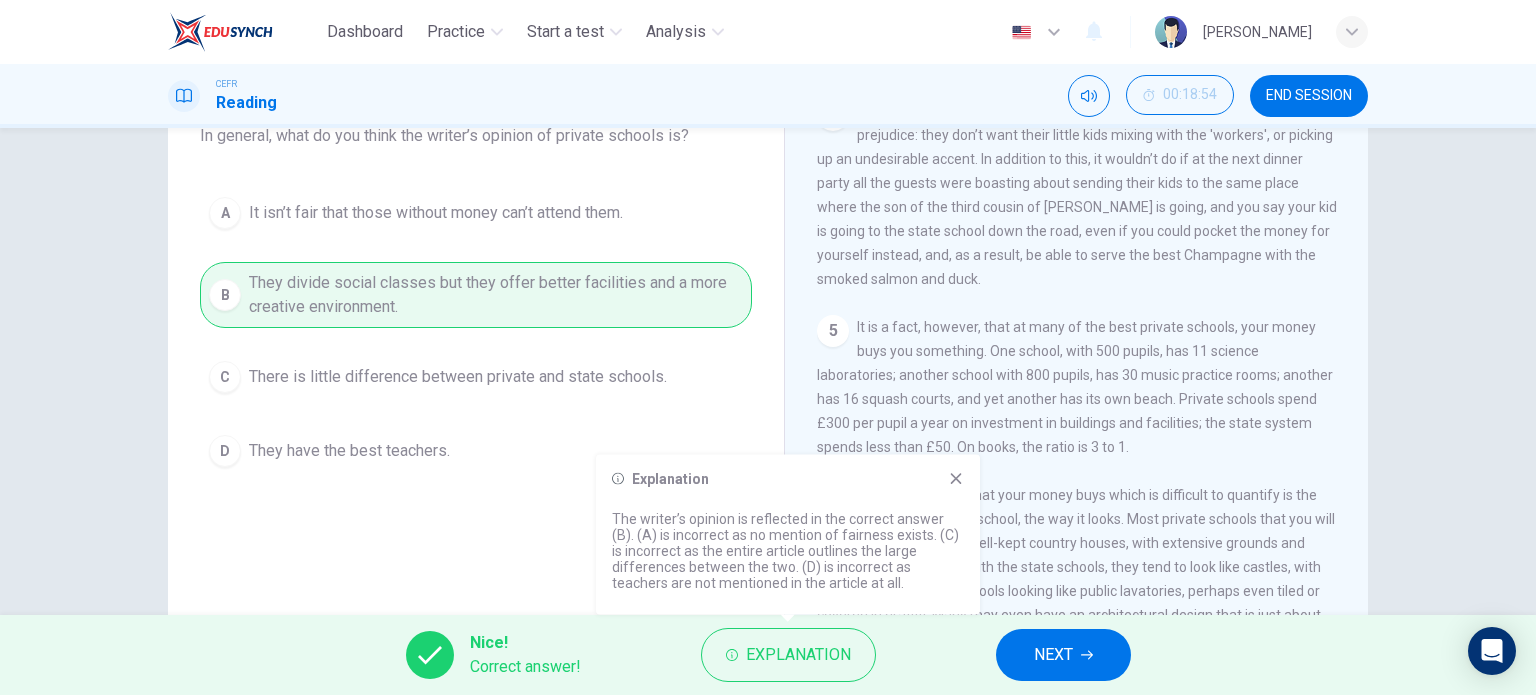 click on "END SESSION" at bounding box center [1309, 96] 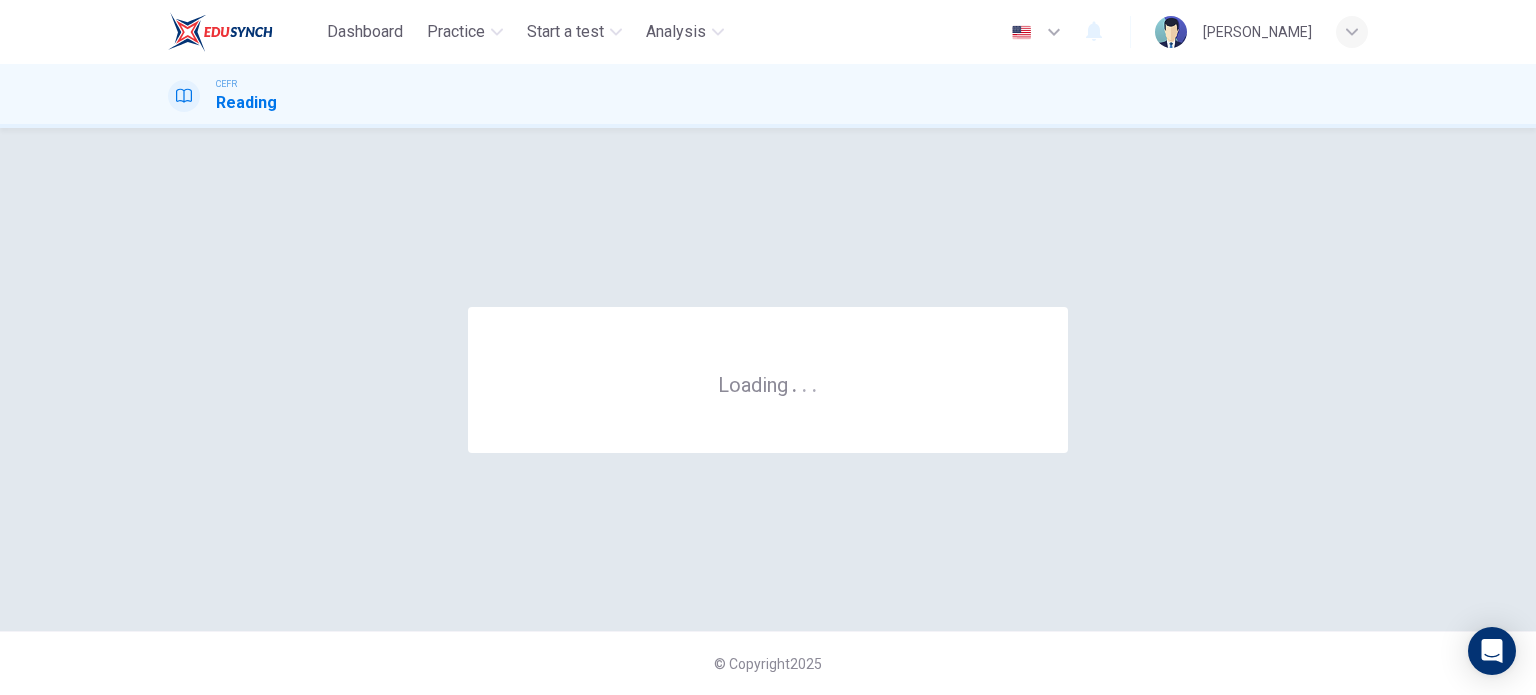 scroll, scrollTop: 0, scrollLeft: 0, axis: both 